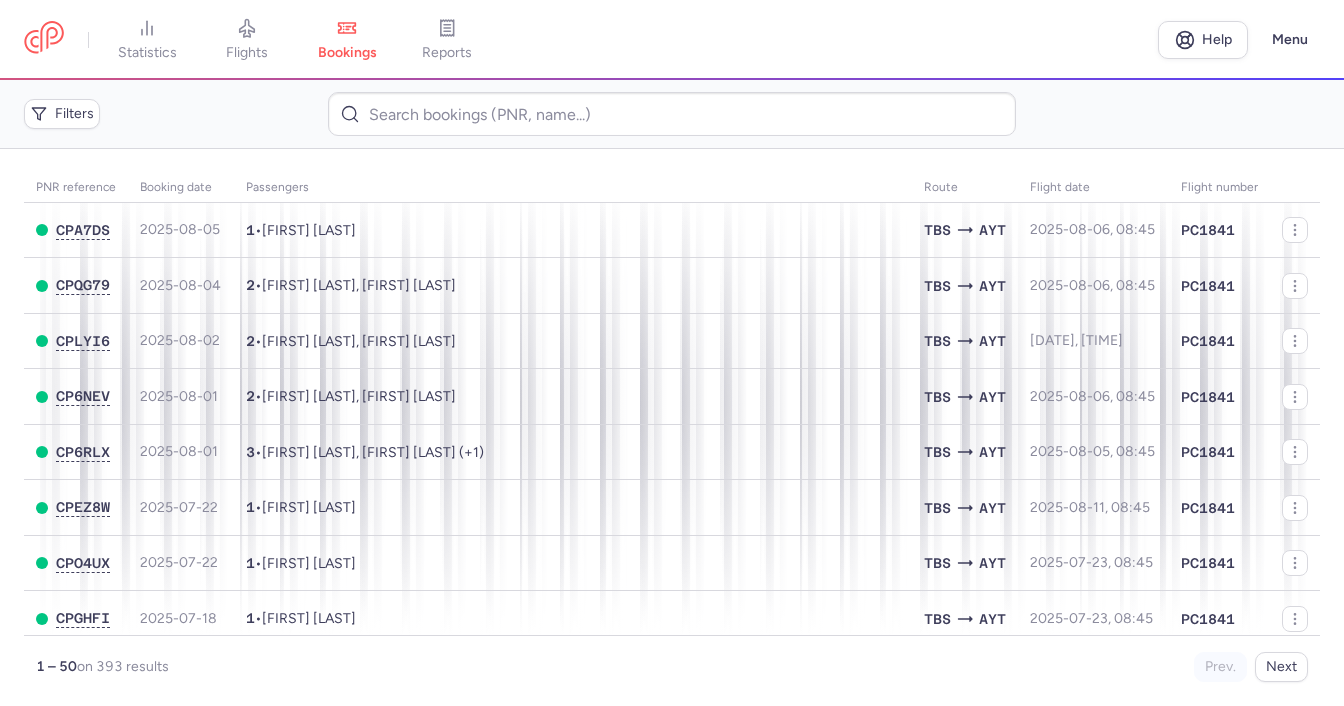 scroll, scrollTop: 0, scrollLeft: 0, axis: both 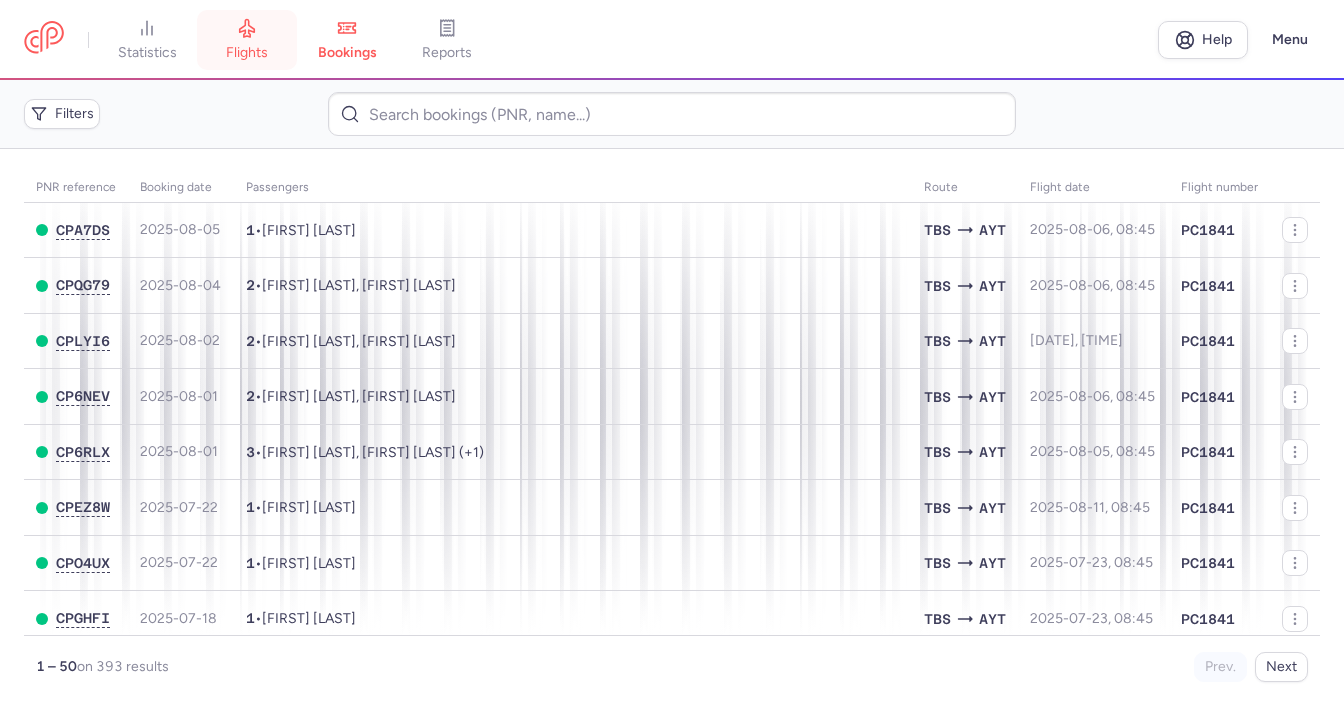 click on "flights" at bounding box center [247, 40] 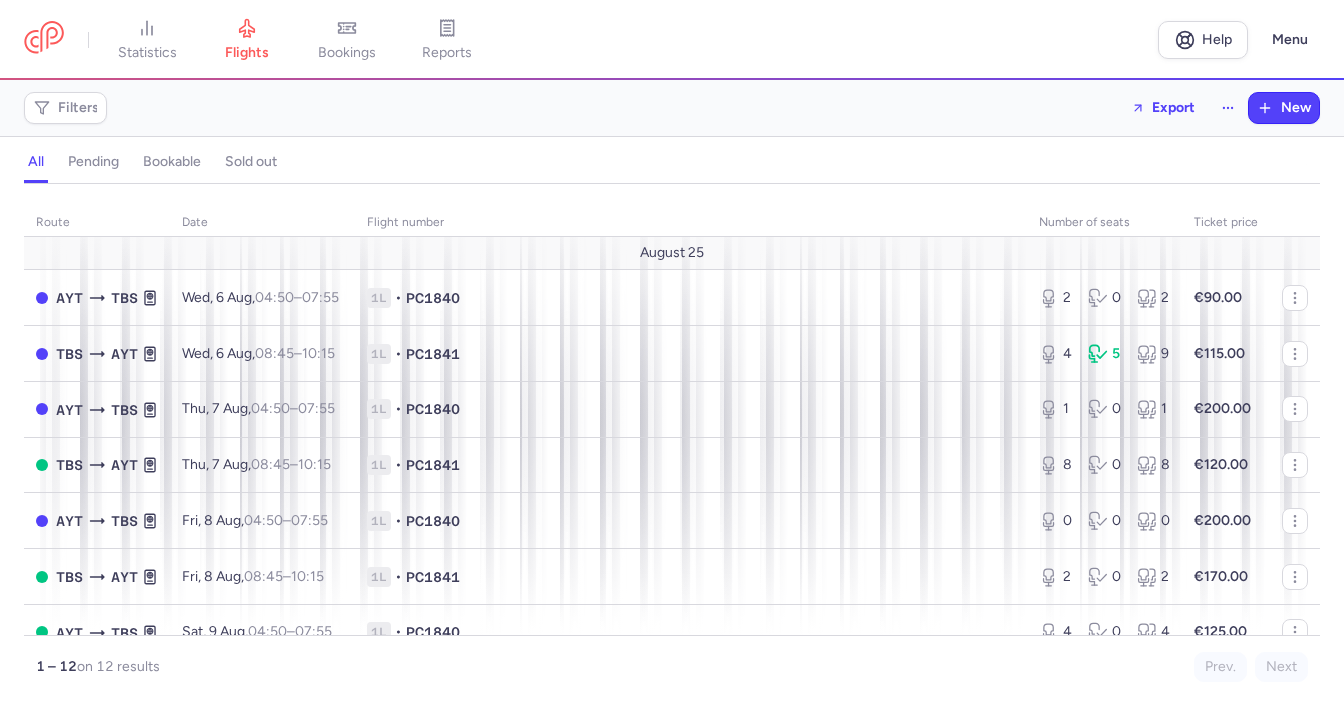 scroll, scrollTop: 0, scrollLeft: 0, axis: both 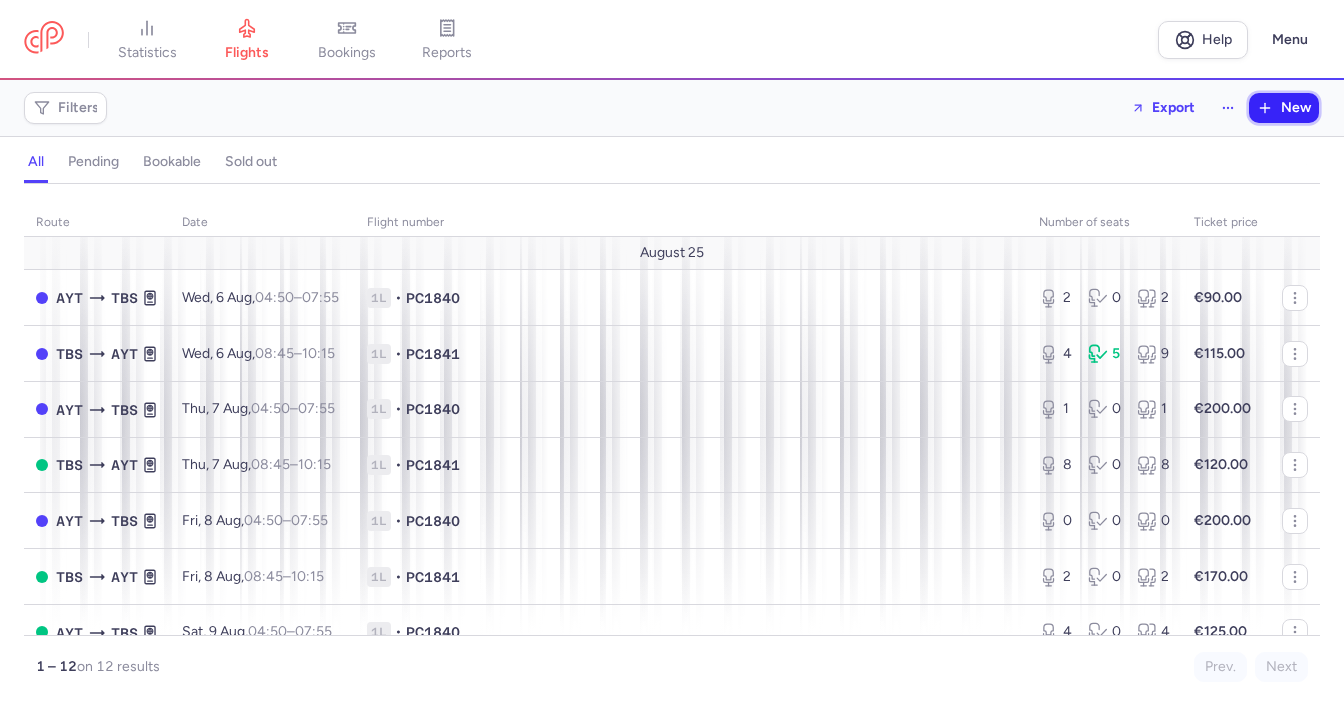 click on "New" at bounding box center (1284, 108) 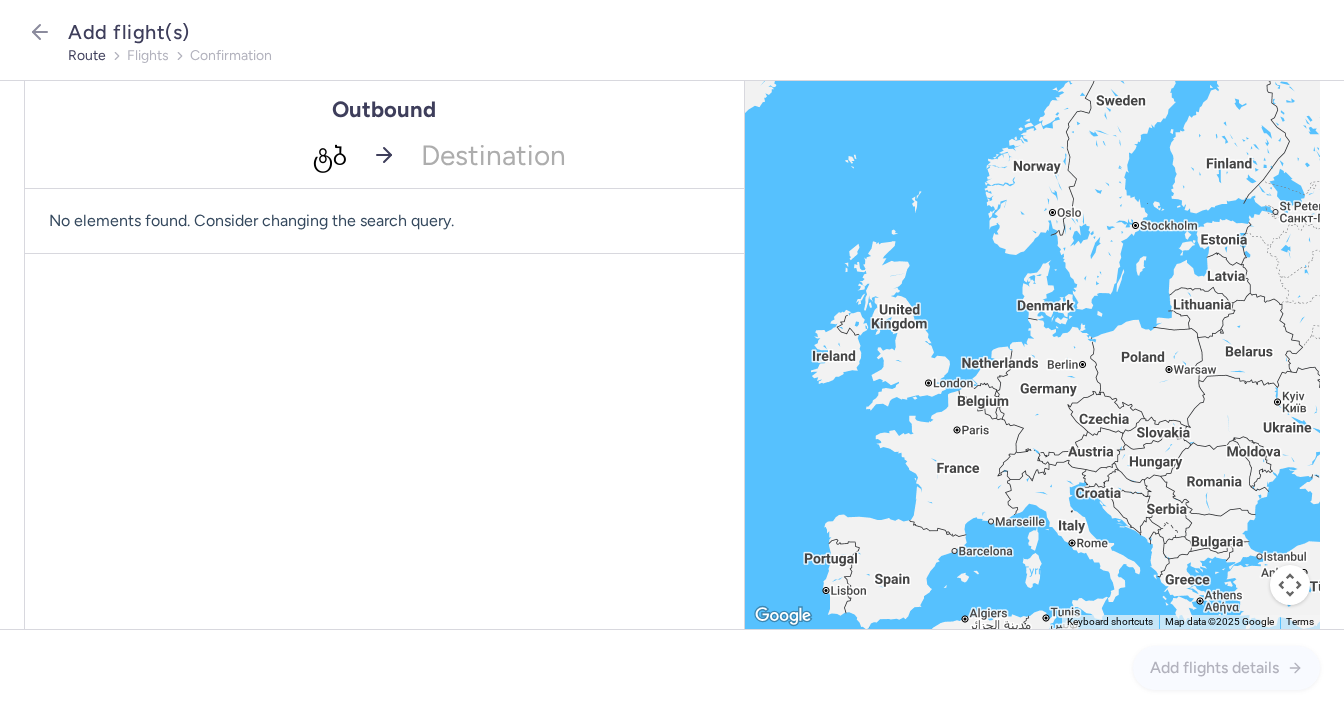 type on "[SYMBOL]" 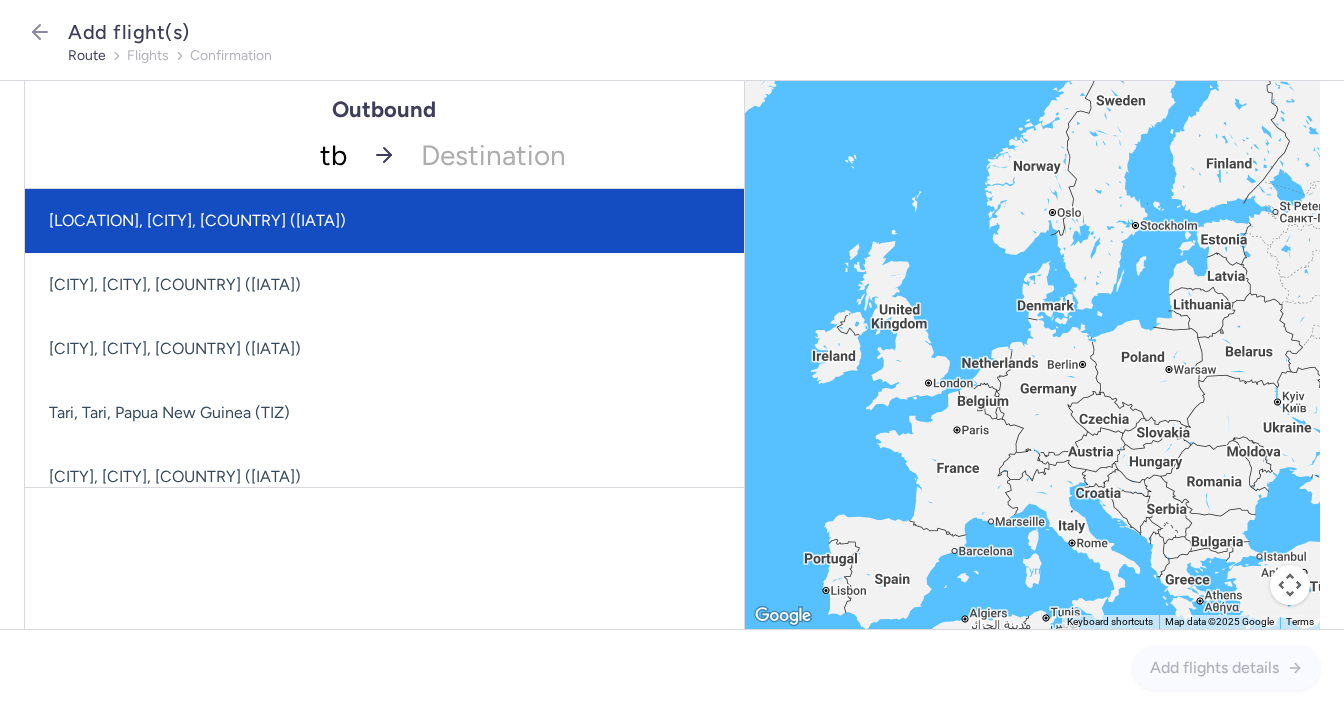 type on "tbs" 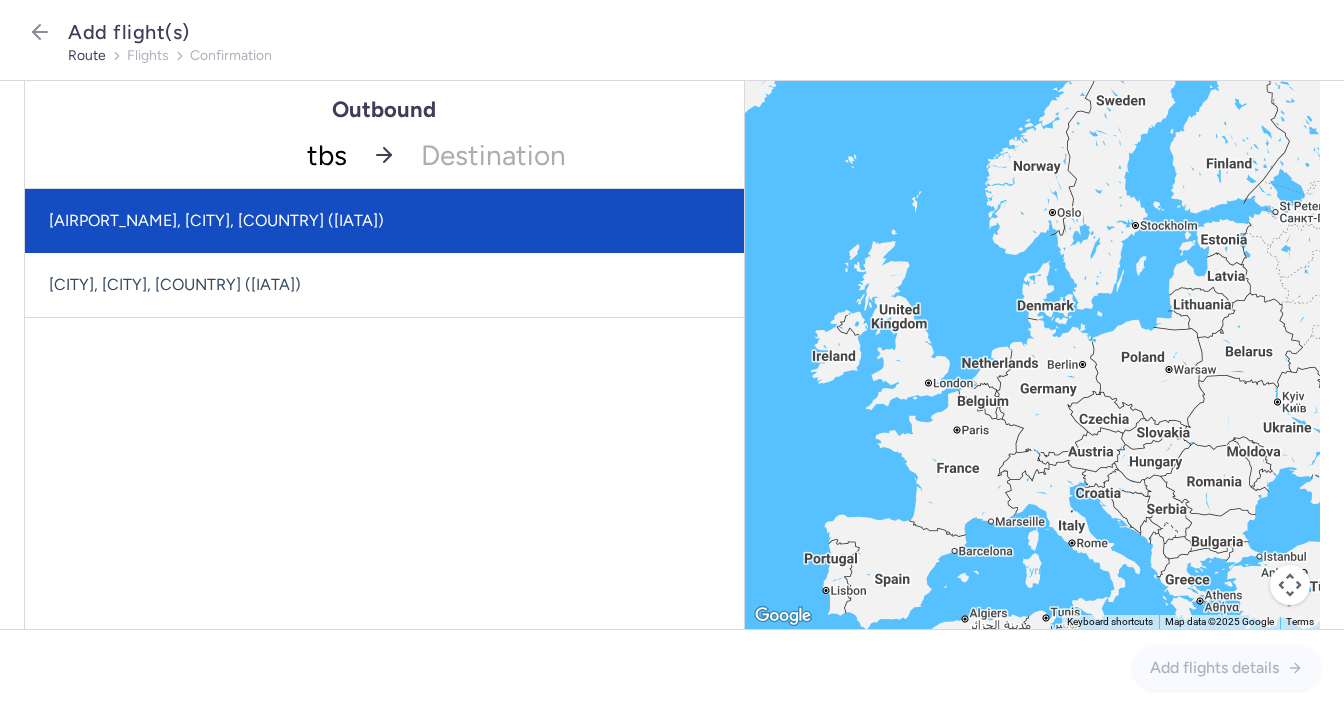 drag, startPoint x: 267, startPoint y: 221, endPoint x: 381, endPoint y: 186, distance: 119.25183 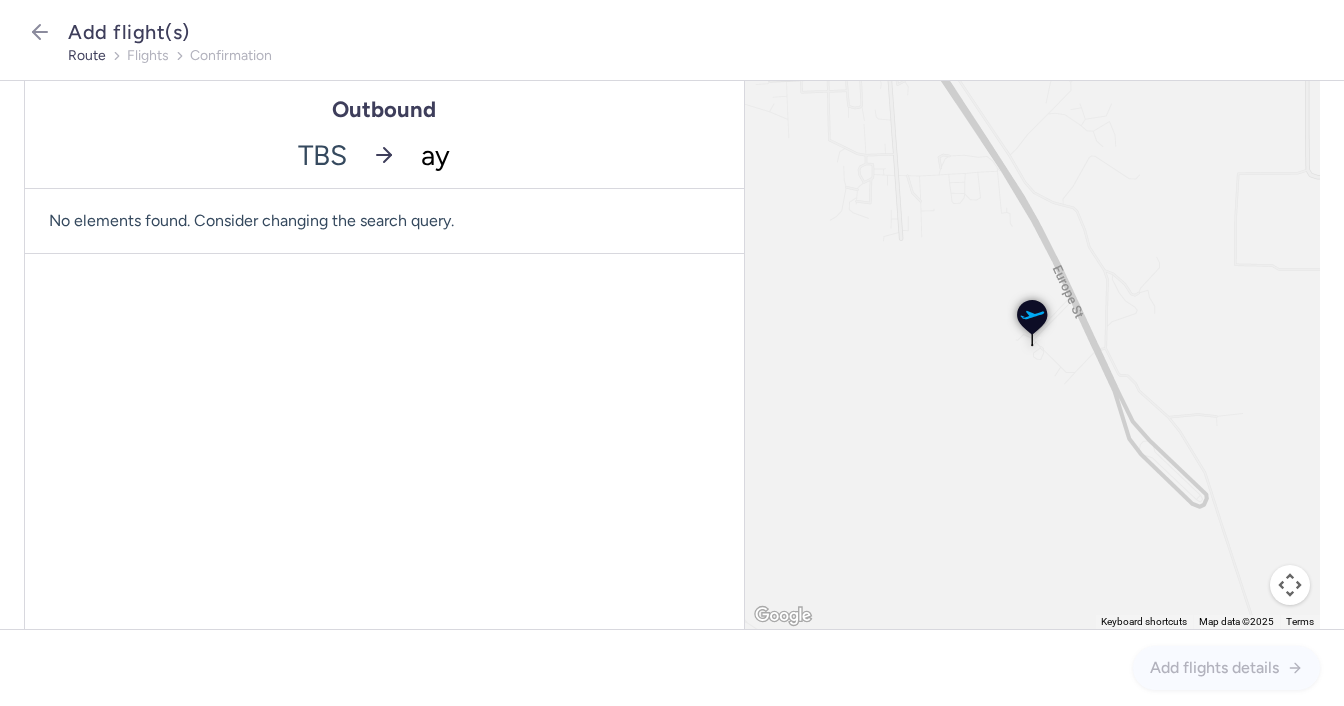 type on "ayt" 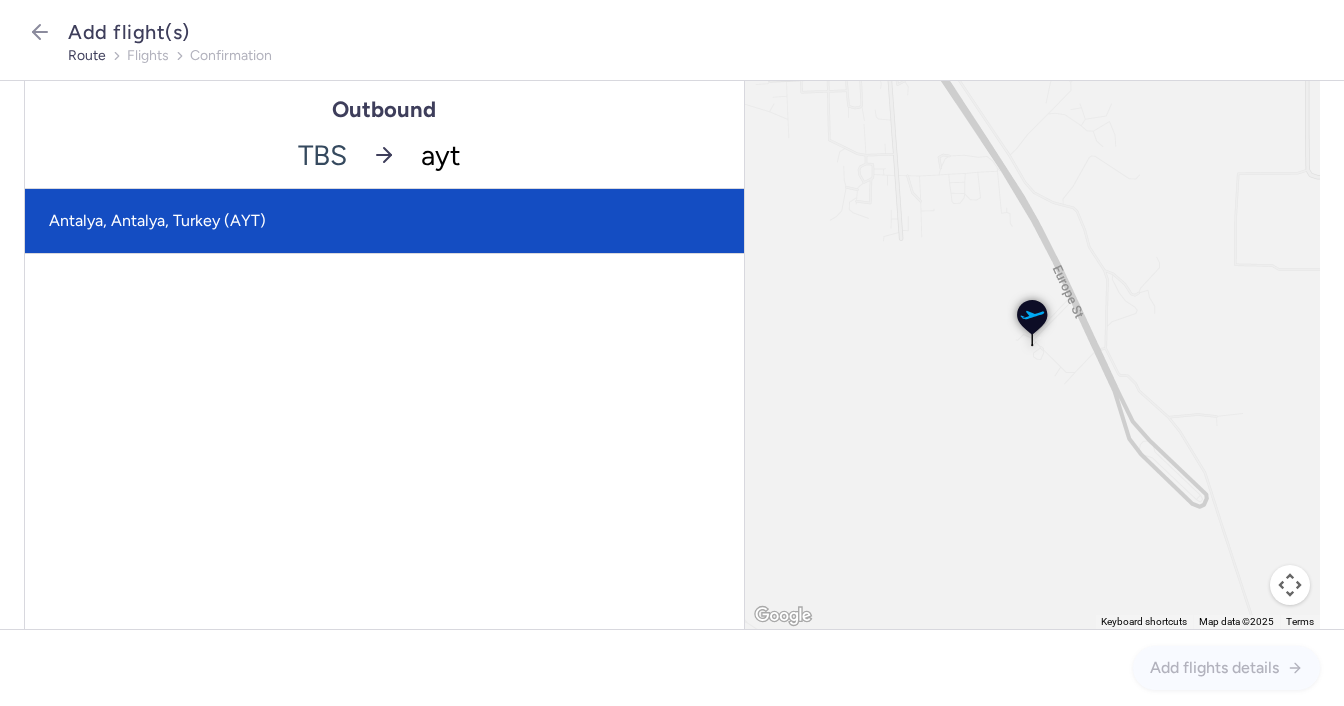 click on "Antalya, Antalya, Turkey (AYT)" 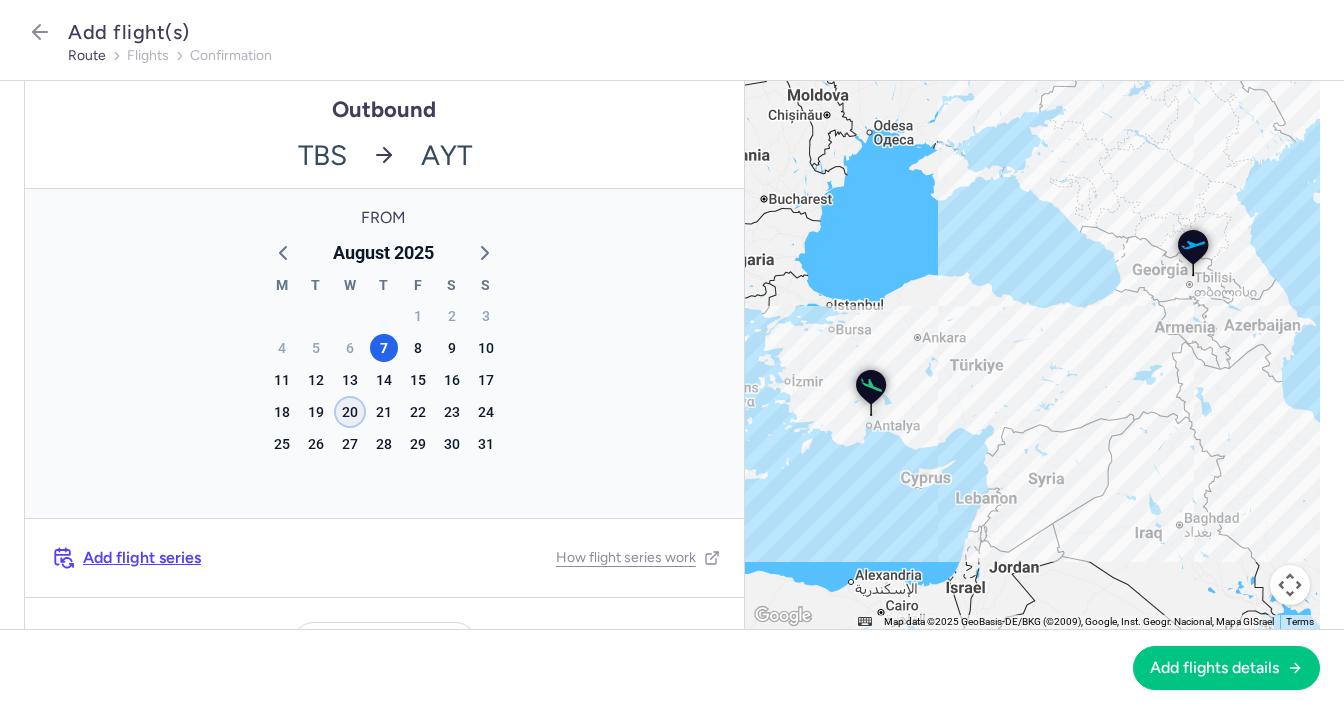 click on "20" 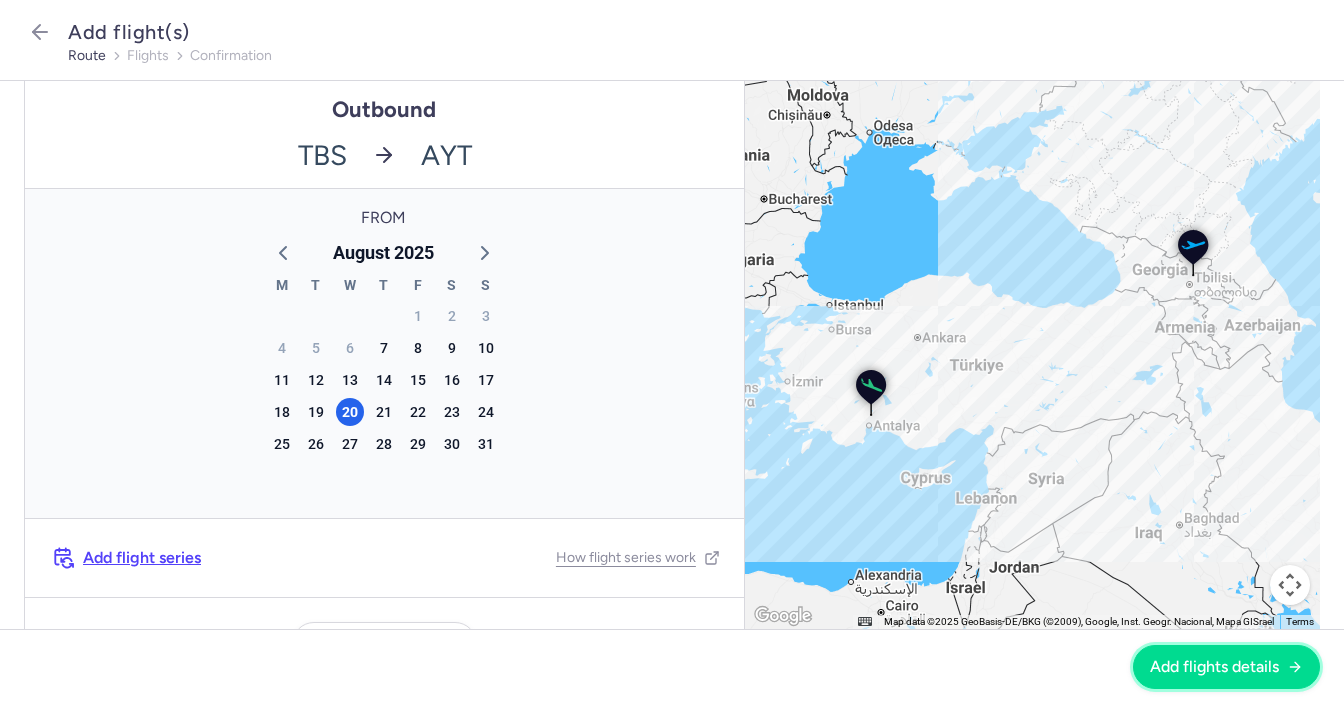click on "Add flights details" at bounding box center [1226, 667] 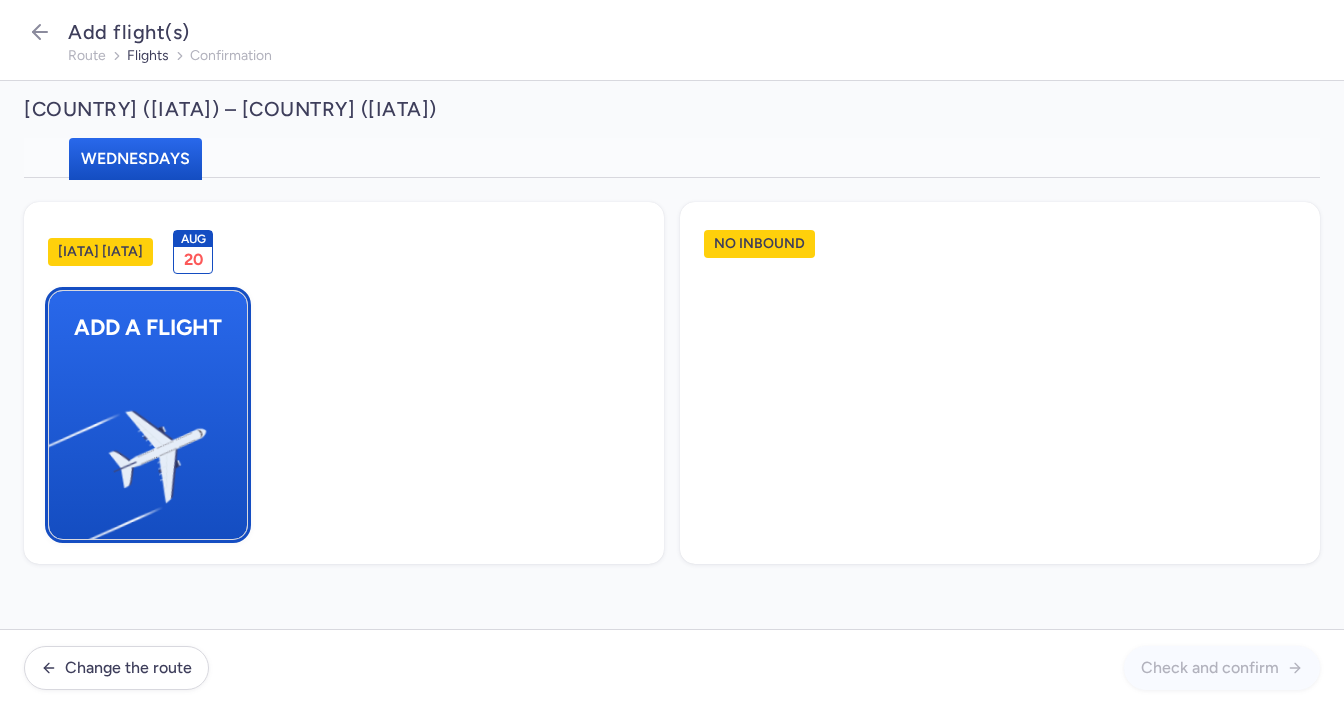 click at bounding box center (59, 448) 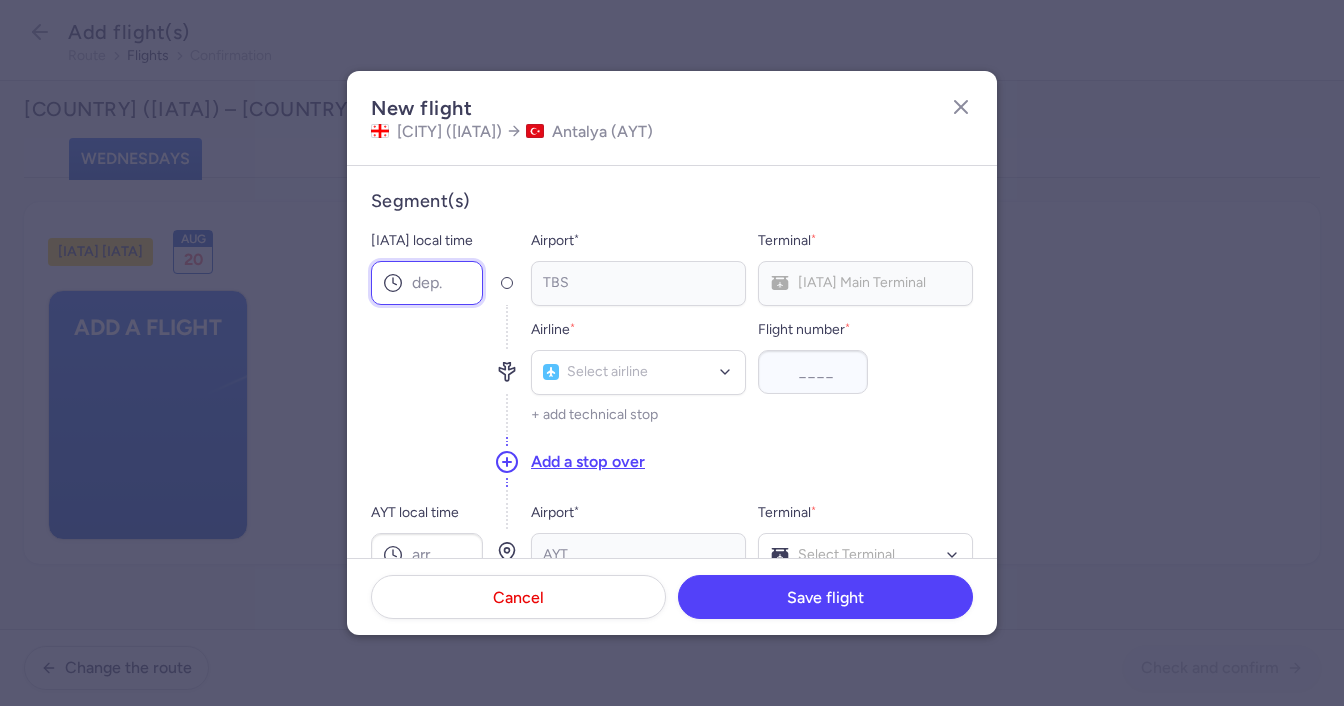 click on "[IATA] local time" at bounding box center (427, 283) 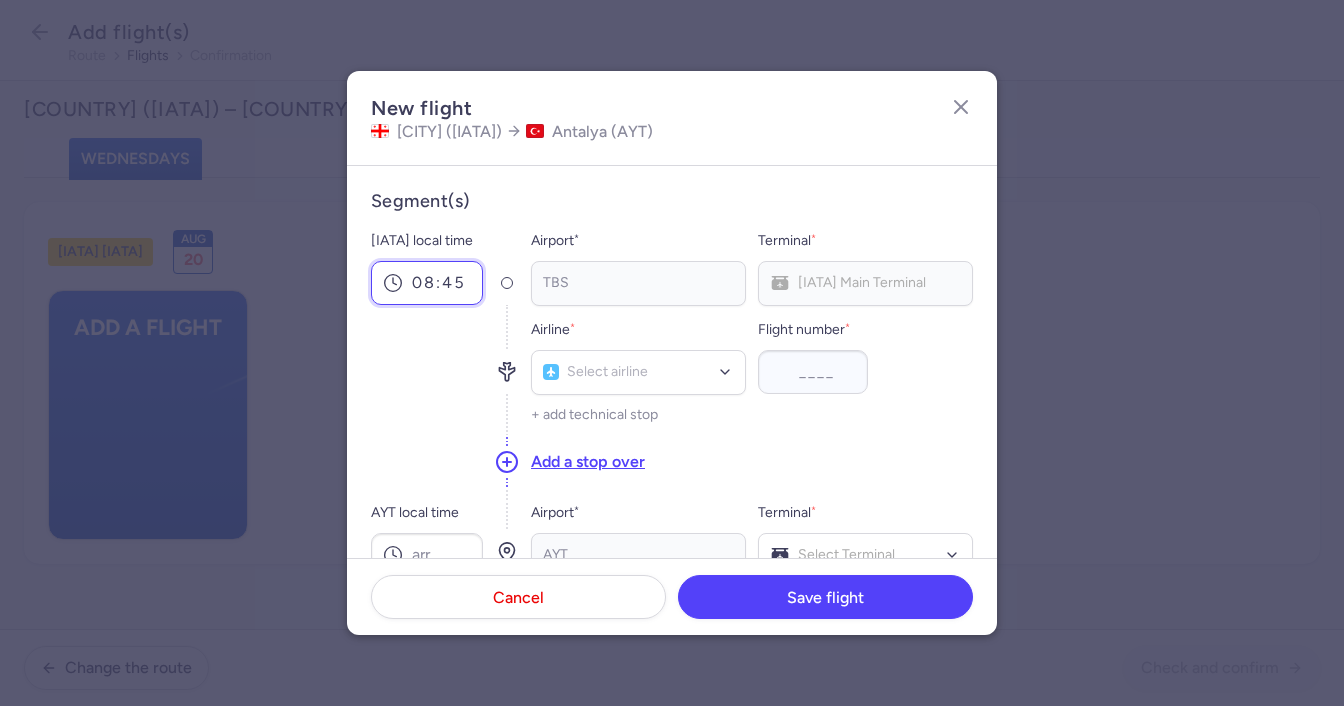 type on "08:45" 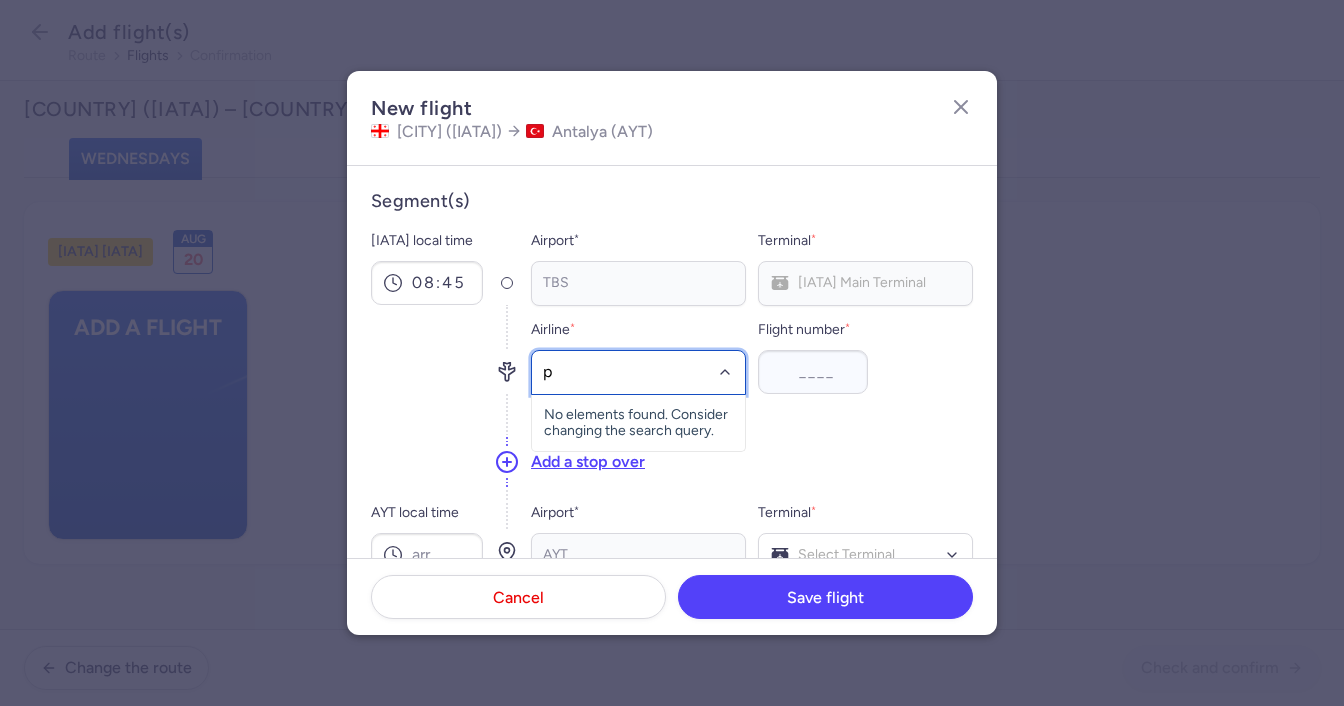 type on "pc" 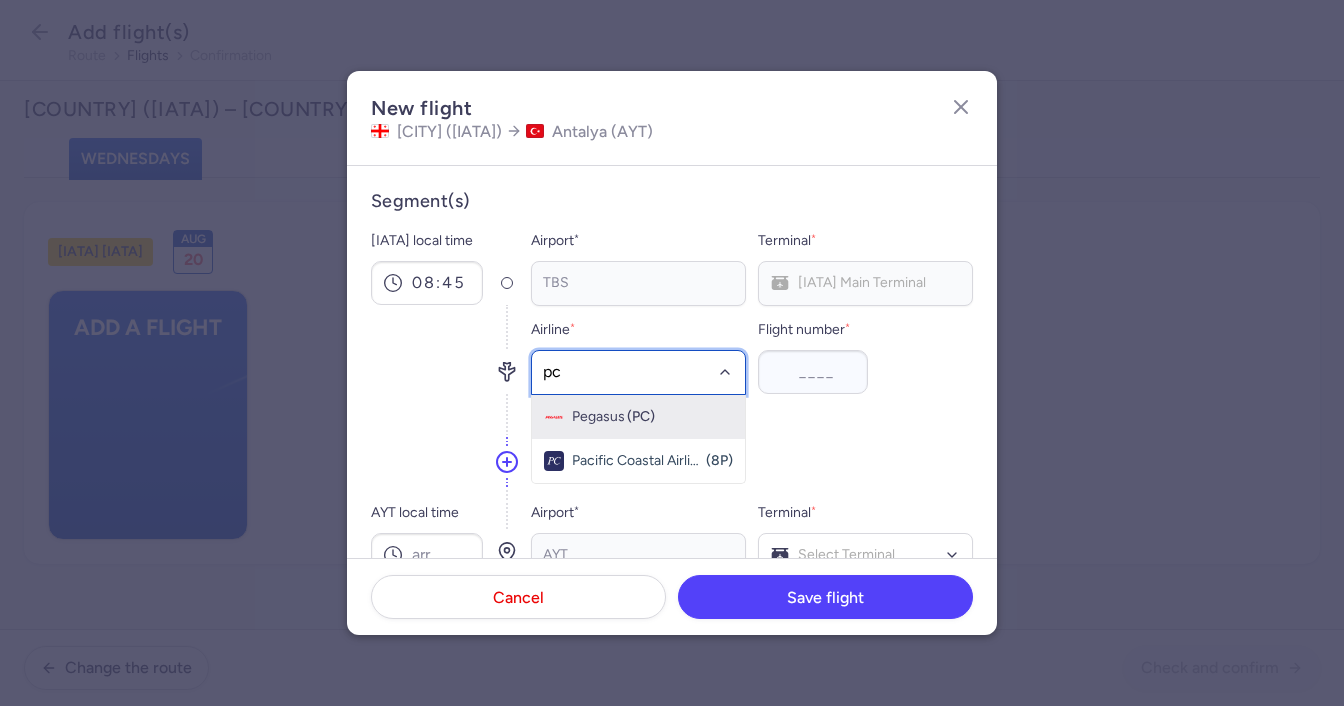 click on "(PC)" at bounding box center [641, 417] 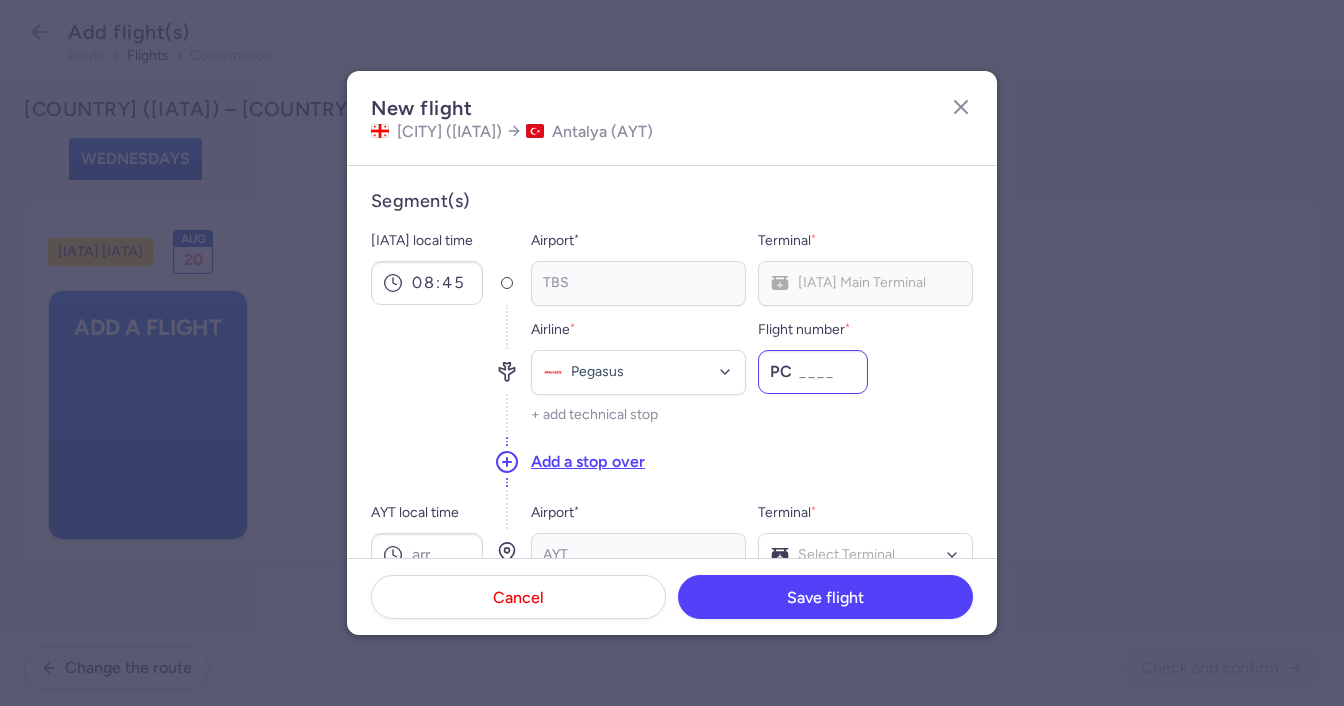 click on "Flight number  *" at bounding box center [813, 372] 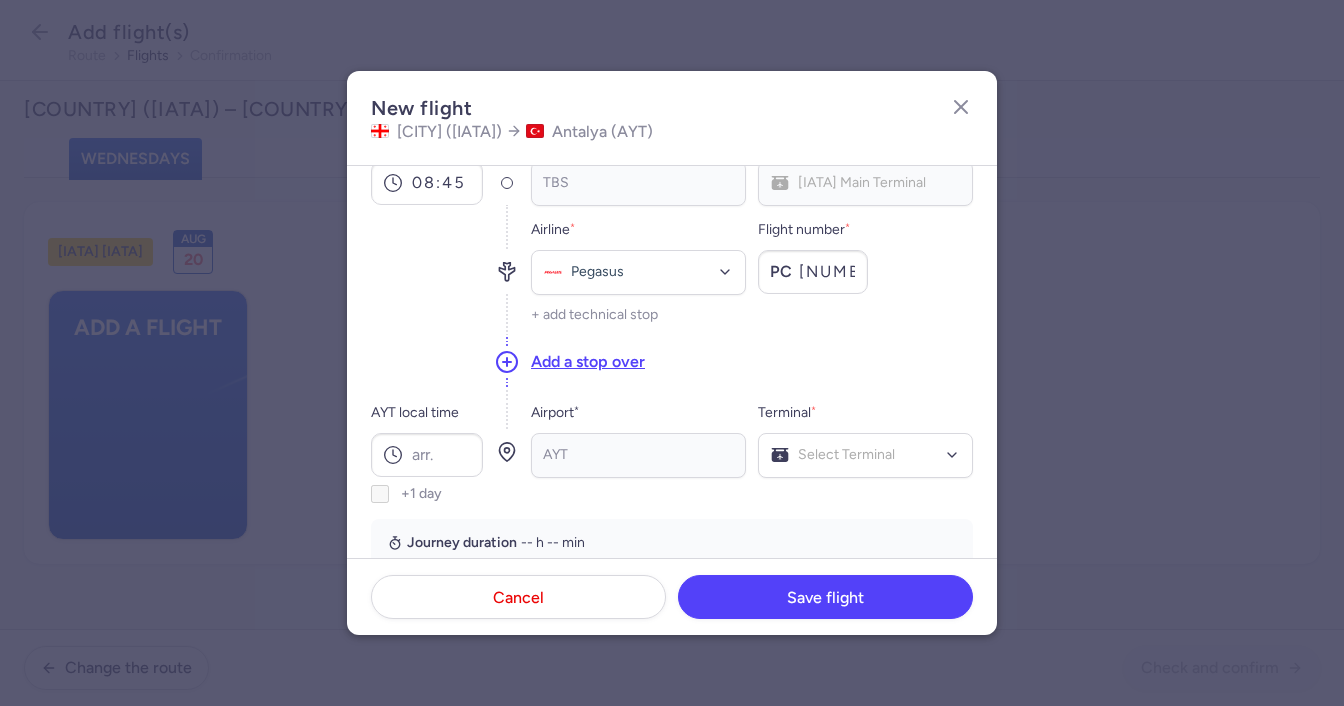 scroll, scrollTop: 200, scrollLeft: 0, axis: vertical 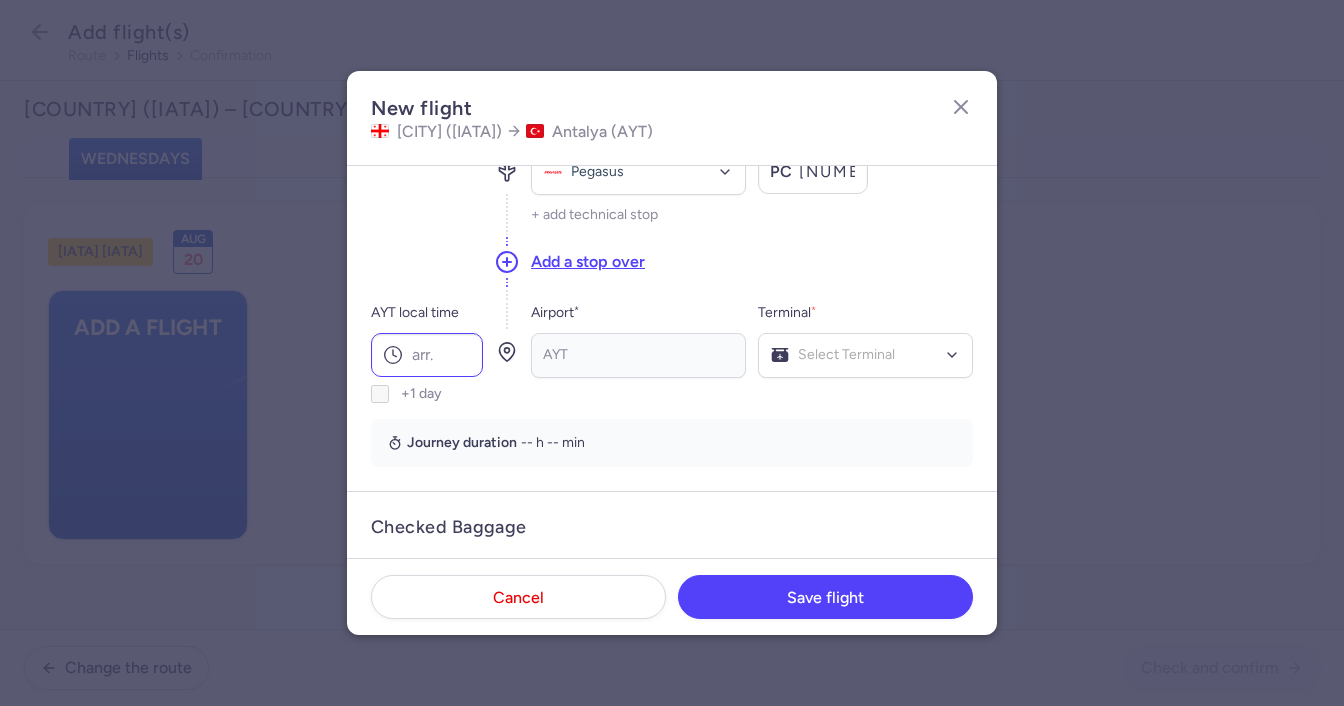 type on "[NUMBER]" 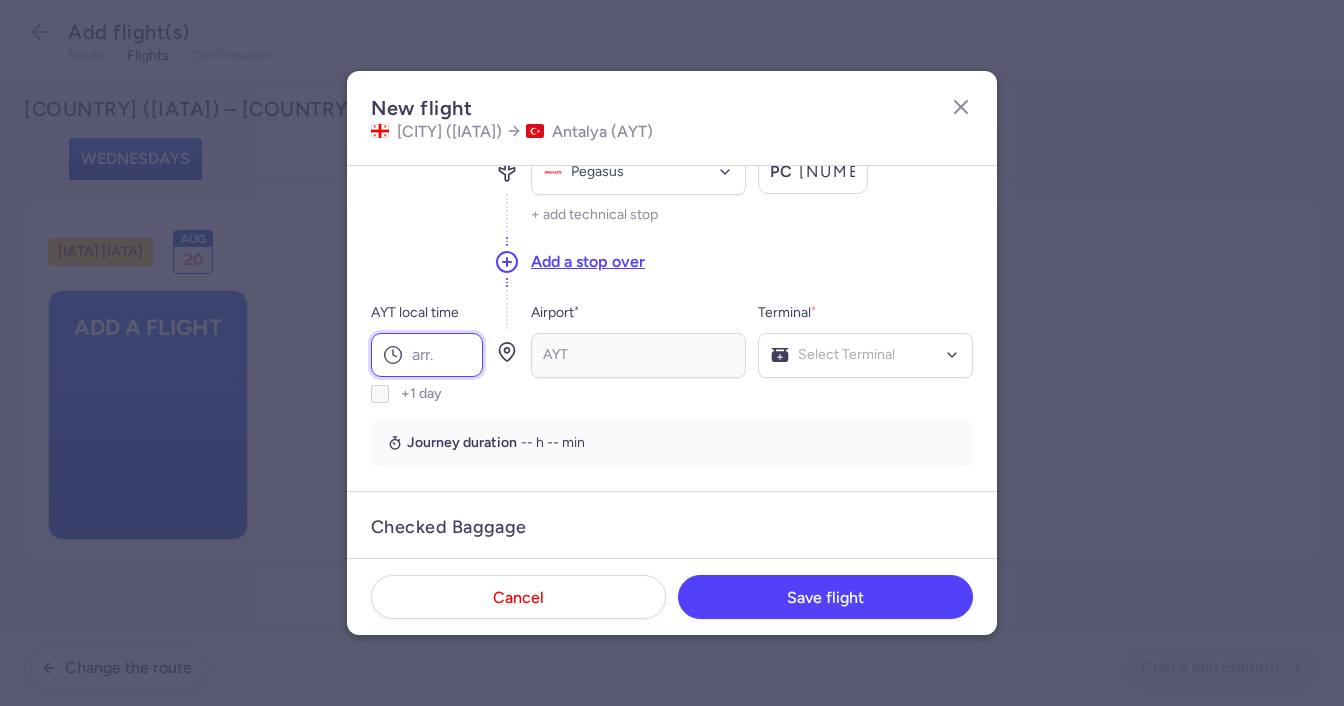 click on "AYT local time" at bounding box center [427, 355] 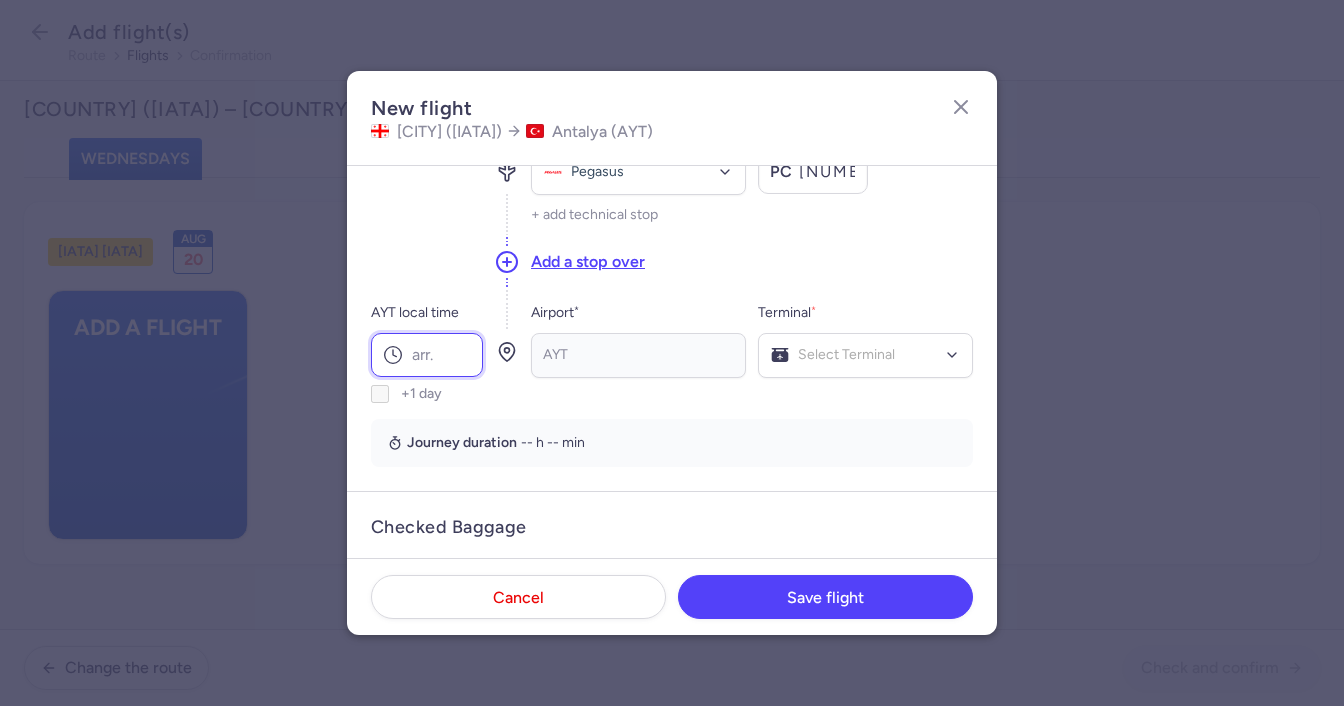 click on "AYT local time" at bounding box center (427, 355) 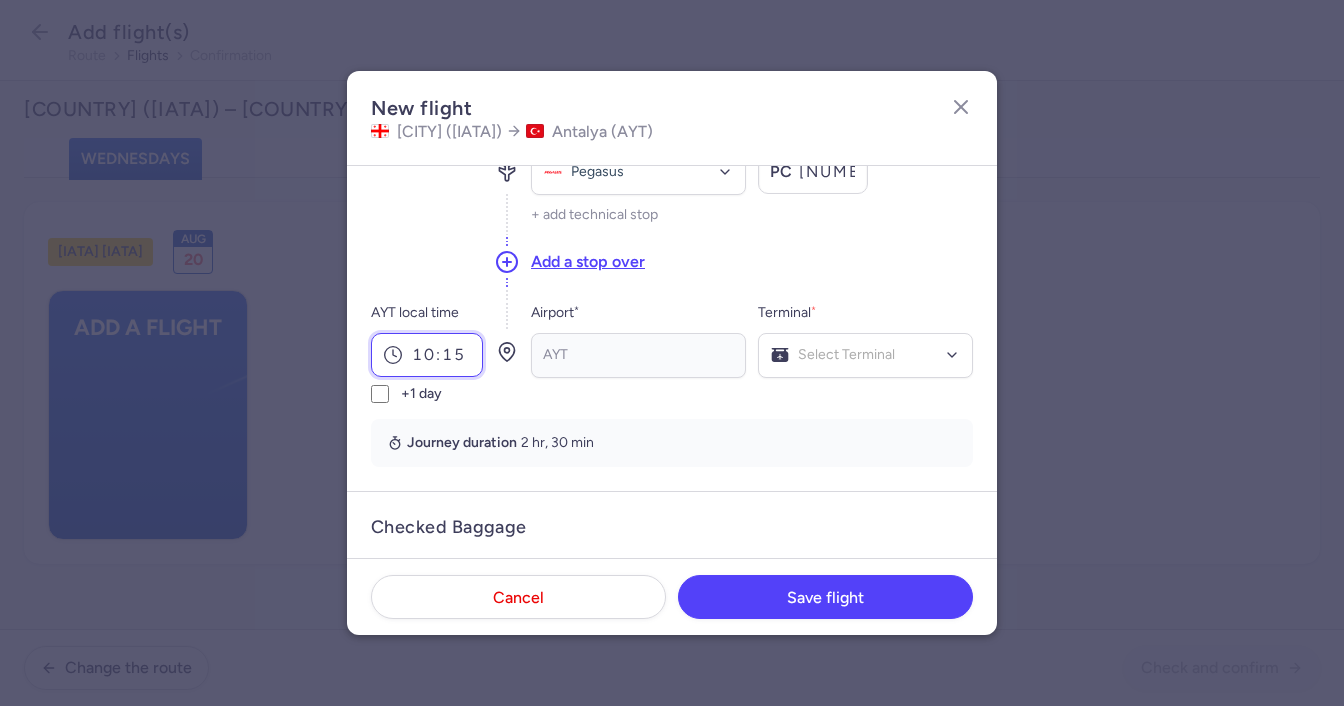 type on "10:15" 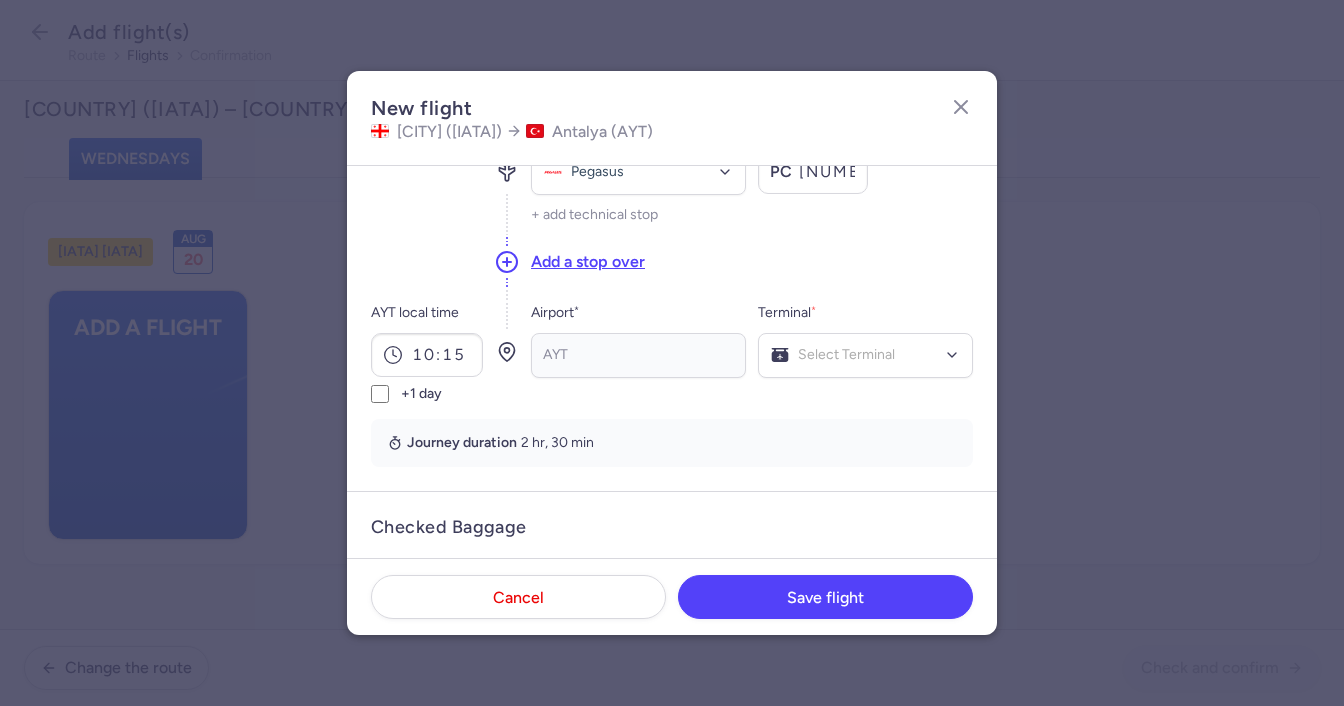 click on "[IATA] No elements found. Consider changing the search query. Type an IATA code, a city, an airport name..." at bounding box center (638, 355) 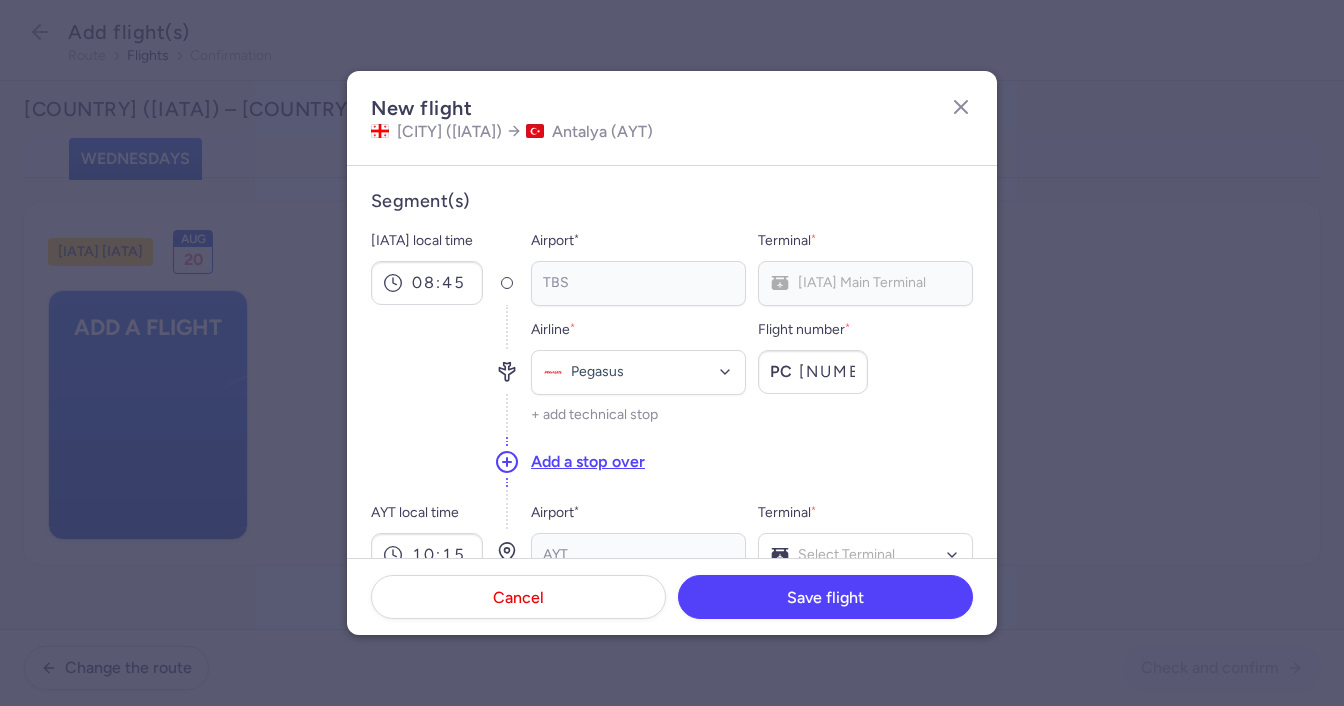 scroll, scrollTop: 200, scrollLeft: 0, axis: vertical 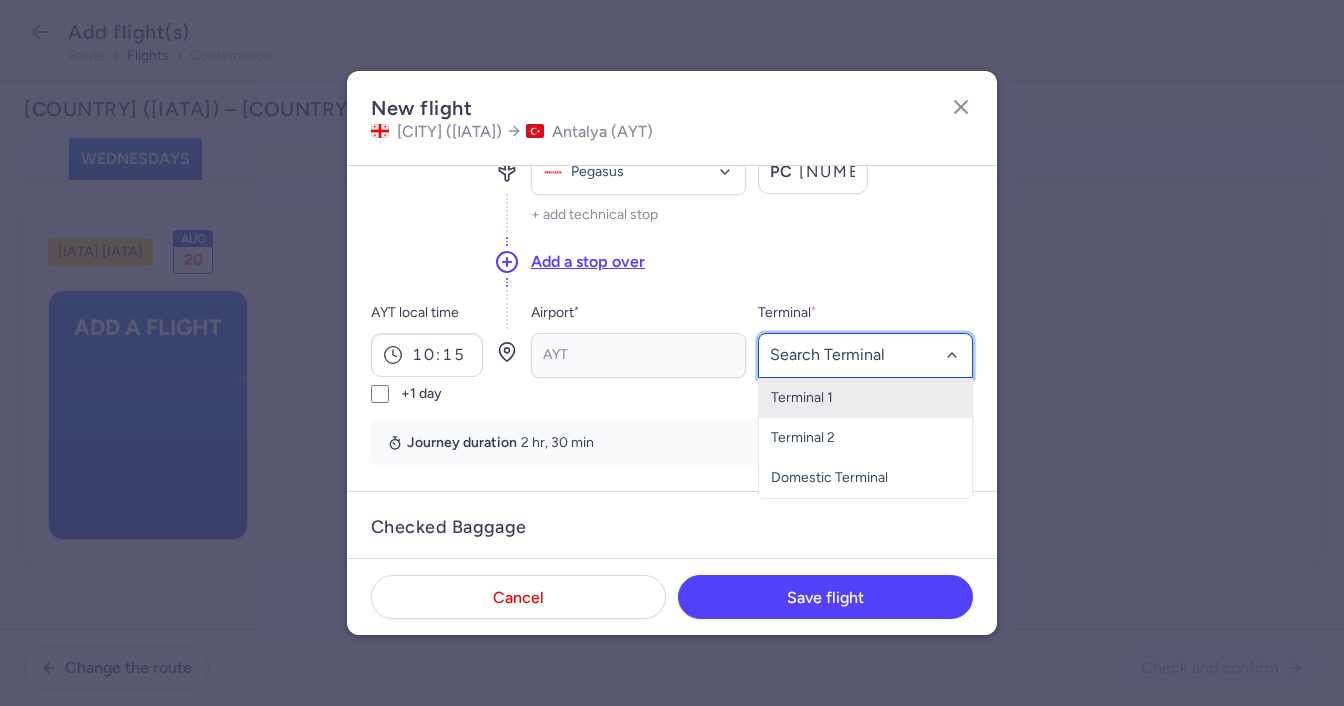click 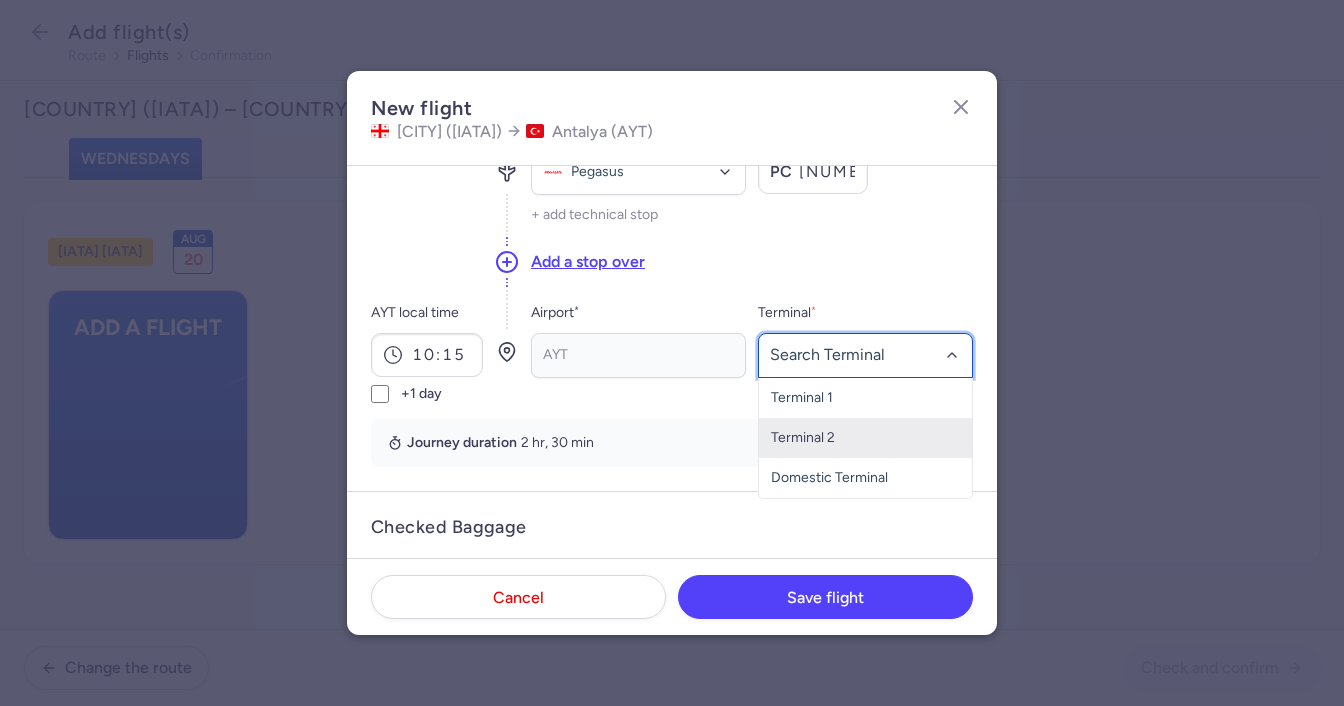 click on "Terminal 2" 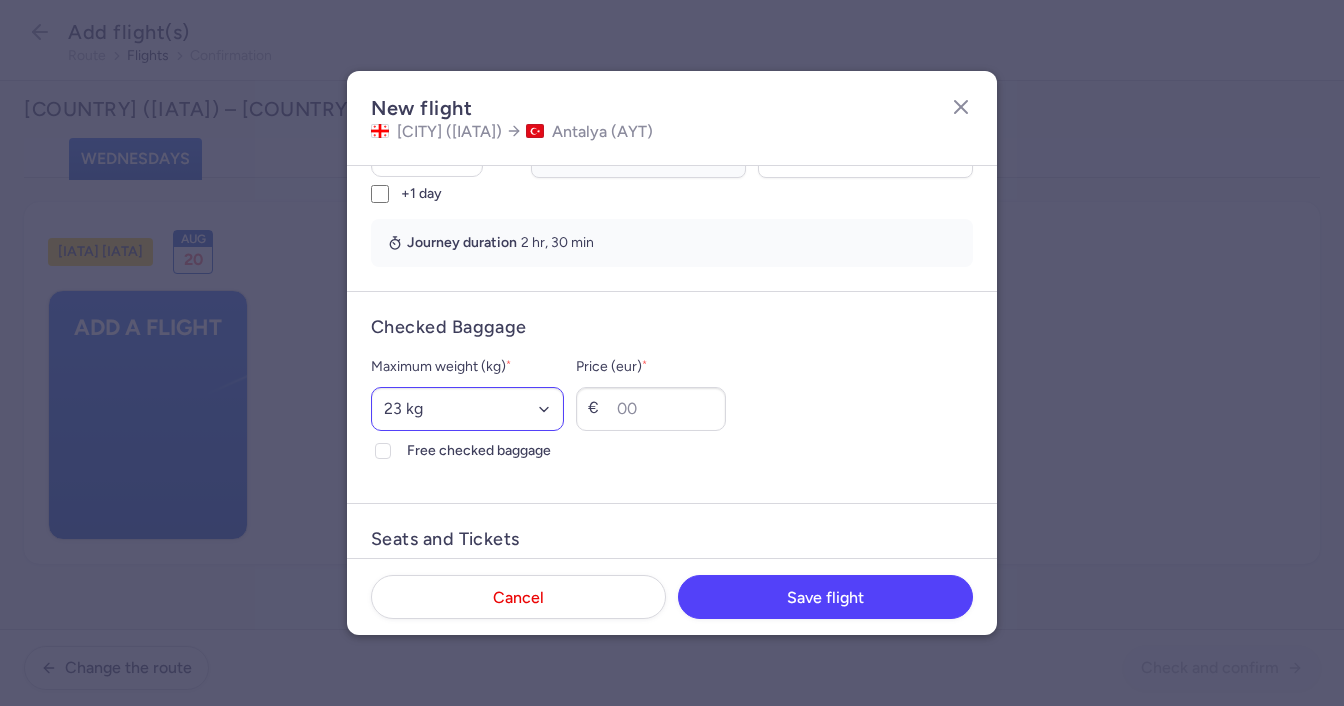 scroll, scrollTop: 500, scrollLeft: 0, axis: vertical 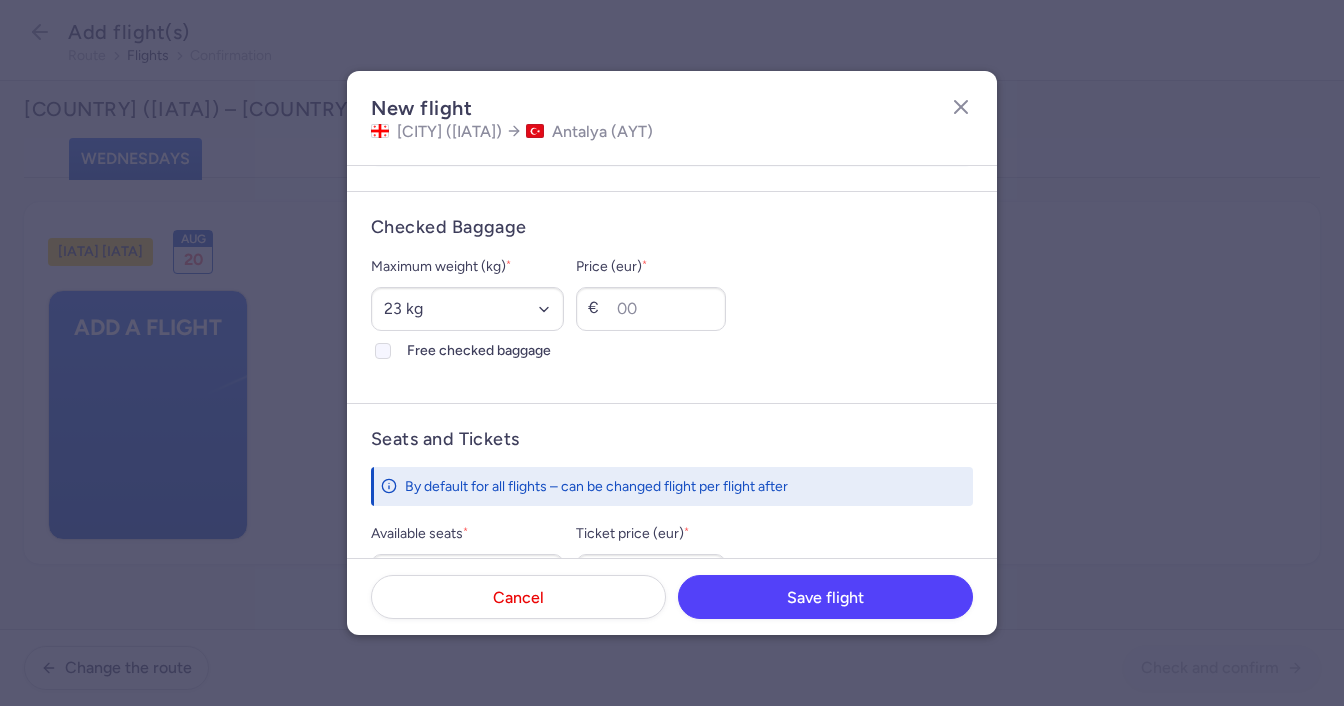 click on "Free checked baggage" 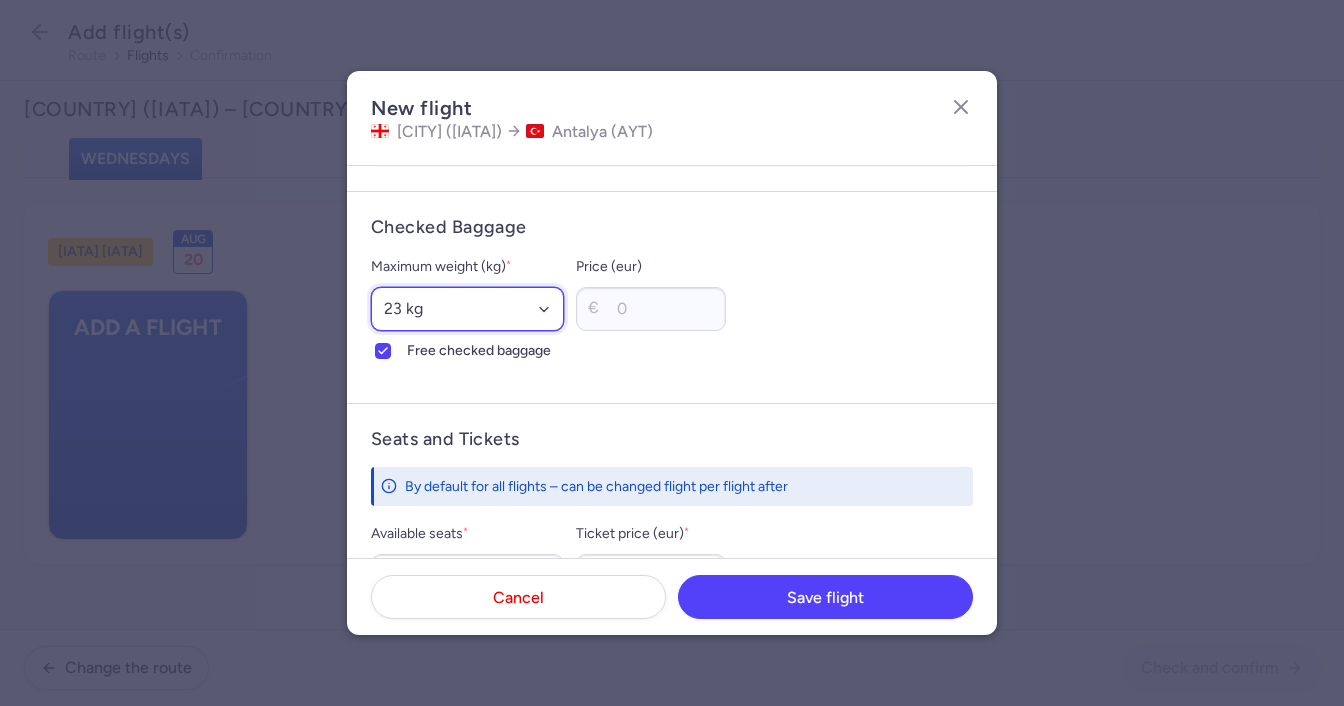 click on "Select an option 15 kg 16 kg 17 kg 18 kg 19 kg 20 kg 21 kg 22 kg 23 kg 24 kg 25 kg 26 kg 27 kg 28 kg 29 kg 30 kg 31 kg 32 kg 33 kg 34 kg 35 kg" at bounding box center (467, 309) 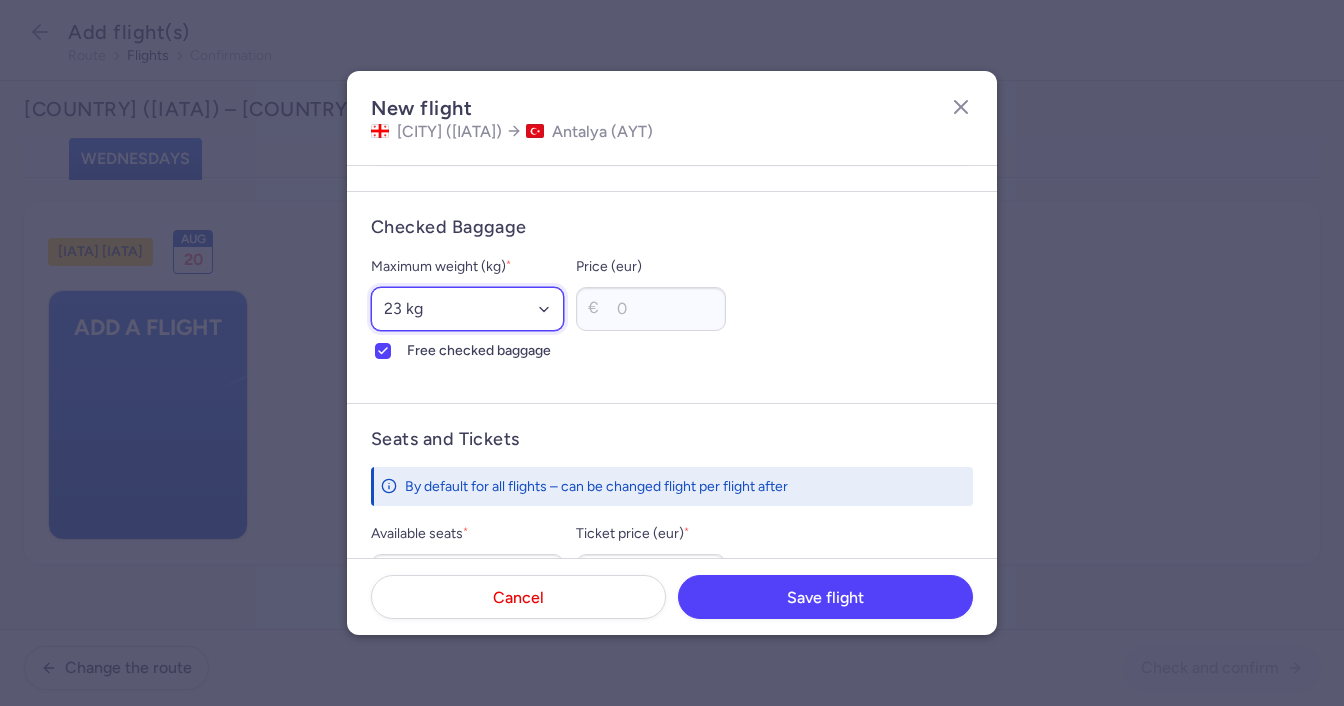 select on "20" 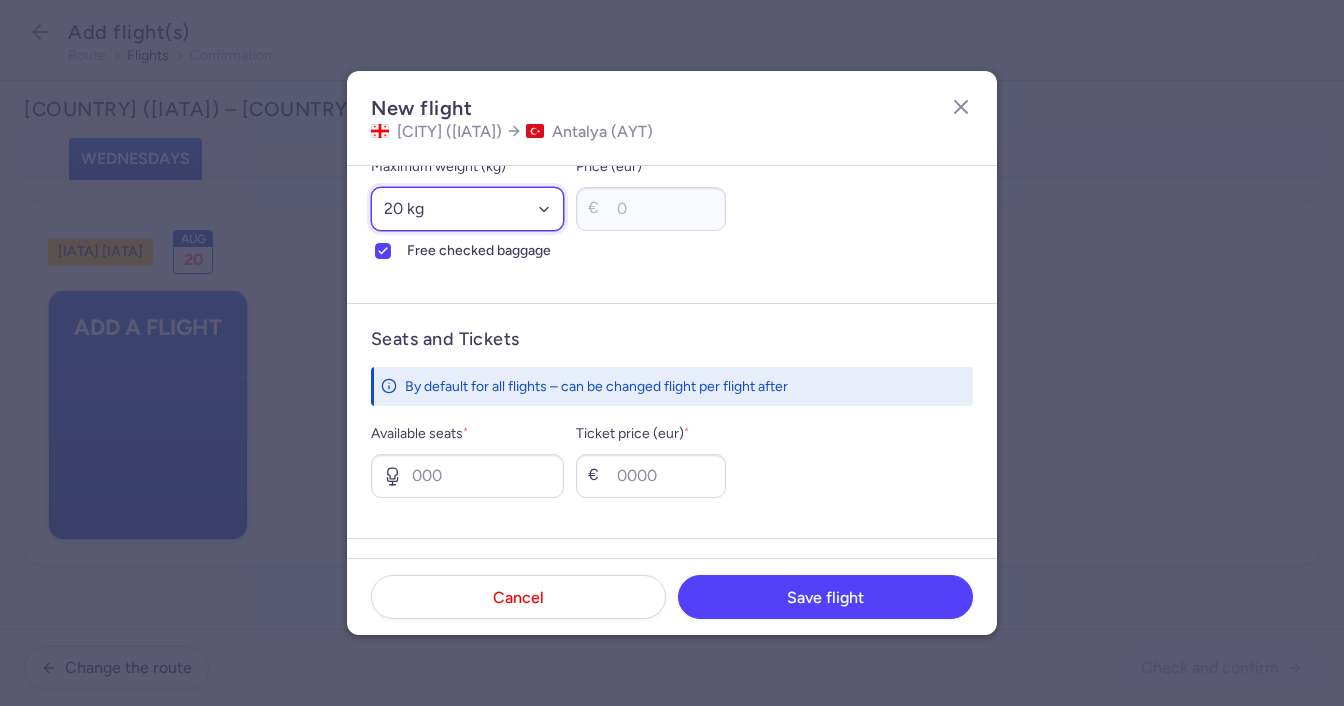 scroll, scrollTop: 700, scrollLeft: 0, axis: vertical 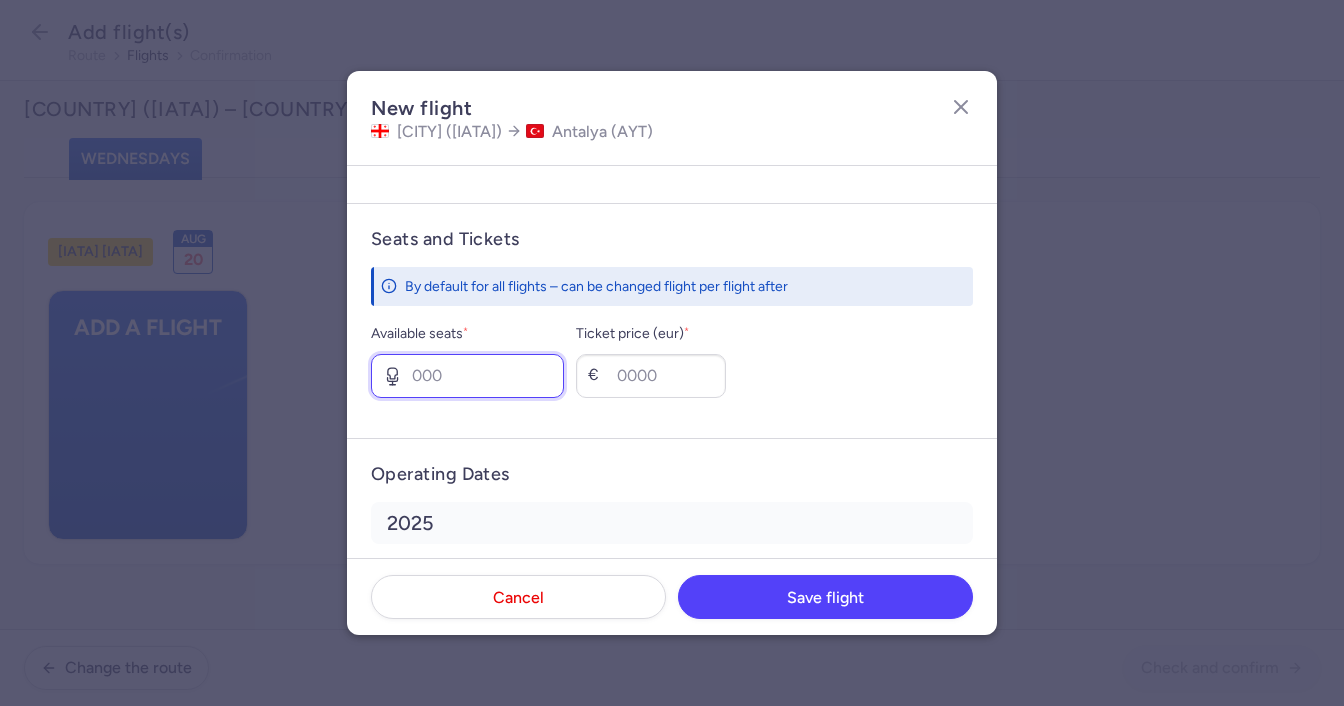 click on "Available seats  *" at bounding box center [467, 376] 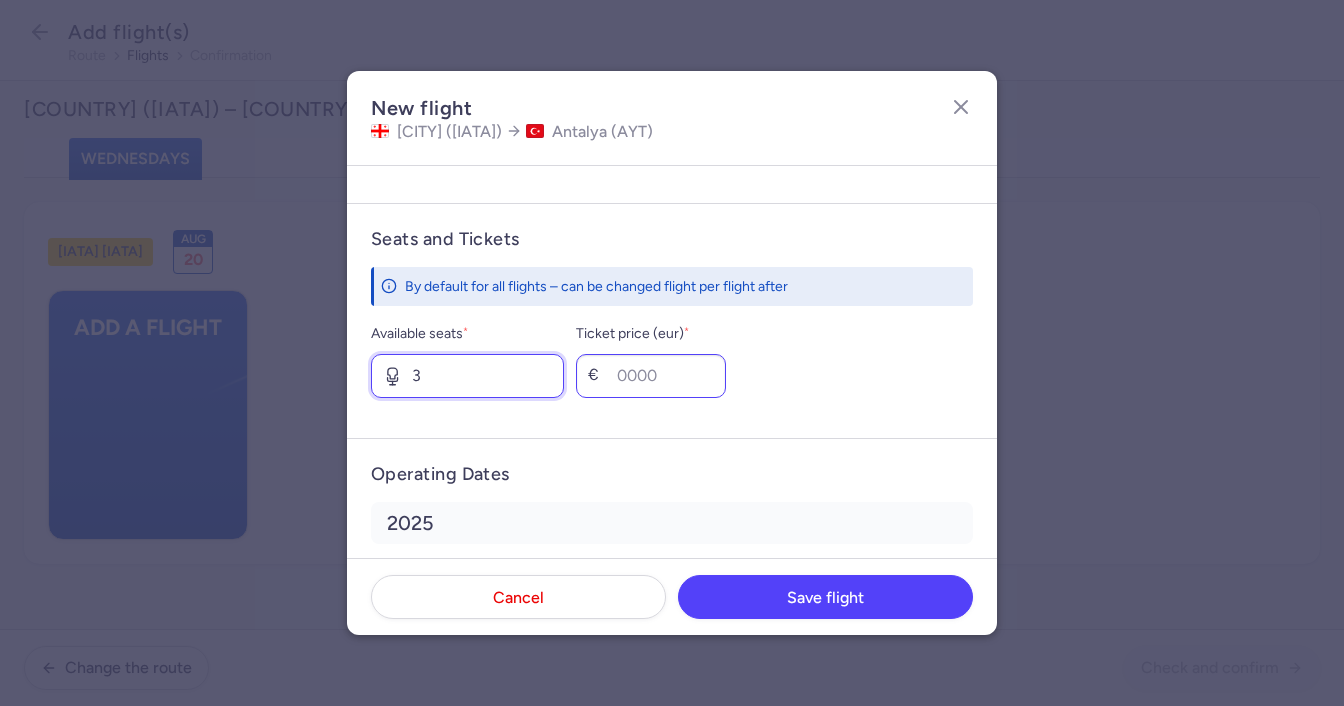 type on "3" 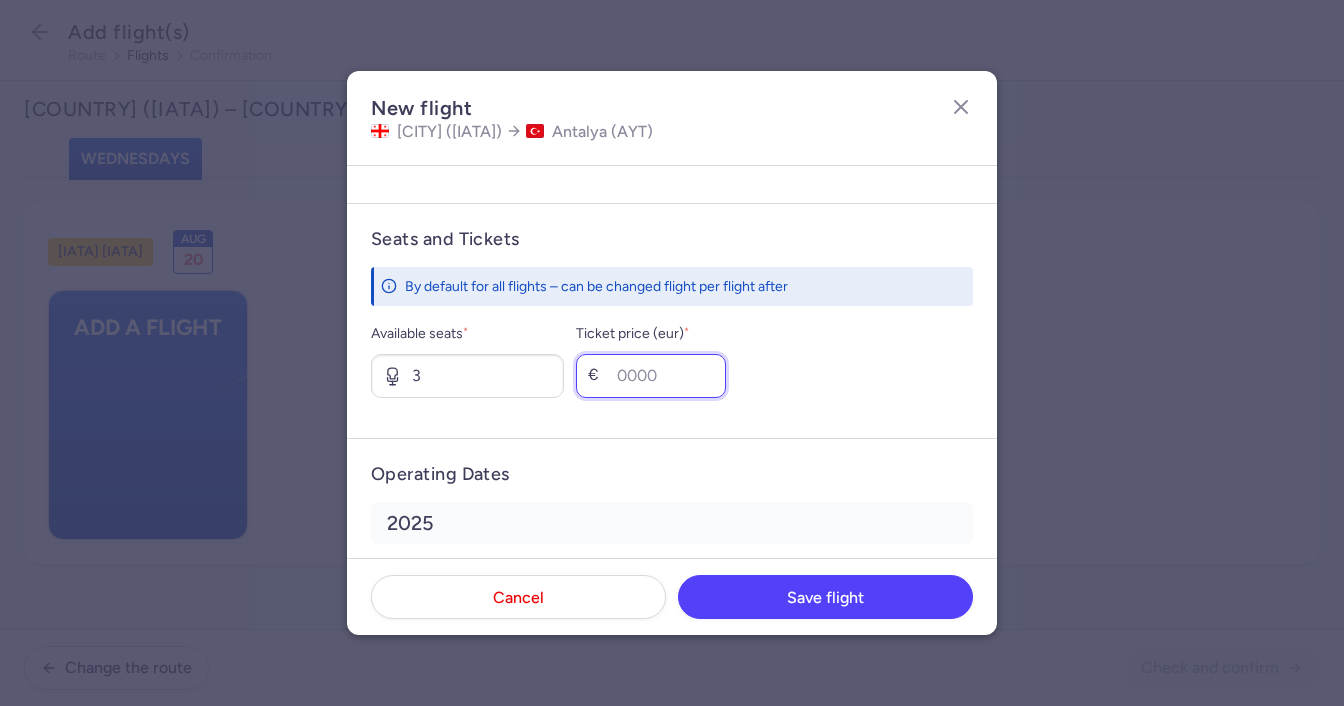 click on "Ticket price (eur)  *" at bounding box center (651, 376) 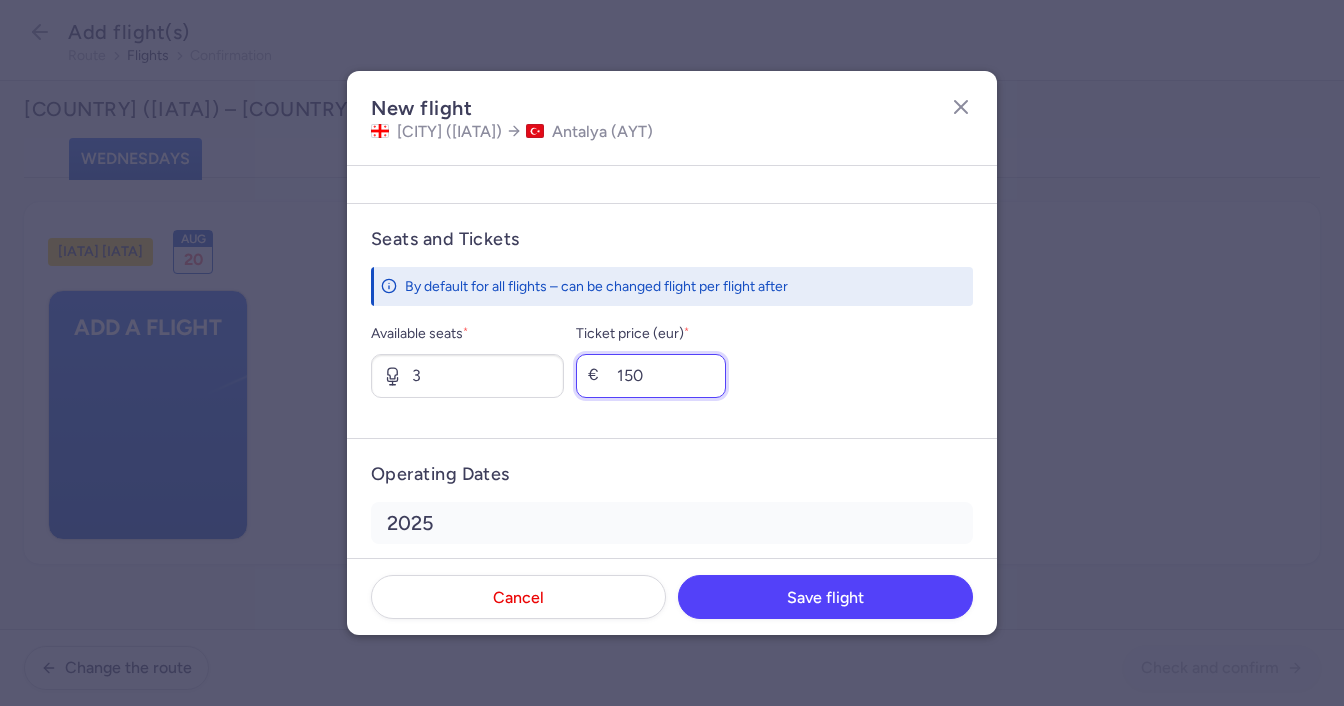 scroll, scrollTop: 805, scrollLeft: 0, axis: vertical 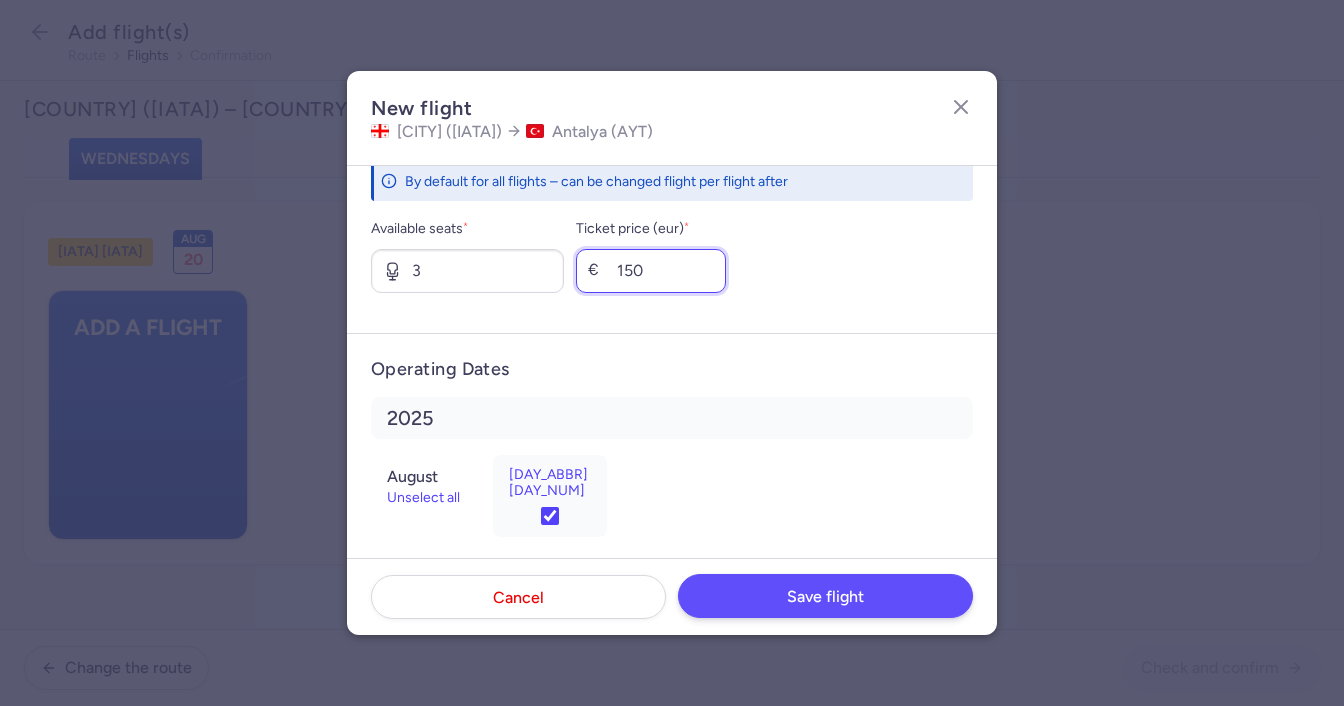 type on "150" 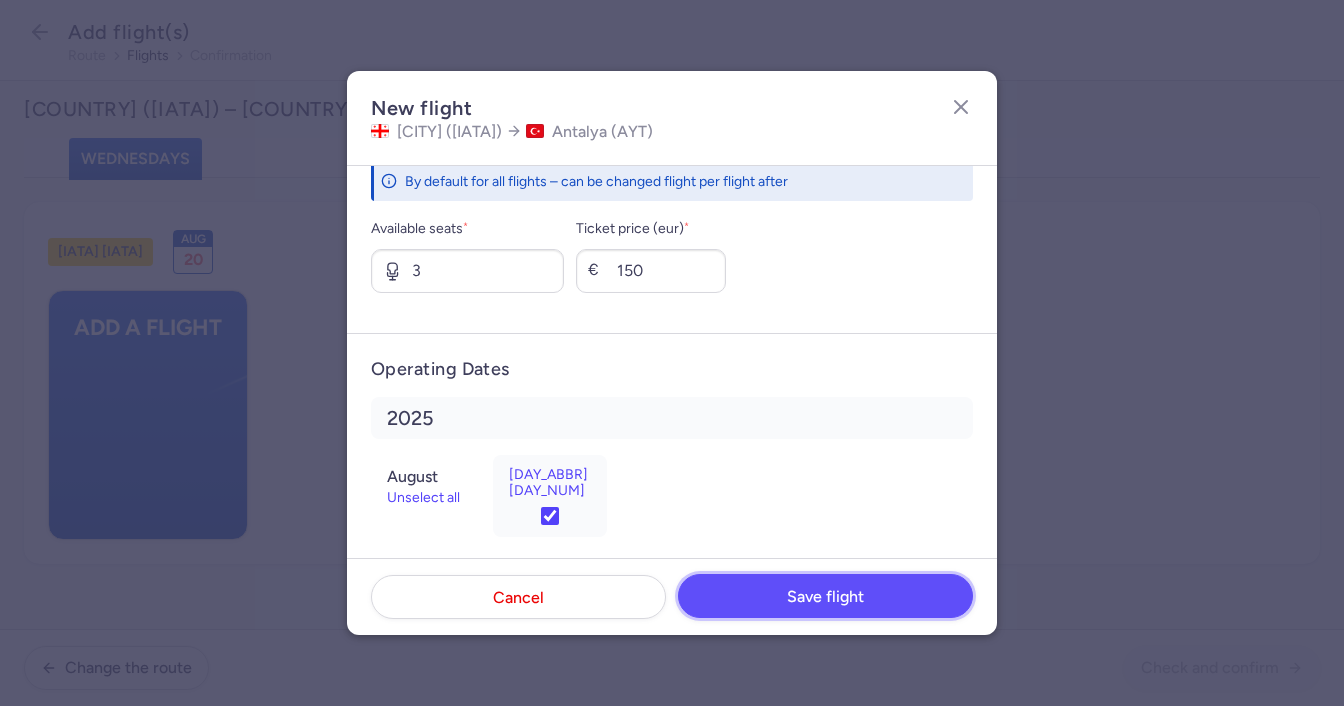 click on "Save flight" at bounding box center (825, 597) 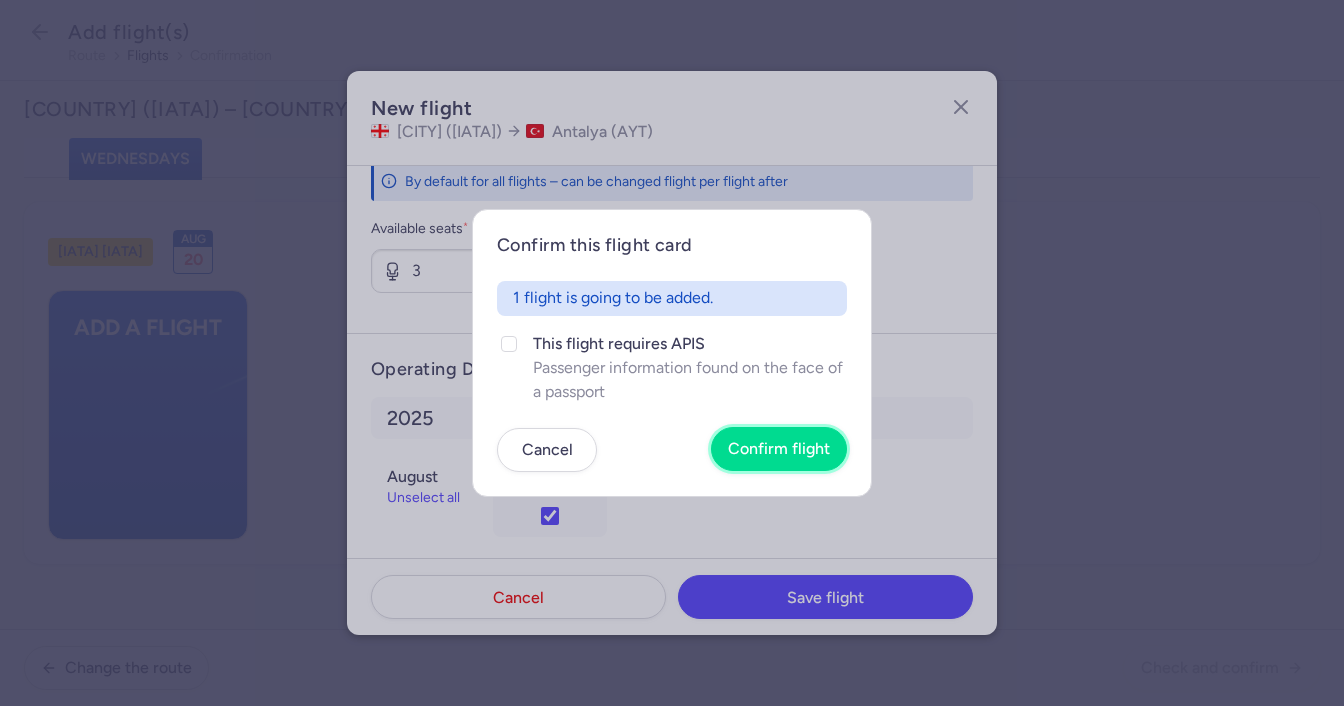 click on "Confirm flight" at bounding box center [779, 449] 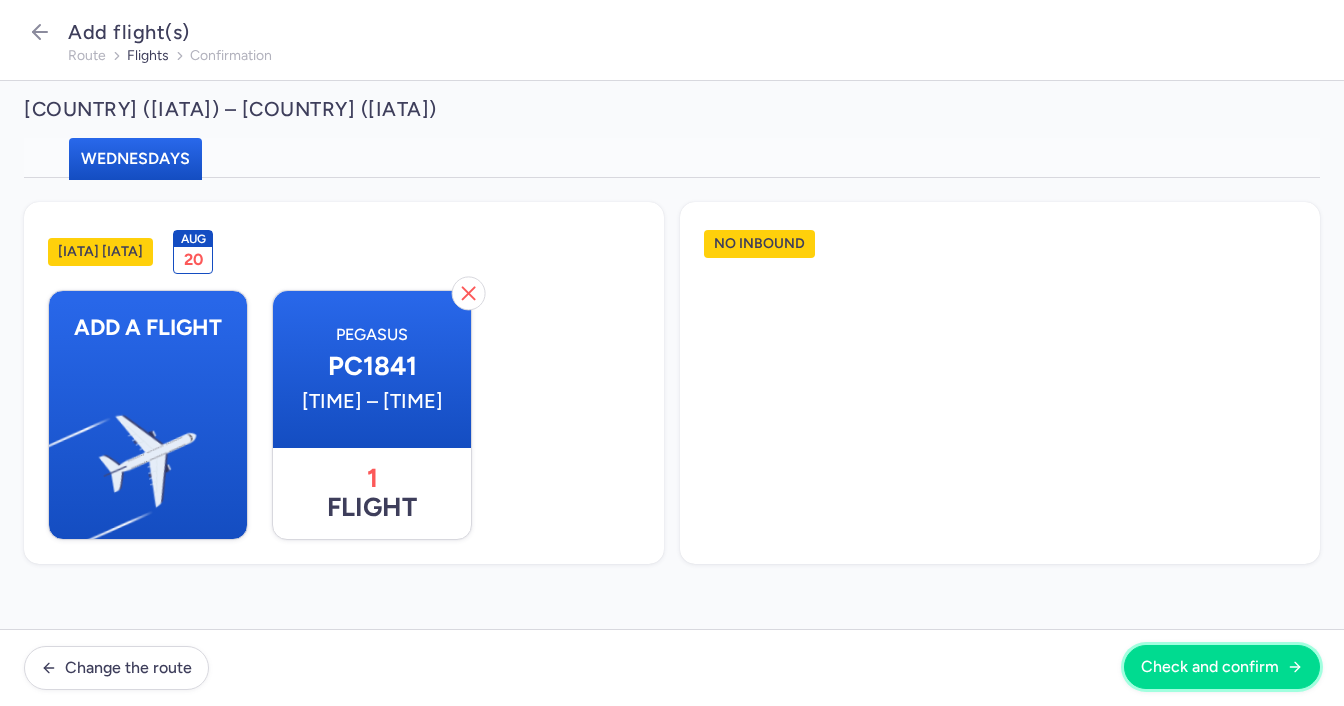 click on "Check and confirm" at bounding box center [1210, 667] 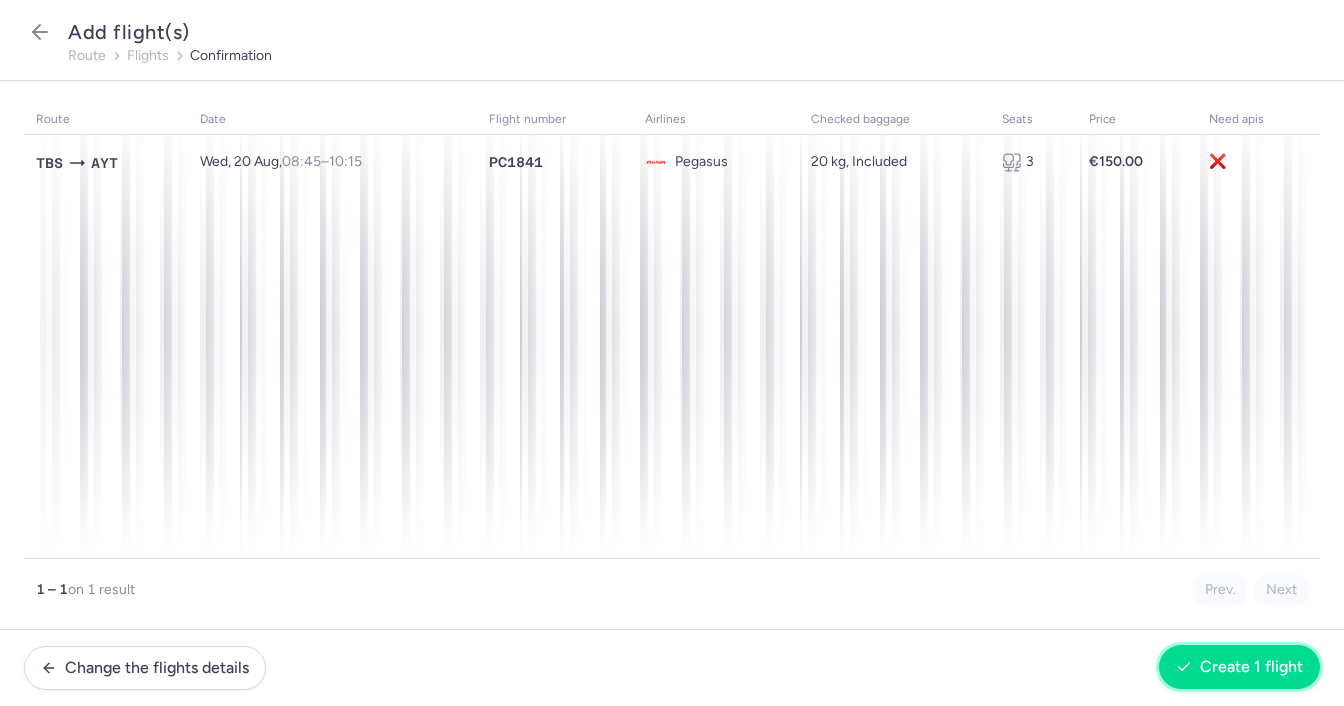 click on "Create 1 flight" at bounding box center [1251, 667] 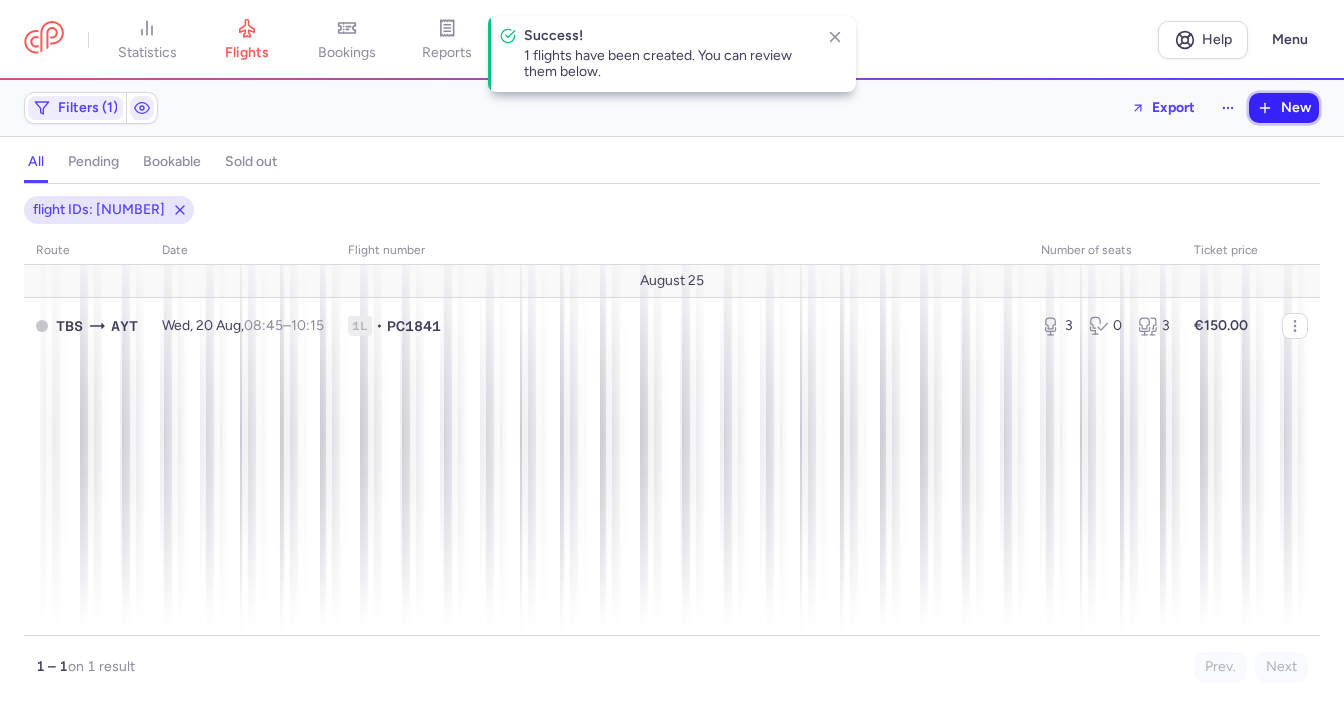 click on "New" at bounding box center [1284, 108] 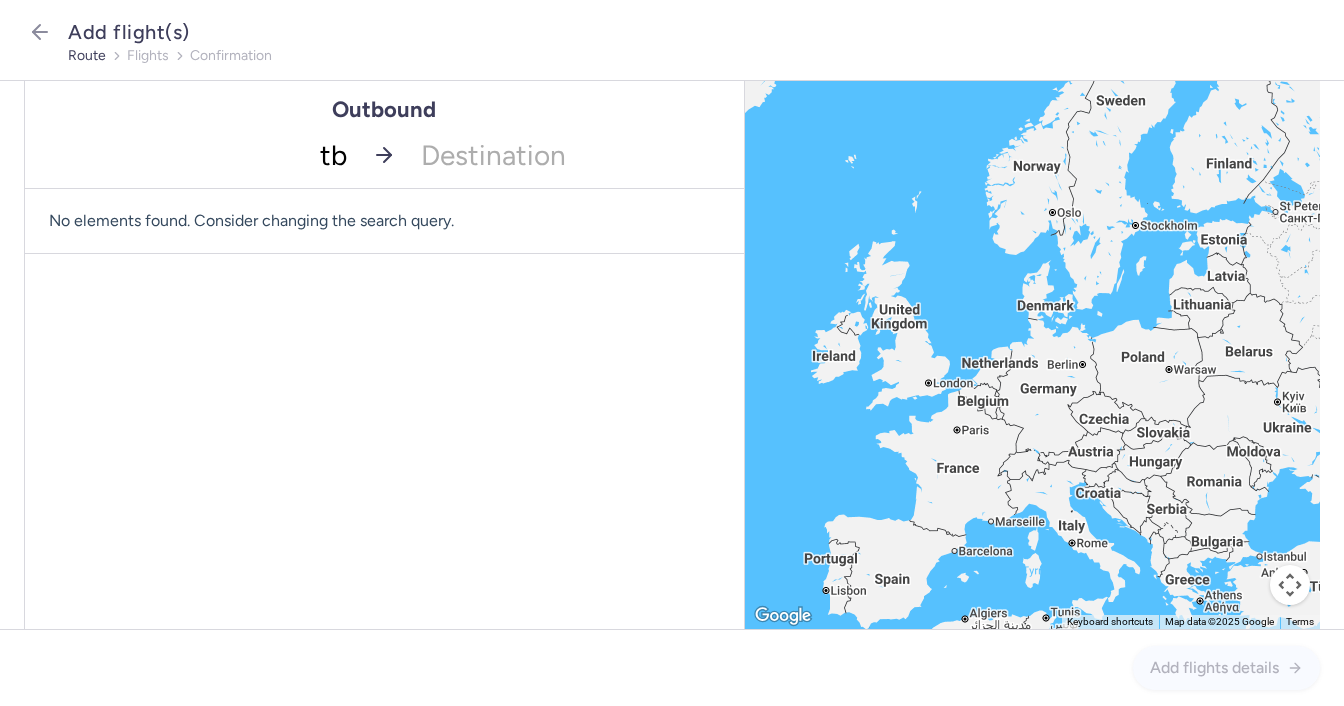 type on "tbs" 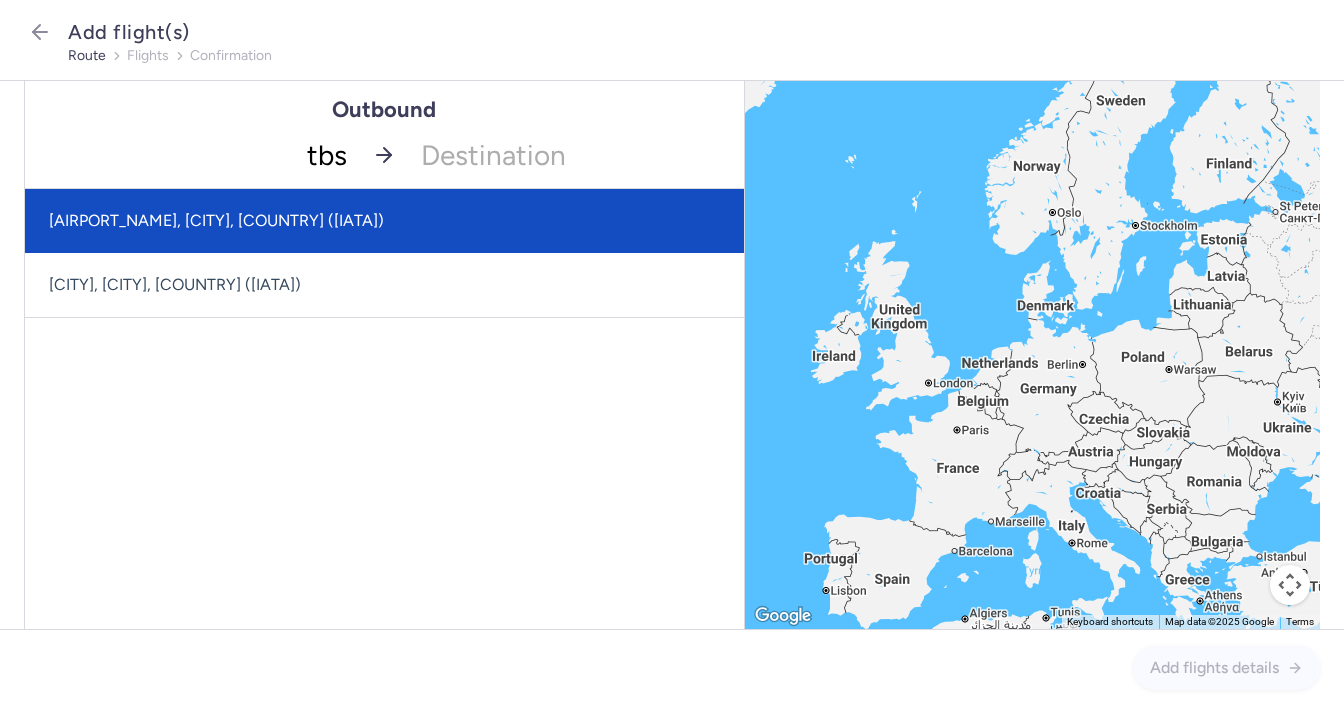 drag, startPoint x: 263, startPoint y: 218, endPoint x: 401, endPoint y: 198, distance: 139.44174 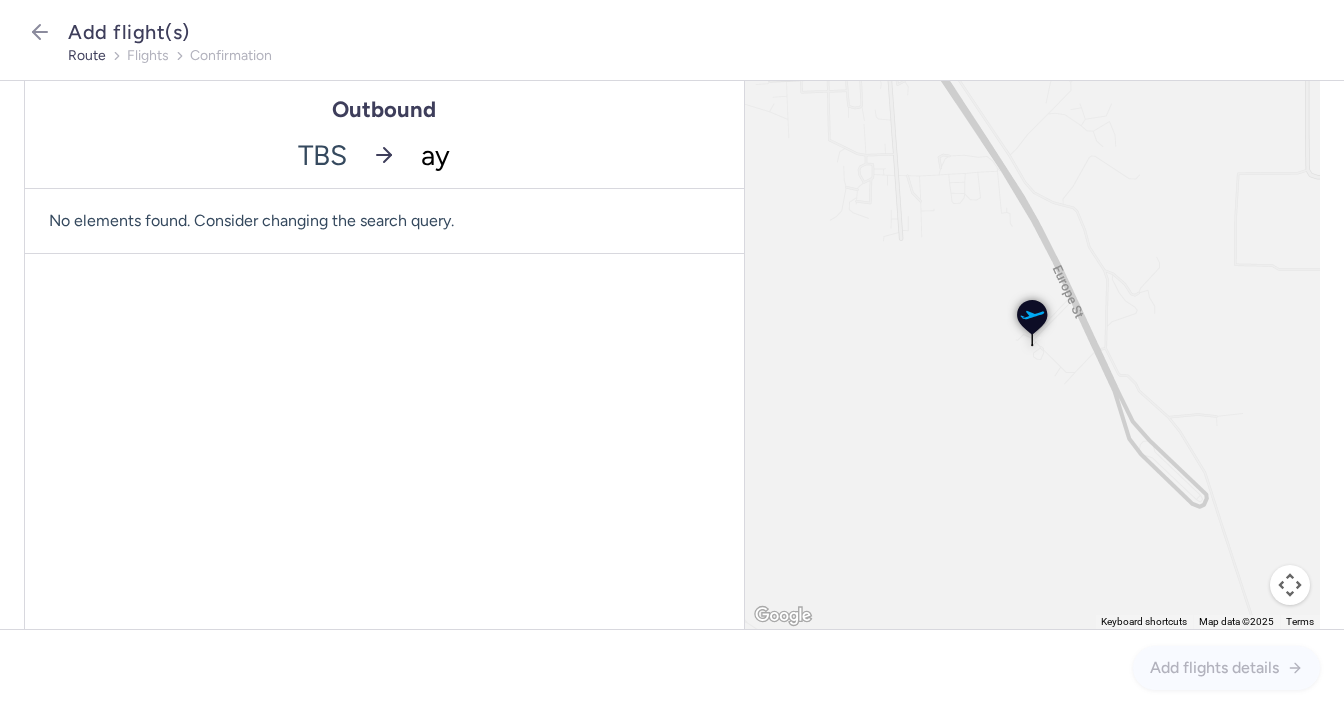 type on "ayt" 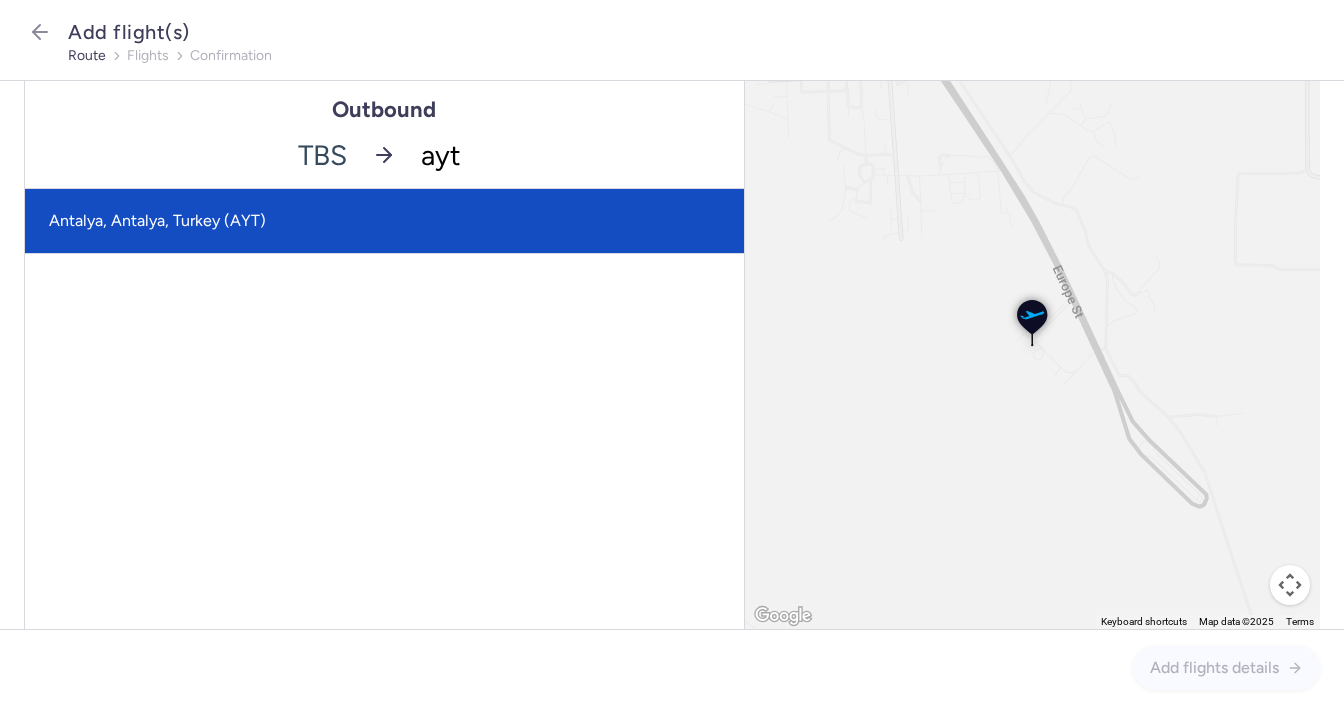click on "Antalya, Antalya, Turkey (AYT)" at bounding box center [384, 221] 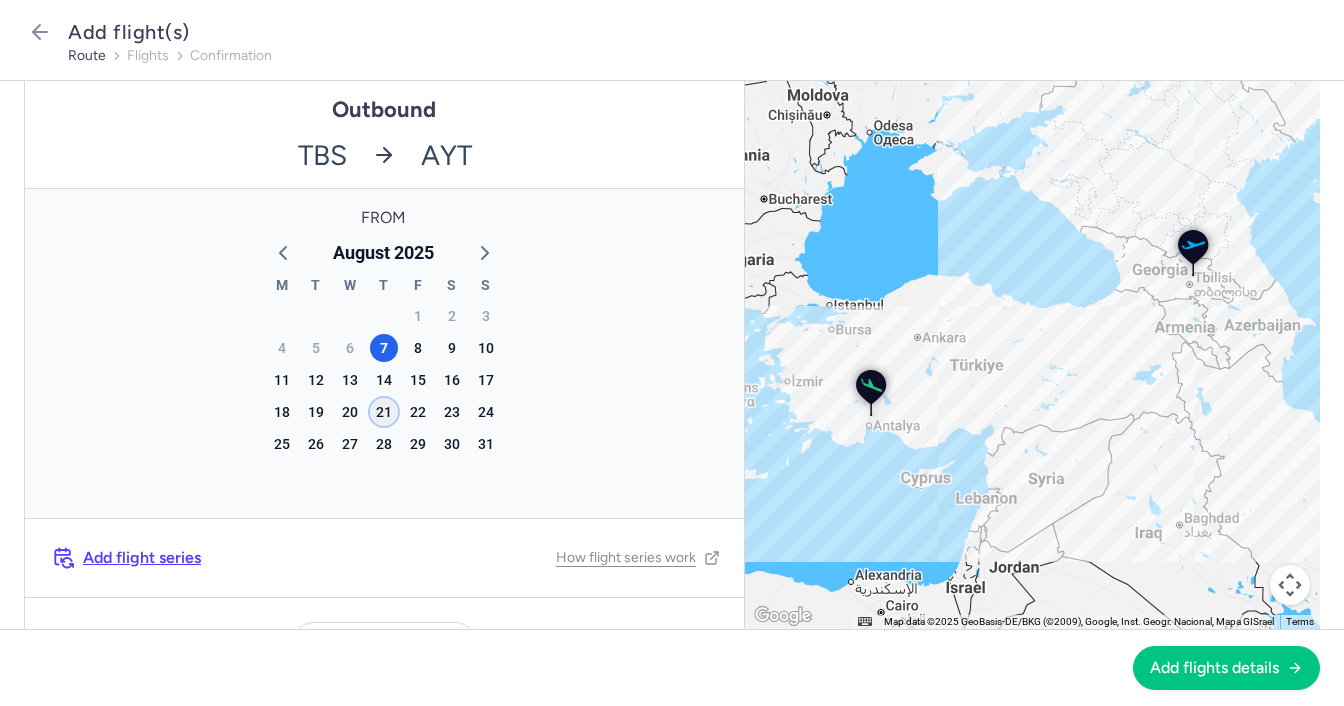 click on "21" 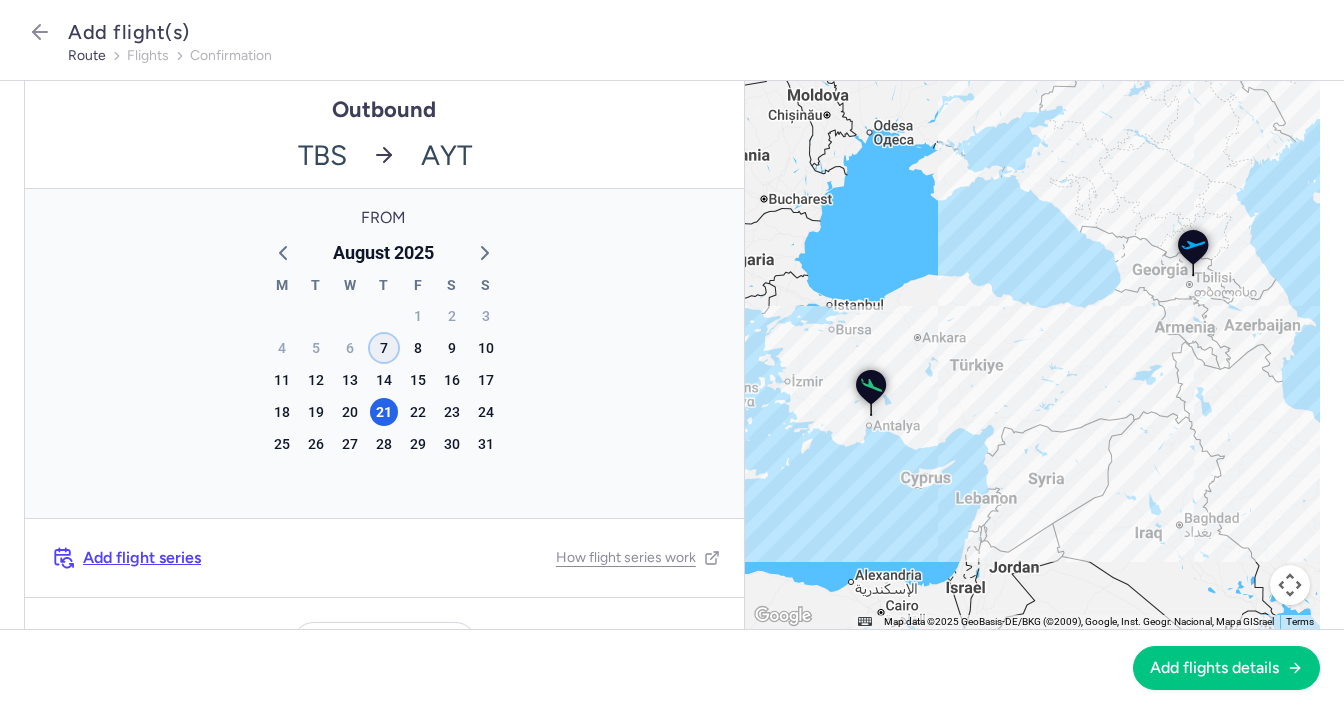 click on "7" 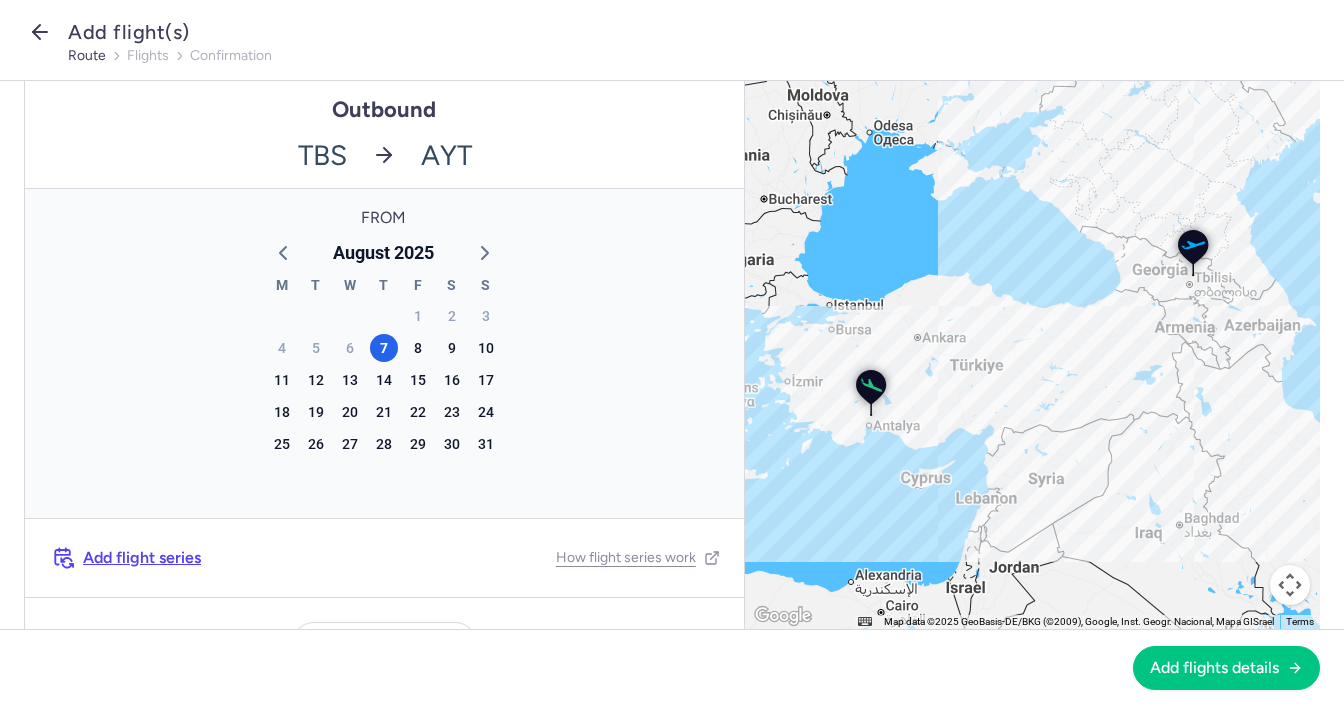 click 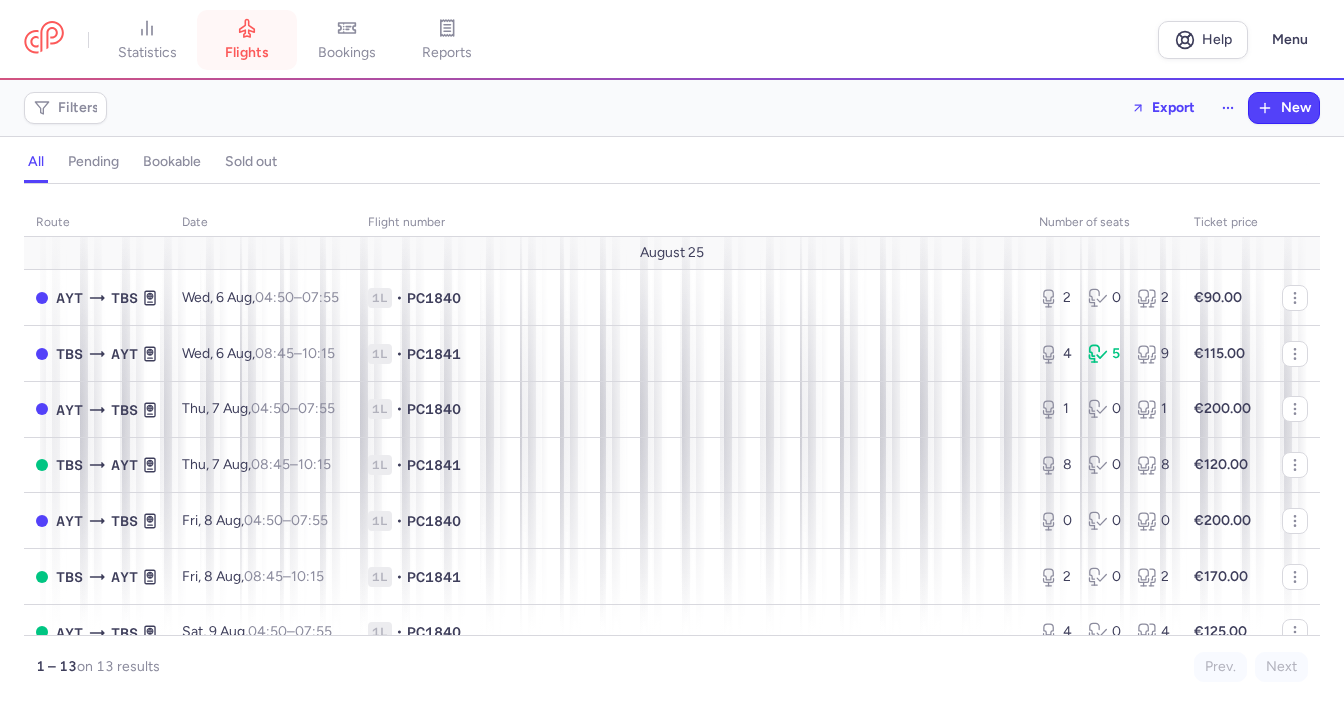 click on "flights" at bounding box center (247, 53) 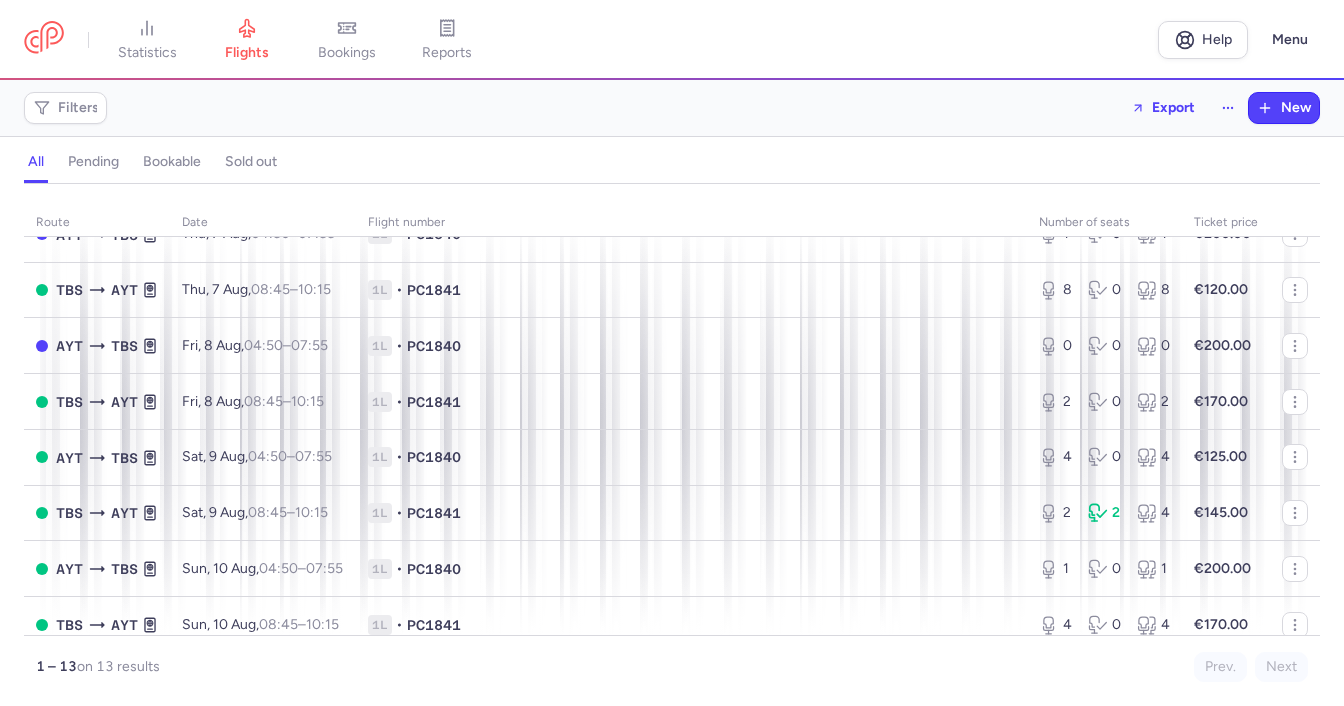 scroll, scrollTop: 75, scrollLeft: 0, axis: vertical 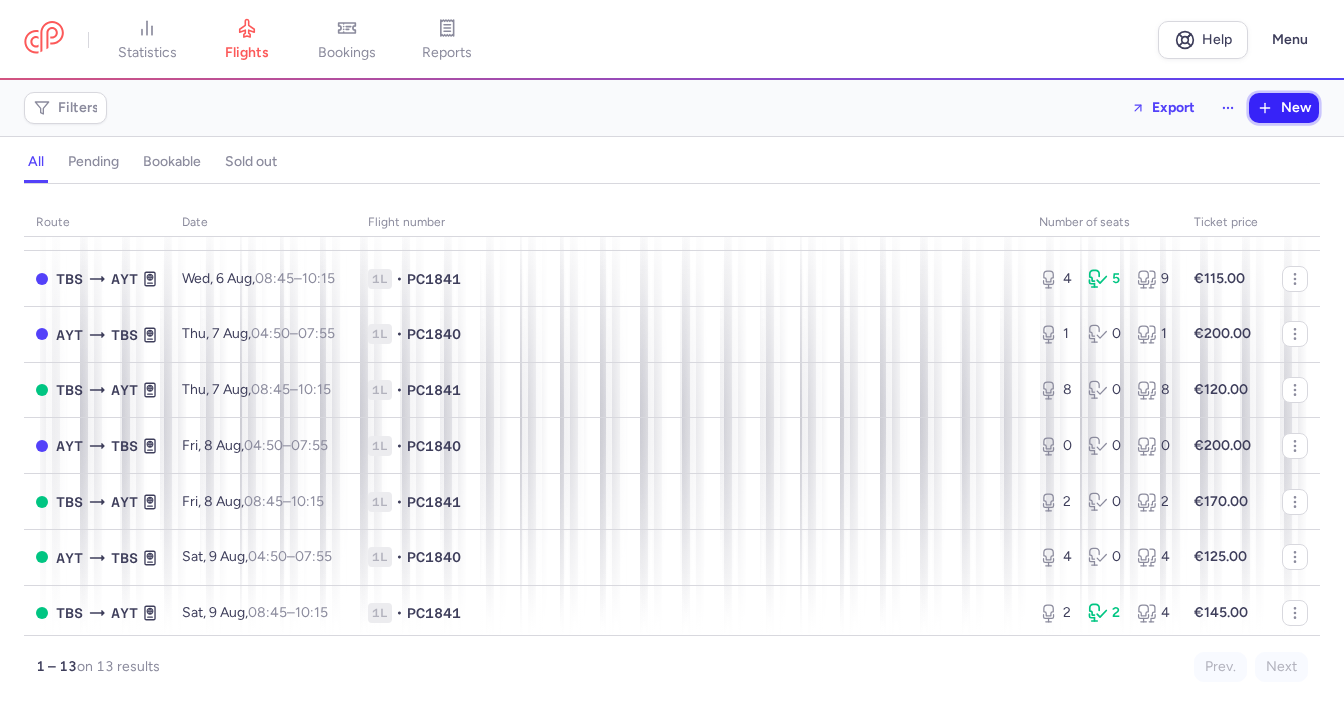 click on "New" at bounding box center (1284, 108) 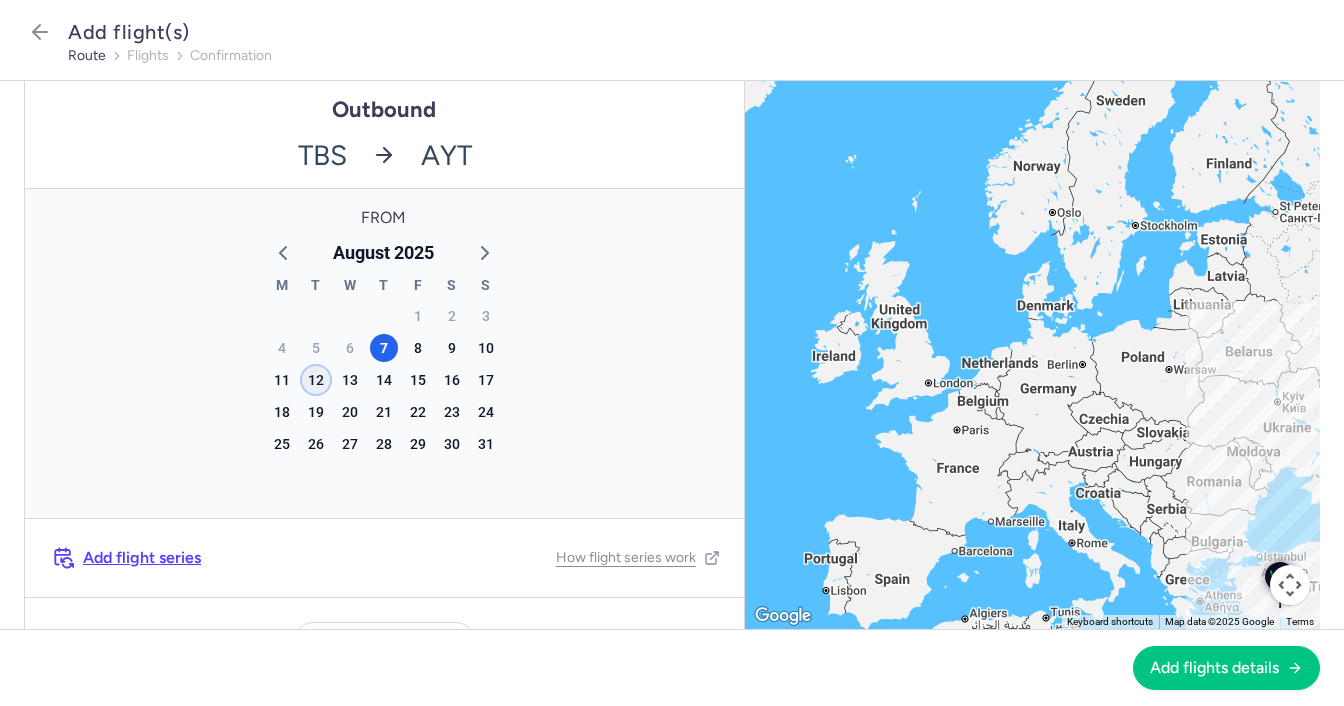 click on "12" 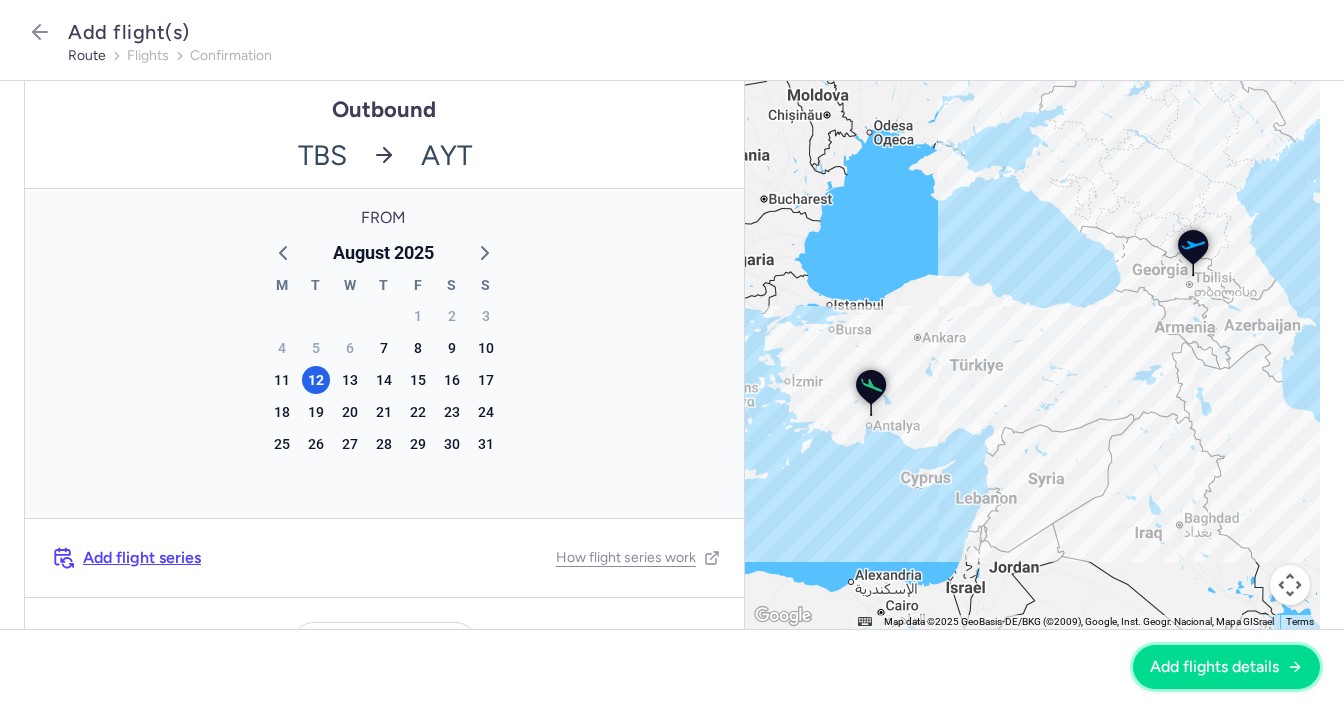 click on "Add flights details" at bounding box center [1214, 667] 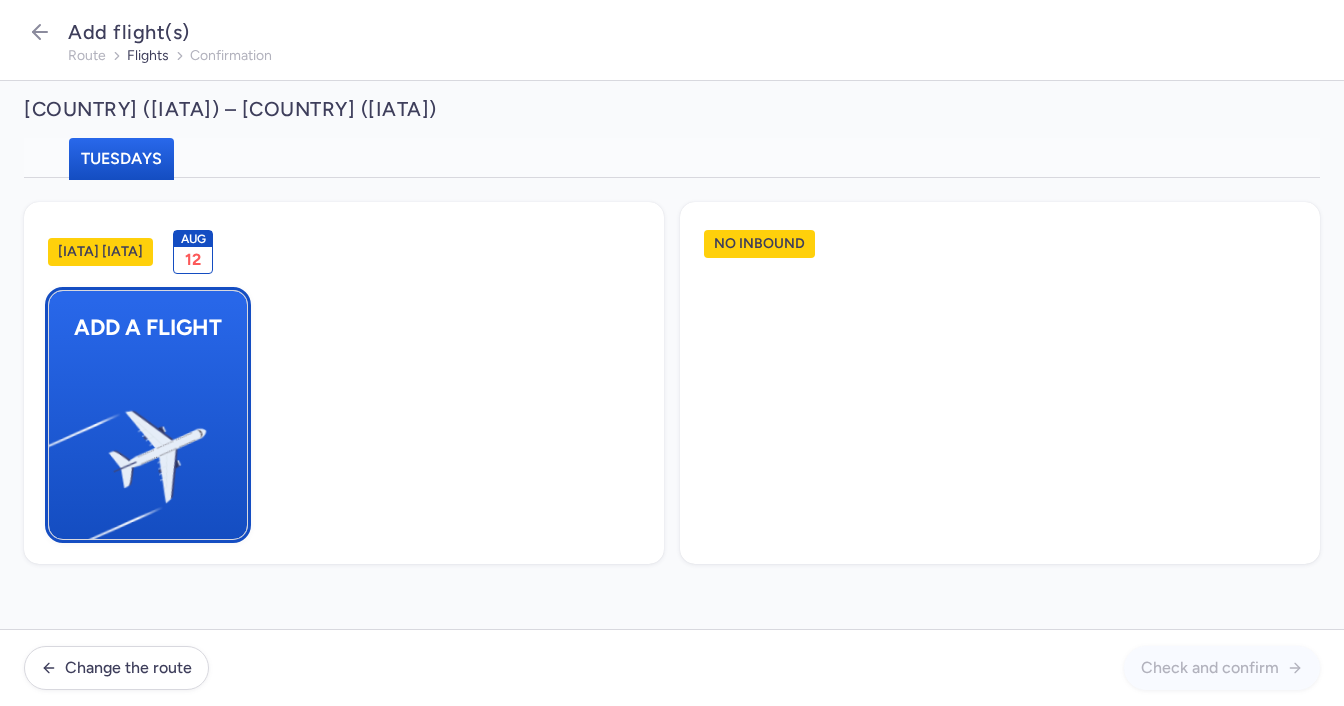 click at bounding box center (59, 448) 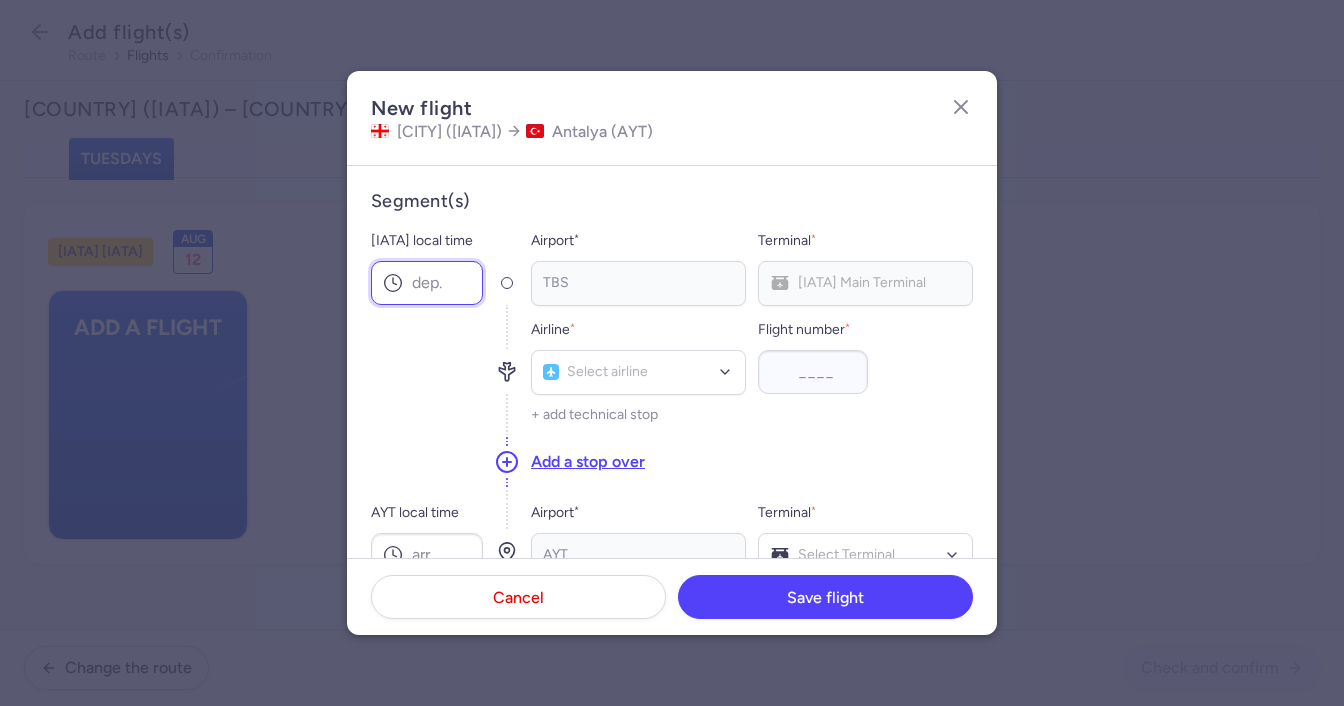 click on "[IATA] local time" at bounding box center (427, 283) 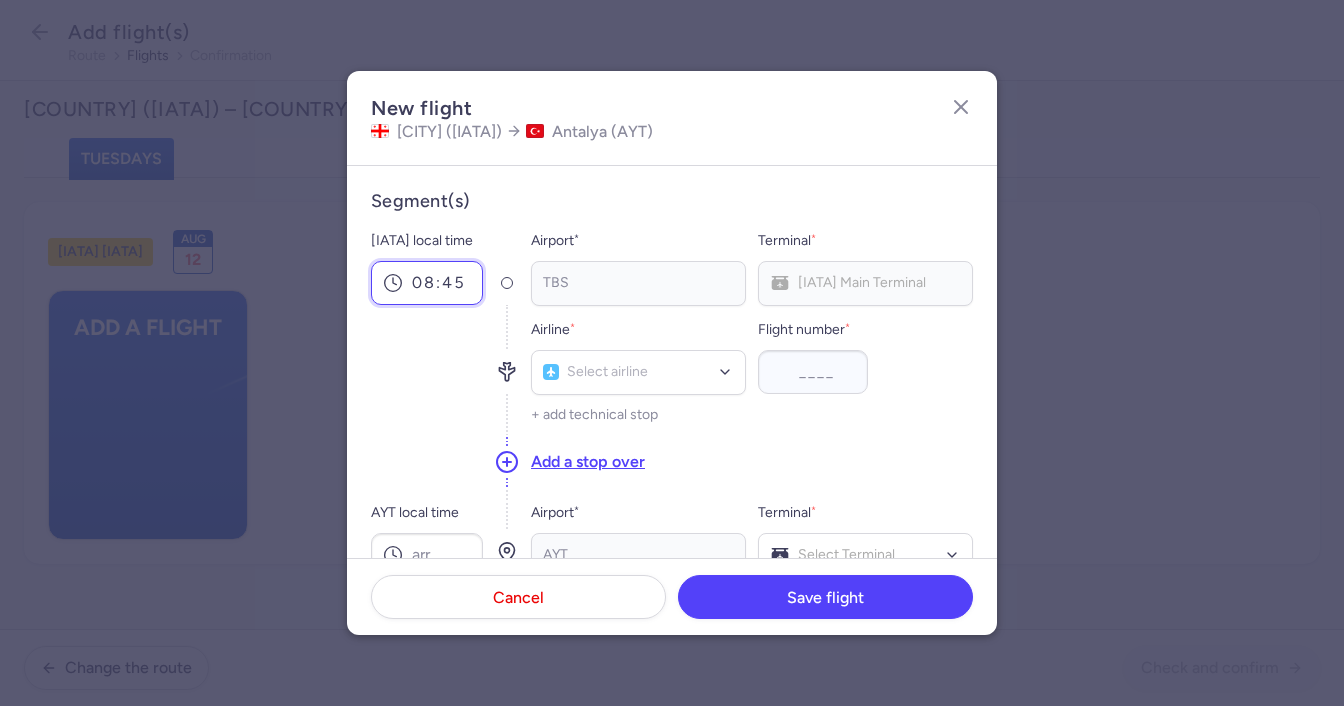 type on "08:45" 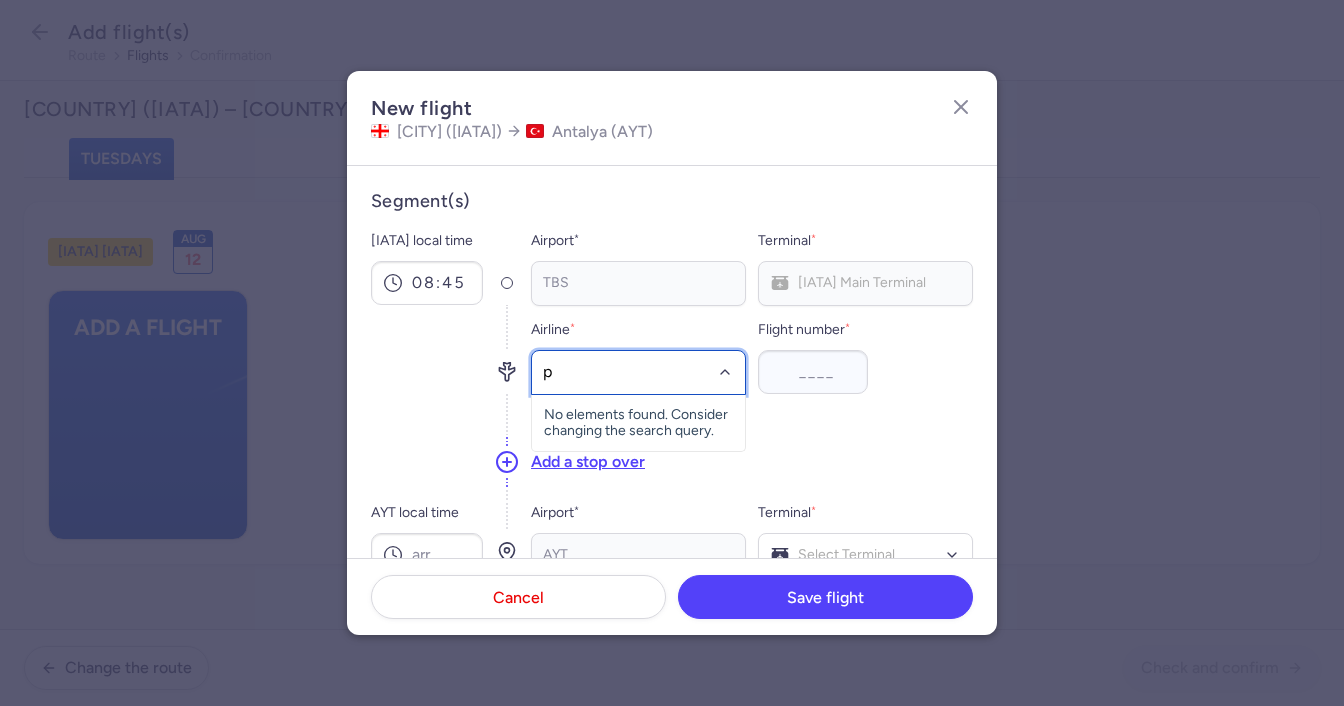 type on "pc" 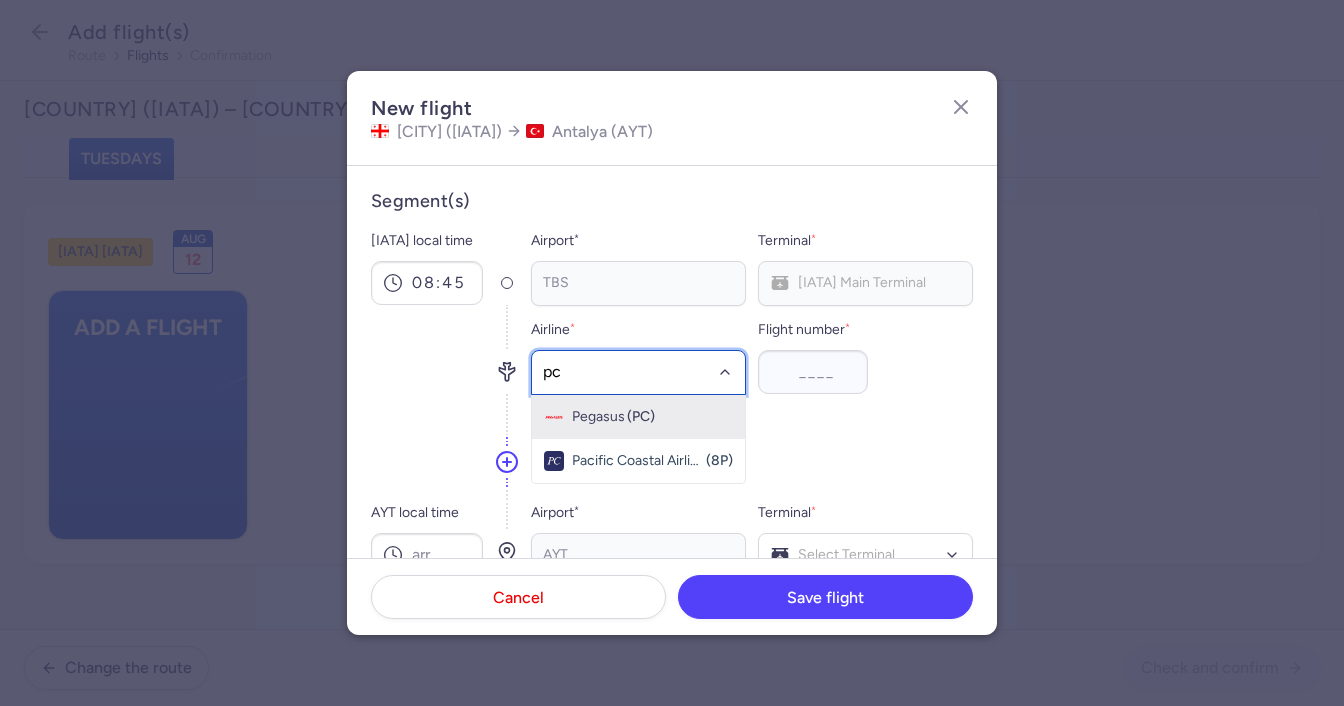 drag, startPoint x: 631, startPoint y: 429, endPoint x: 664, endPoint y: 415, distance: 35.846897 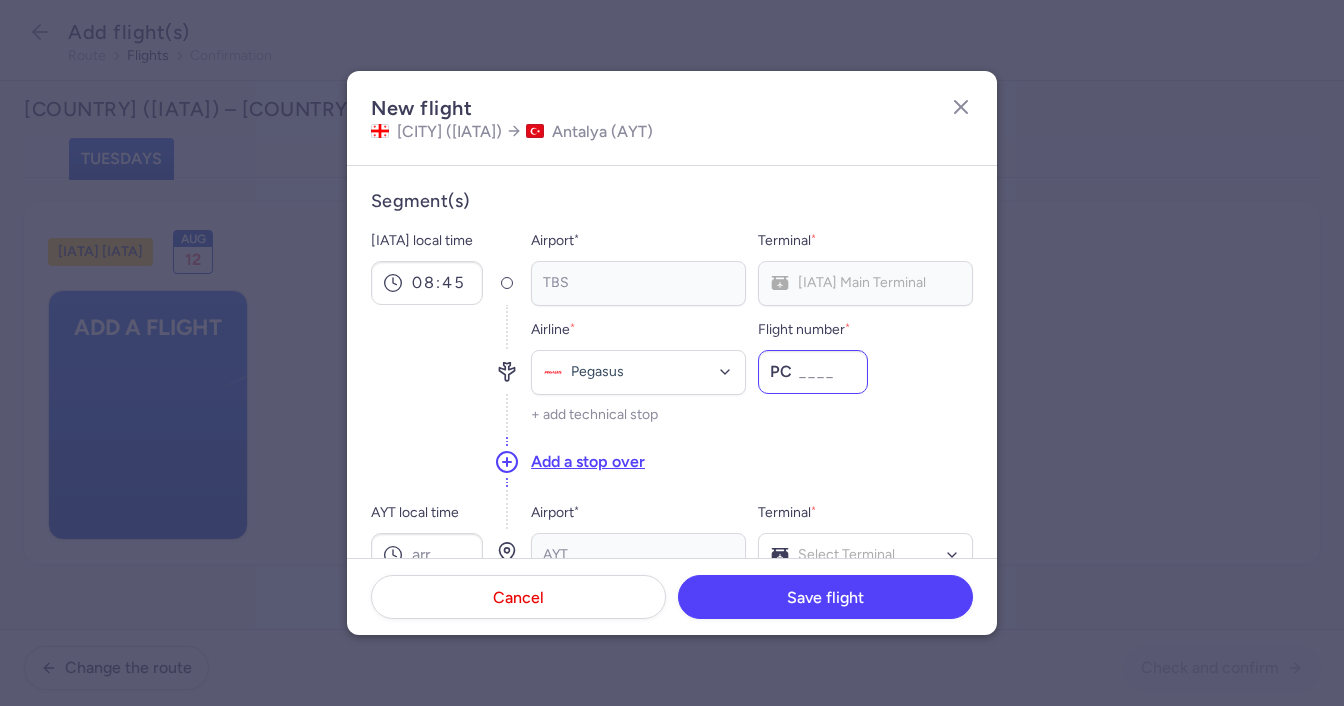 click on "Flight number  *" at bounding box center [813, 372] 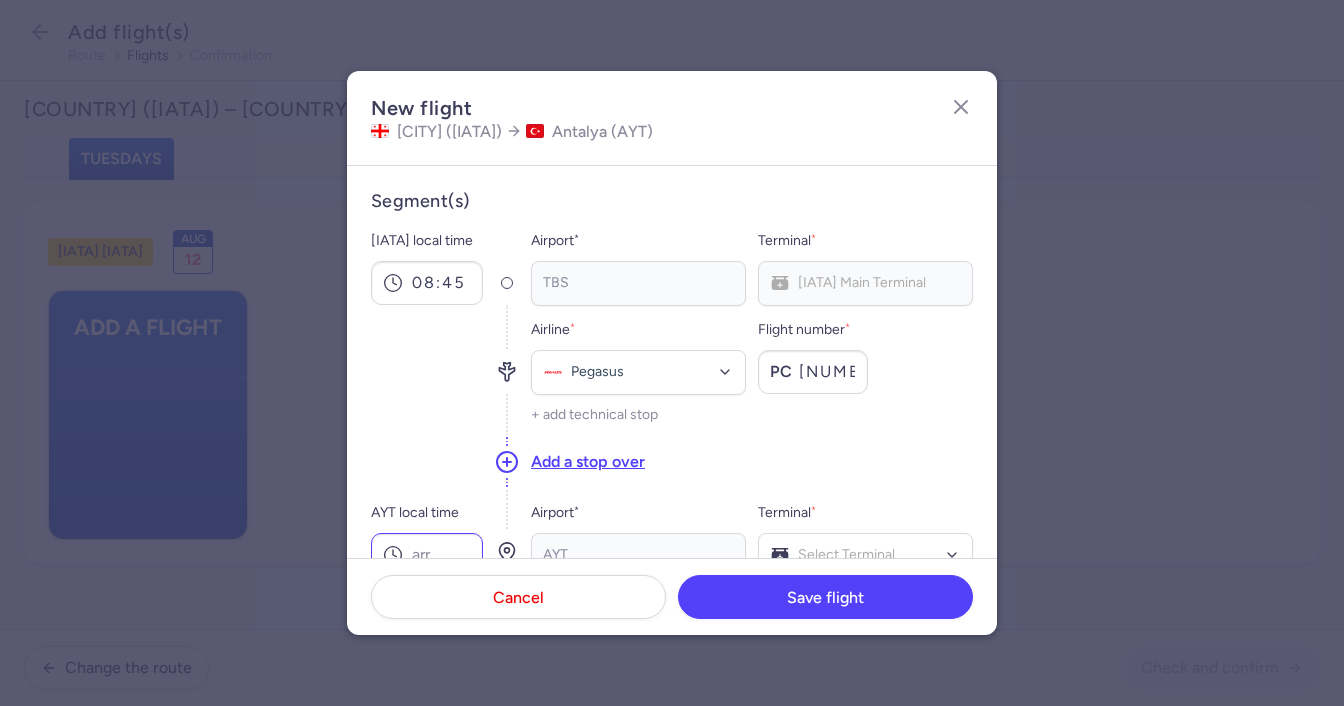 scroll, scrollTop: 100, scrollLeft: 0, axis: vertical 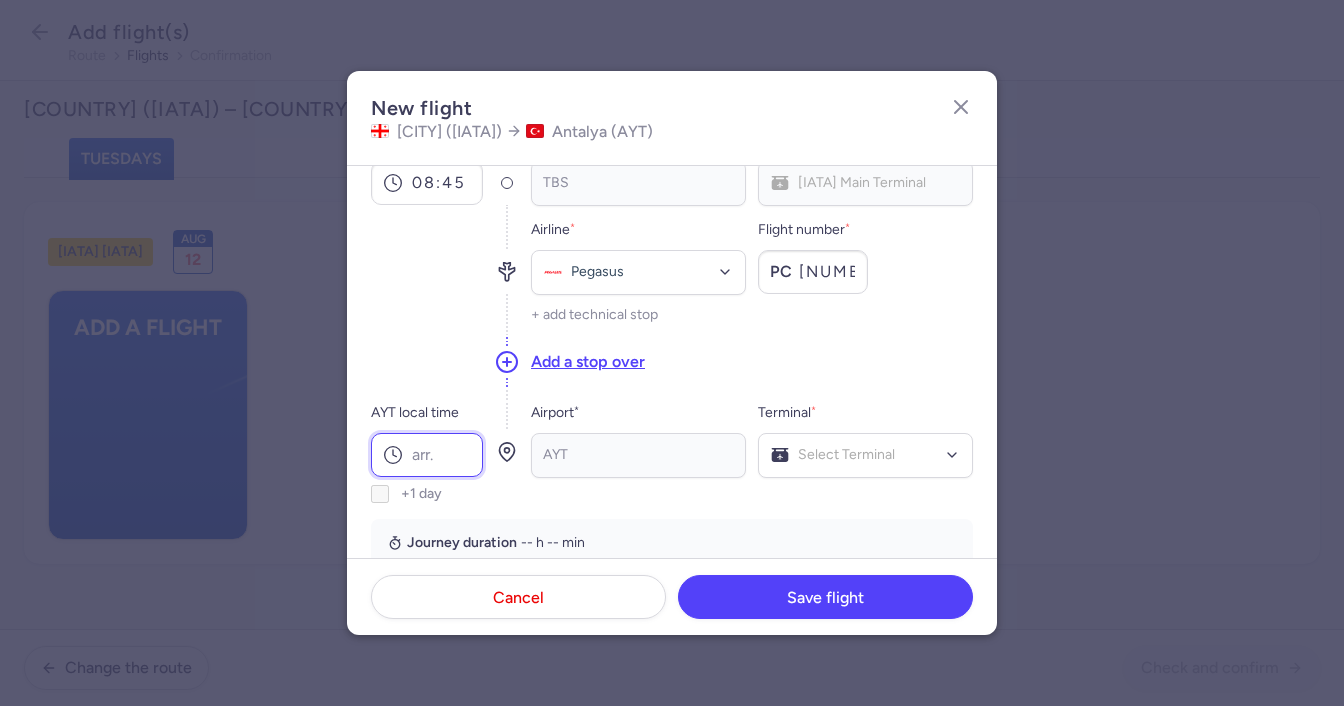 click on "AYT local time" at bounding box center [427, 455] 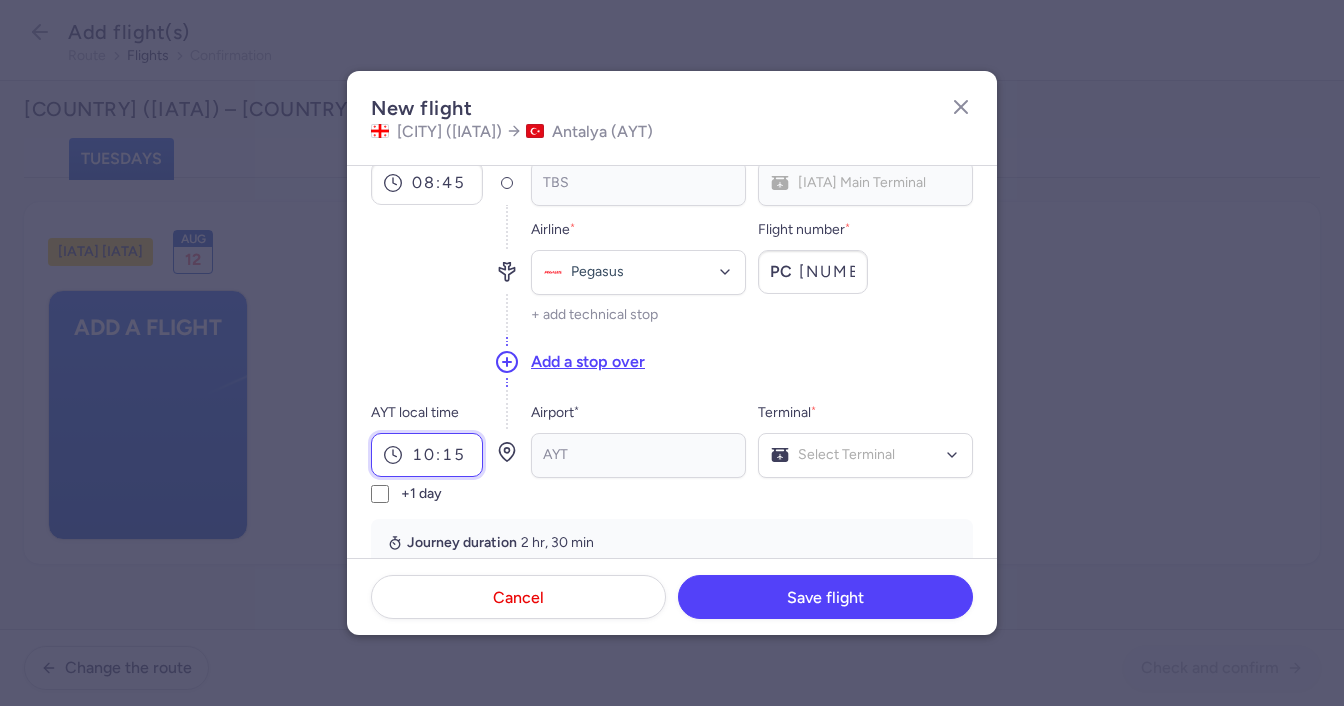 type on "10:15" 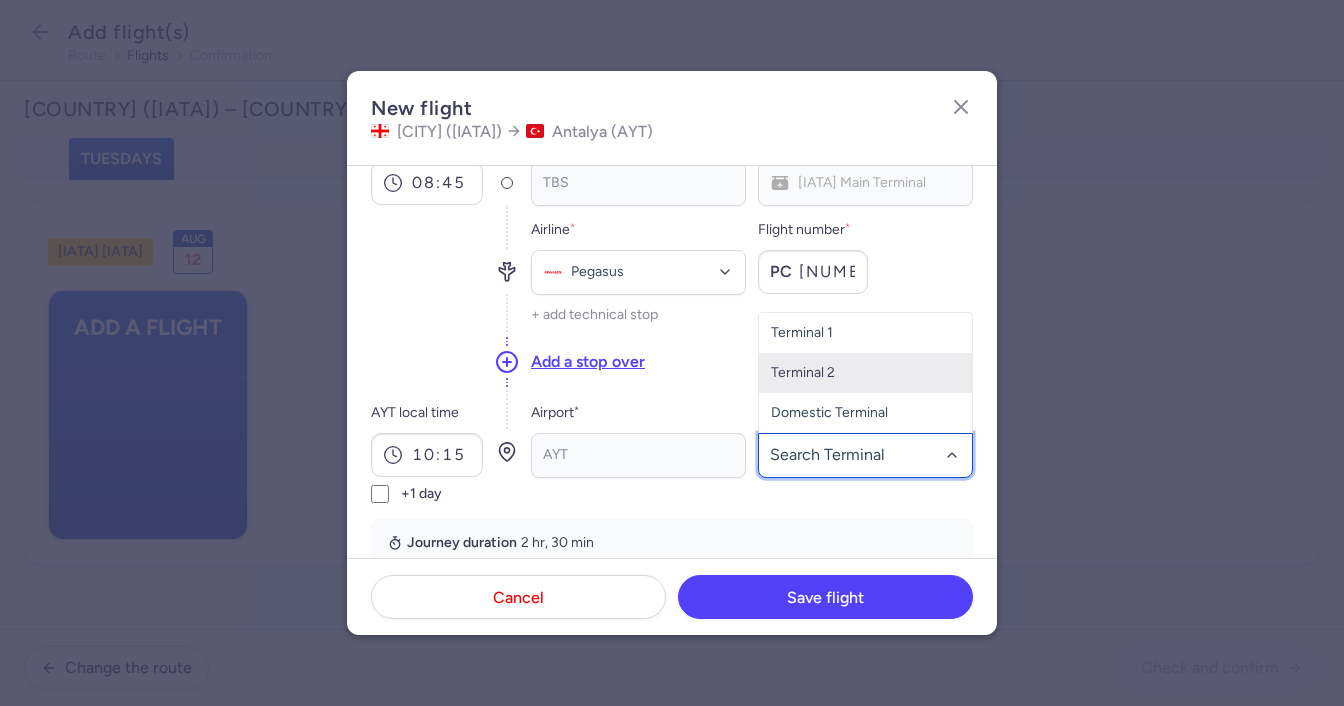 click on "Terminal 2" 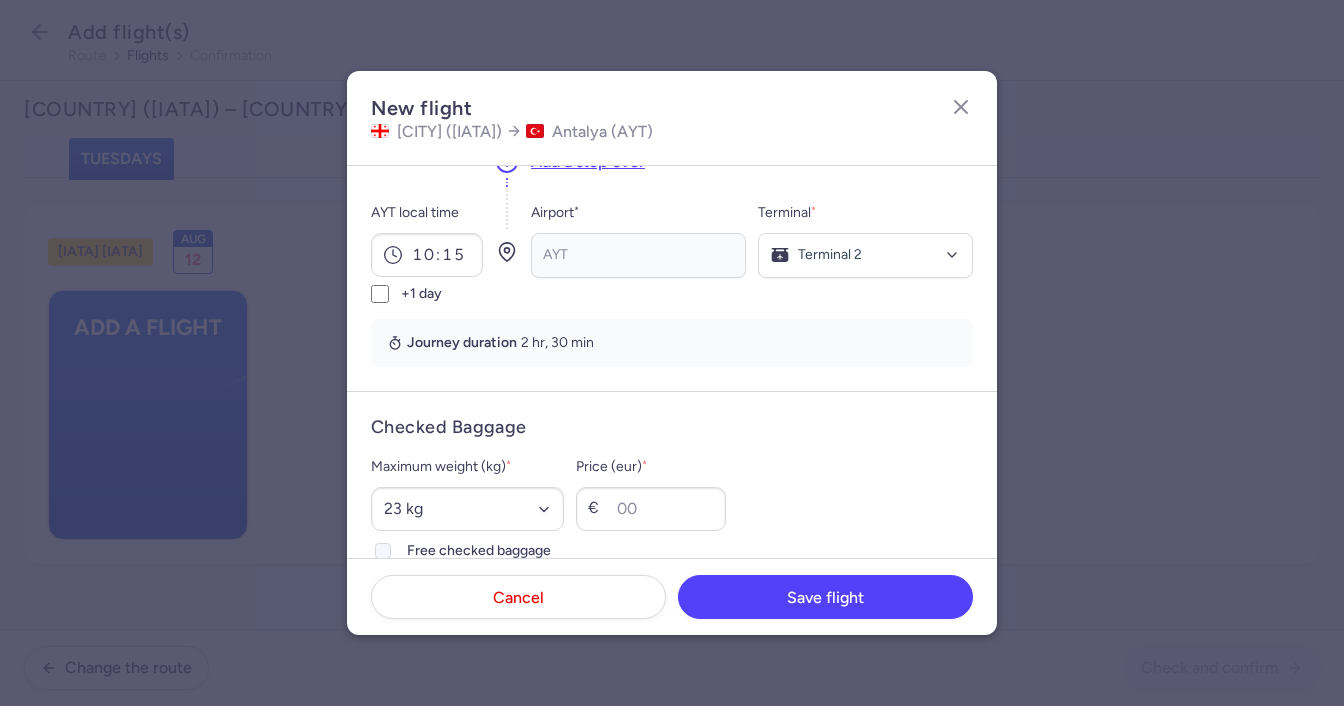 scroll, scrollTop: 400, scrollLeft: 0, axis: vertical 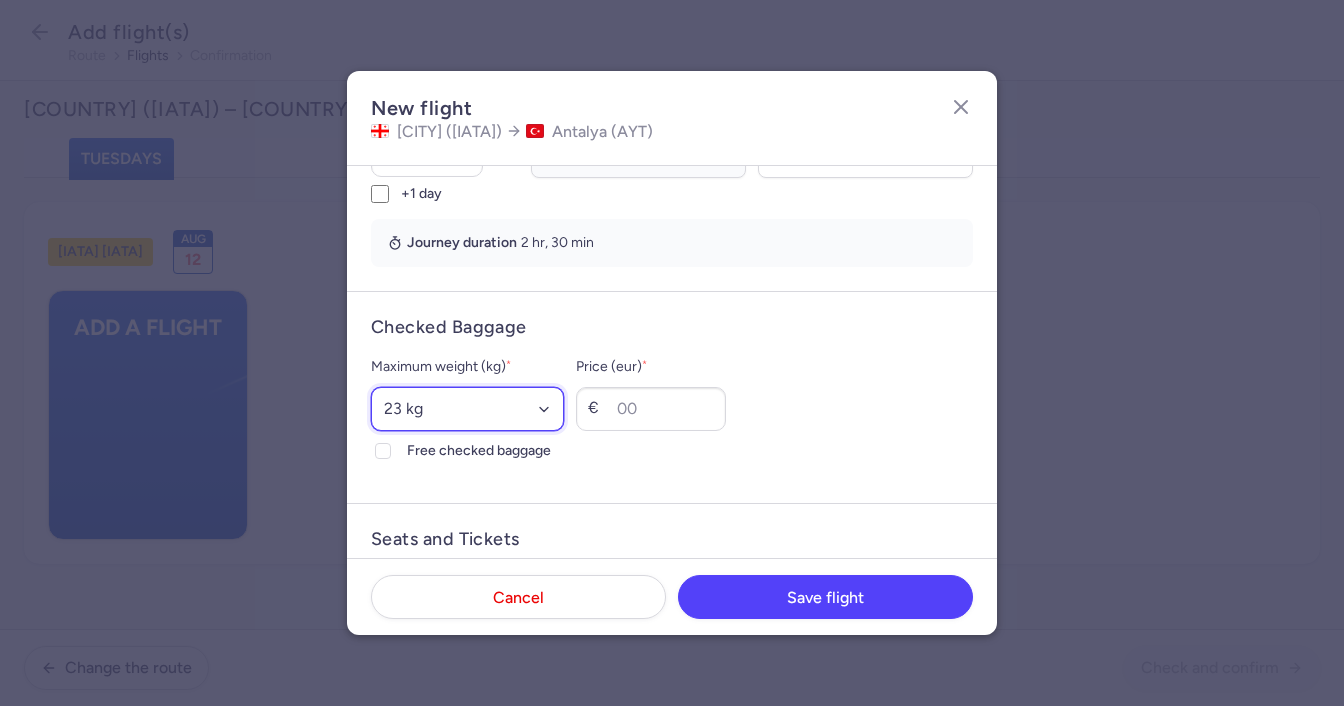 click on "Select an option 15 kg 16 kg 17 kg 18 kg 19 kg 20 kg 21 kg 22 kg 23 kg 24 kg 25 kg 26 kg 27 kg 28 kg 29 kg 30 kg 31 kg 32 kg 33 kg 34 kg 35 kg" at bounding box center [467, 409] 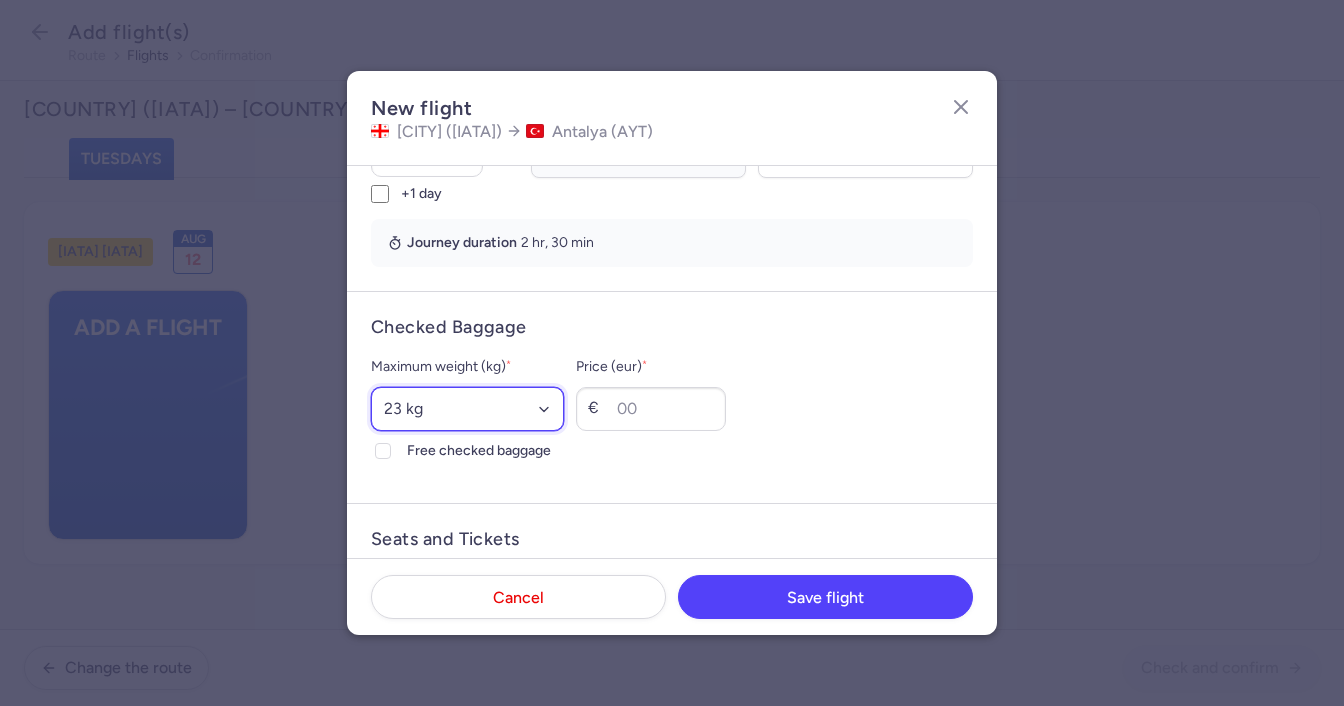 select on "20" 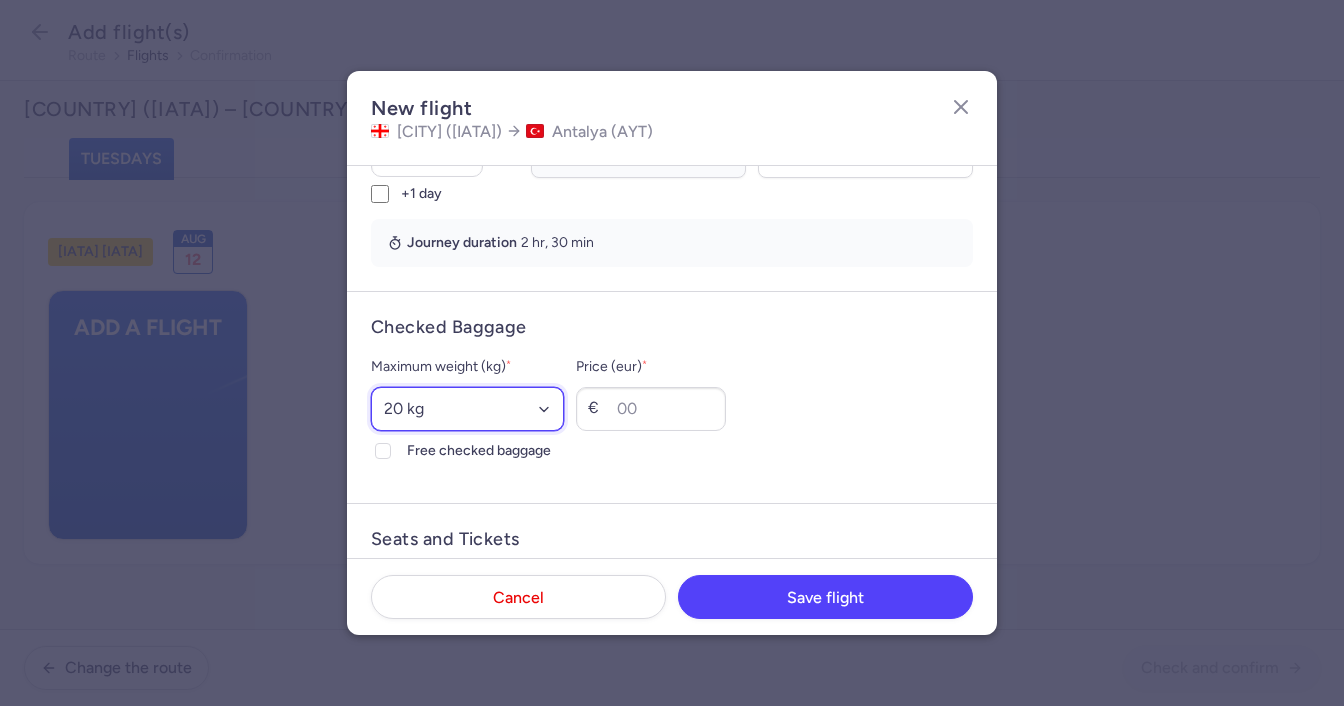 click on "Select an option 15 kg 16 kg 17 kg 18 kg 19 kg 20 kg 21 kg 22 kg 23 kg 24 kg 25 kg 26 kg 27 kg 28 kg 29 kg 30 kg 31 kg 32 kg 33 kg 34 kg 35 kg" at bounding box center (467, 409) 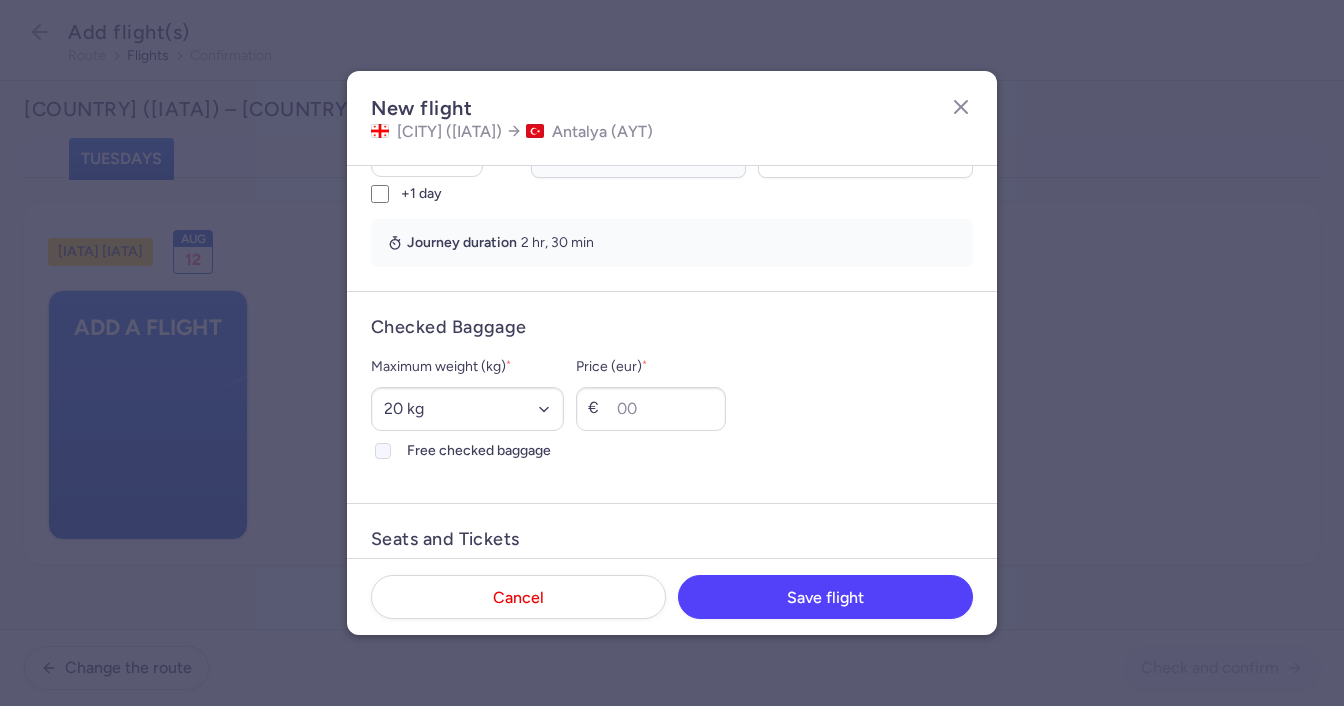 click on "Free checked baggage" 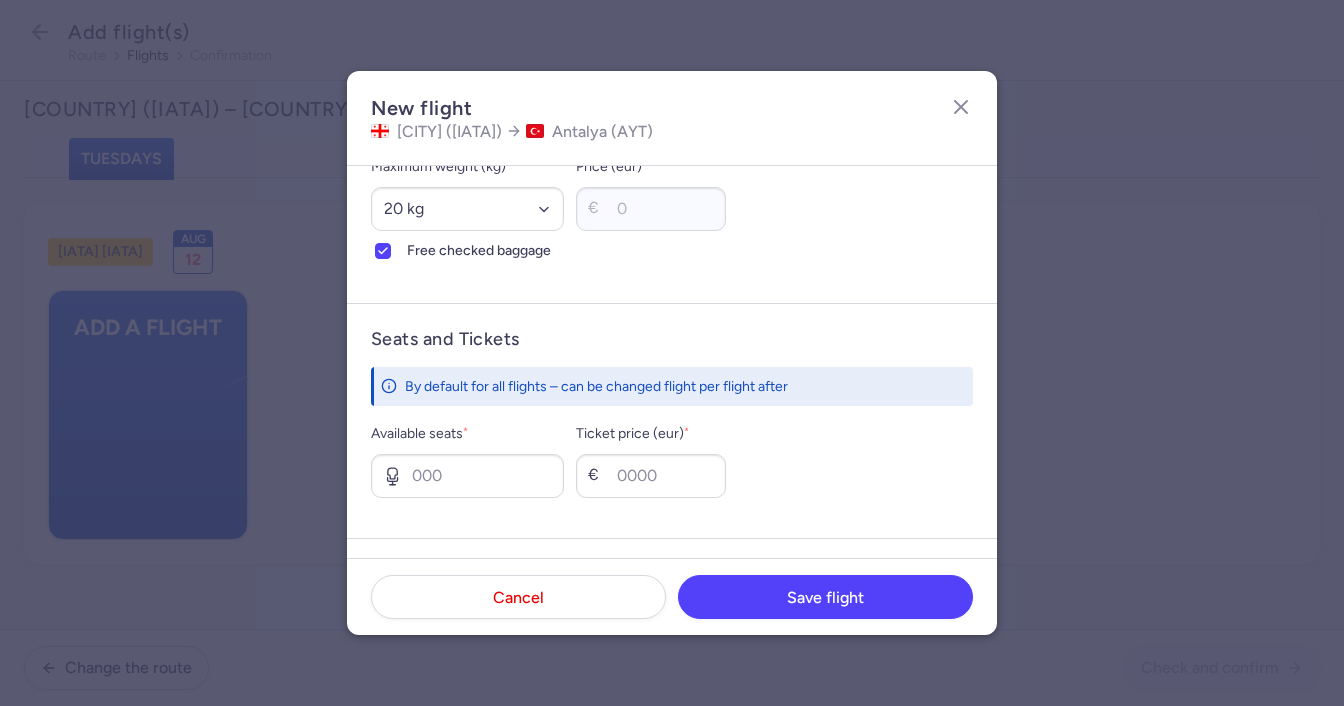 scroll, scrollTop: 700, scrollLeft: 0, axis: vertical 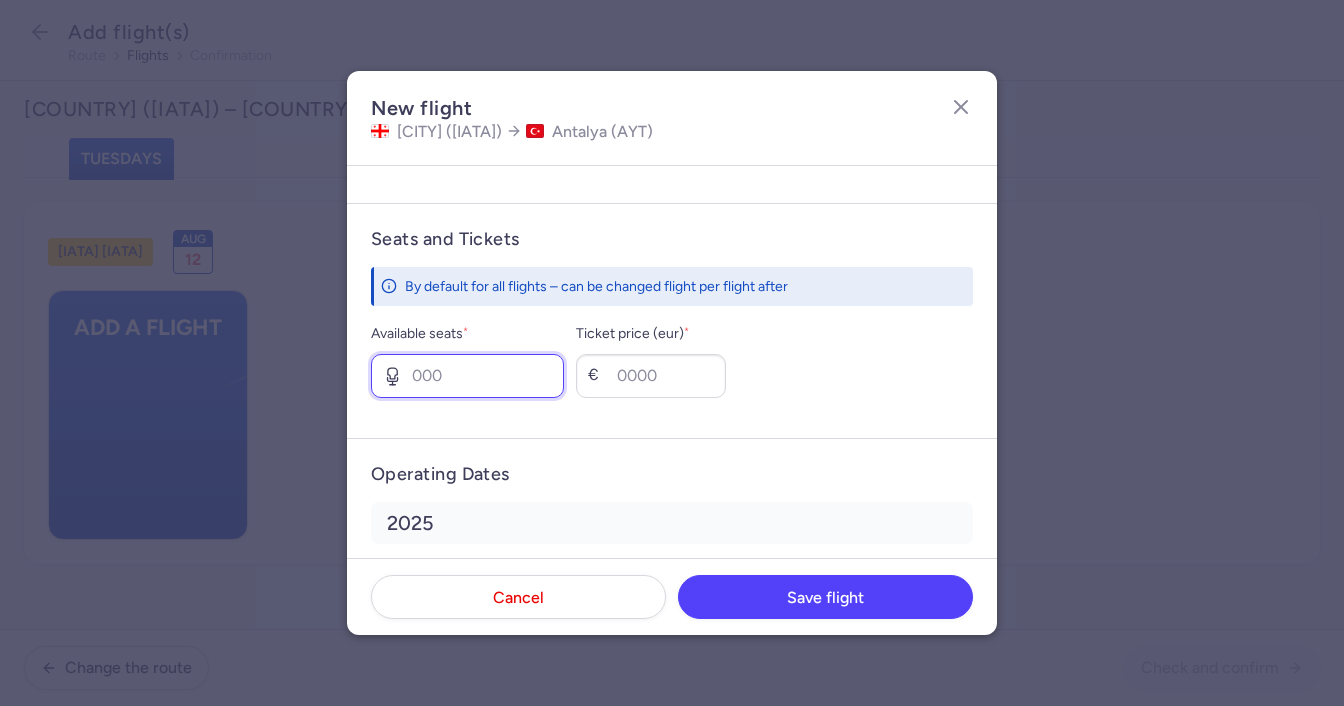 click on "Available seats  *" at bounding box center [467, 376] 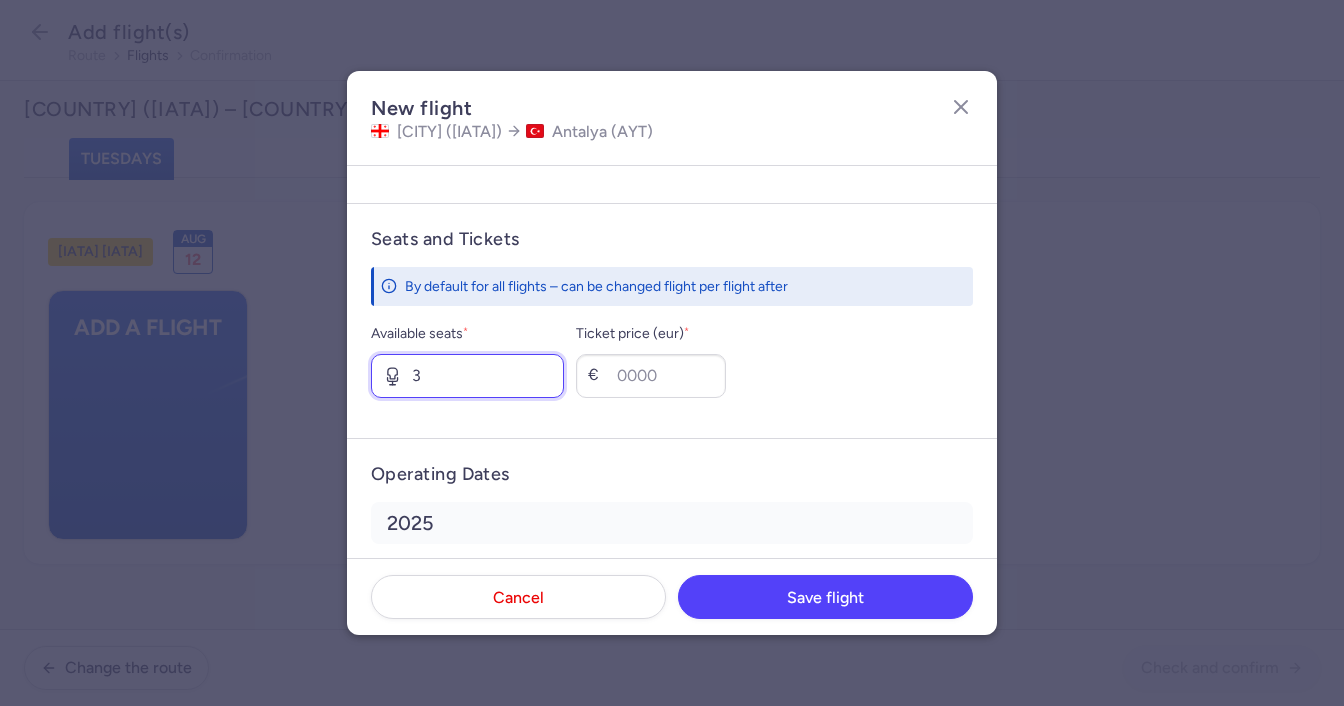 scroll, scrollTop: 800, scrollLeft: 0, axis: vertical 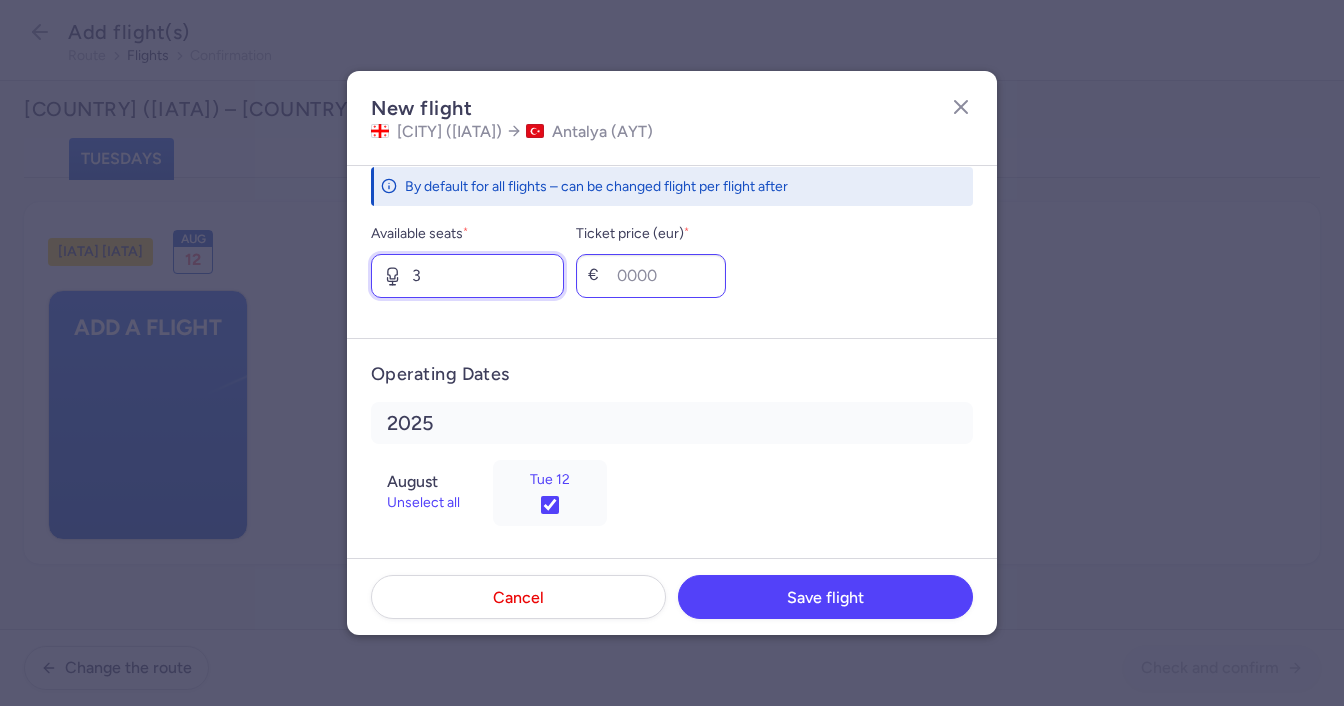 type on "3" 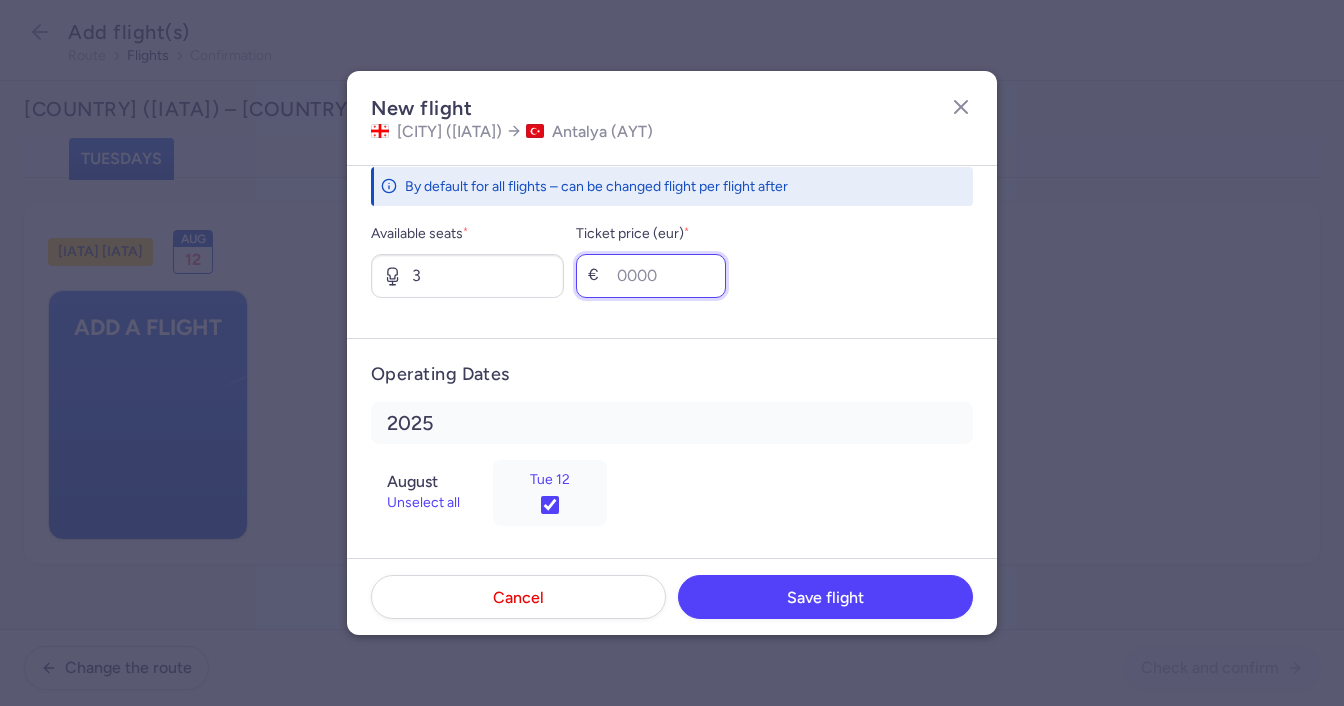 click on "Ticket price (eur)  *" at bounding box center (651, 276) 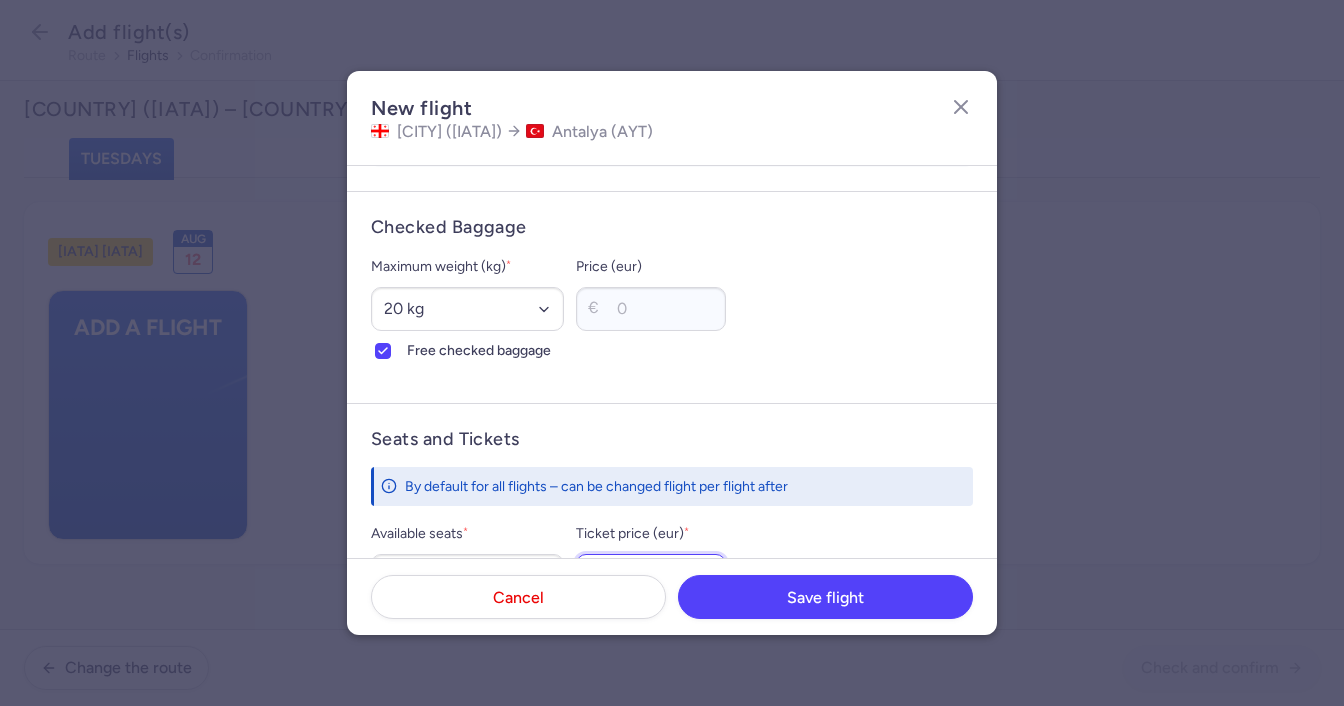 scroll, scrollTop: 800, scrollLeft: 0, axis: vertical 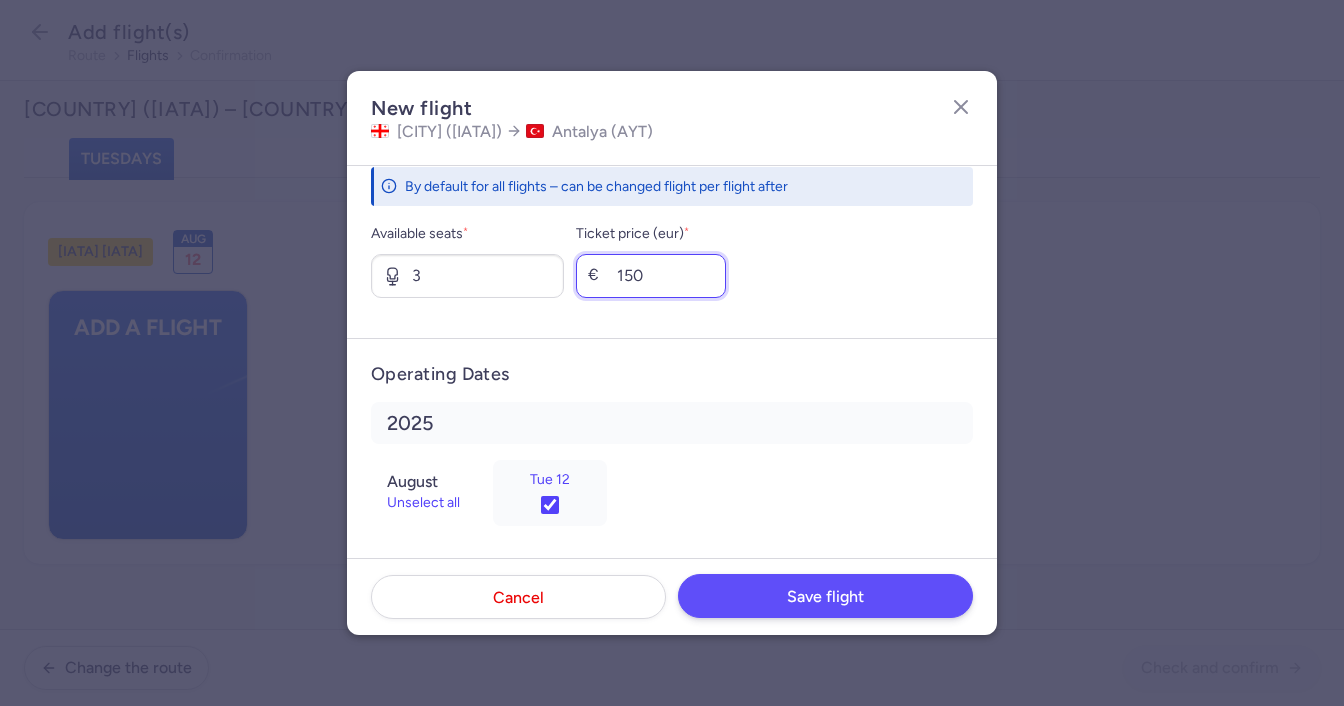 type on "150" 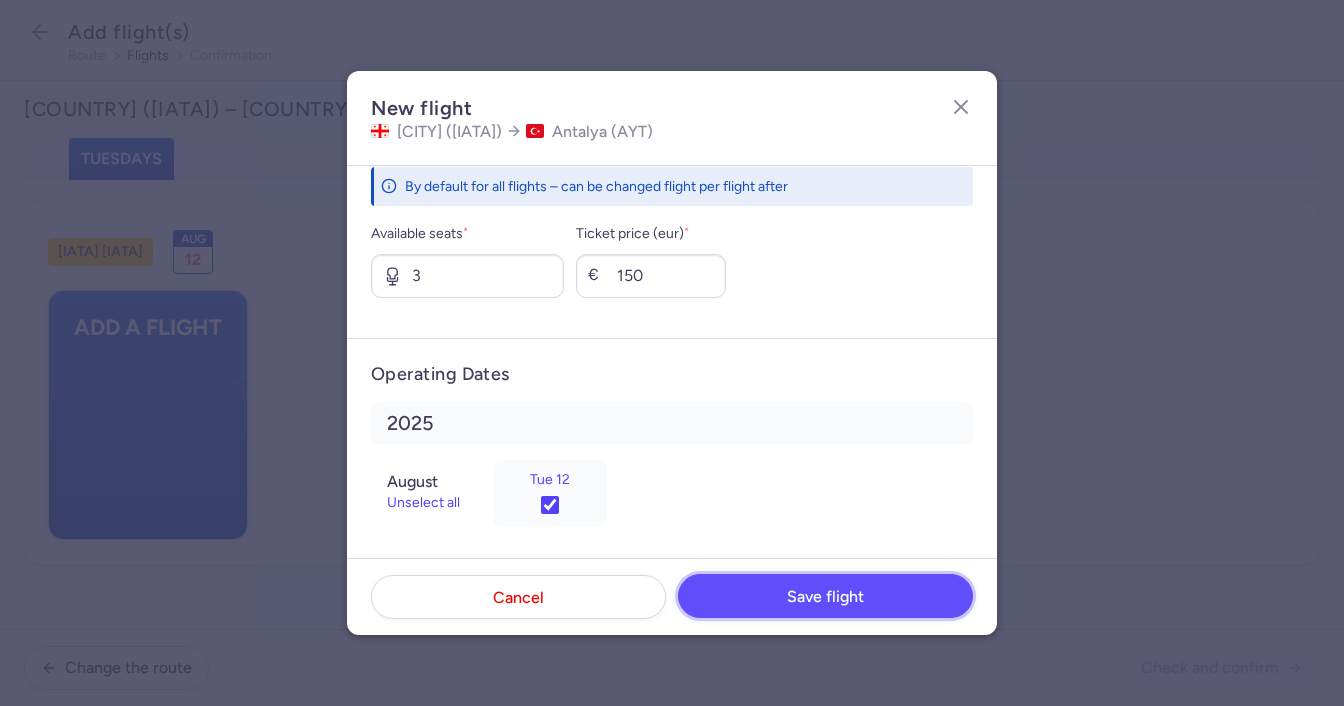 click on "Save flight" at bounding box center [825, 597] 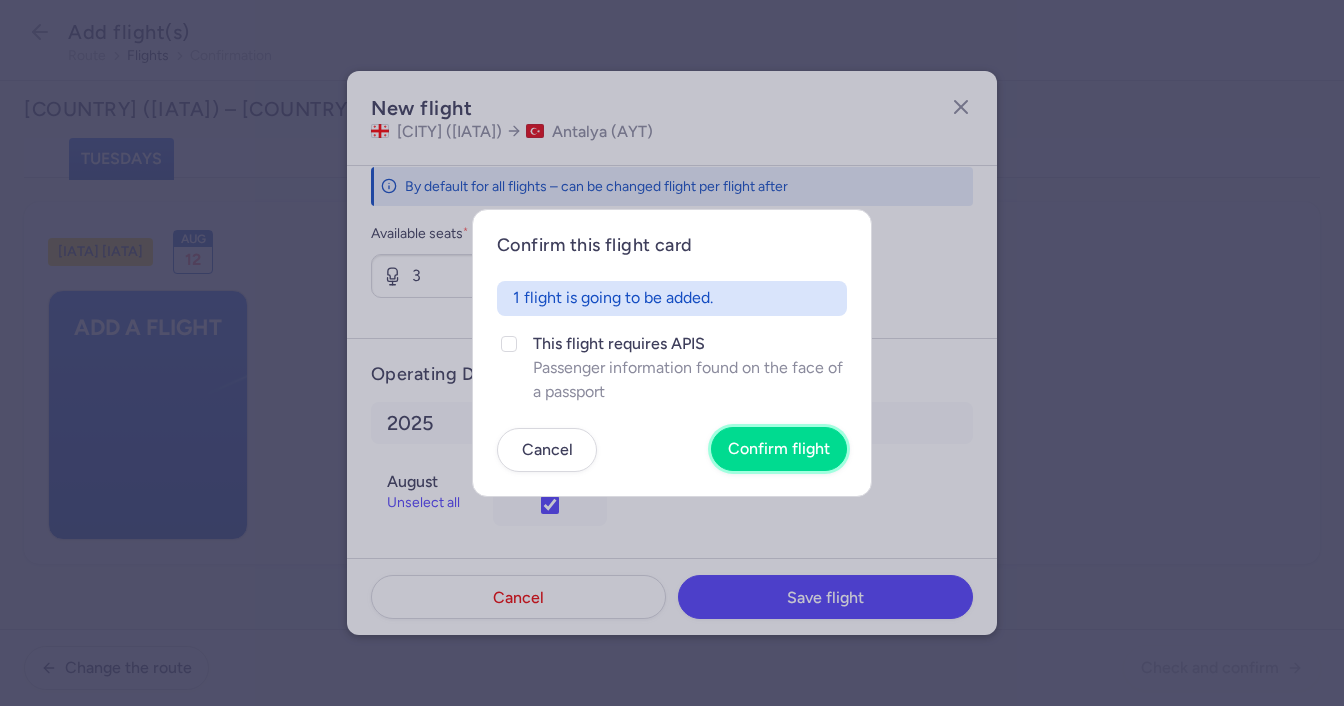 click on "Confirm flight" at bounding box center [779, 449] 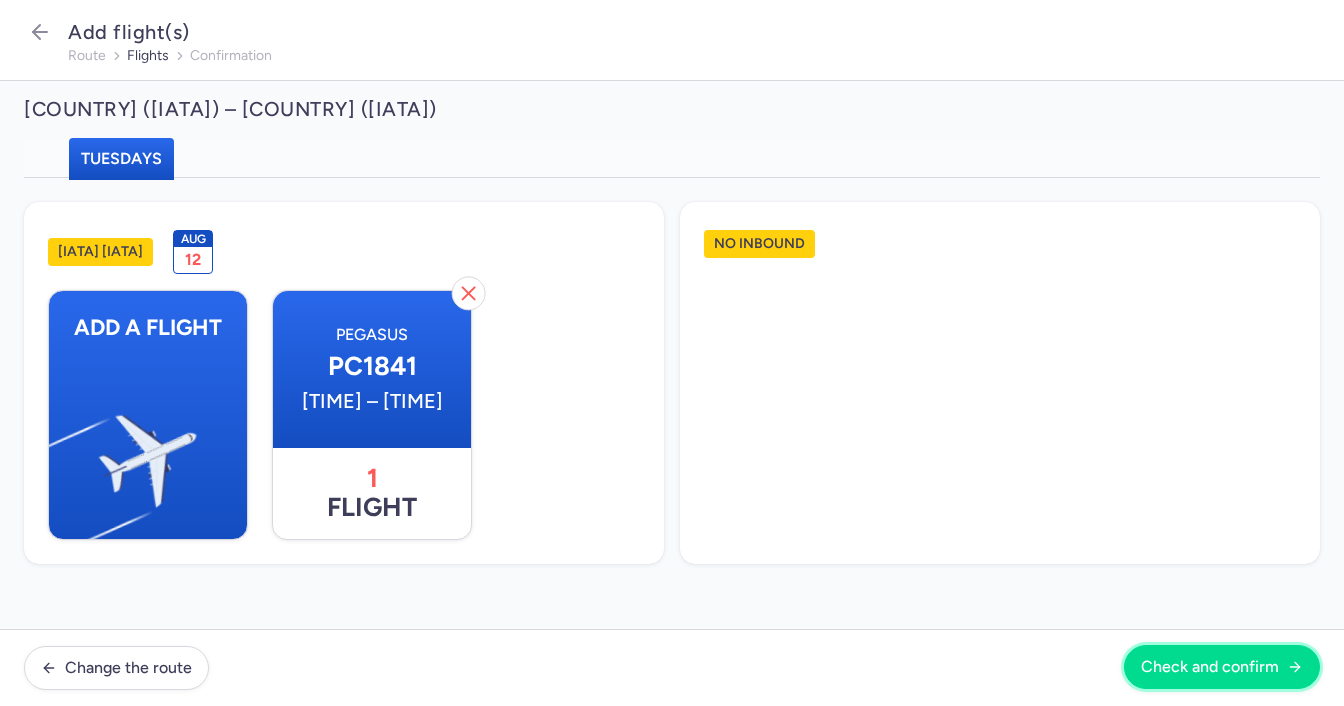 click on "Check and confirm" at bounding box center [1210, 667] 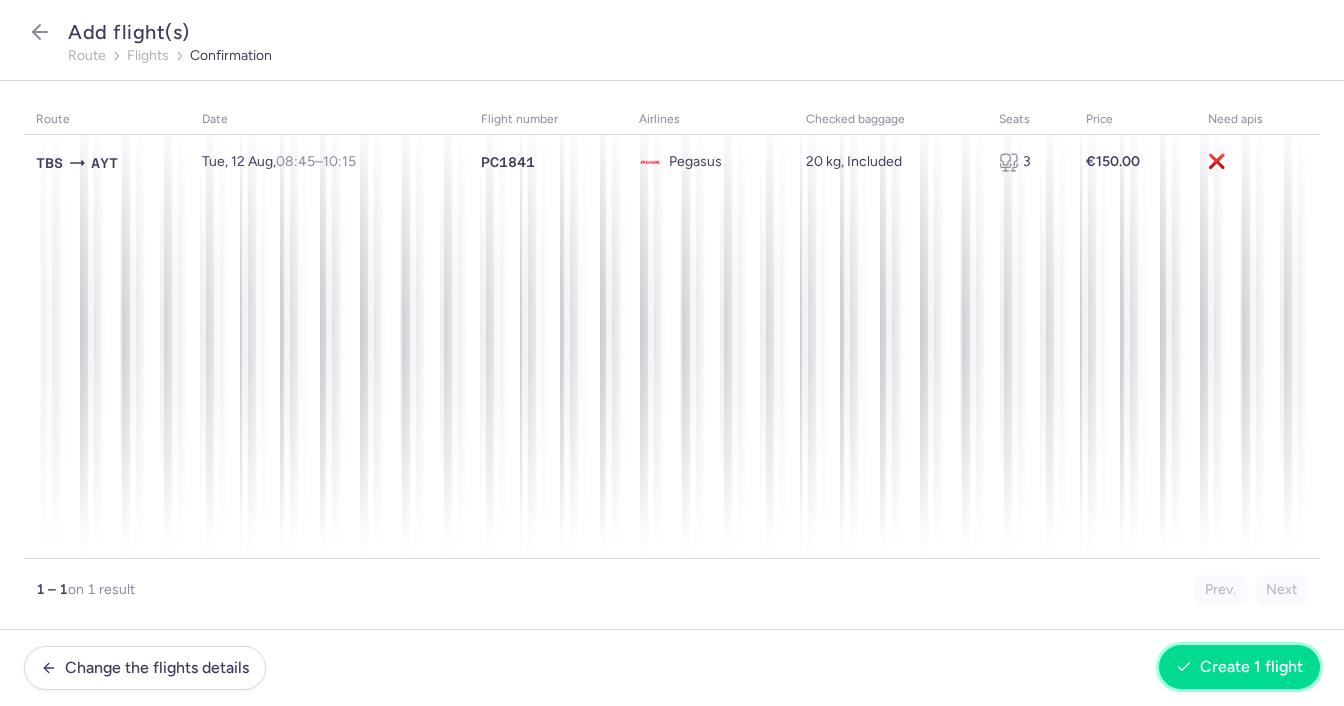 click on "Create 1 flight" at bounding box center [1251, 667] 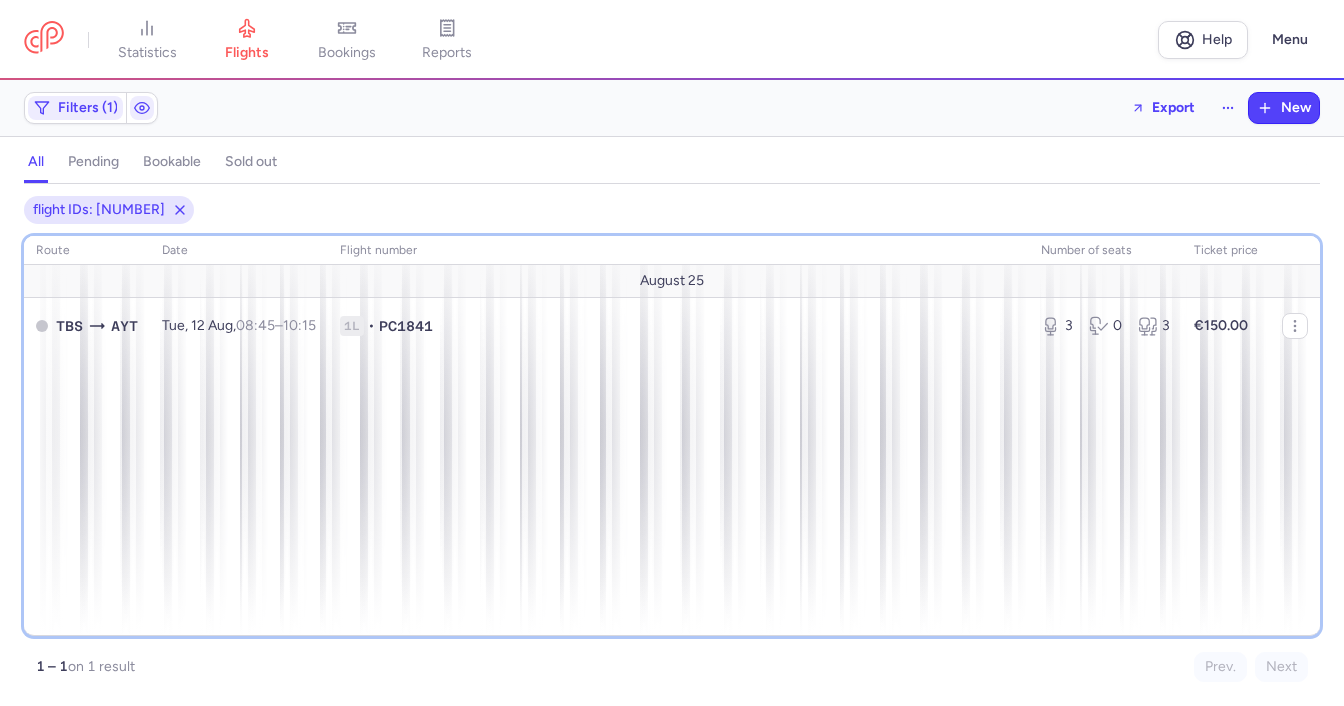 click on "[COUNTRY] [IATA] [DAY_ABBR], [DAY_NUM] [MONTH_ABBR], [TIME] – [TIME] [UTC_OFFSET] [SEATS] • PC[NUMBER] [SEATS] [SEATS] [CURRENCY][PRICE]" at bounding box center [672, 436] 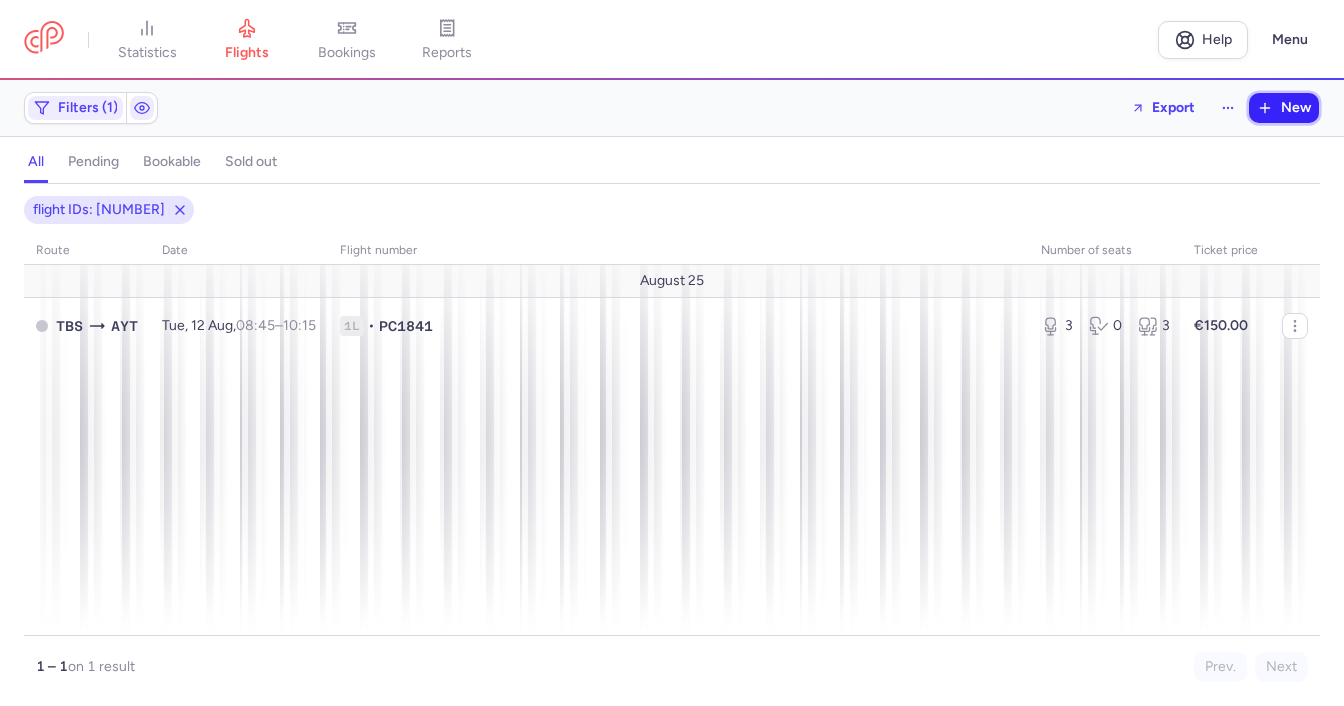 click on "New" at bounding box center [1284, 108] 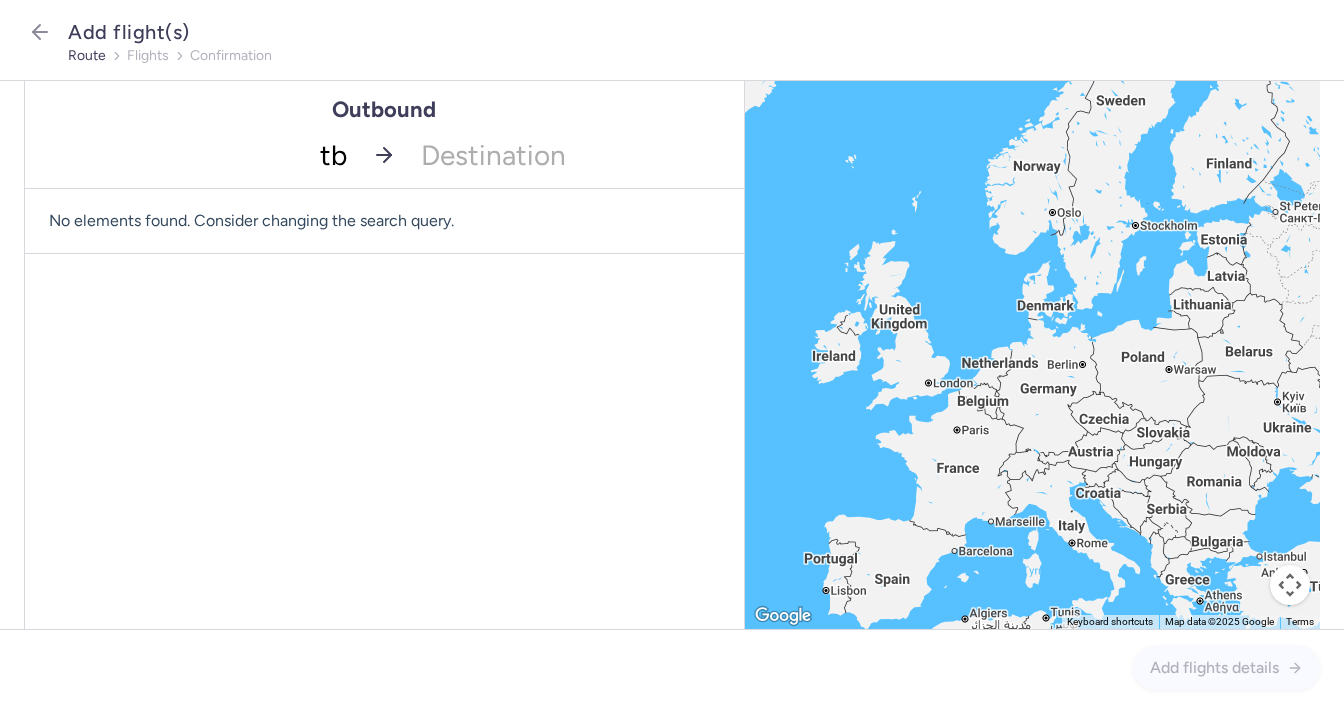 type on "tbs" 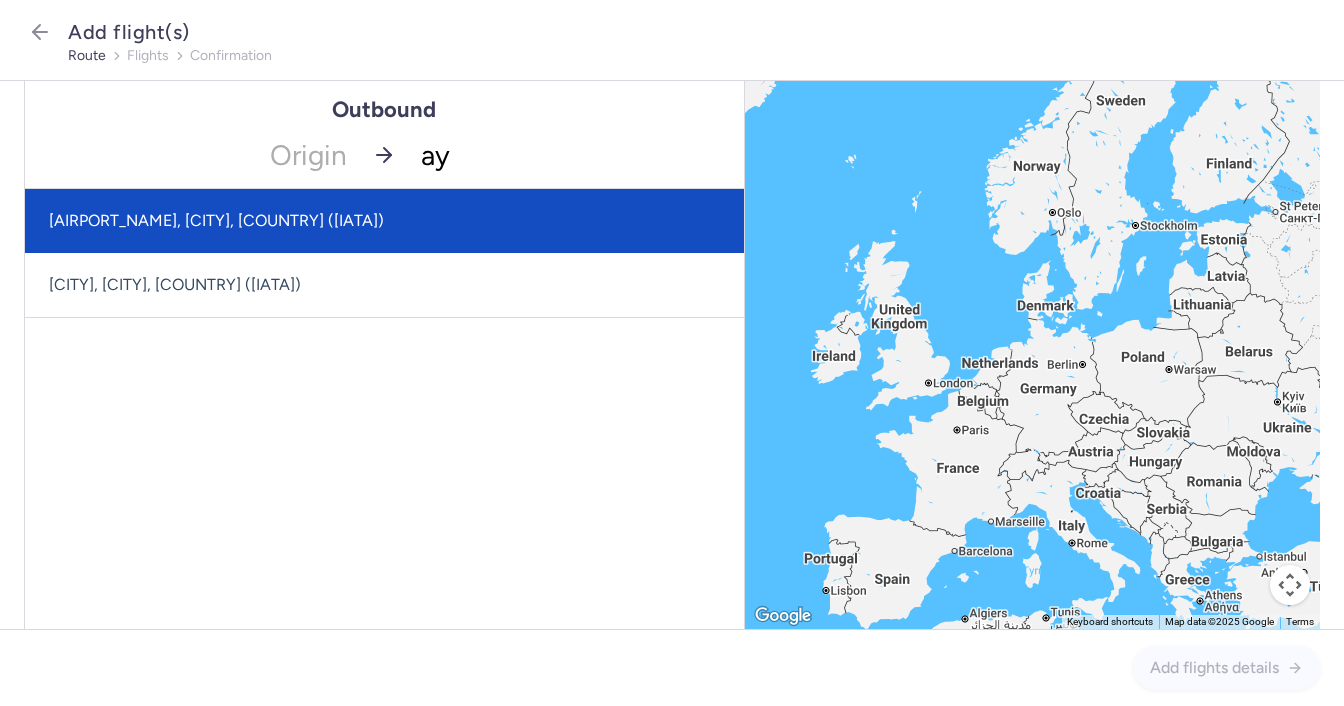 type on "ayt" 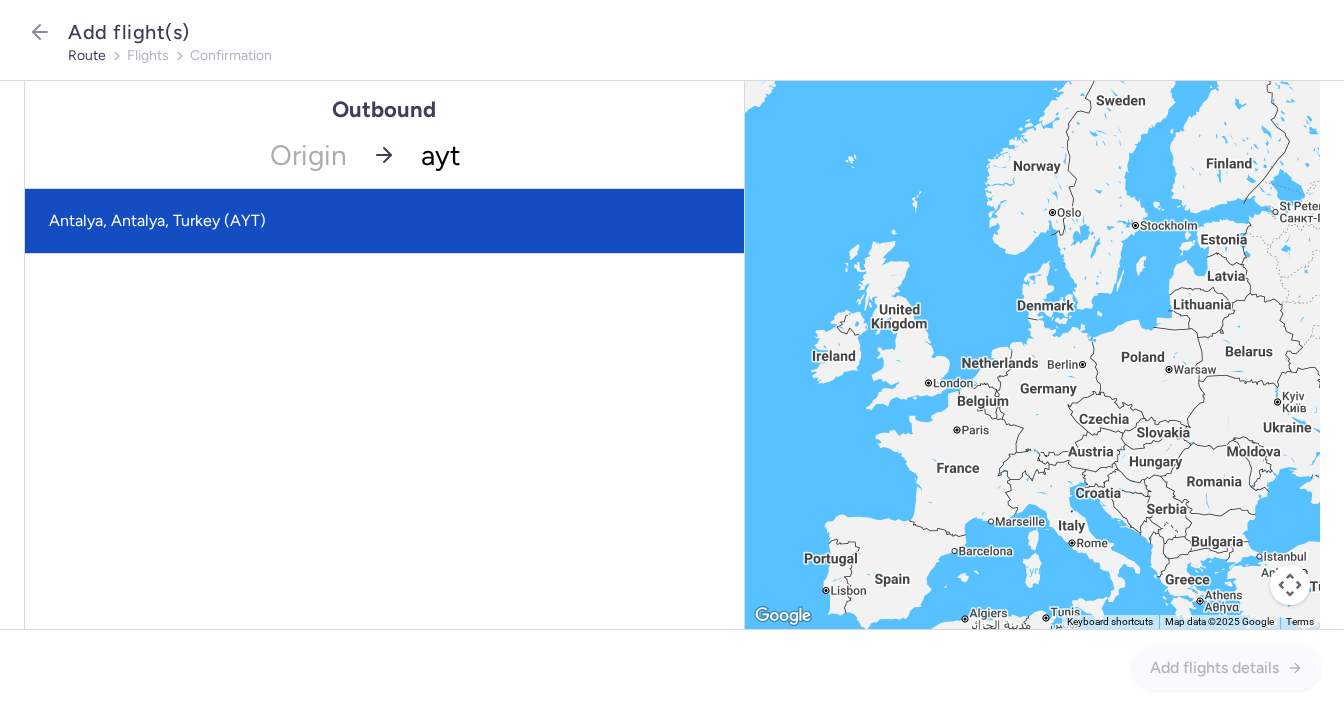 click on "Antalya, Antalya, Turkey (AYT)" 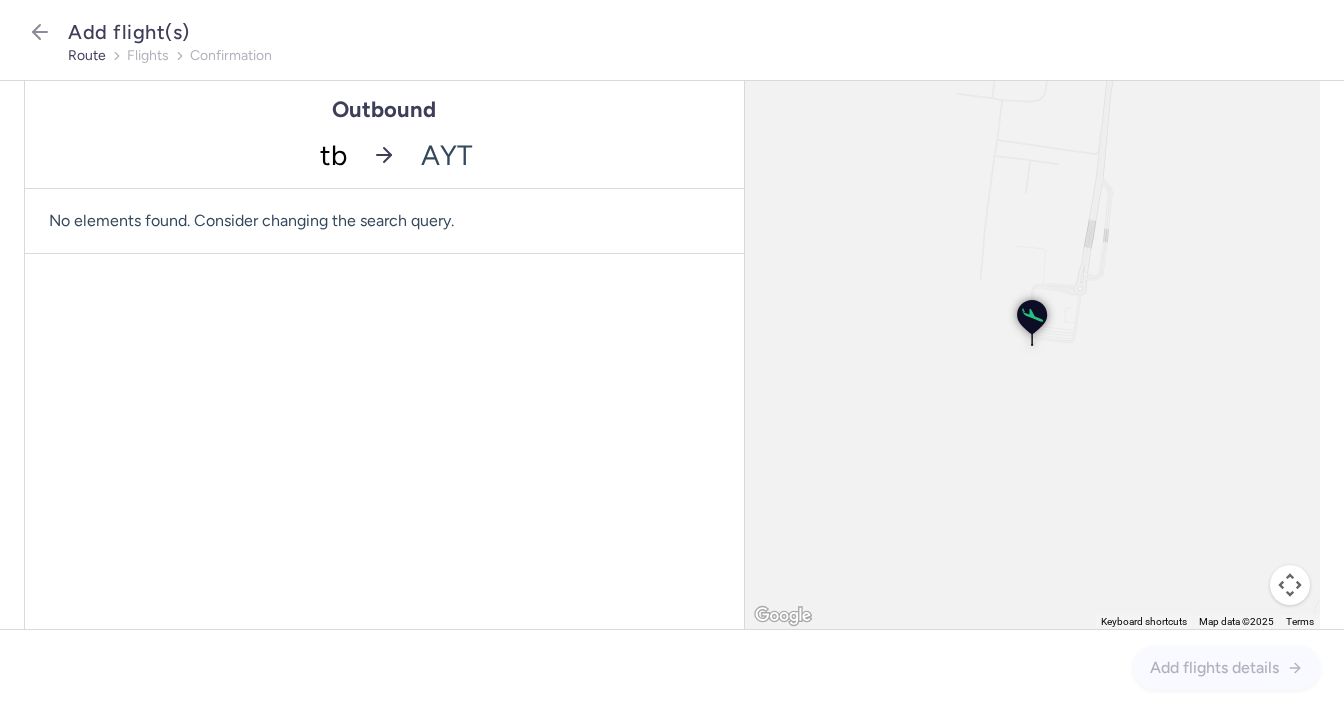 type on "tbs" 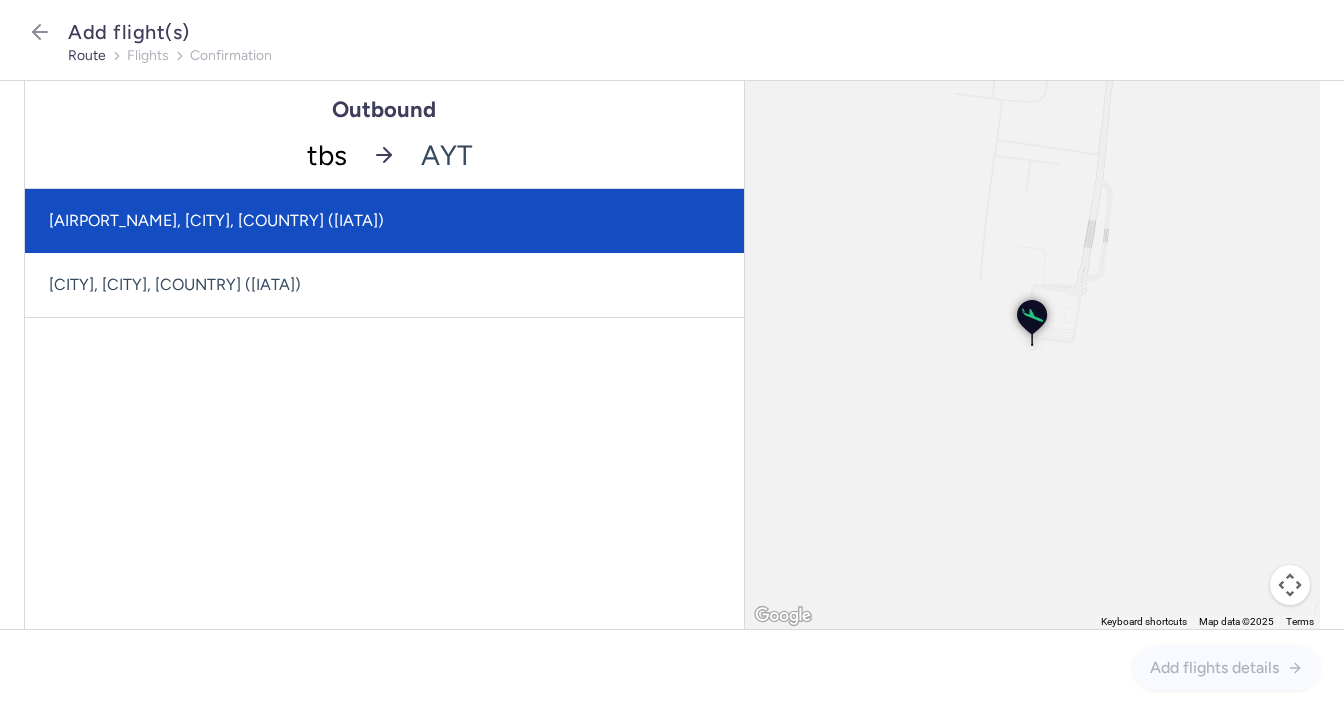 click on "[AIRPORT_NAME], [CITY], [COUNTRY] ([IATA])" 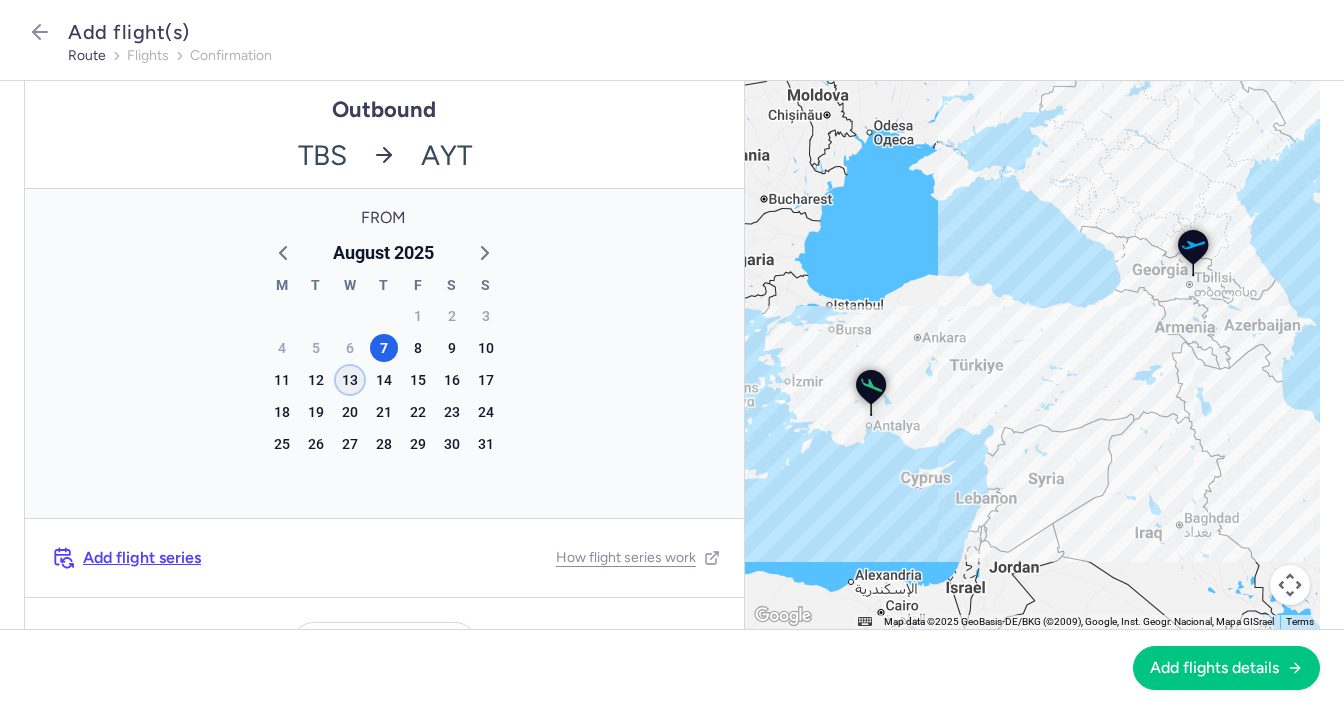 click on "13" 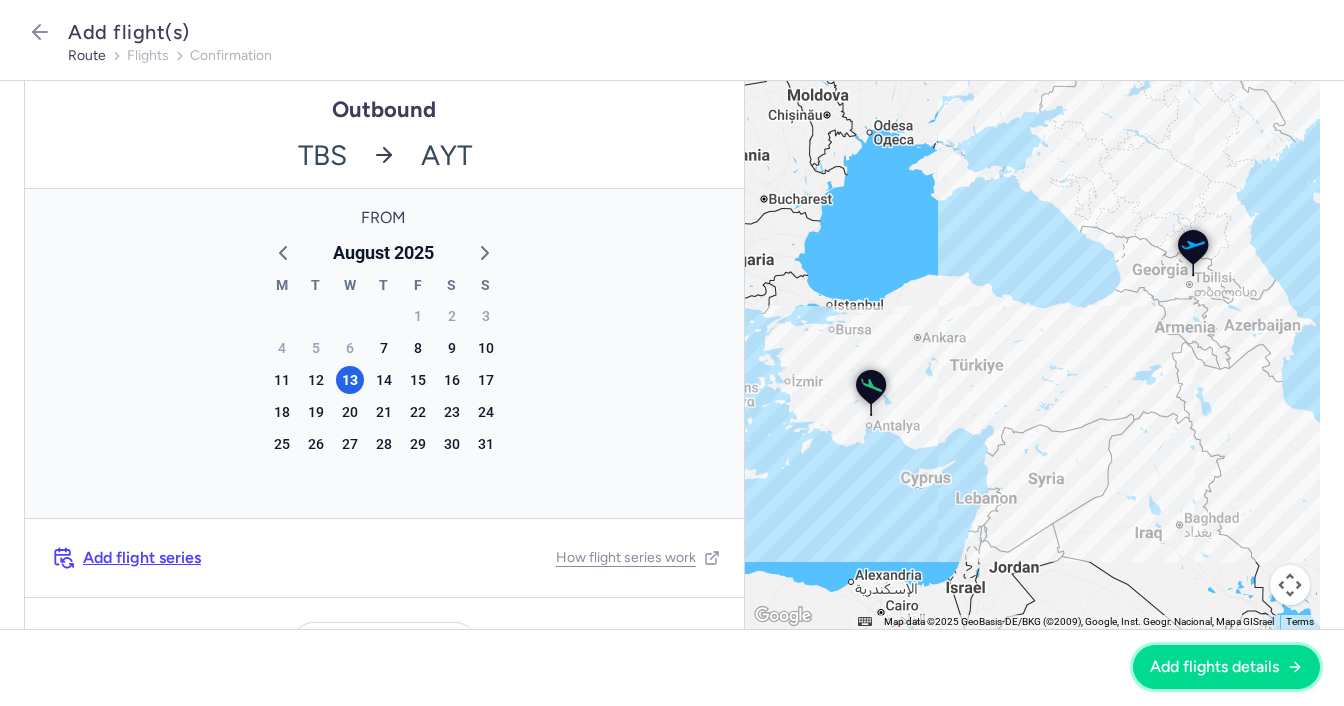 click on "Add flights details" at bounding box center [1214, 667] 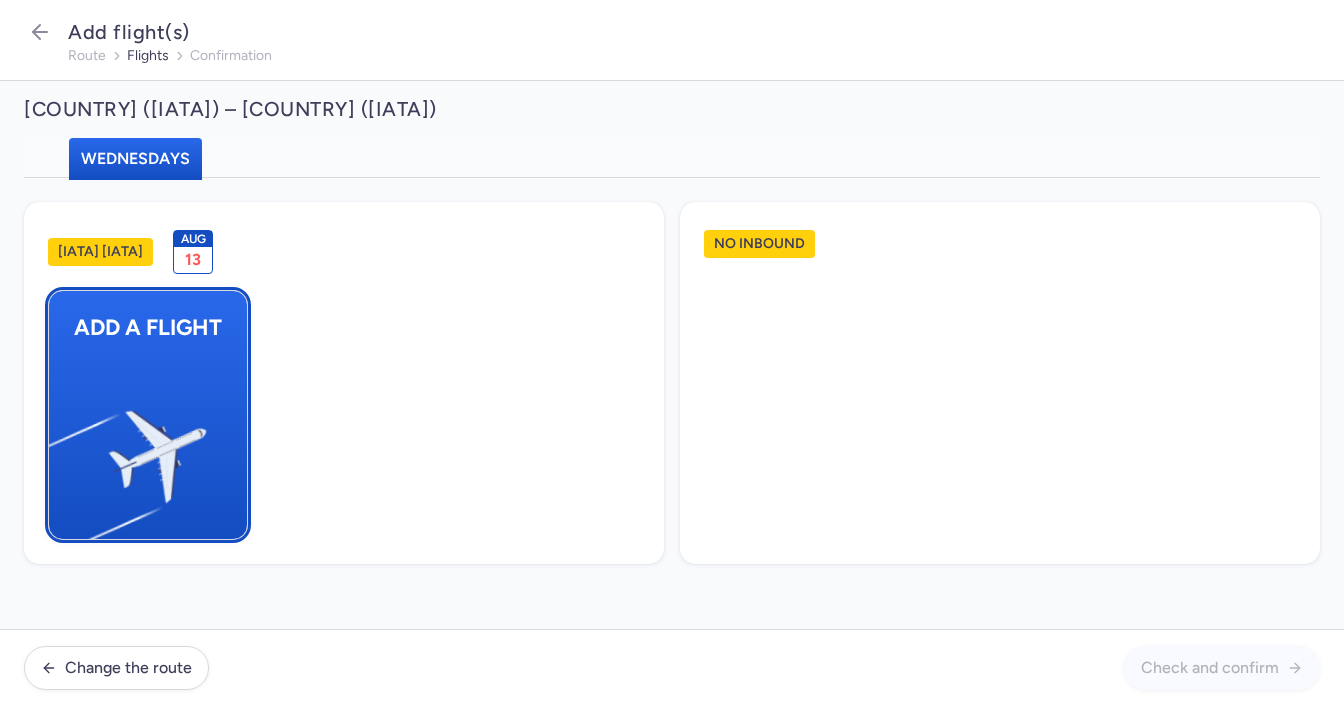 click at bounding box center (59, 448) 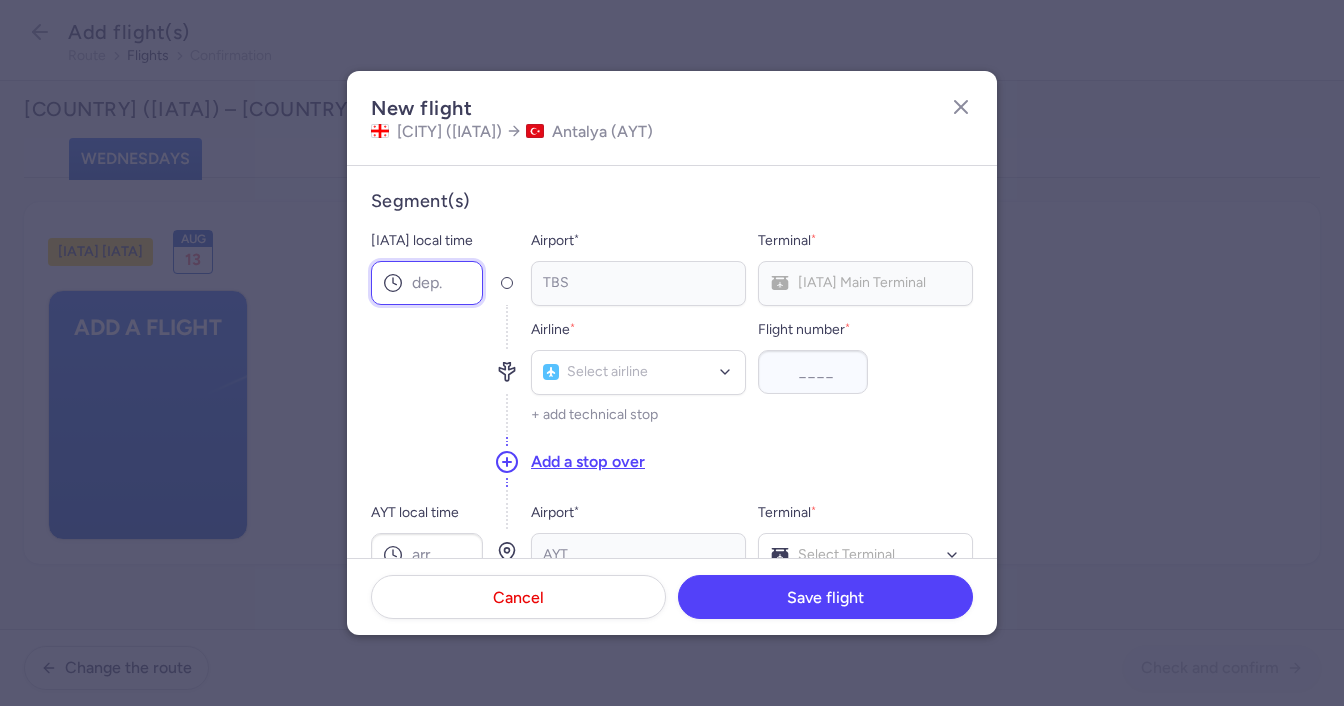 click on "[IATA] local time" at bounding box center (427, 283) 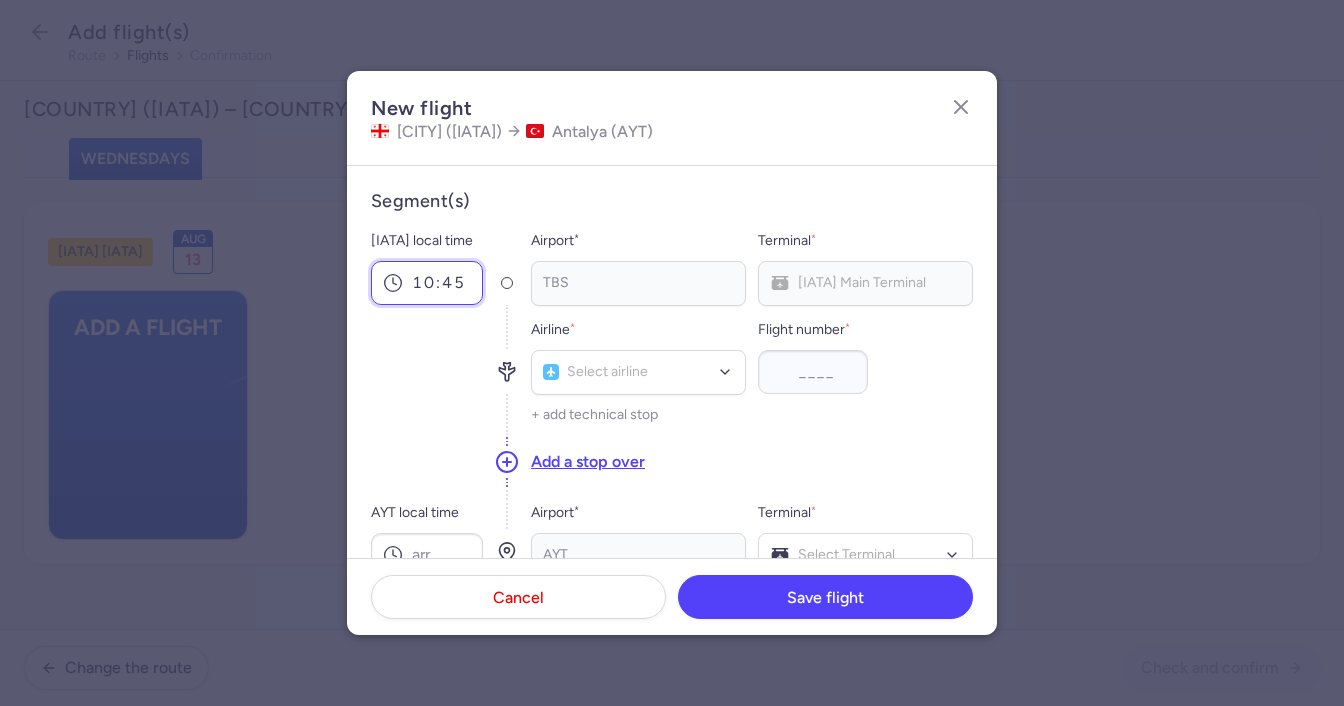 type on "10:45" 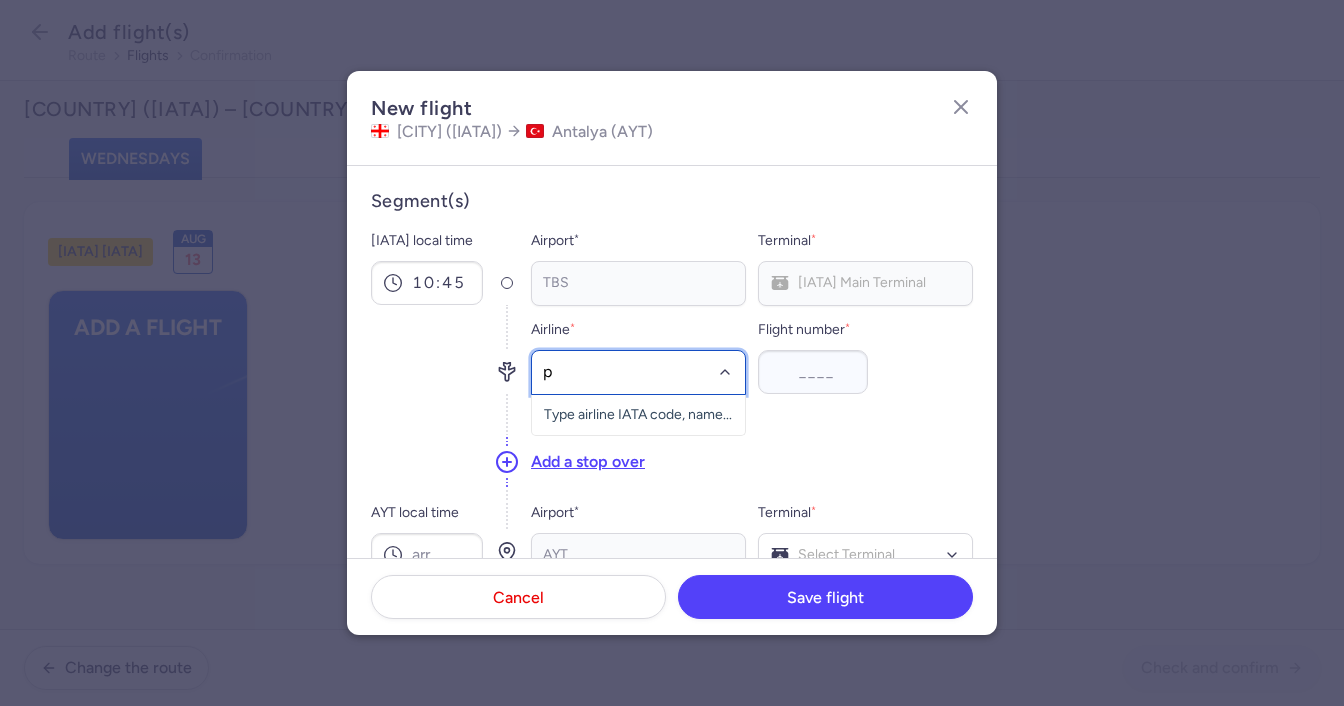 type on "pc" 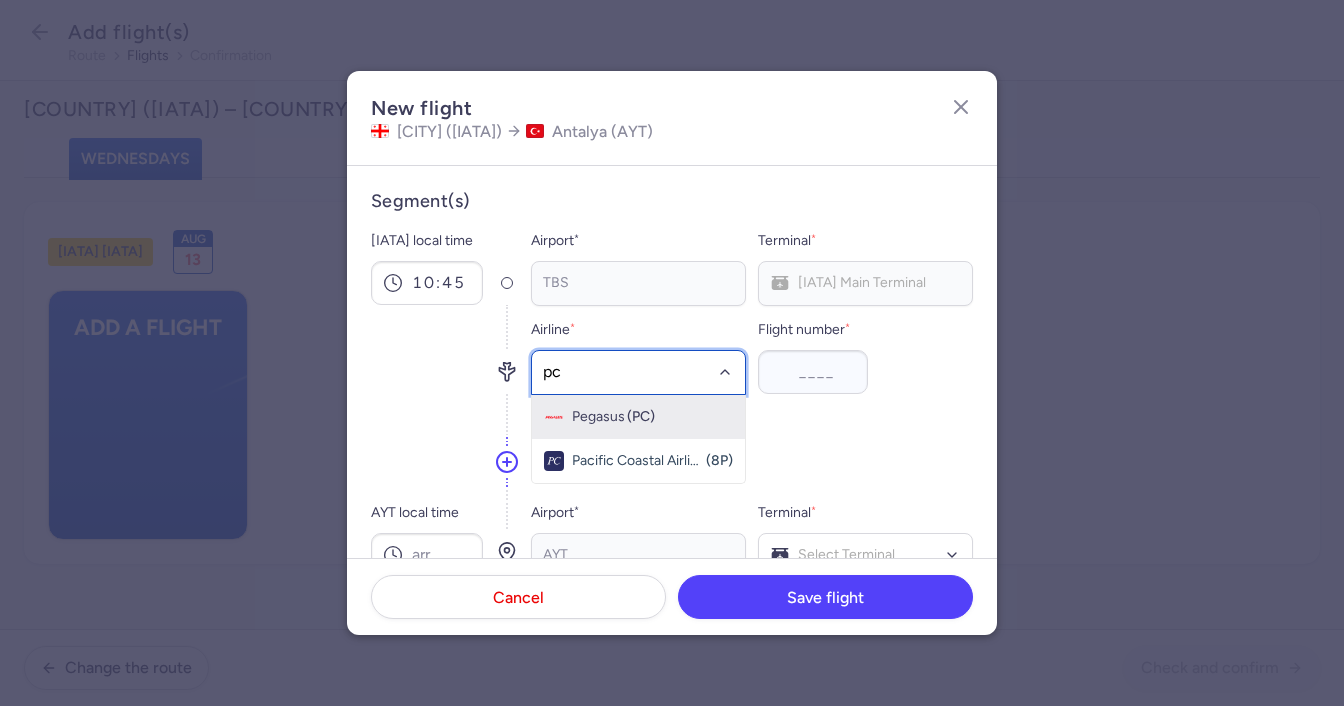click on "Pegasus" at bounding box center (598, 417) 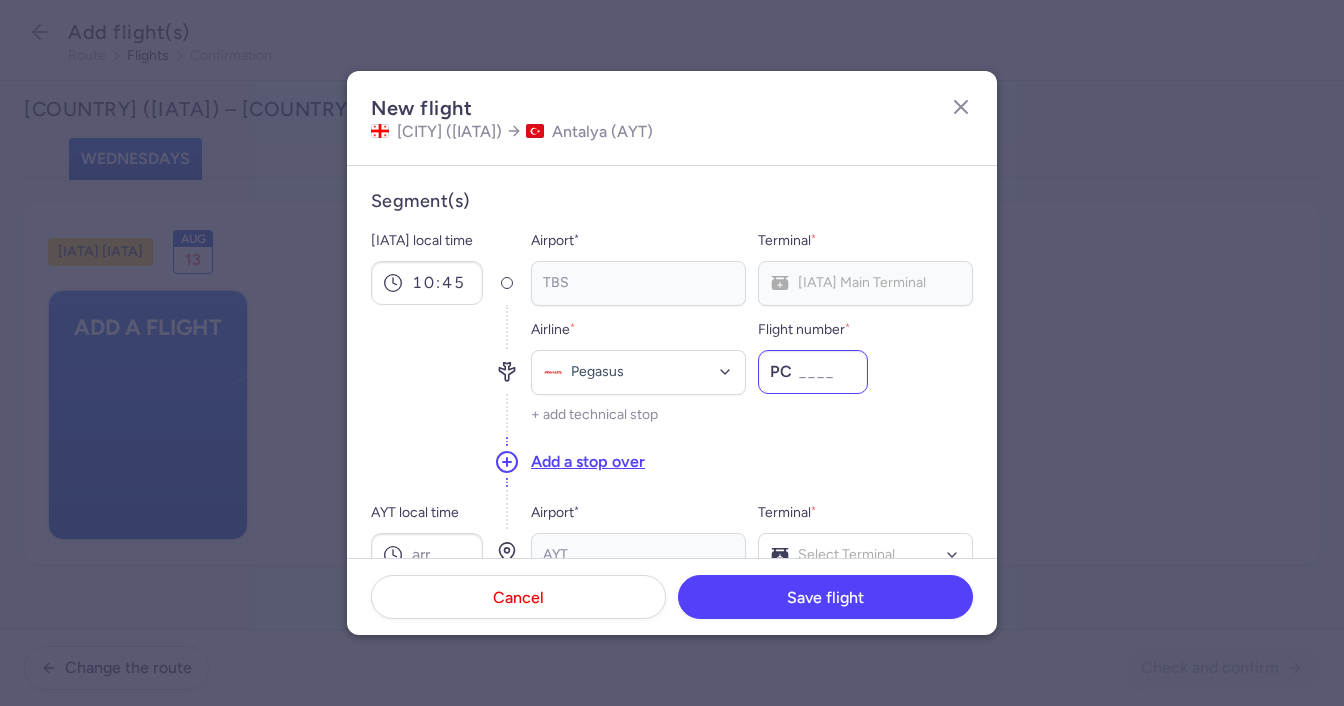 click on "Flight number  *" at bounding box center (813, 372) 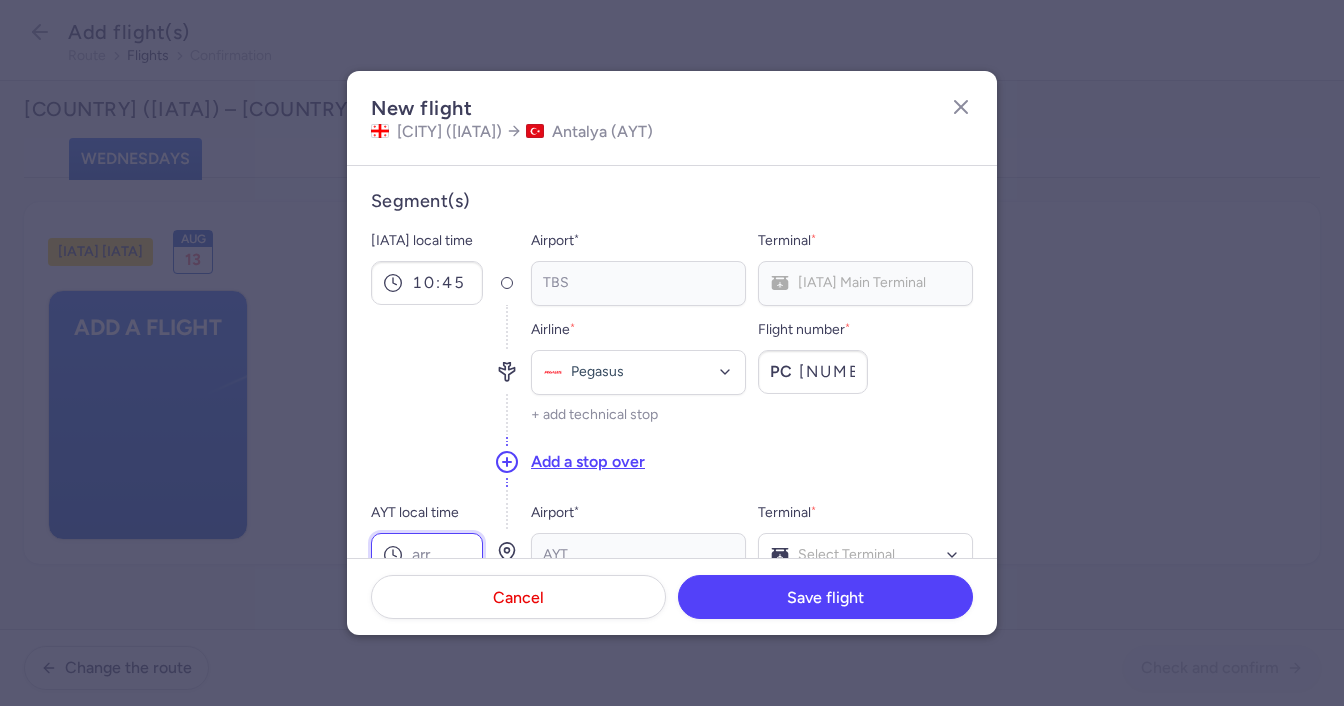 click on "AYT local time" at bounding box center (427, 555) 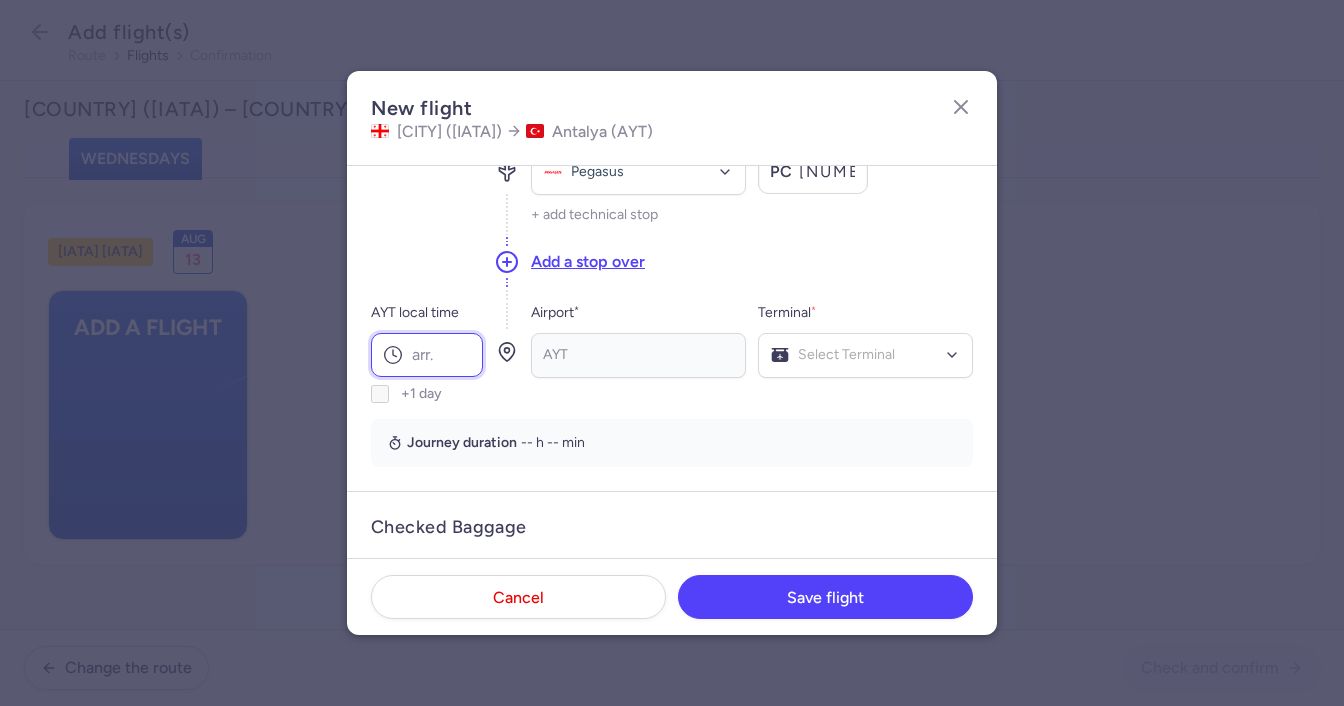 scroll, scrollTop: 0, scrollLeft: 0, axis: both 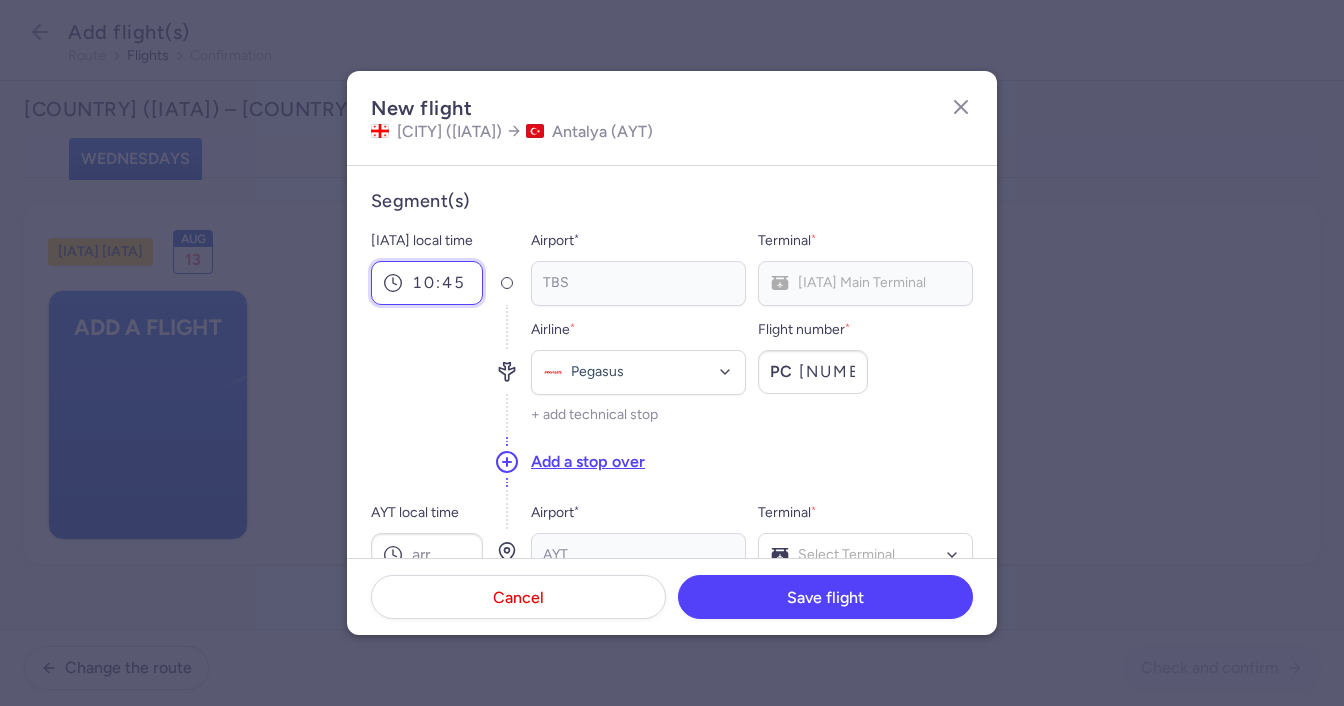 drag, startPoint x: 433, startPoint y: 281, endPoint x: 292, endPoint y: 222, distance: 152.84633 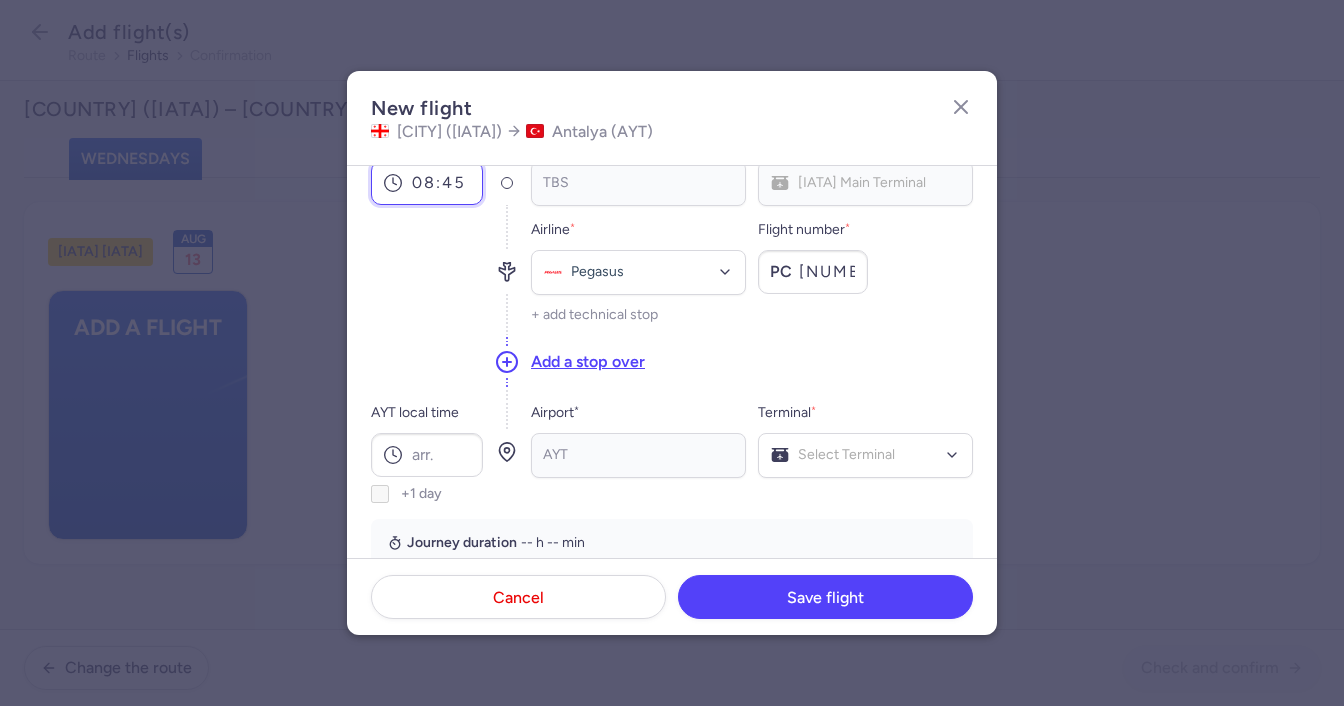 scroll, scrollTop: 200, scrollLeft: 0, axis: vertical 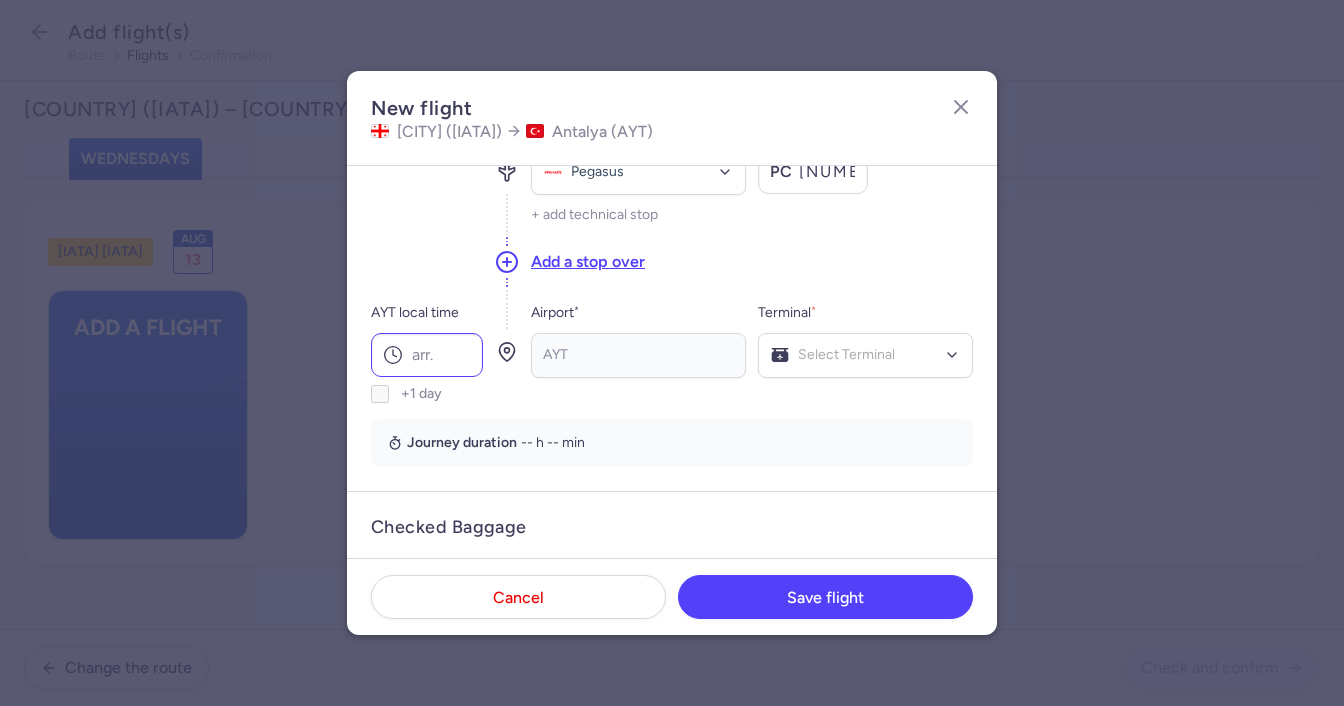 type on "08:45" 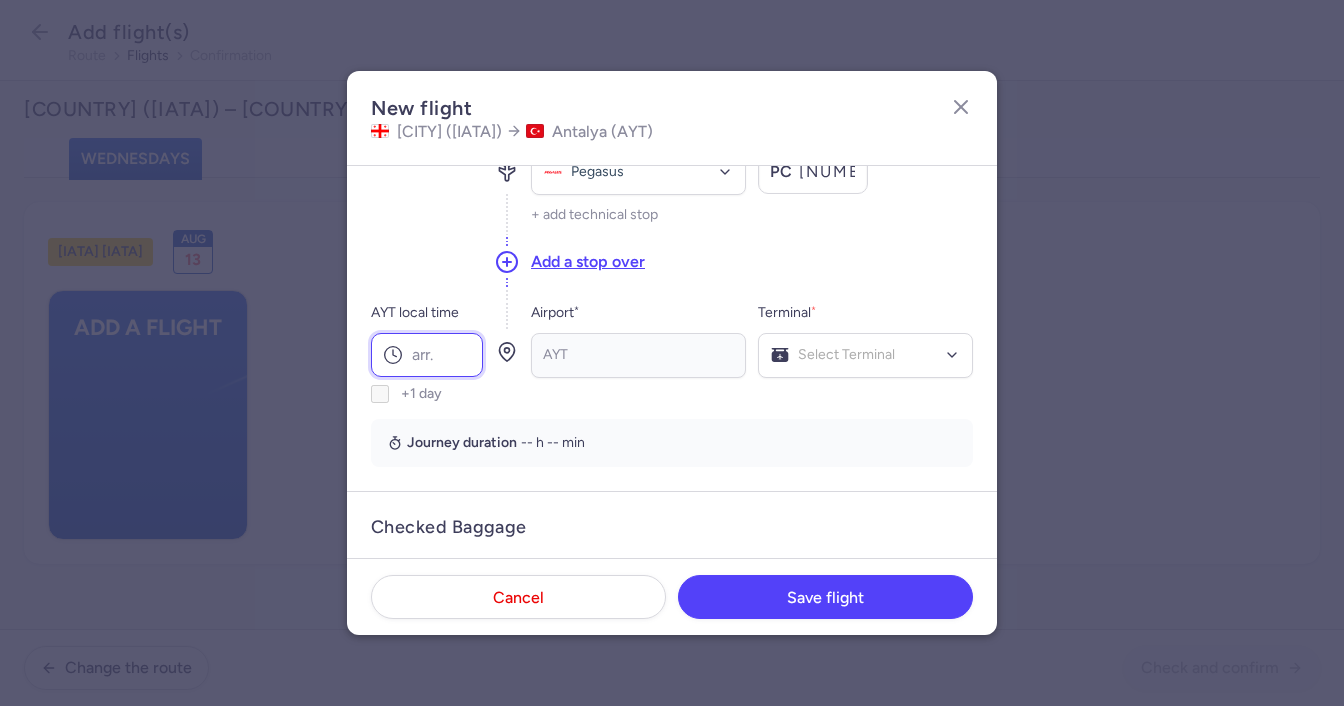 click on "AYT local time" at bounding box center (427, 355) 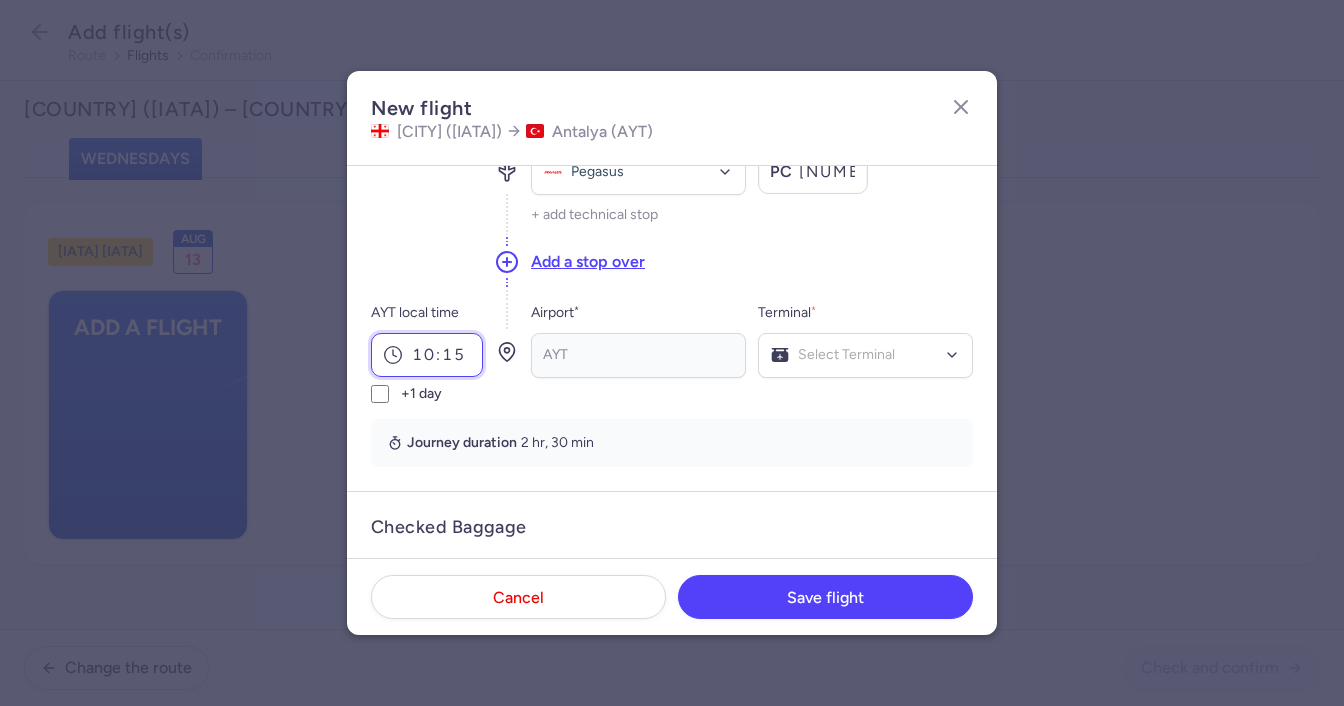 scroll, scrollTop: 400, scrollLeft: 0, axis: vertical 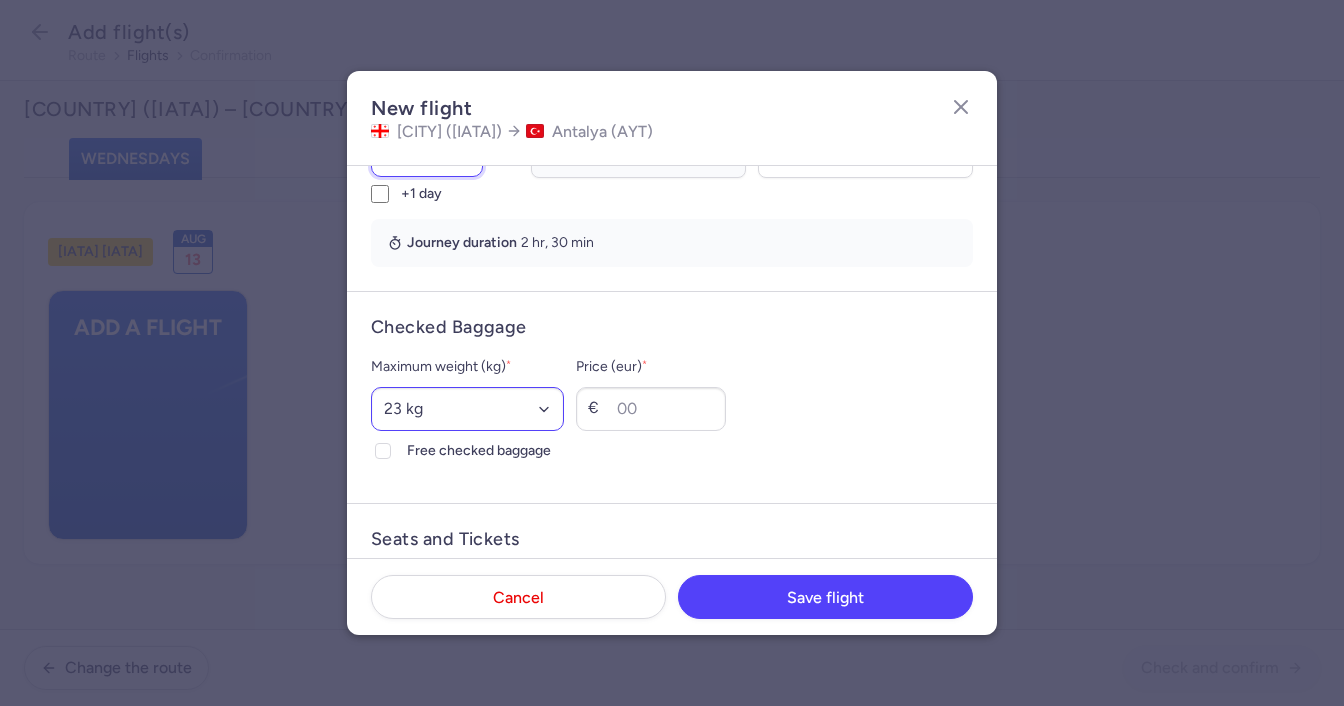 type on "10:15" 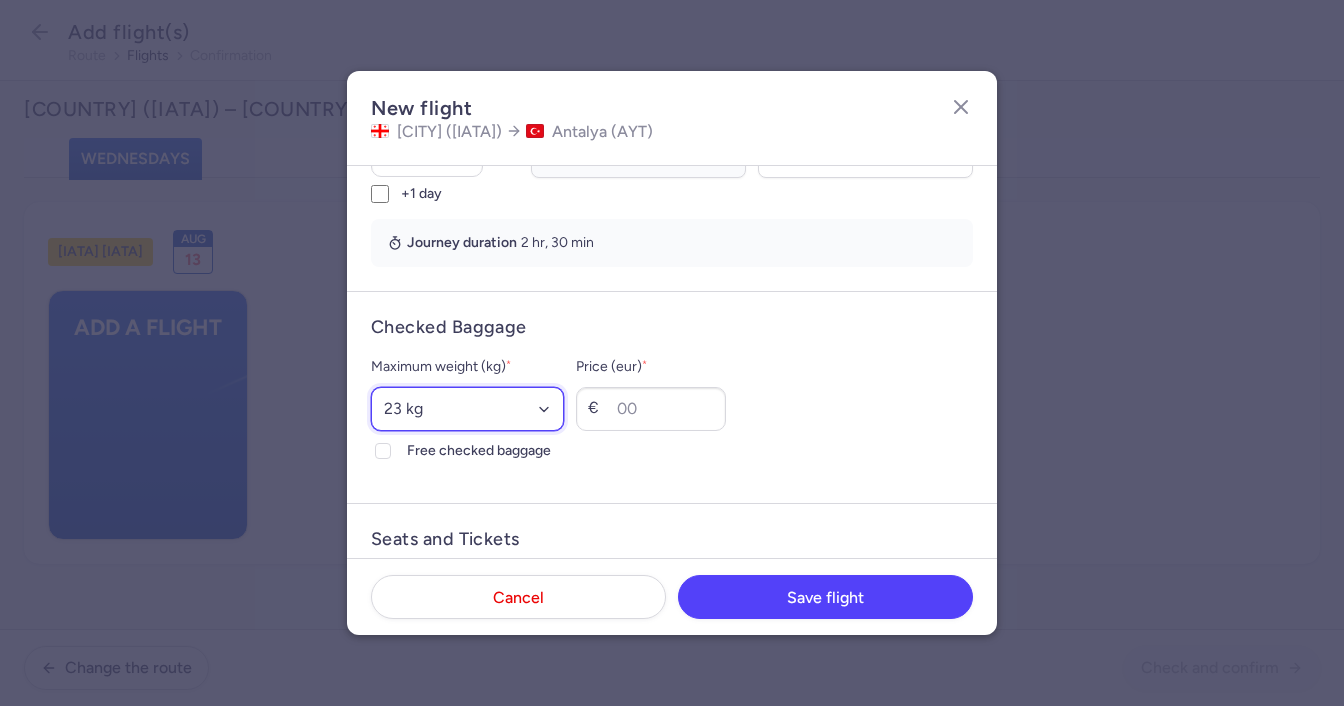 click on "Select an option 15 kg 16 kg 17 kg 18 kg 19 kg 20 kg 21 kg 22 kg 23 kg 24 kg 25 kg 26 kg 27 kg 28 kg 29 kg 30 kg 31 kg 32 kg 33 kg 34 kg 35 kg" at bounding box center [467, 409] 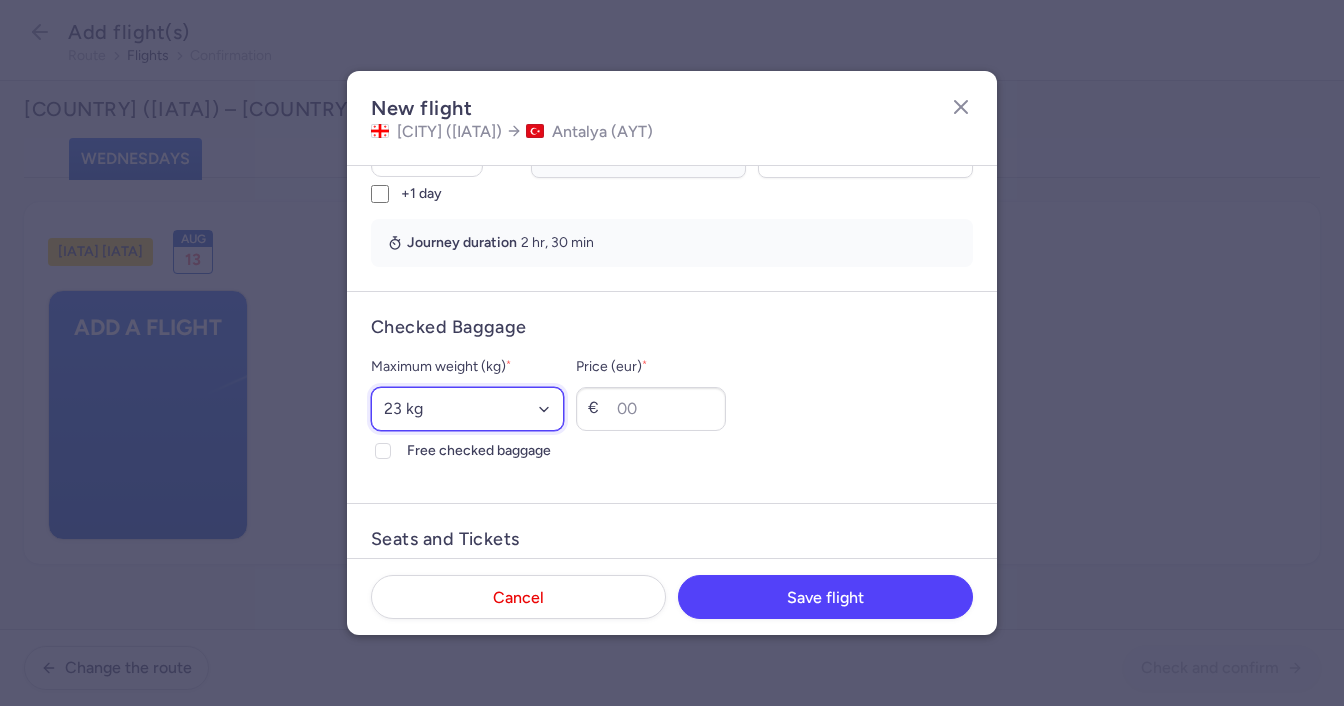 select on "20" 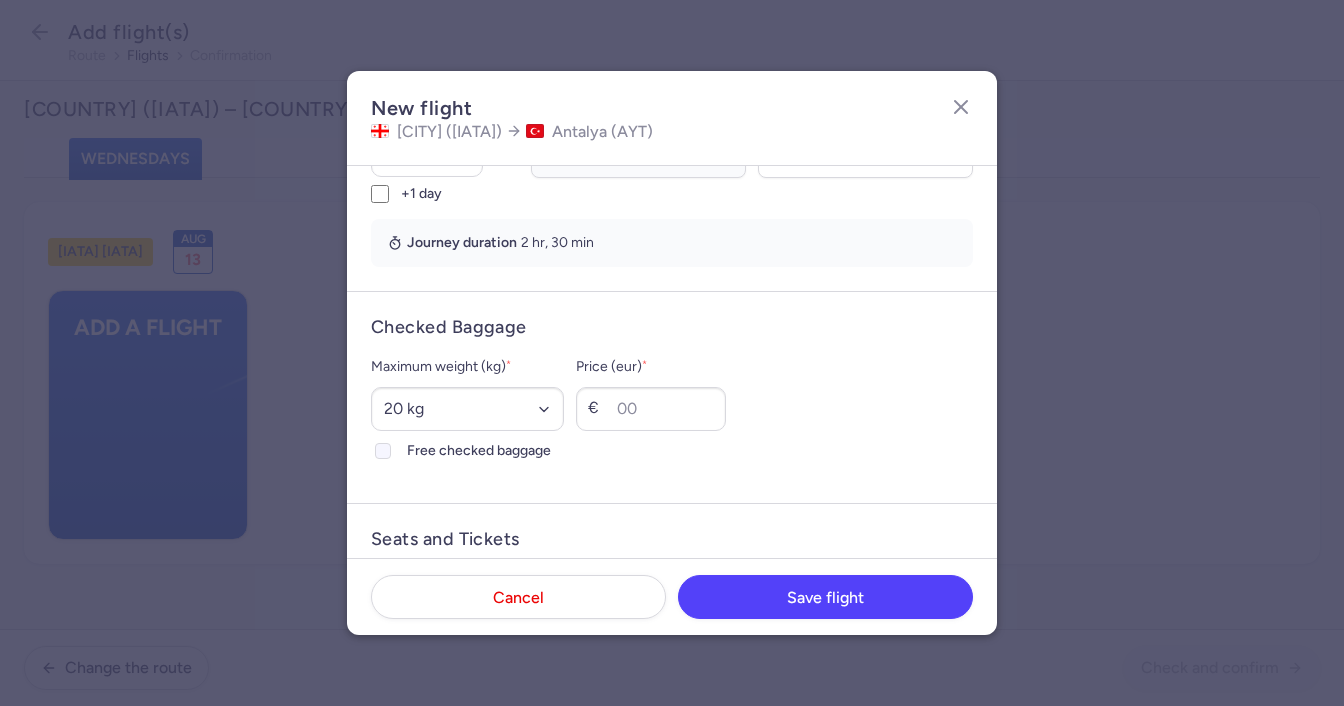 click on "Free checked baggage" 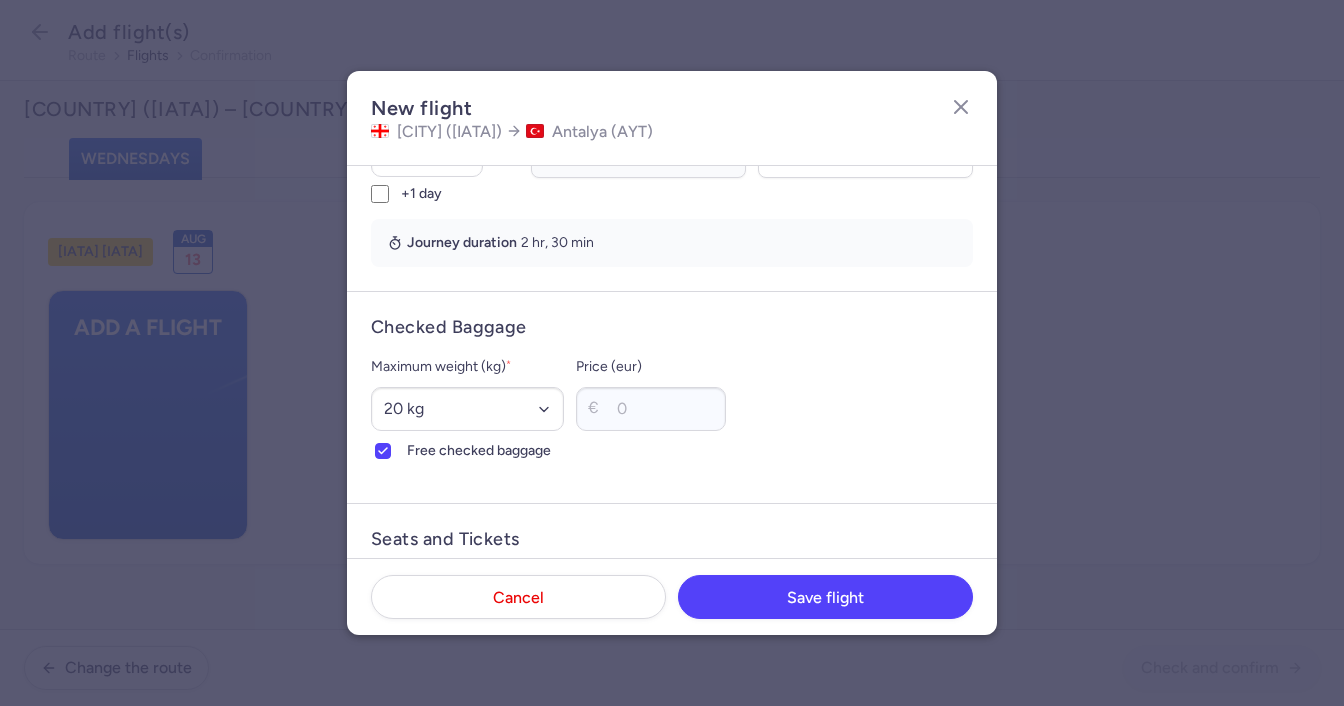 scroll, scrollTop: 600, scrollLeft: 0, axis: vertical 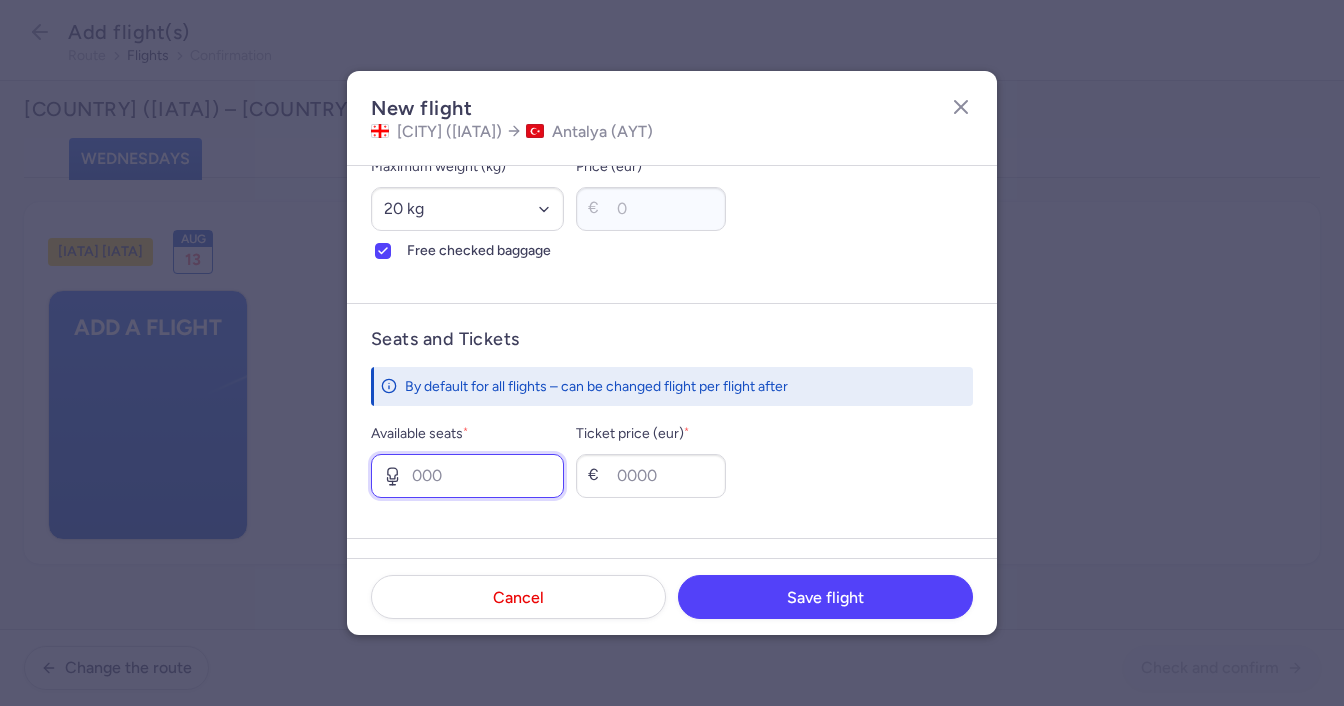 click on "Available seats  *" at bounding box center (467, 476) 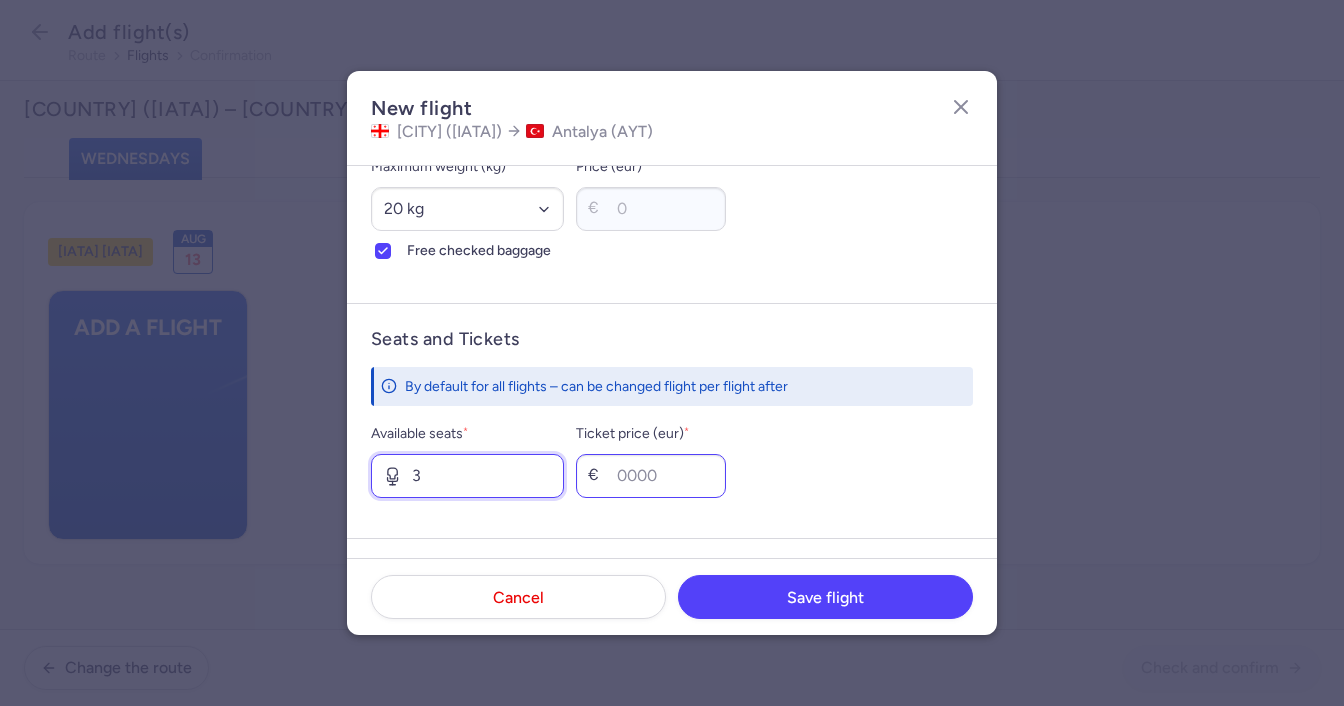type on "3" 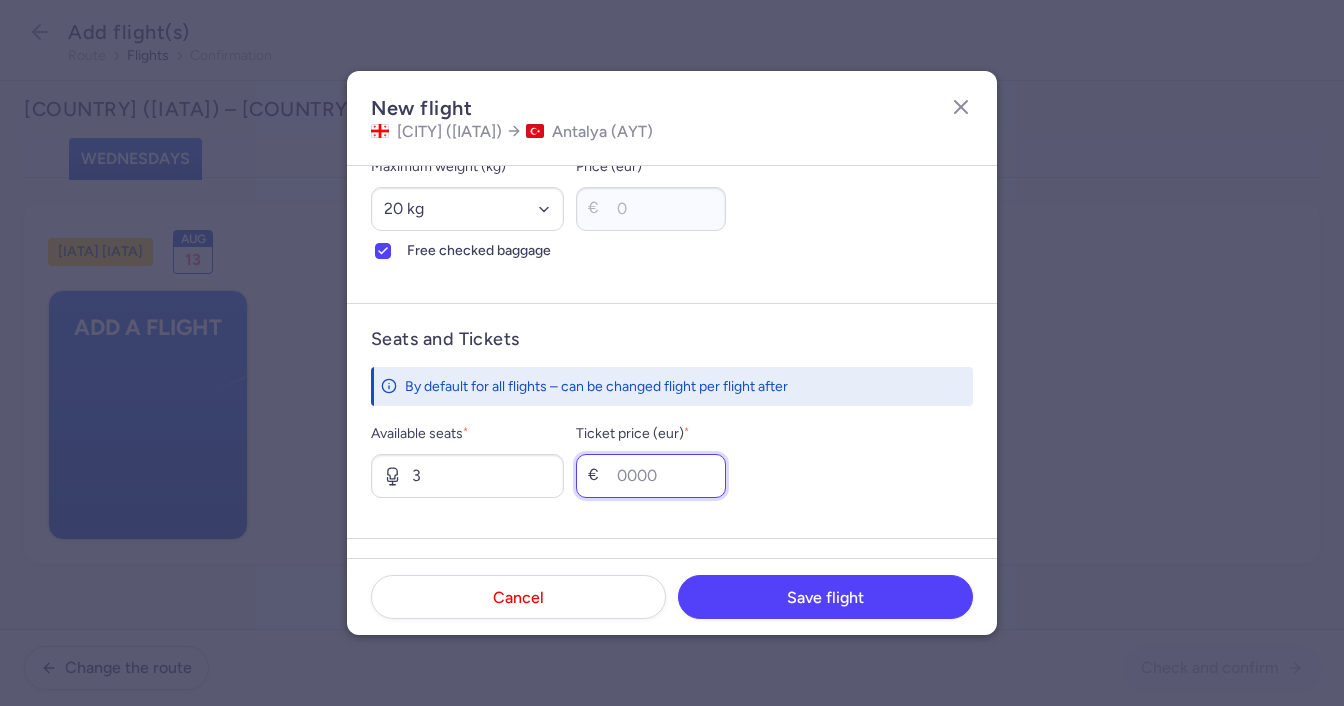click on "Ticket price (eur)  *" at bounding box center (651, 476) 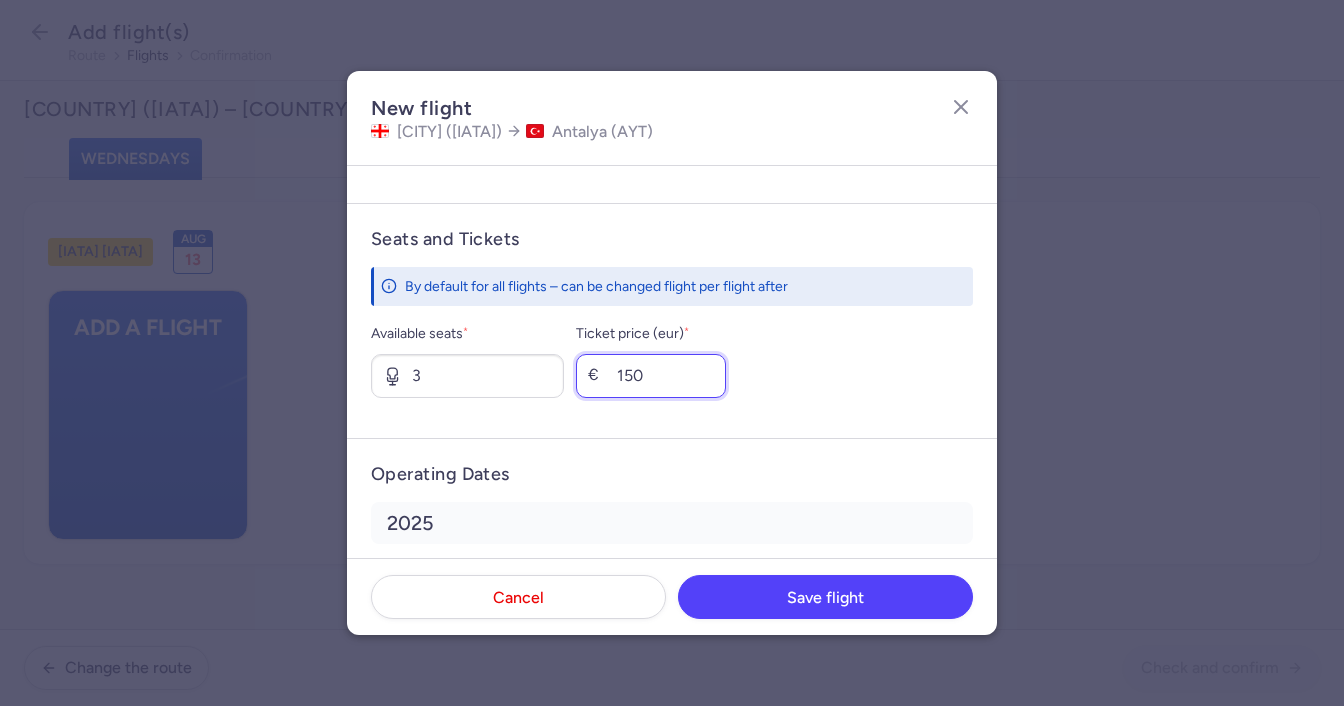 scroll, scrollTop: 800, scrollLeft: 0, axis: vertical 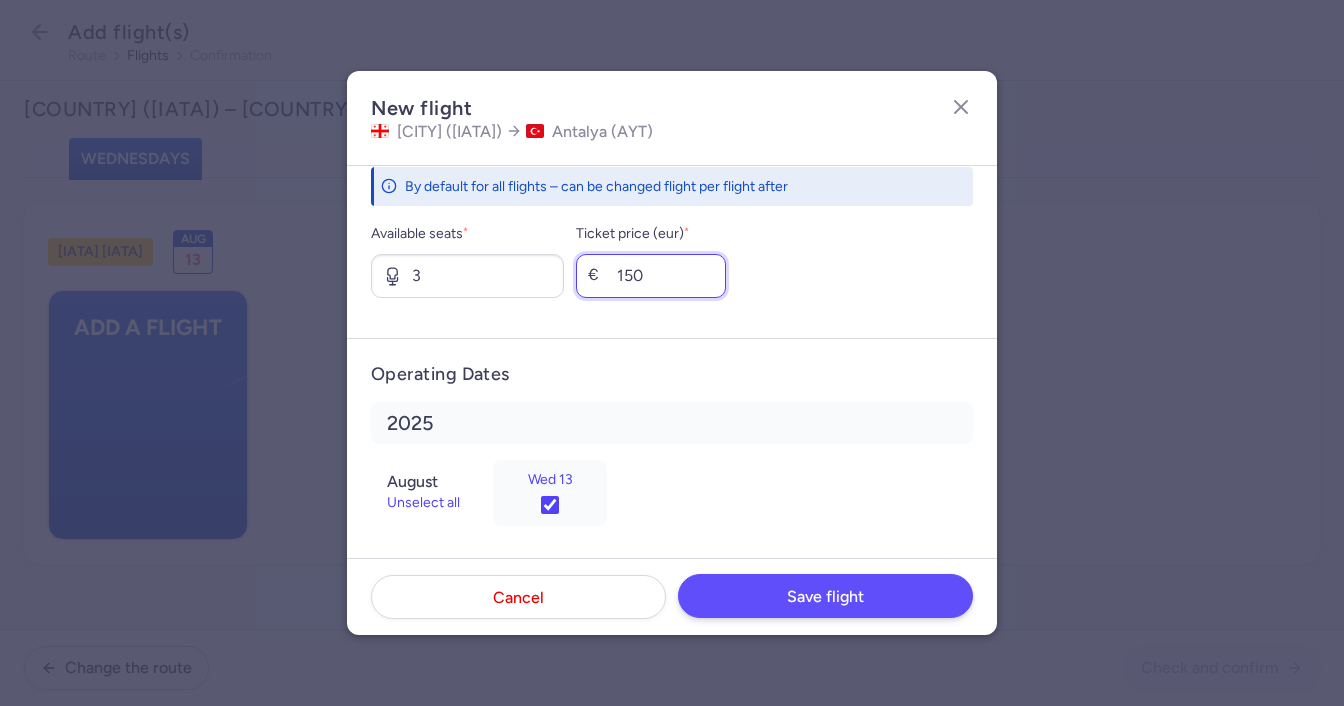 type on "150" 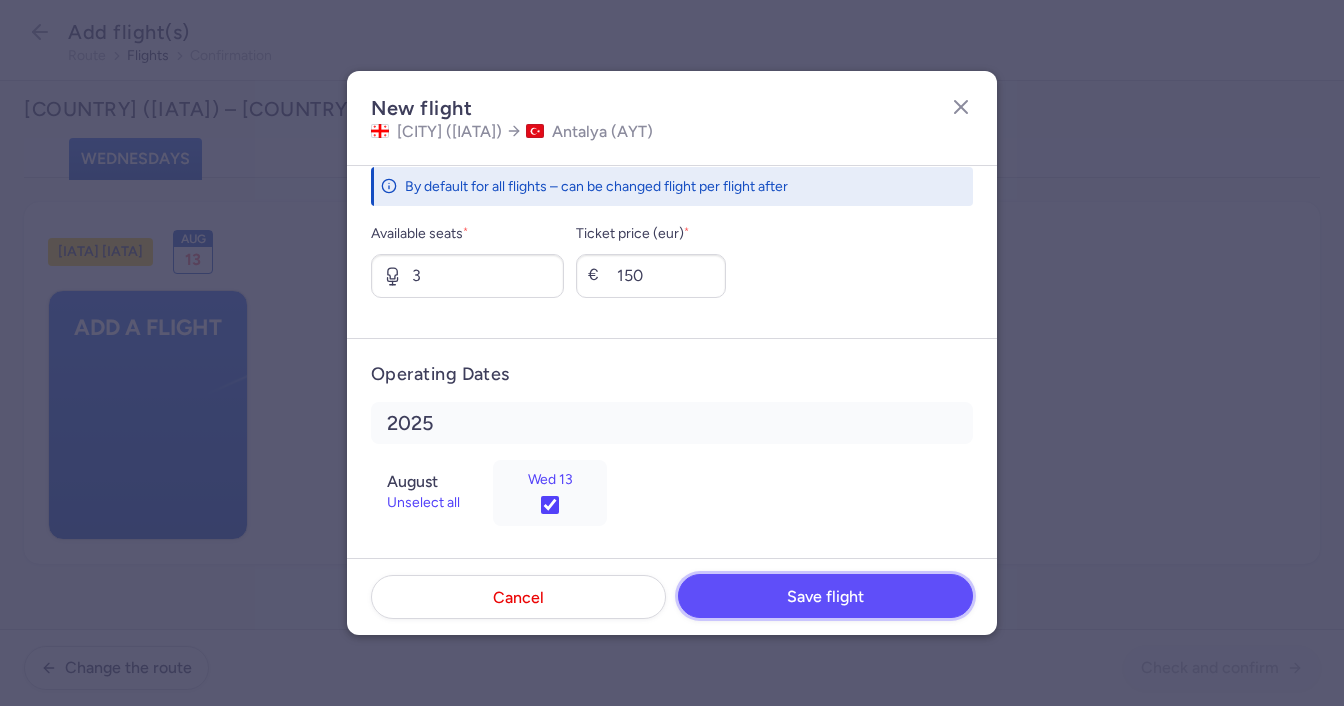 click on "Save flight" at bounding box center (825, 597) 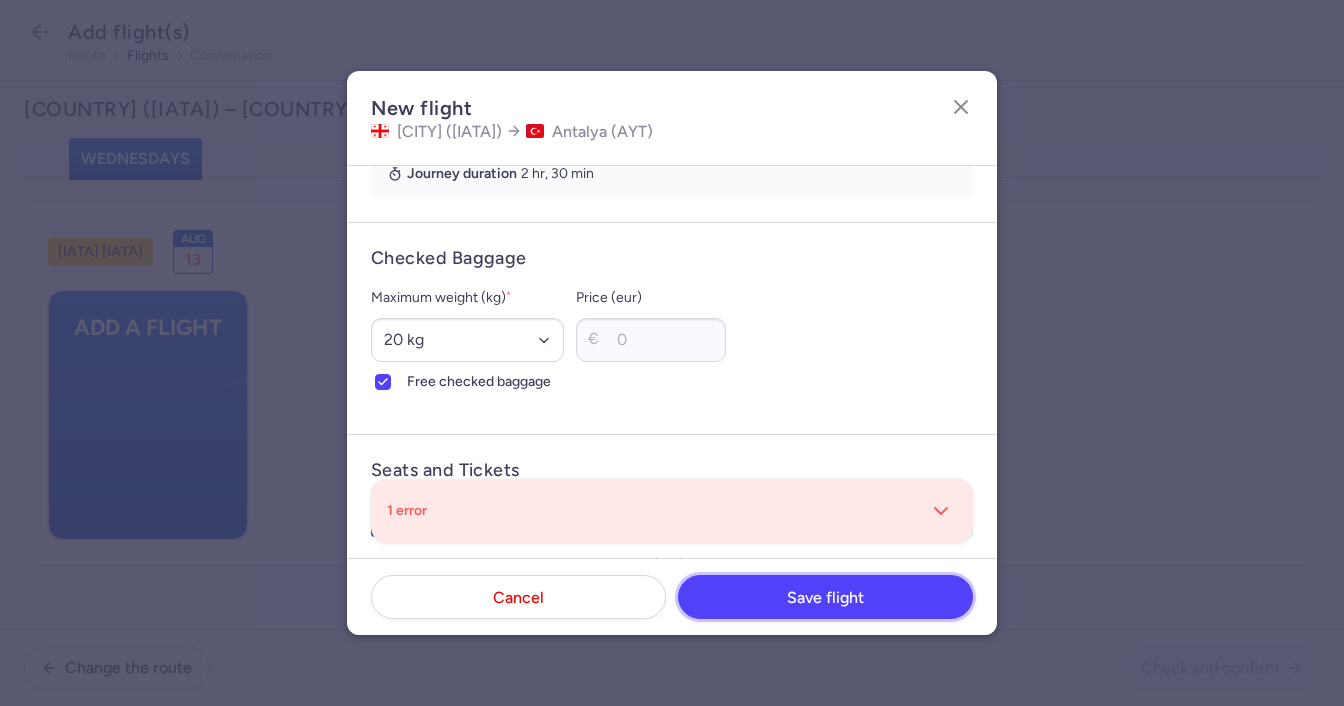 scroll, scrollTop: 269, scrollLeft: 0, axis: vertical 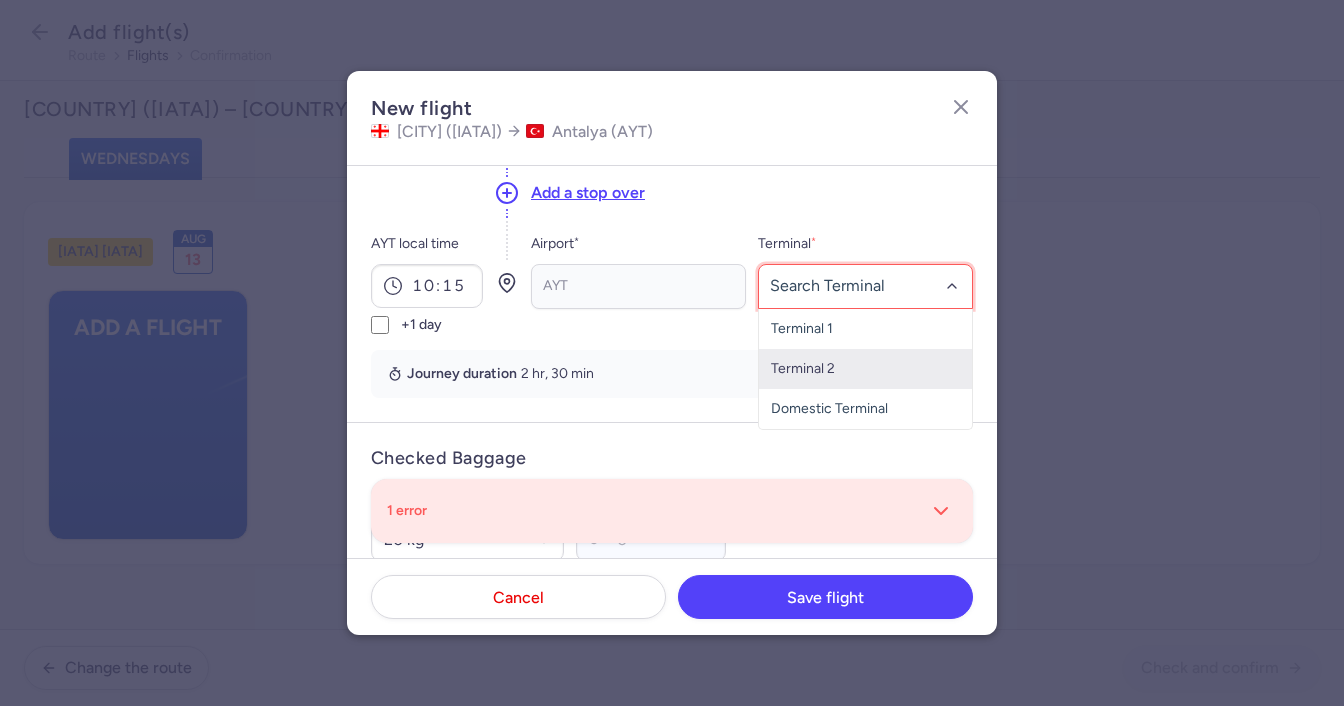 click on "Terminal 2" 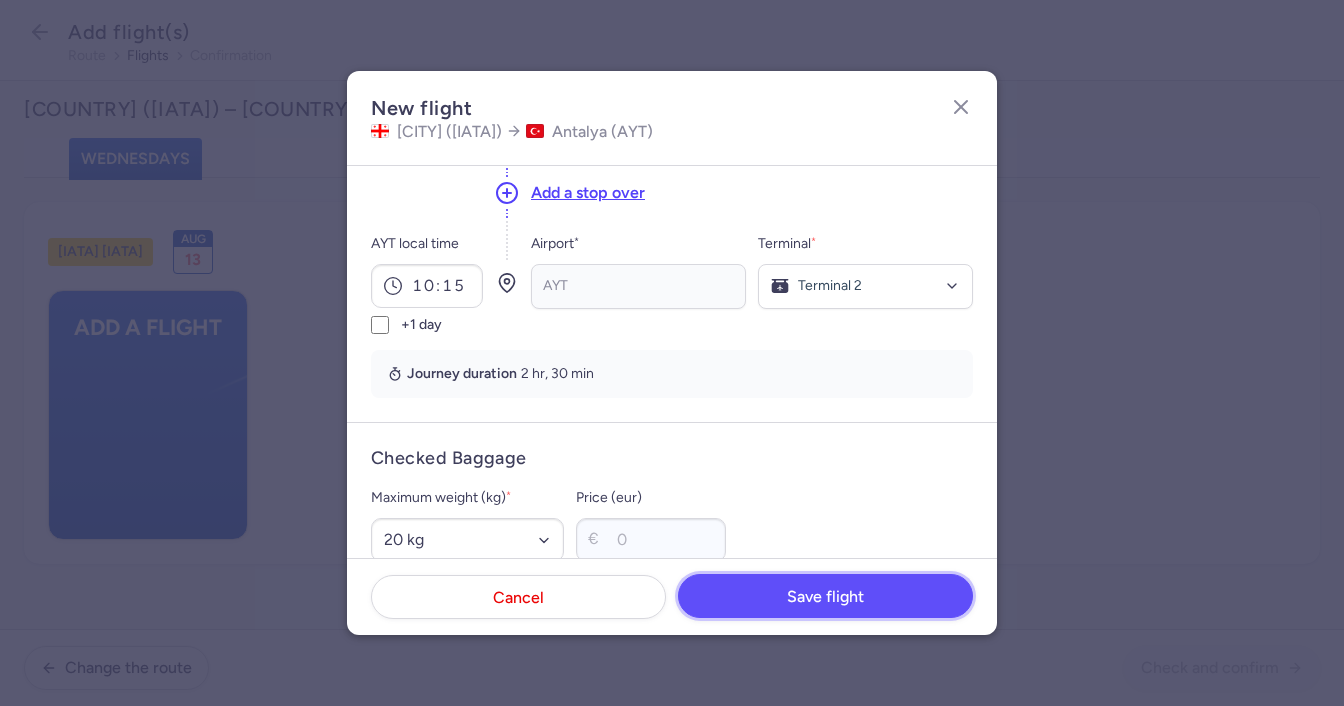 click on "Save flight" at bounding box center [825, 597] 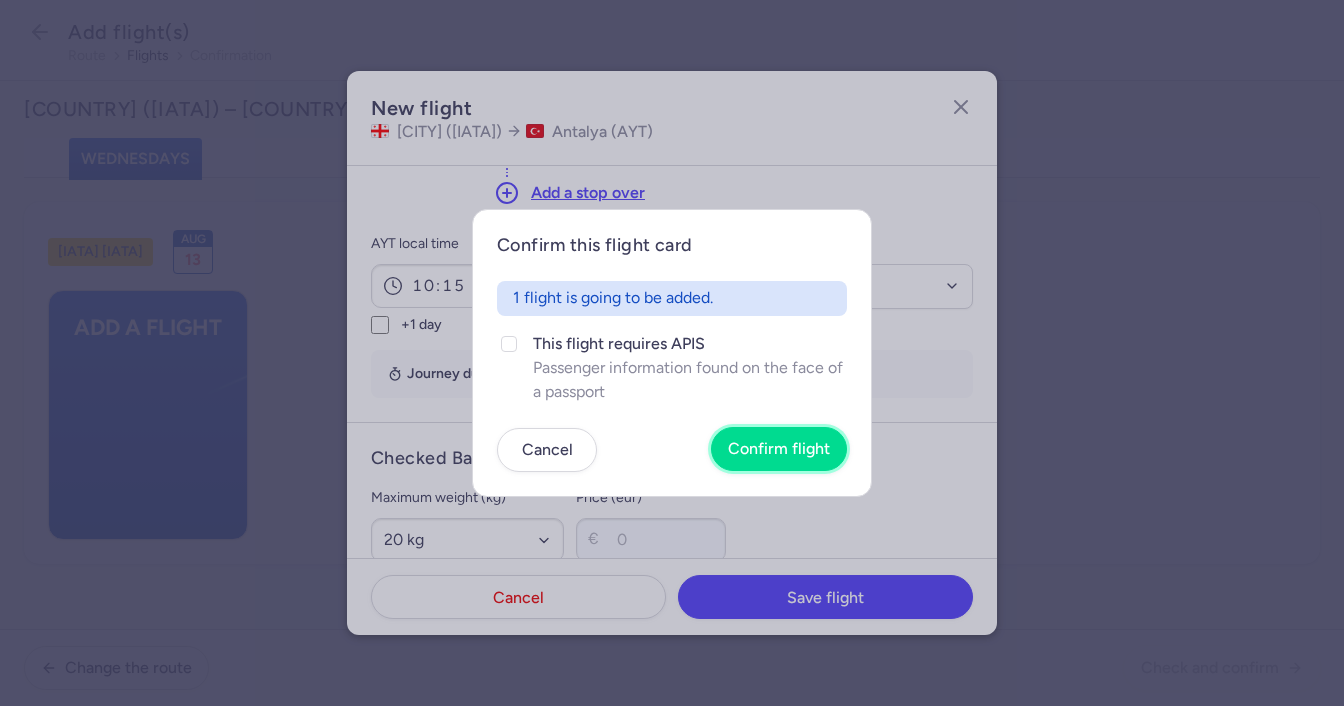click on "Confirm flight" at bounding box center (779, 449) 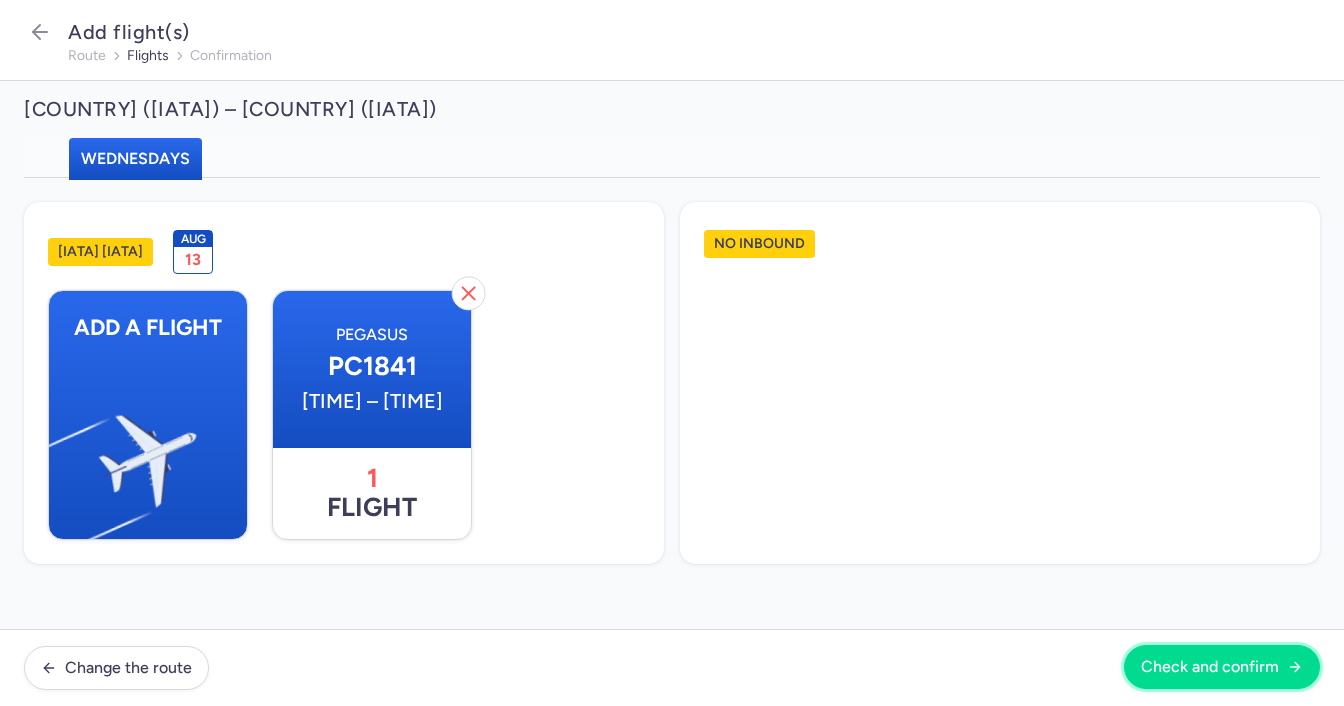 click on "Check and confirm" at bounding box center (1210, 667) 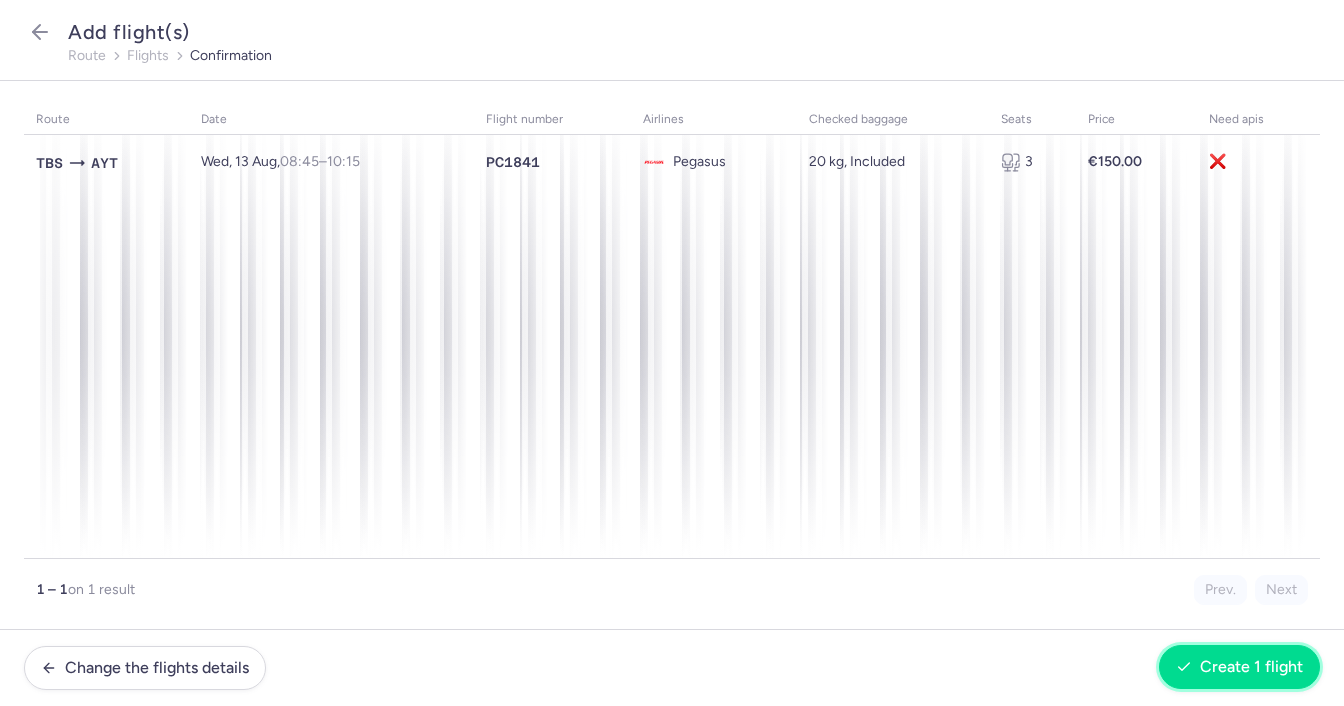 click on "Create 1 flight" at bounding box center (1239, 667) 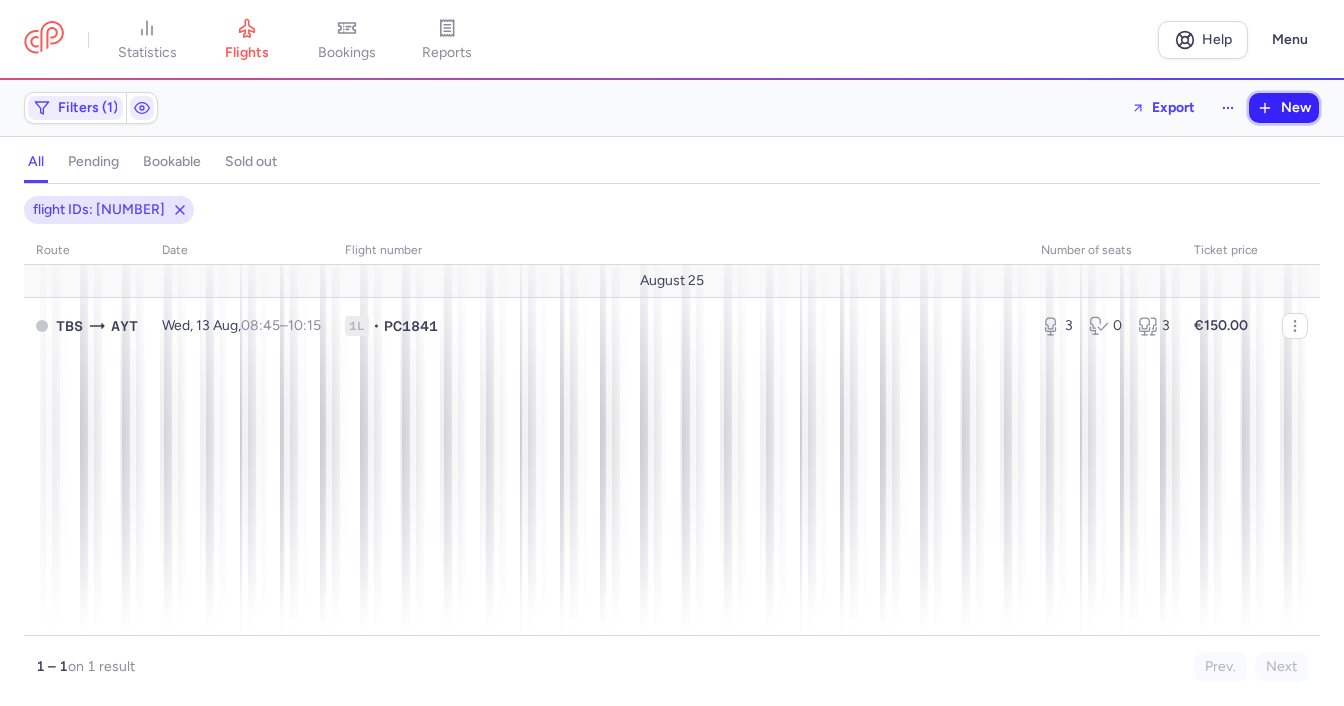 click on "New" at bounding box center [1284, 108] 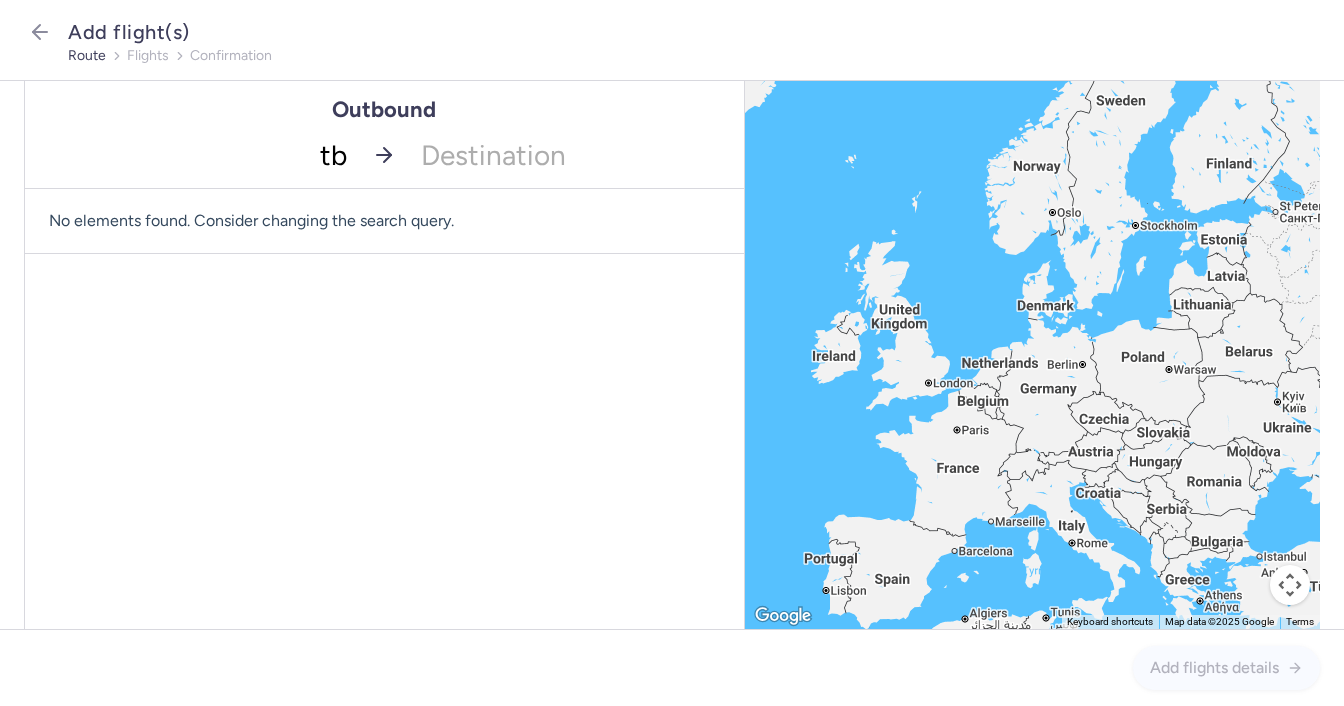 type on "tbs" 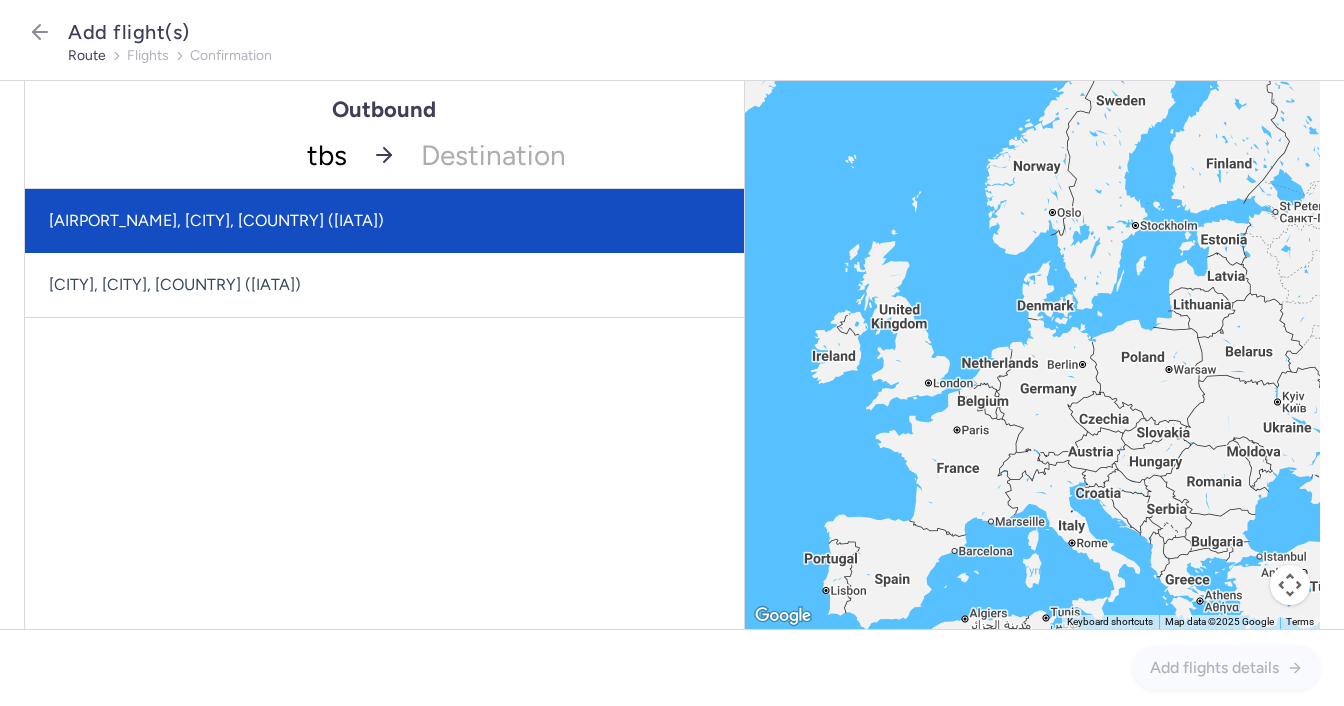 drag, startPoint x: 259, startPoint y: 221, endPoint x: 478, endPoint y: 177, distance: 223.37636 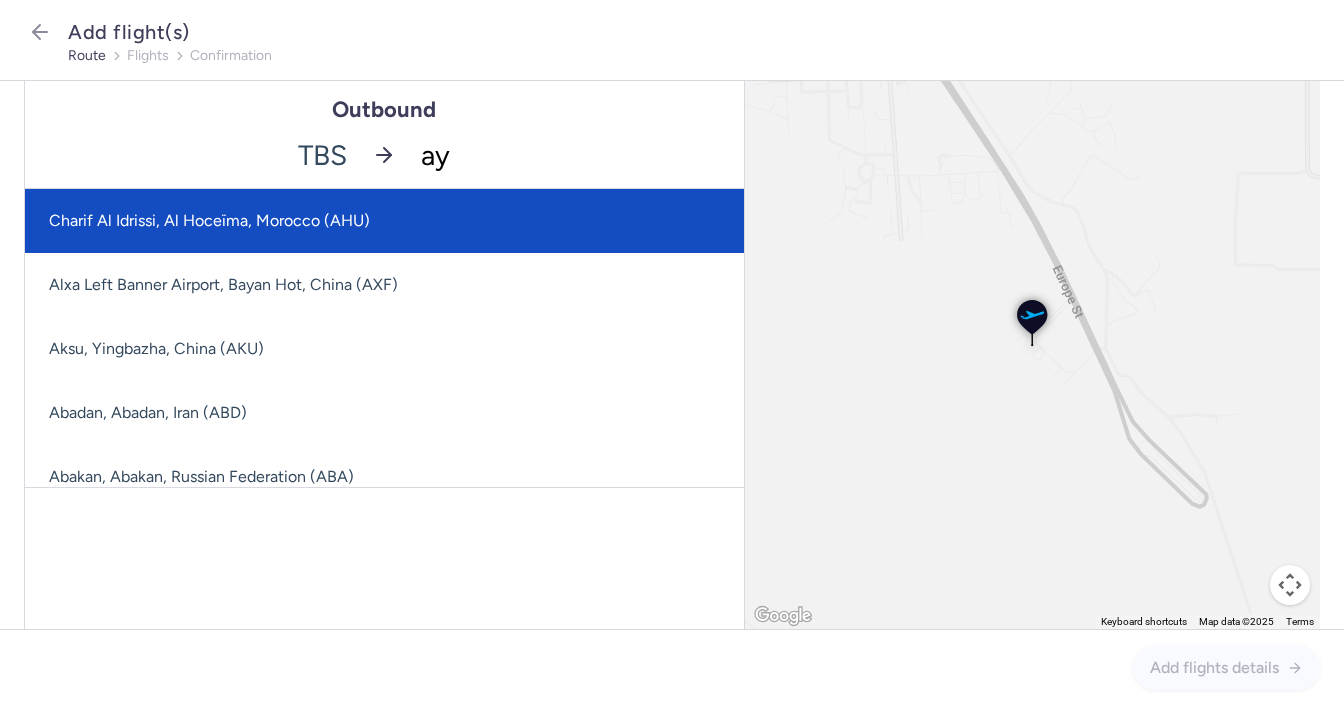 type on "ayt" 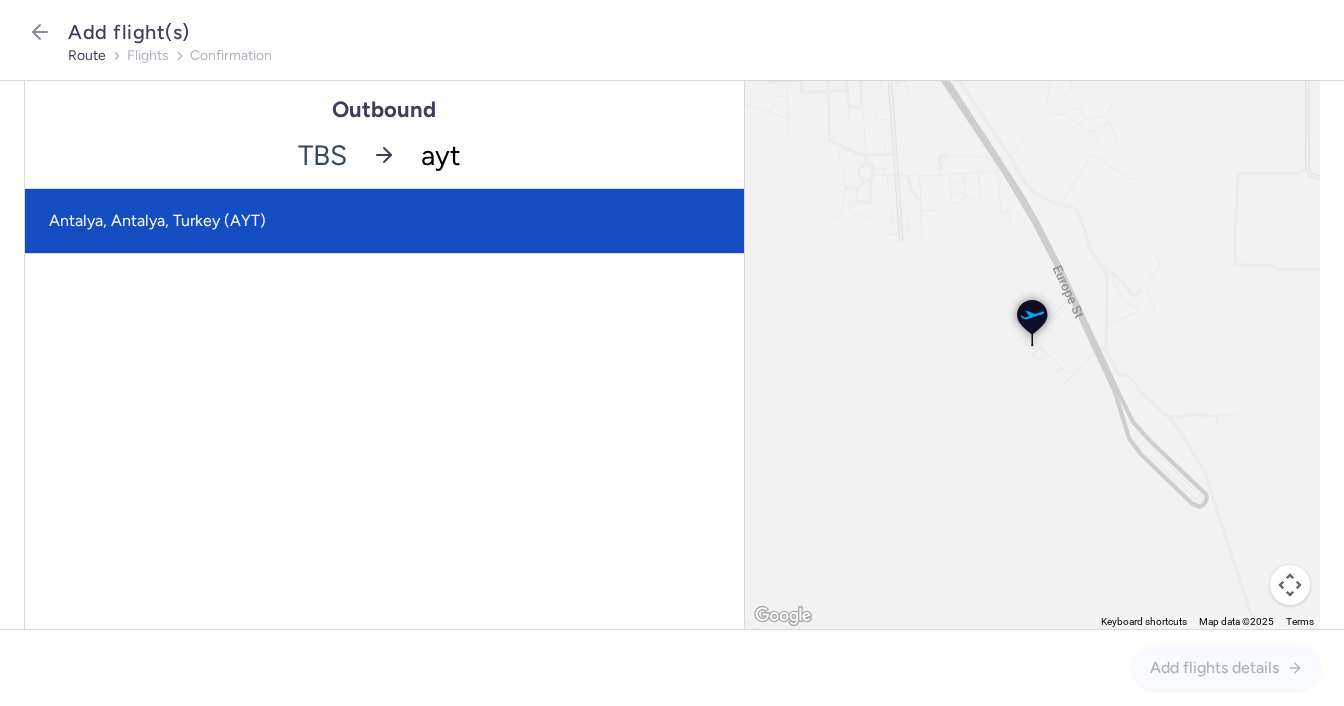 click on "Antalya, Antalya, Turkey (AYT)" at bounding box center [384, 221] 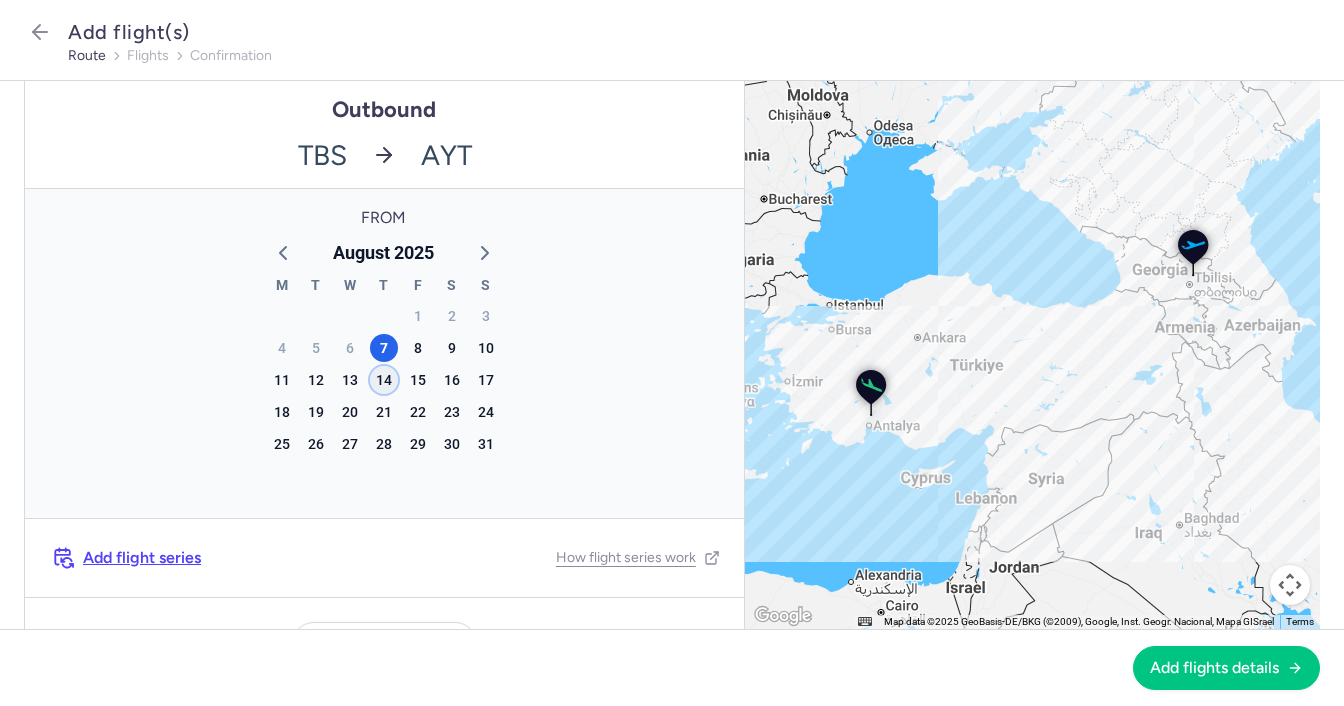 click on "14" 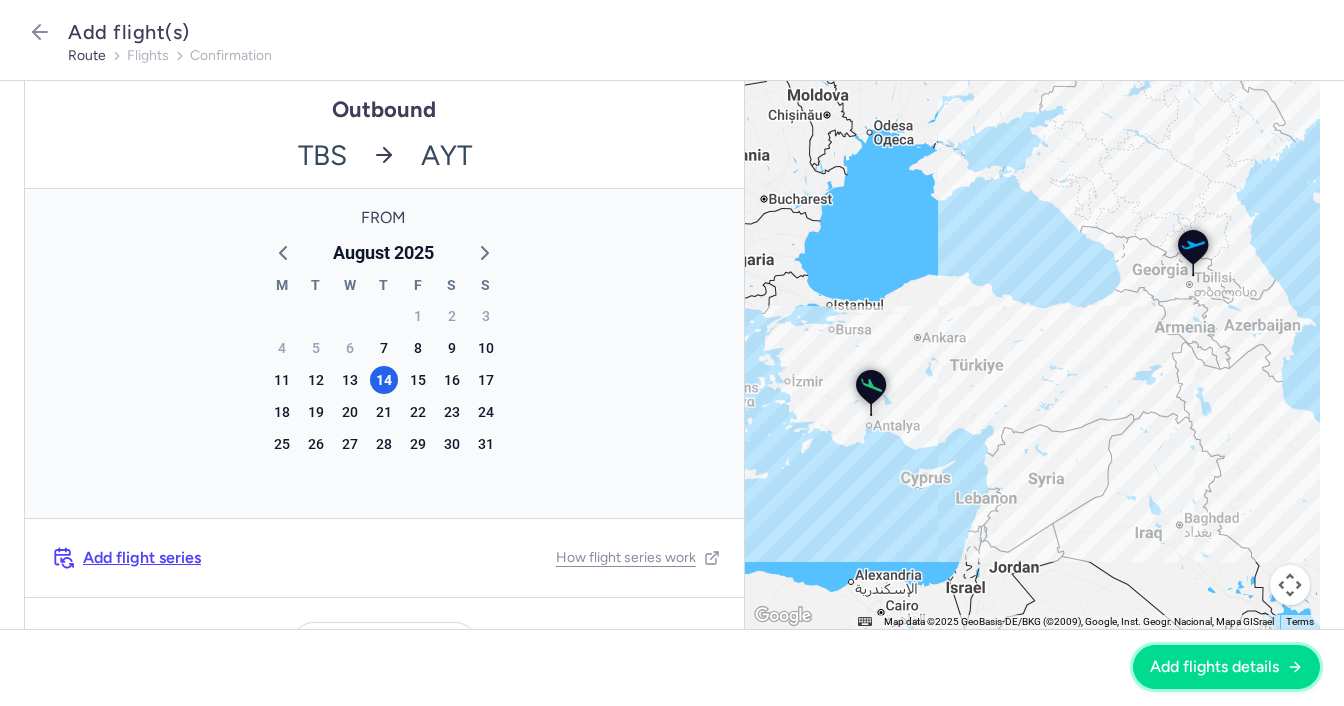 click on "Add flights details" at bounding box center [1226, 667] 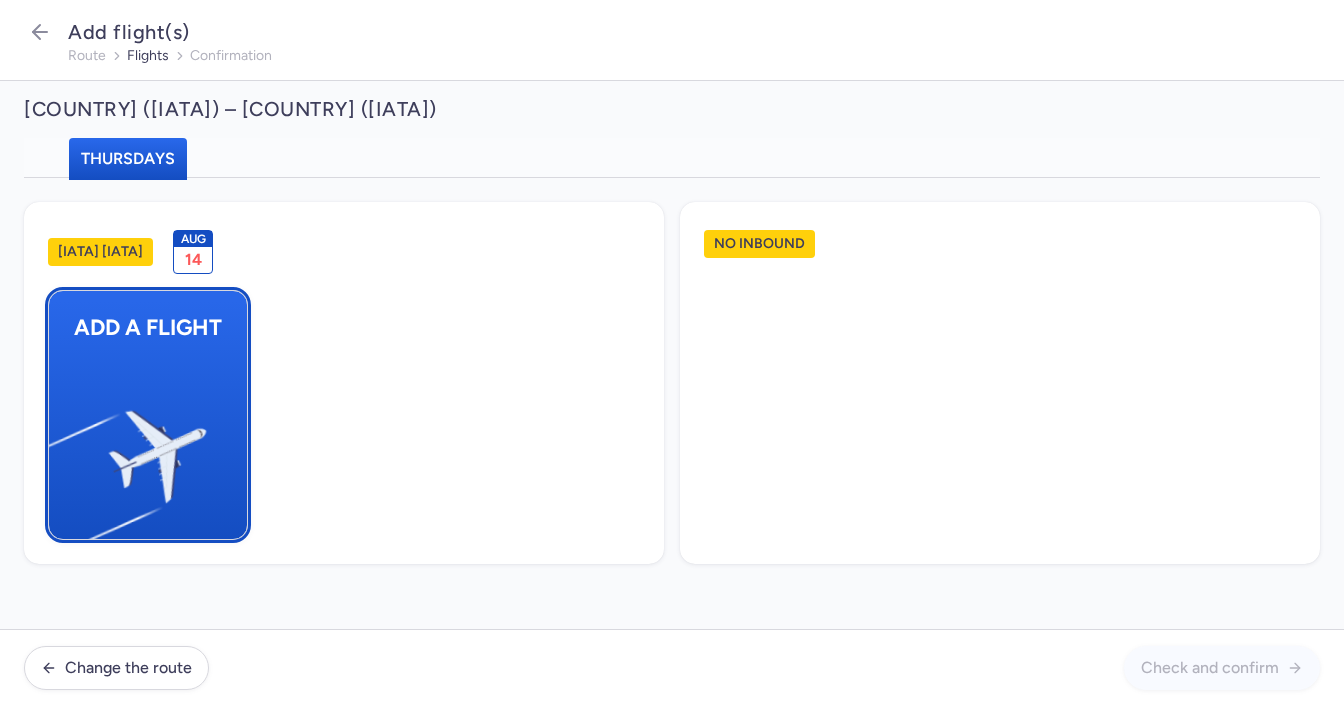 click at bounding box center (59, 448) 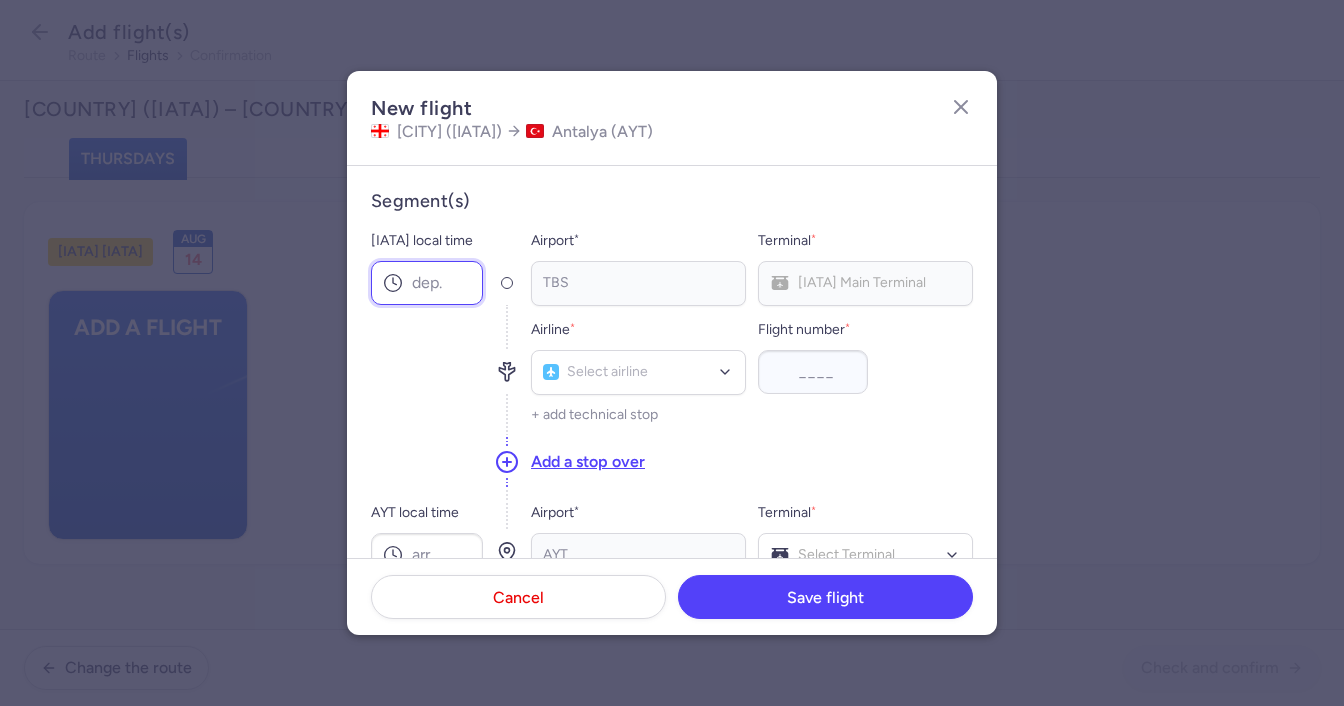 click on "[IATA] local time" at bounding box center (427, 283) 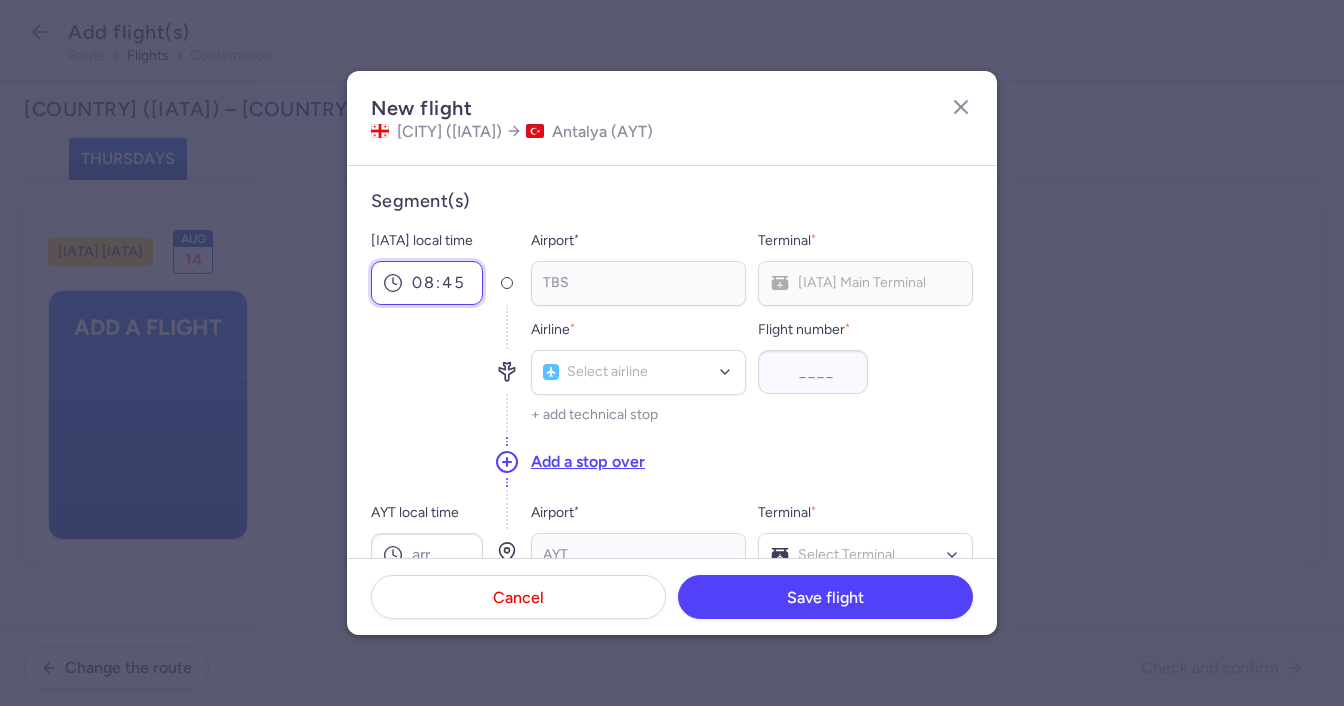 type on "08:45" 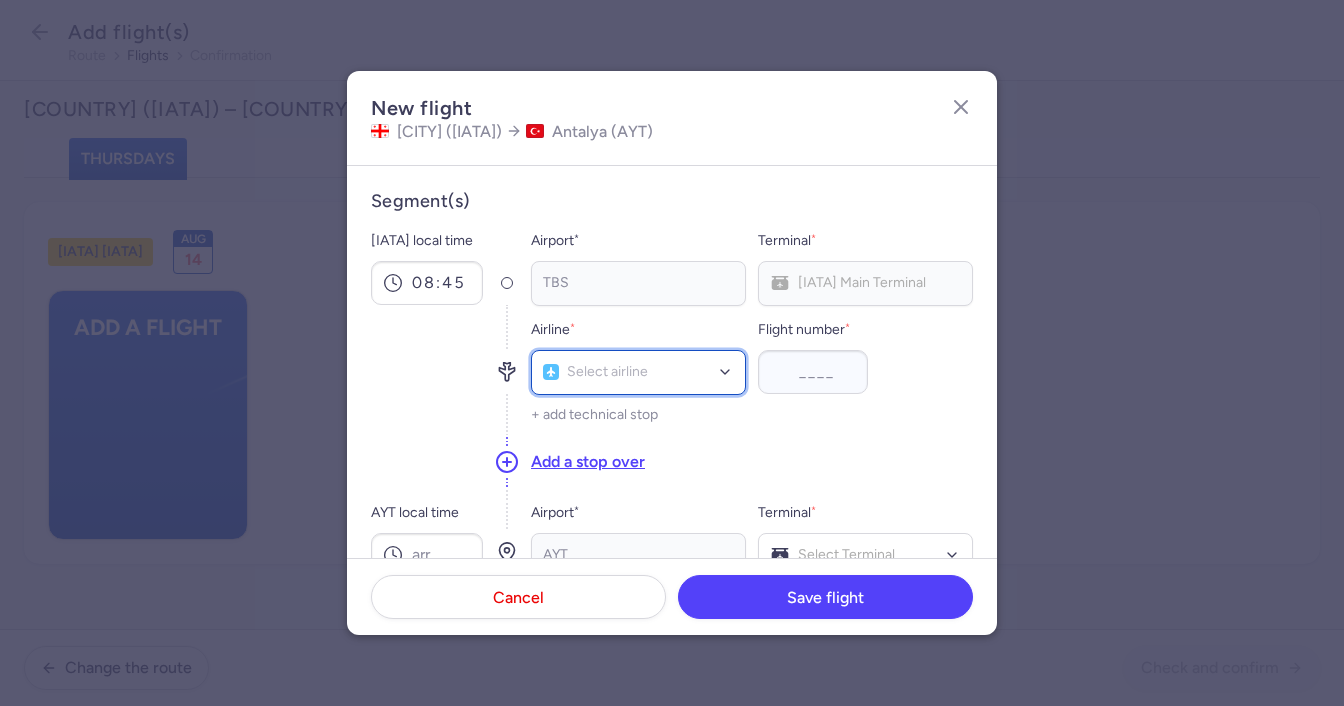 click on "Select airline" 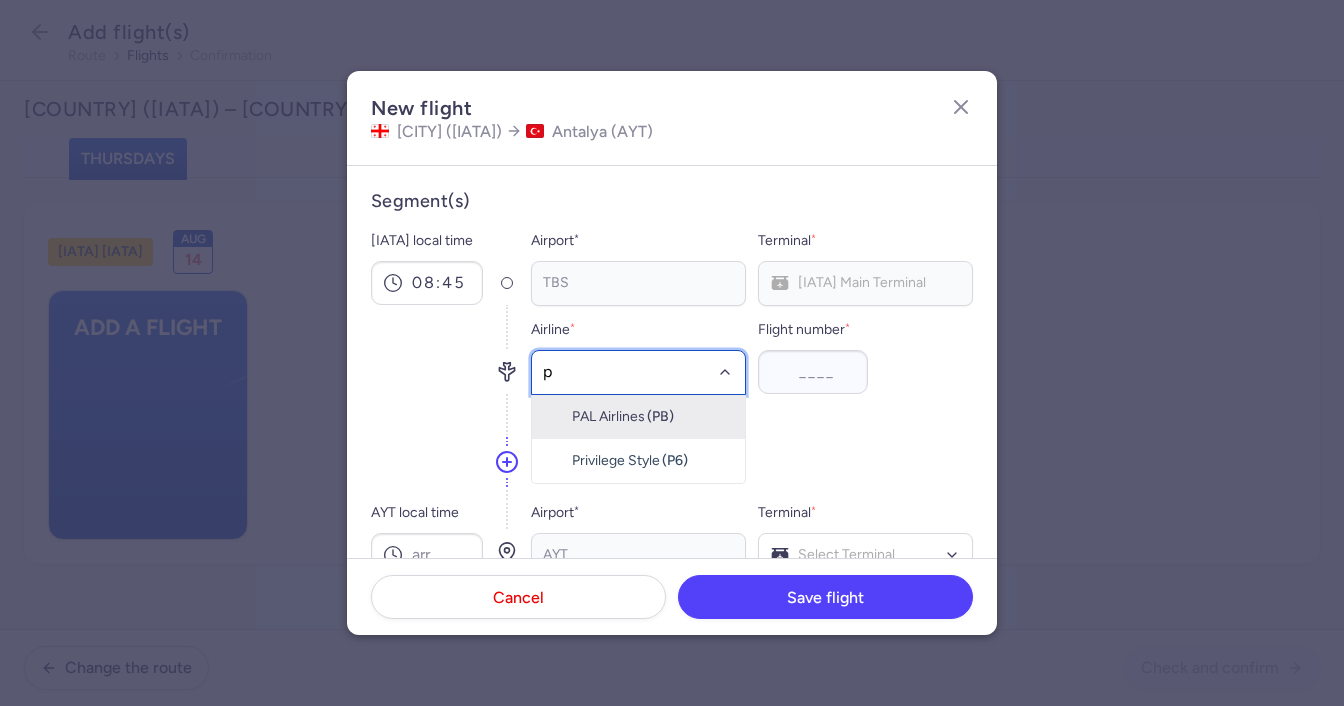 type on "pc" 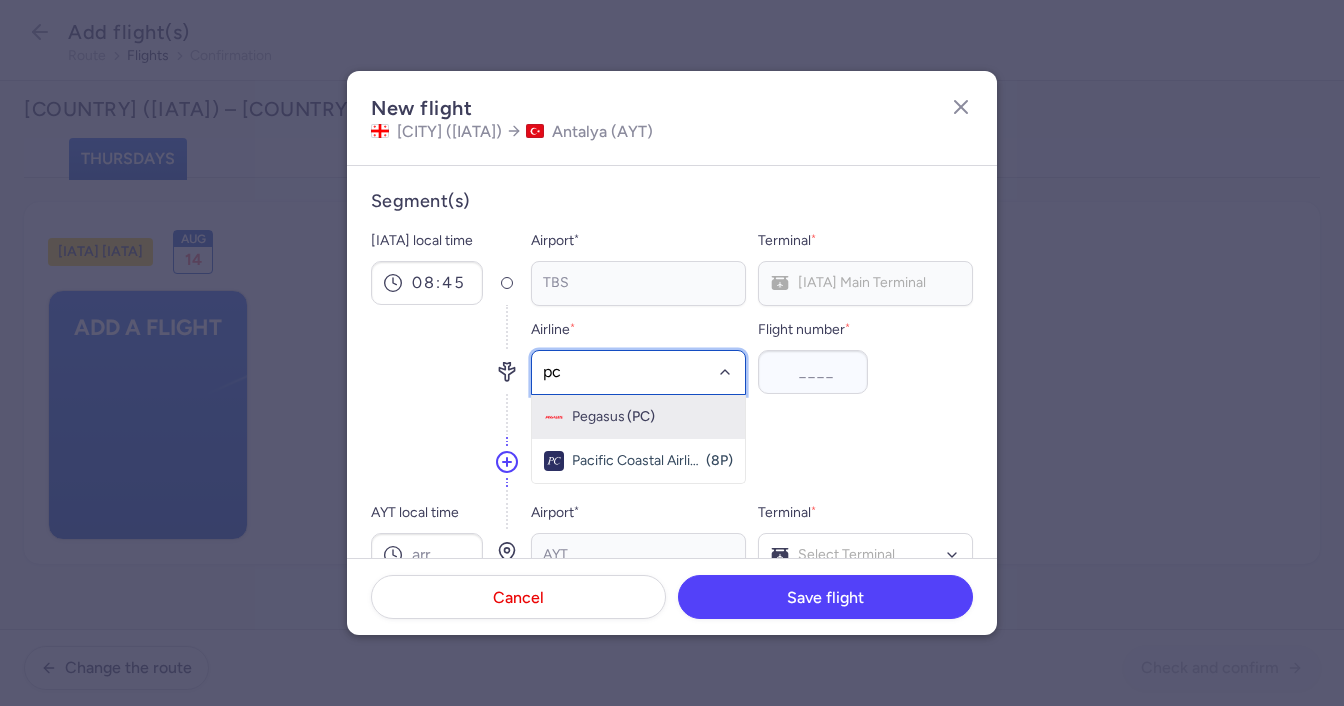click on "(PC)" at bounding box center (641, 417) 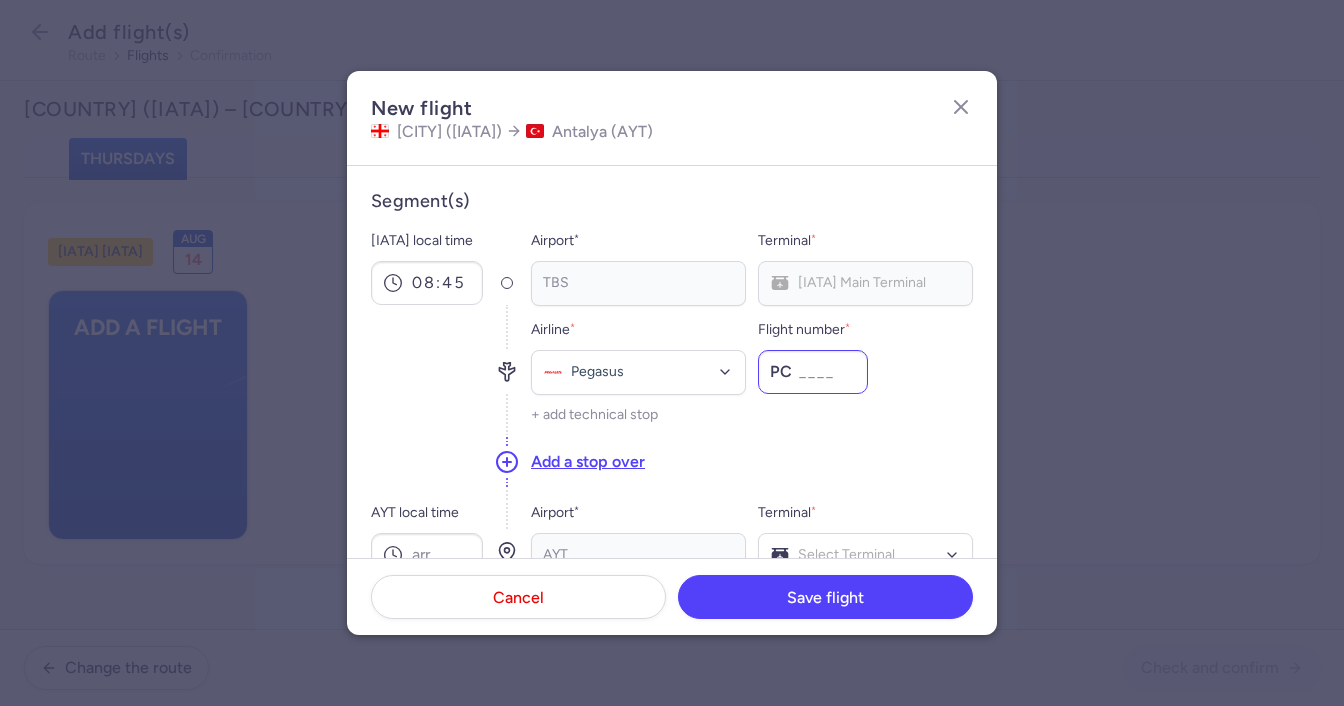 click on "Flight number  *" at bounding box center (813, 372) 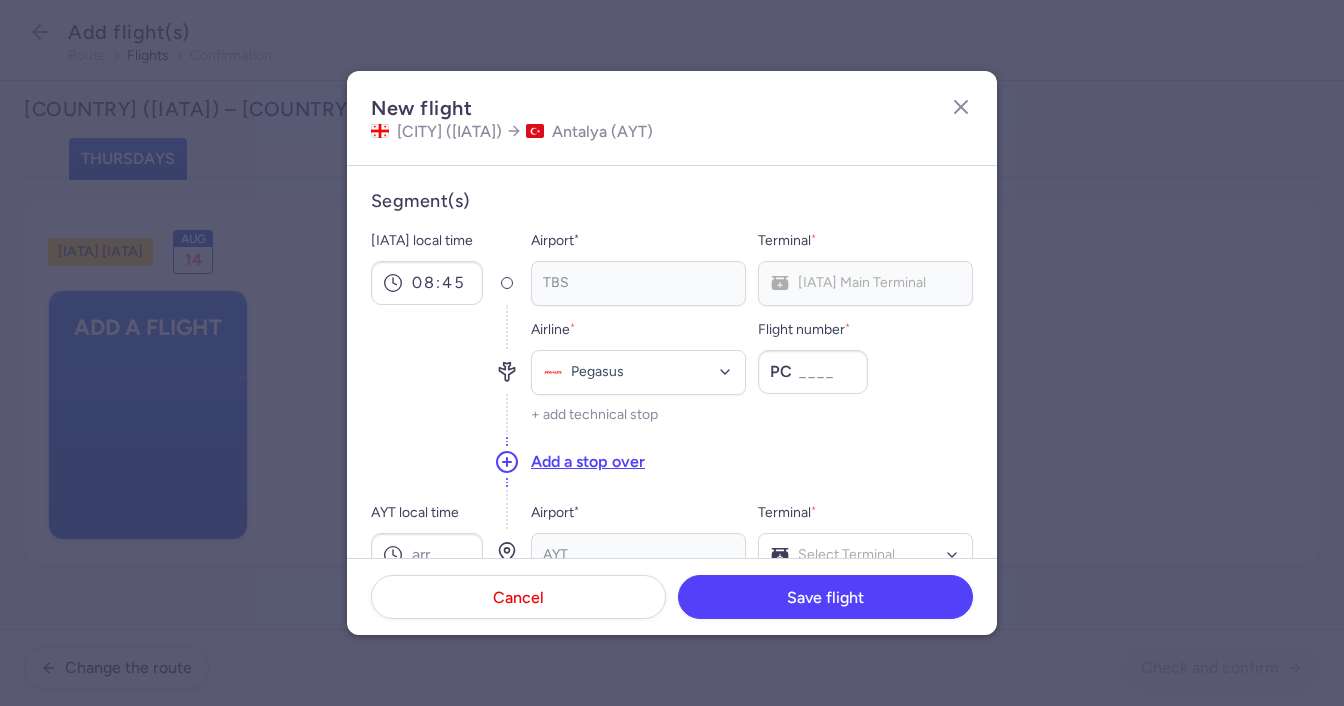 type on "[NUMBER]" 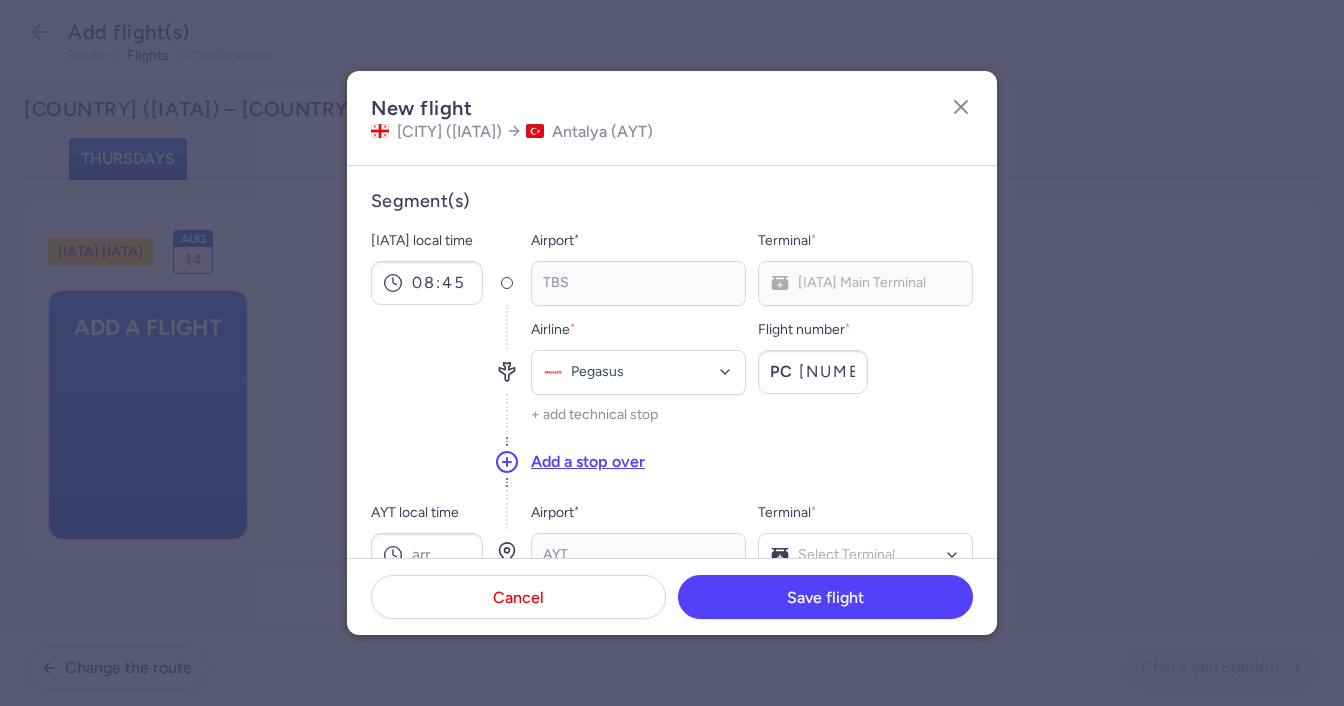 scroll, scrollTop: 200, scrollLeft: 0, axis: vertical 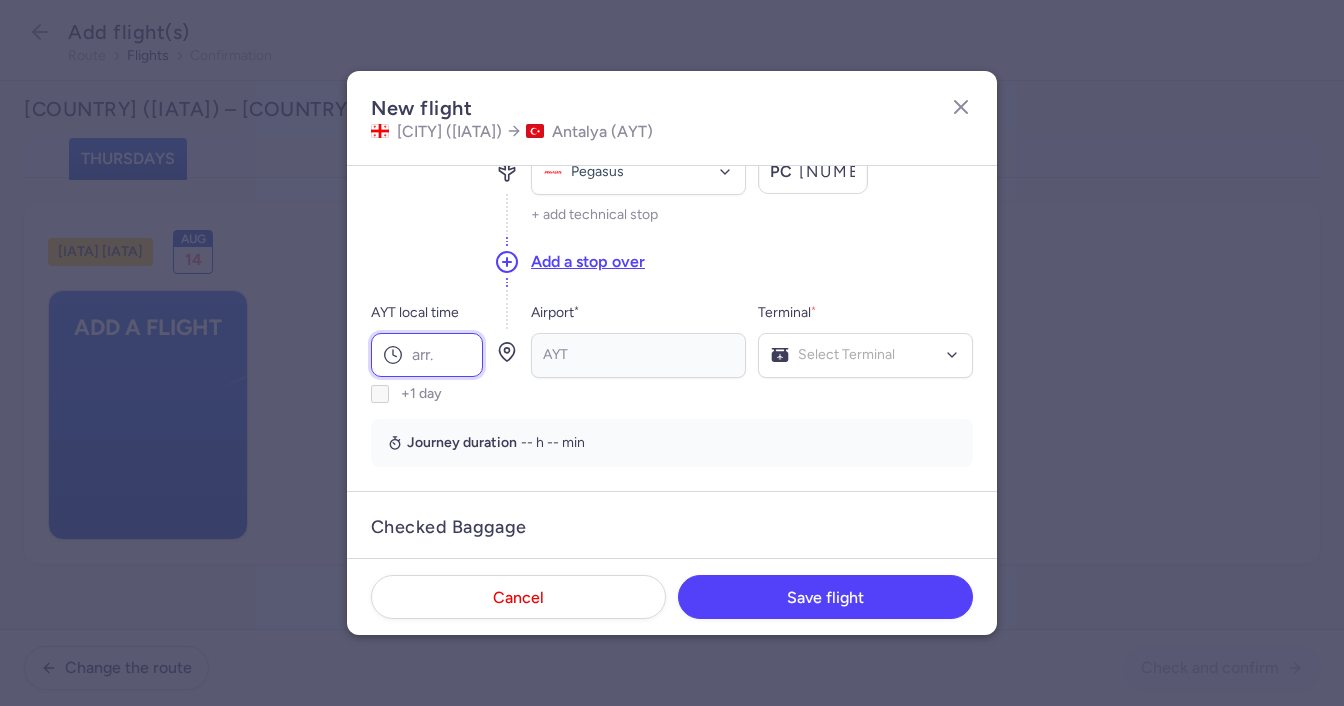 click on "AYT local time" at bounding box center (427, 355) 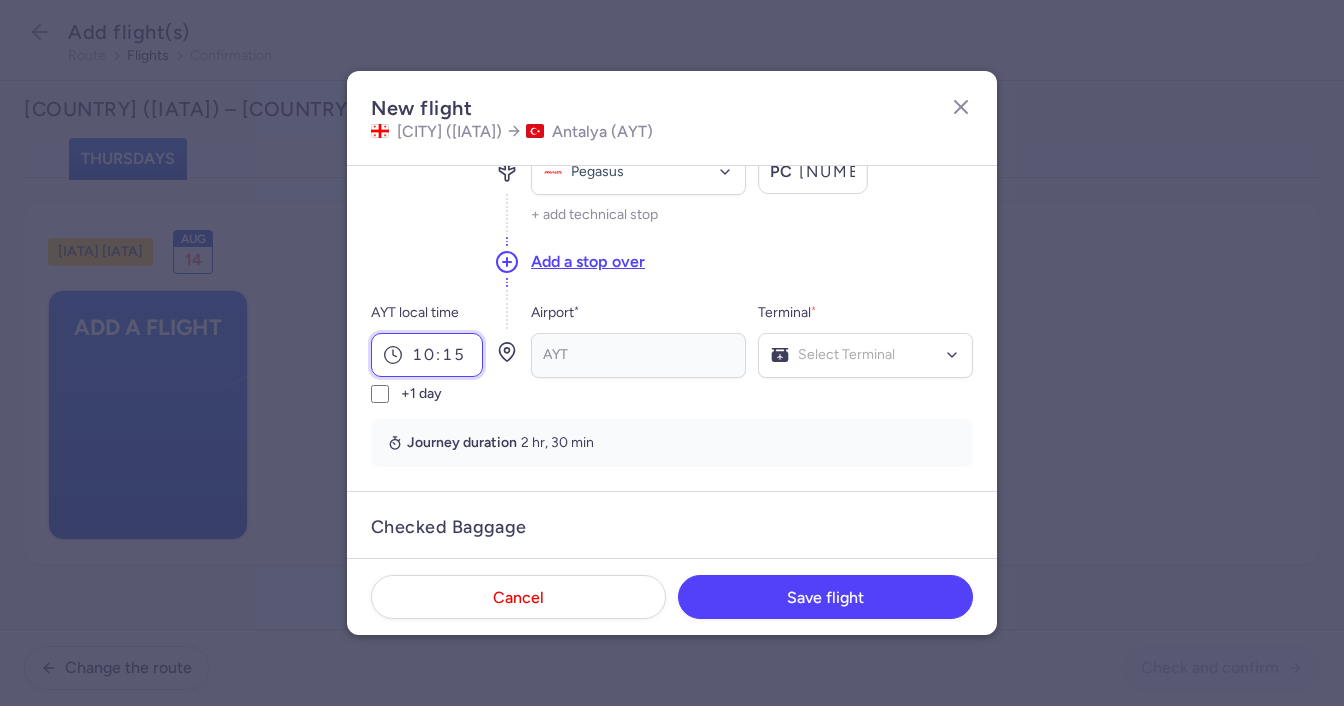 type on "10:15" 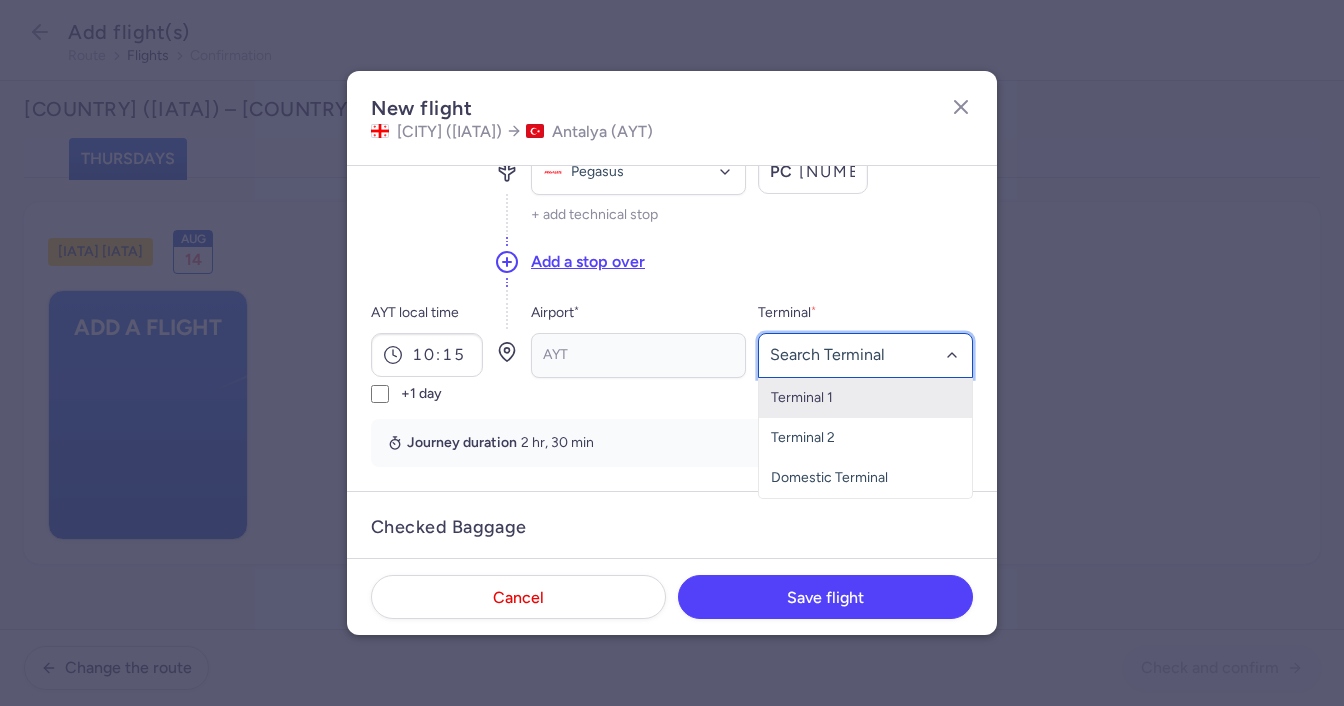 click 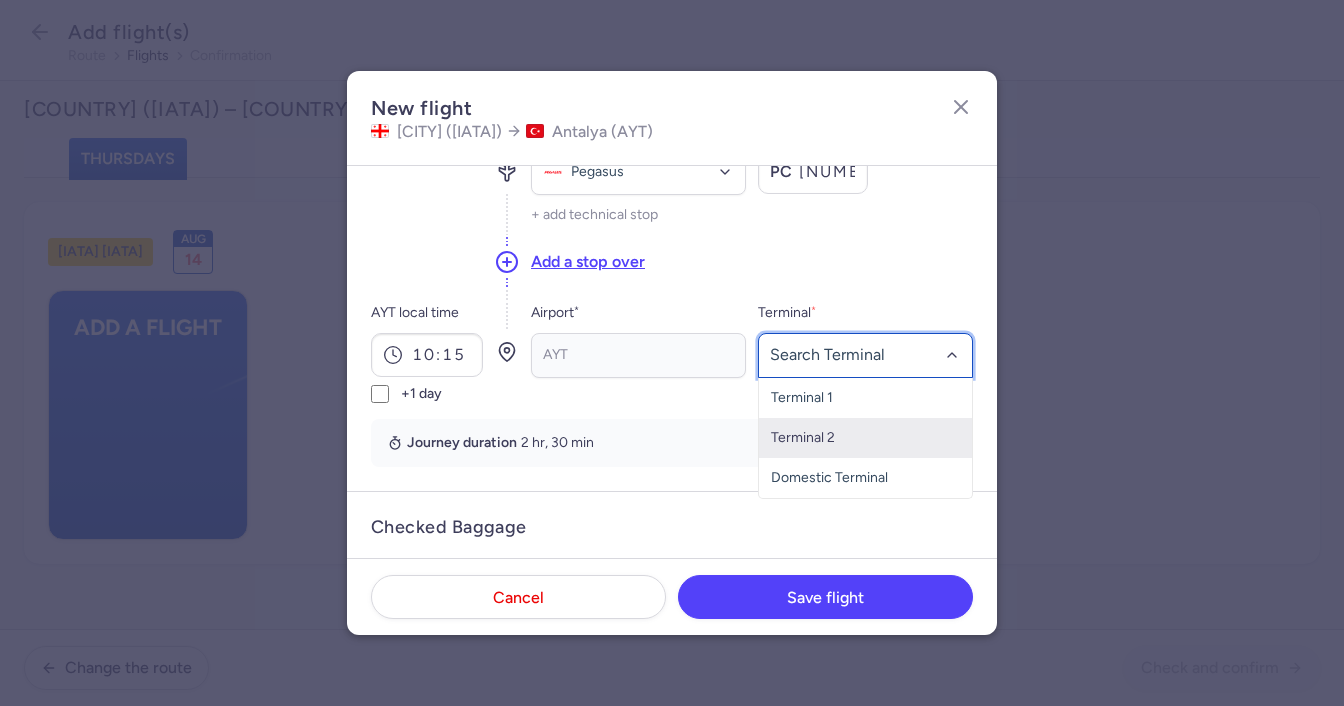click on "Terminal 2" 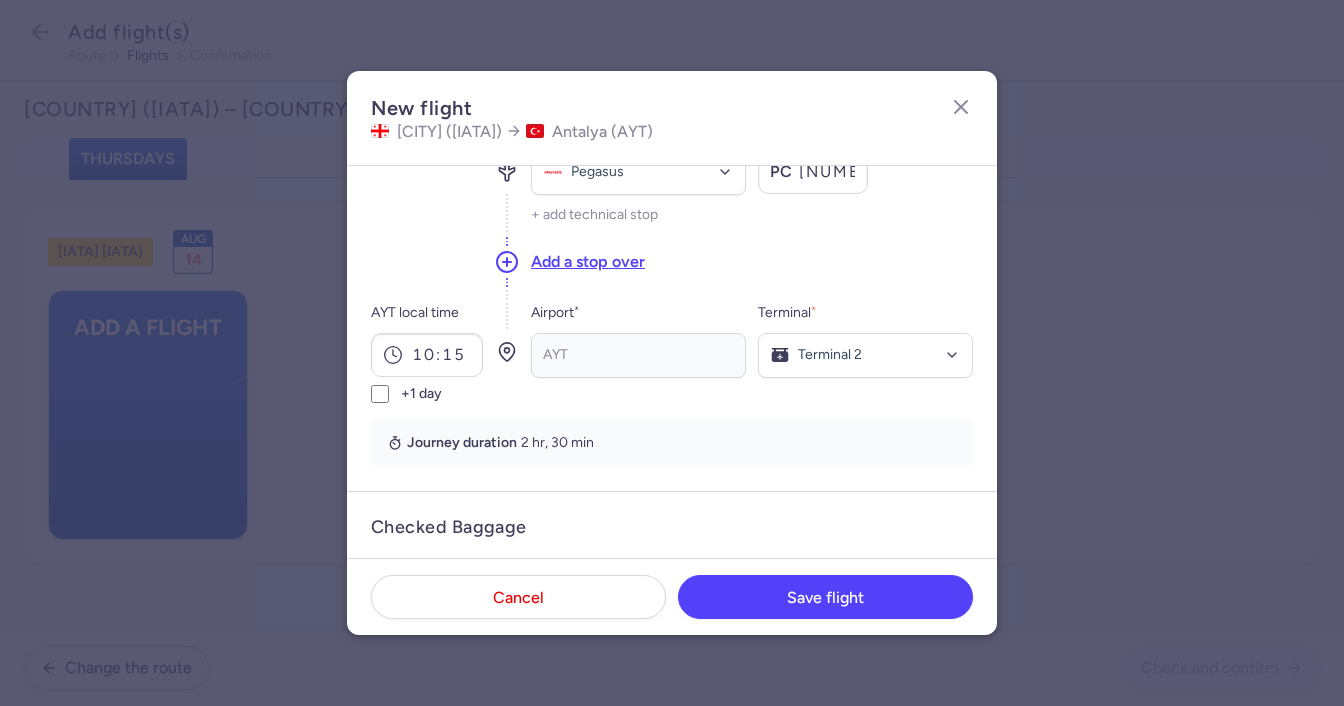 scroll, scrollTop: 500, scrollLeft: 0, axis: vertical 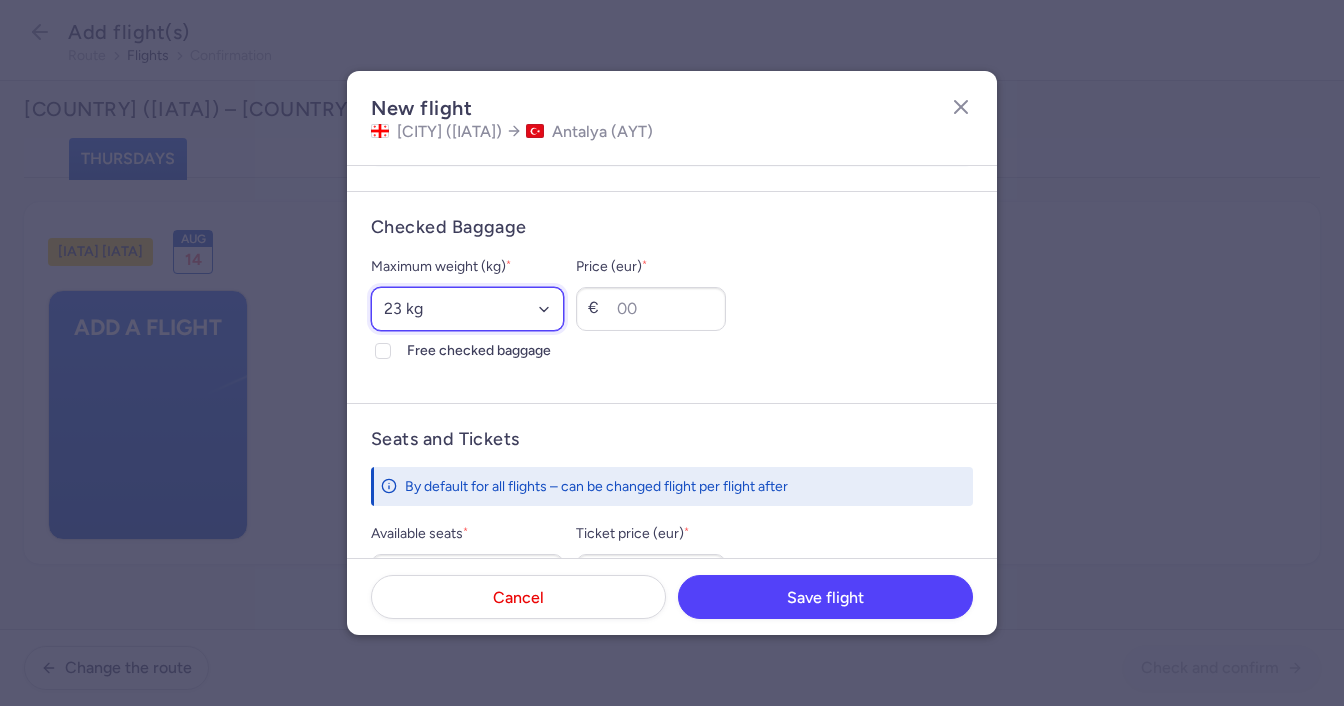 click on "Select an option 15 kg 16 kg 17 kg 18 kg 19 kg 20 kg 21 kg 22 kg 23 kg 24 kg 25 kg 26 kg 27 kg 28 kg 29 kg 30 kg 31 kg 32 kg 33 kg 34 kg 35 kg" at bounding box center [467, 309] 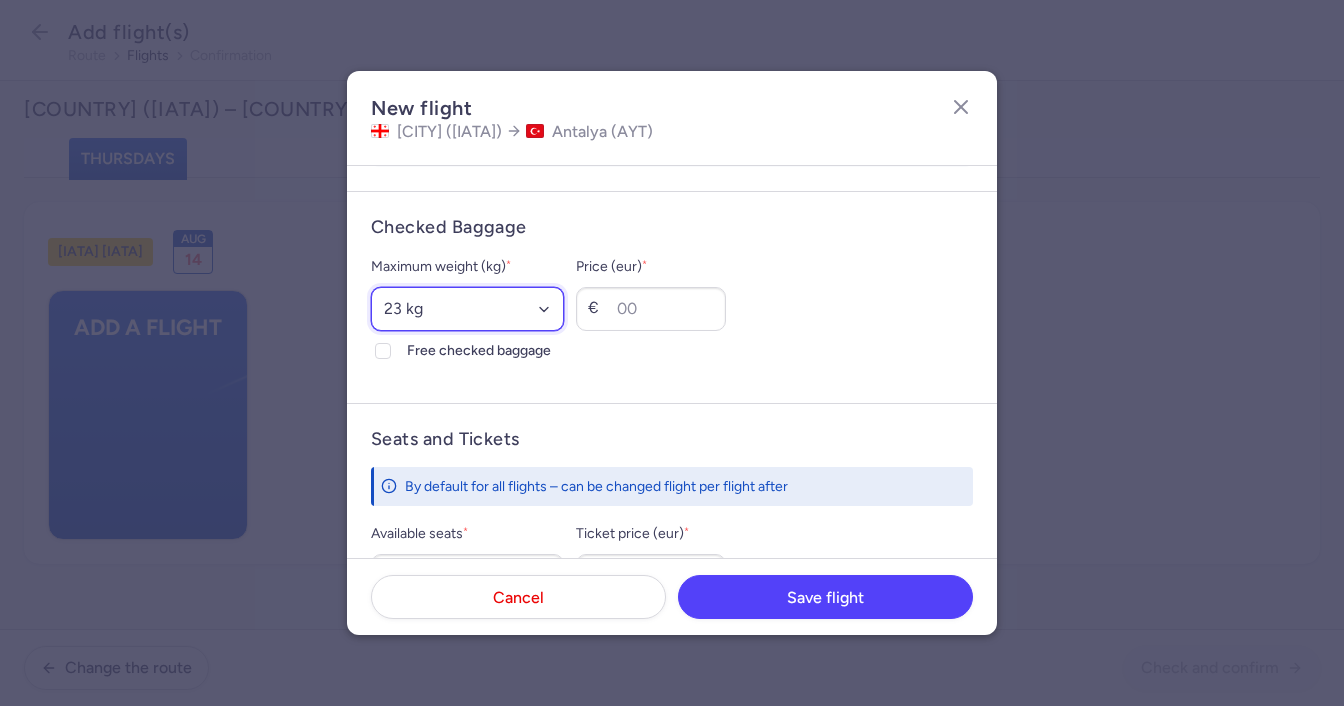 select on "20" 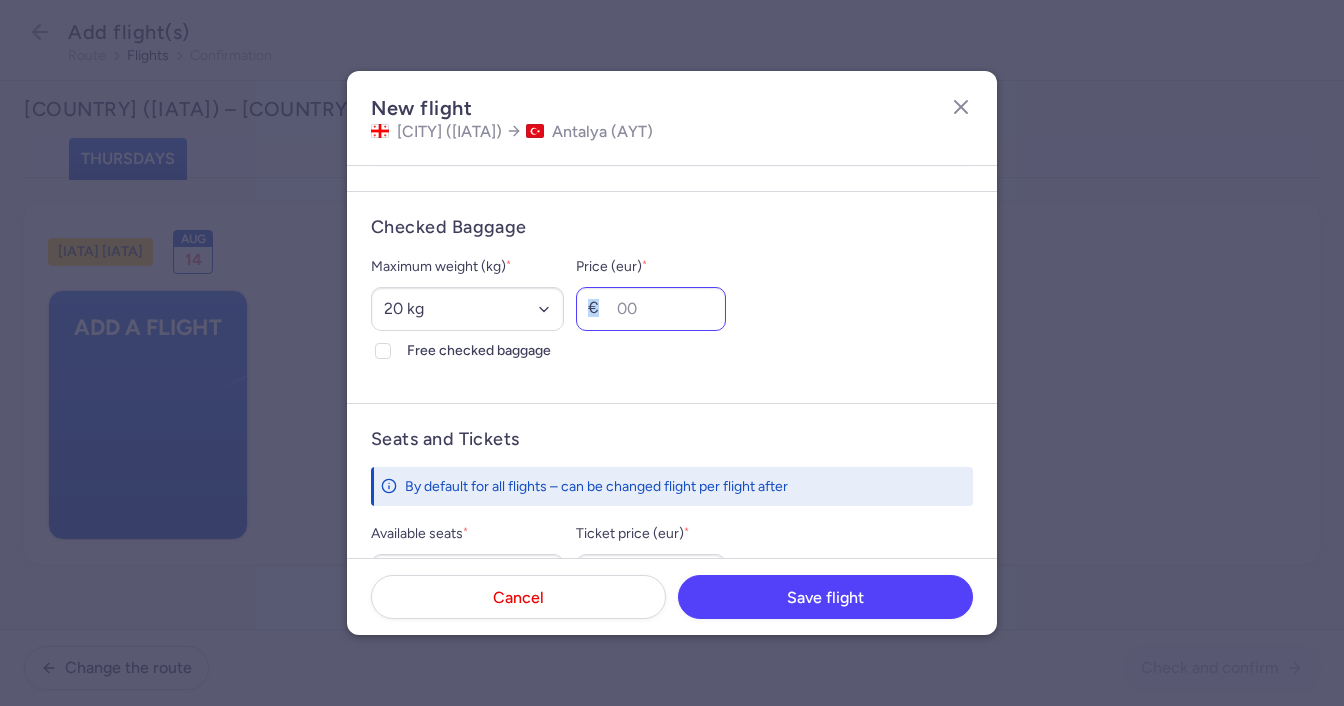 click on "€" at bounding box center [651, 309] 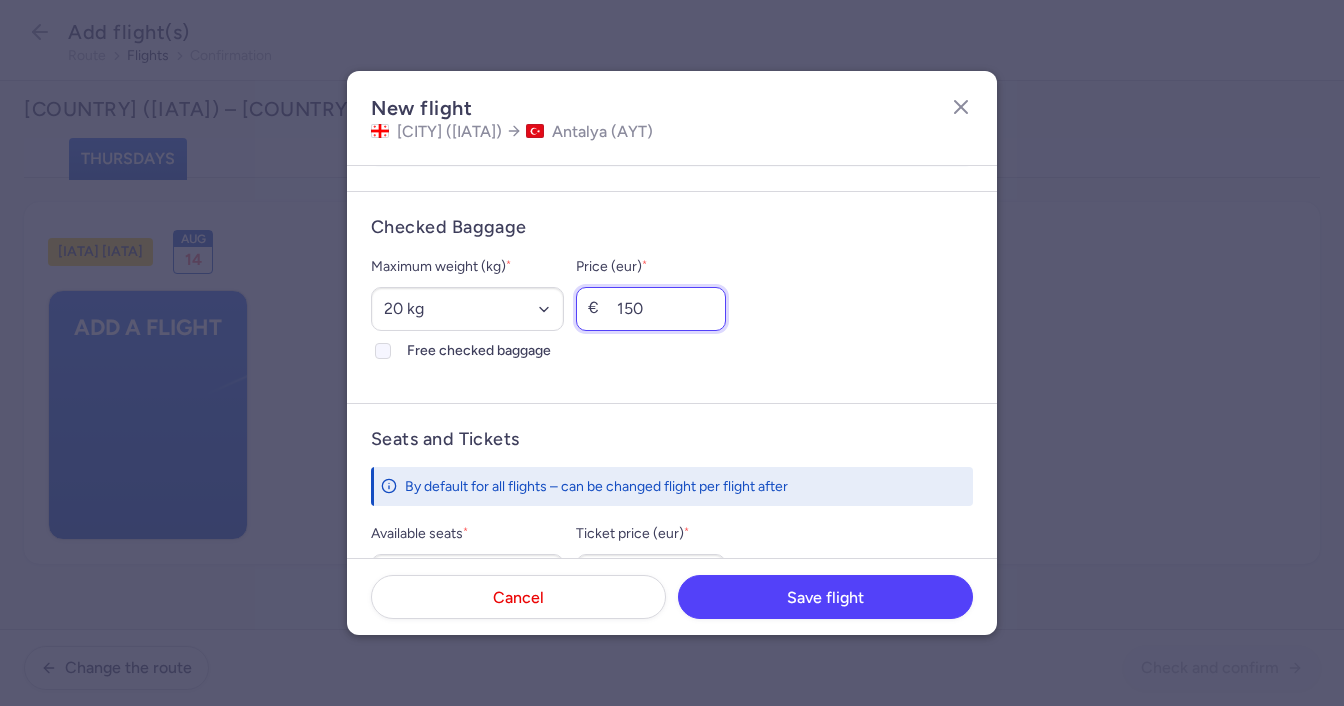 type on "150" 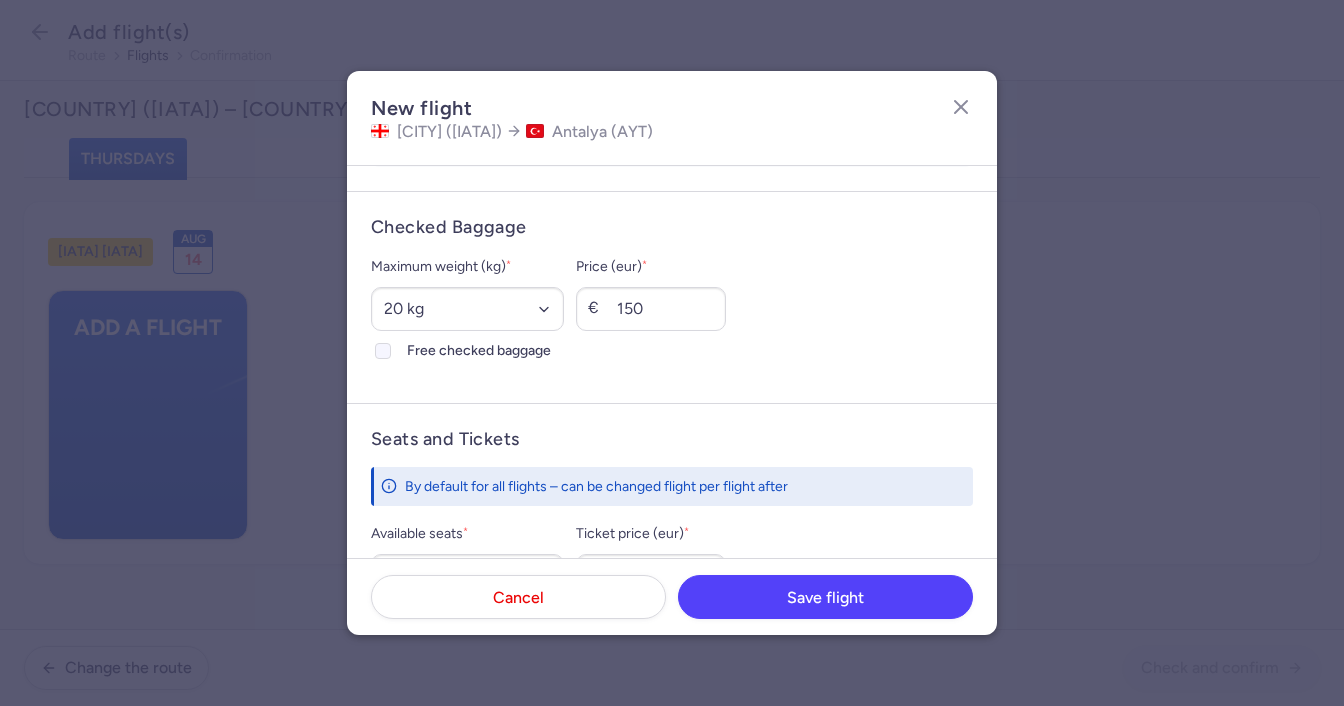 click on "Free checked baggage" 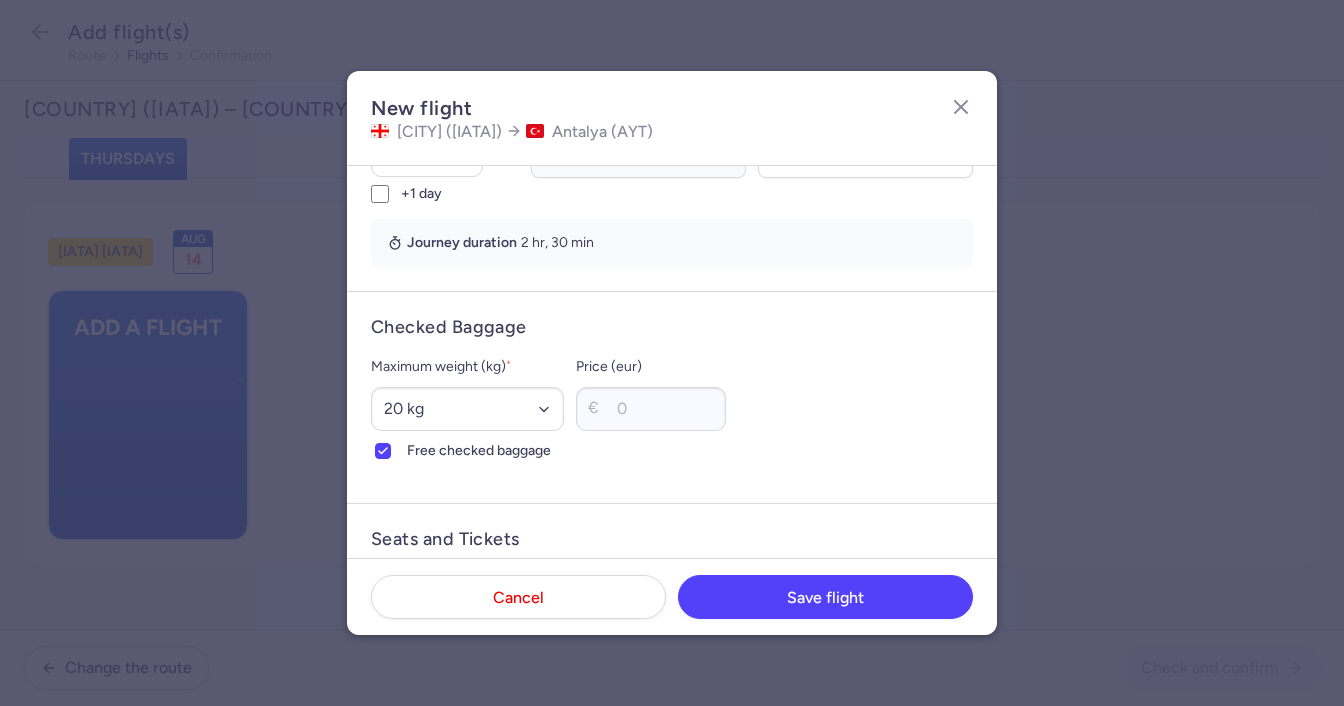 scroll, scrollTop: 700, scrollLeft: 0, axis: vertical 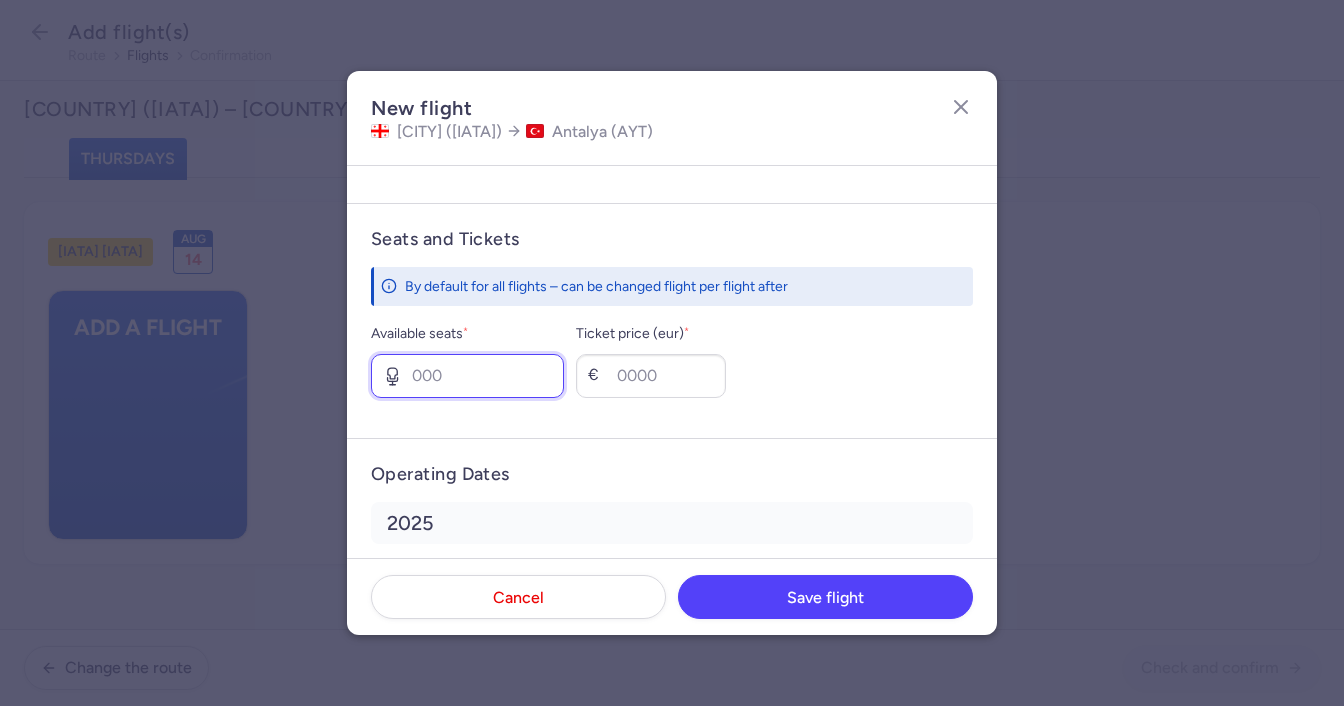 click on "Available seats  *" at bounding box center [467, 376] 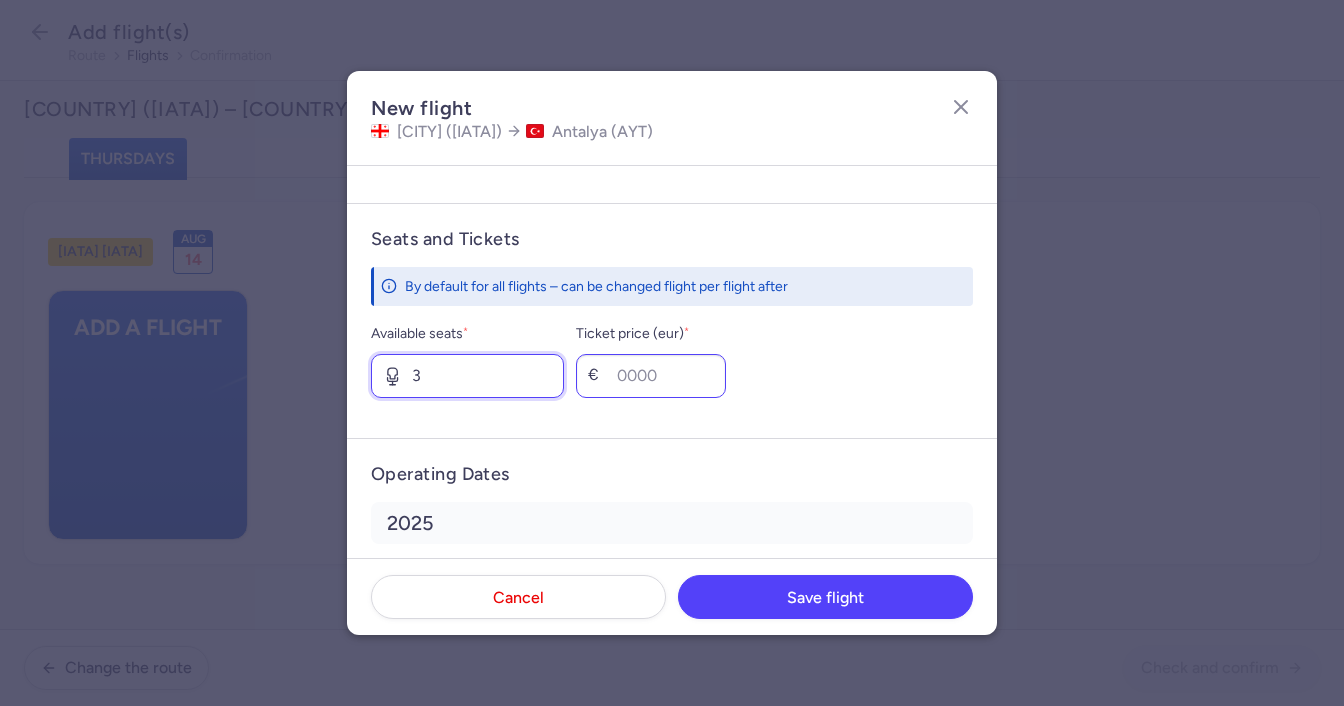 type on "3" 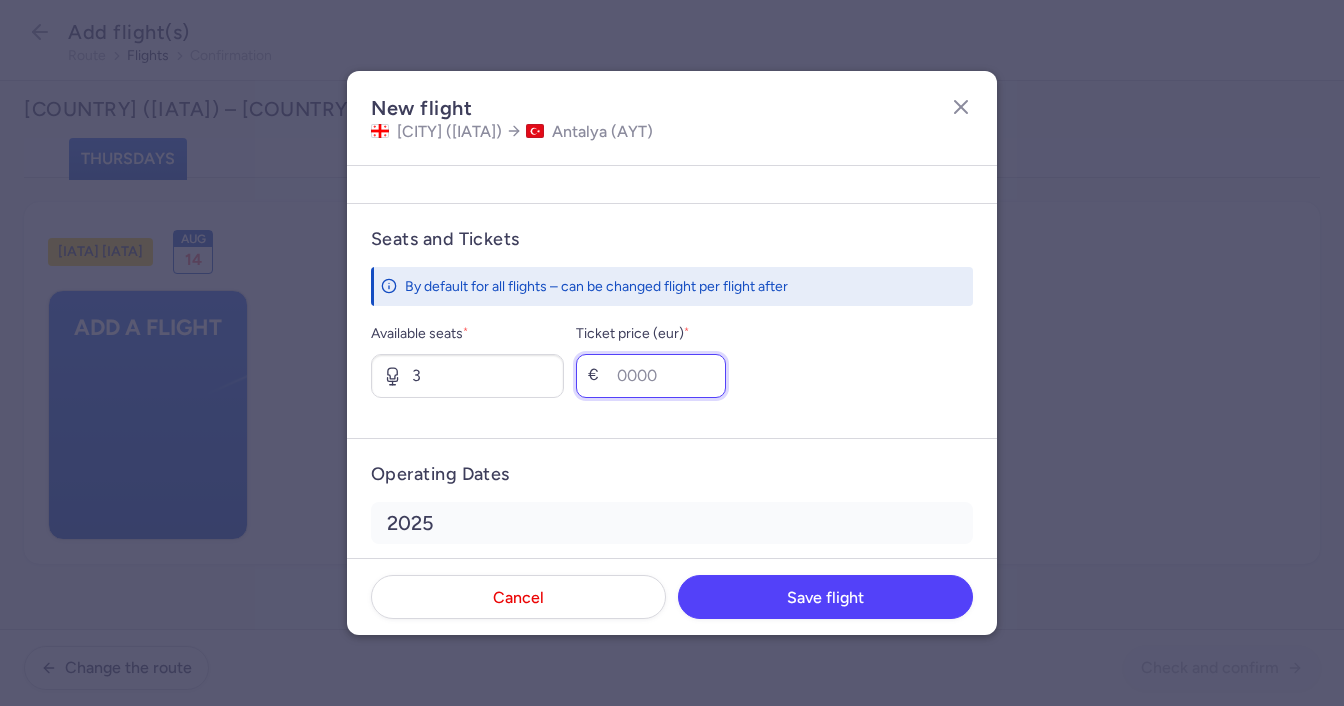 click on "Ticket price (eur)  *" at bounding box center (651, 376) 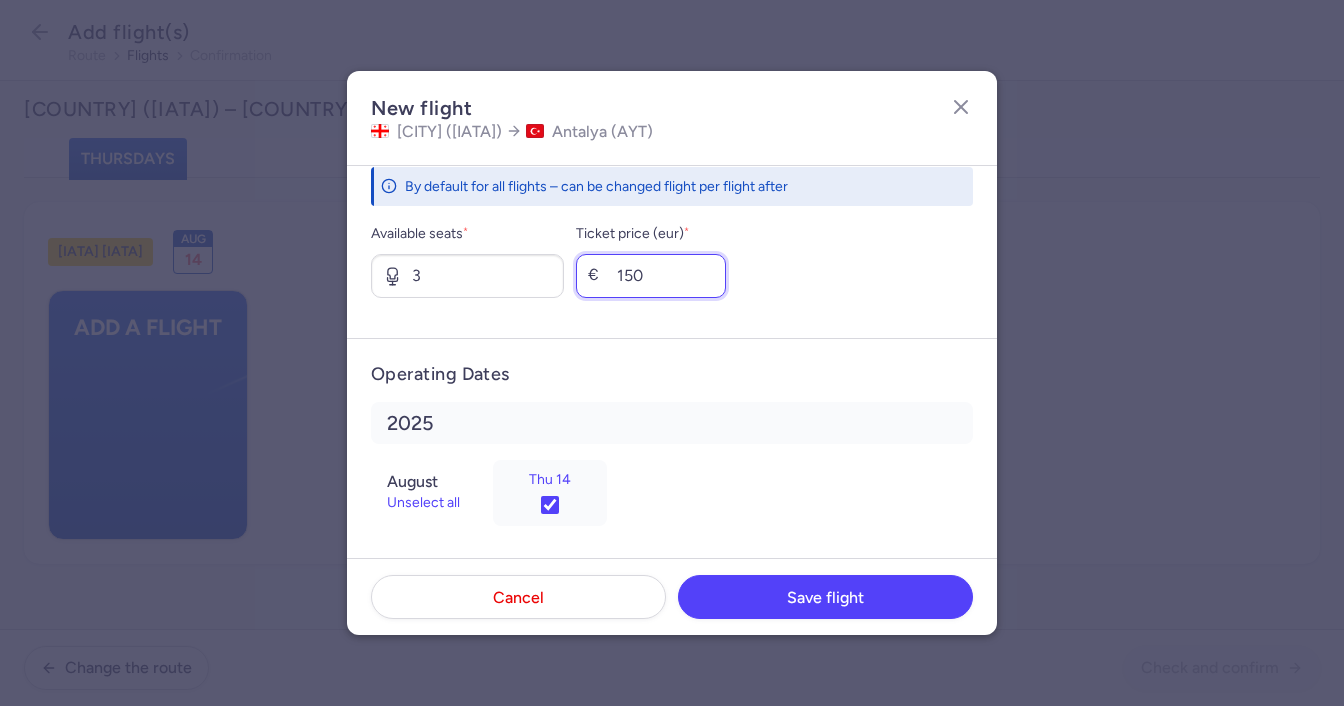 scroll, scrollTop: 805, scrollLeft: 0, axis: vertical 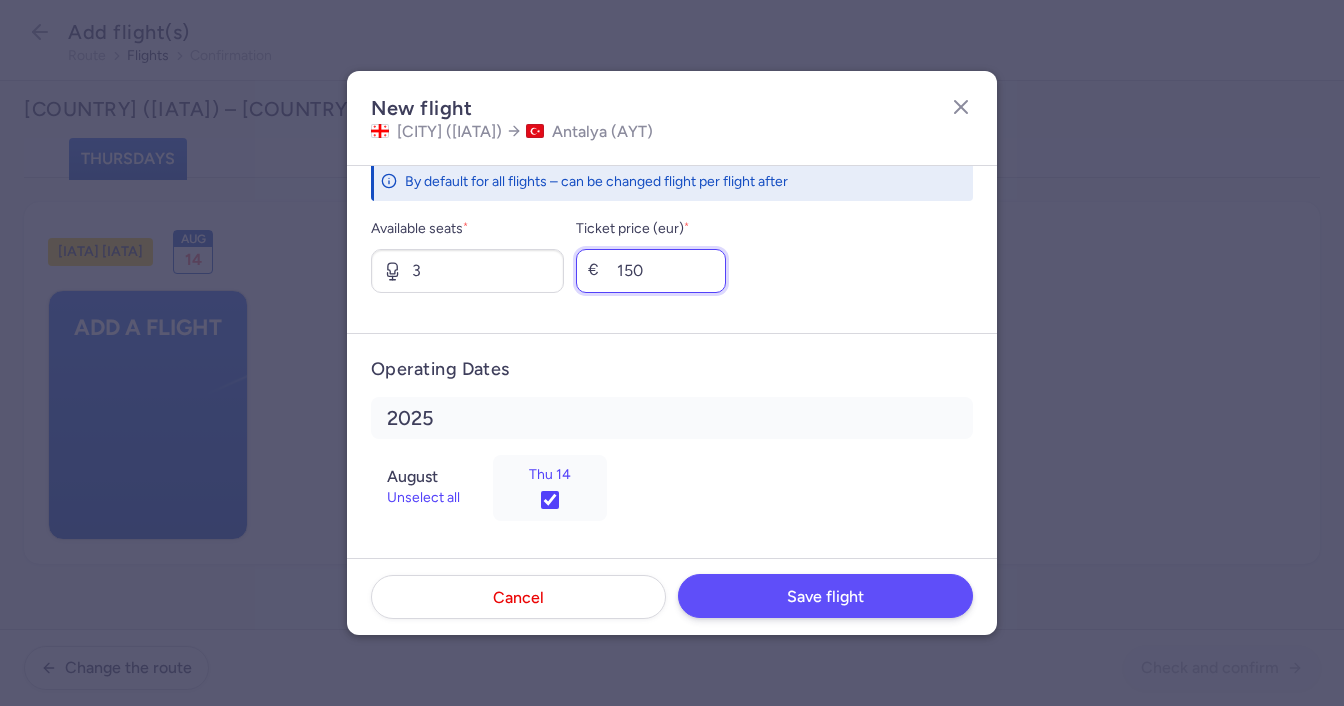 type on "150" 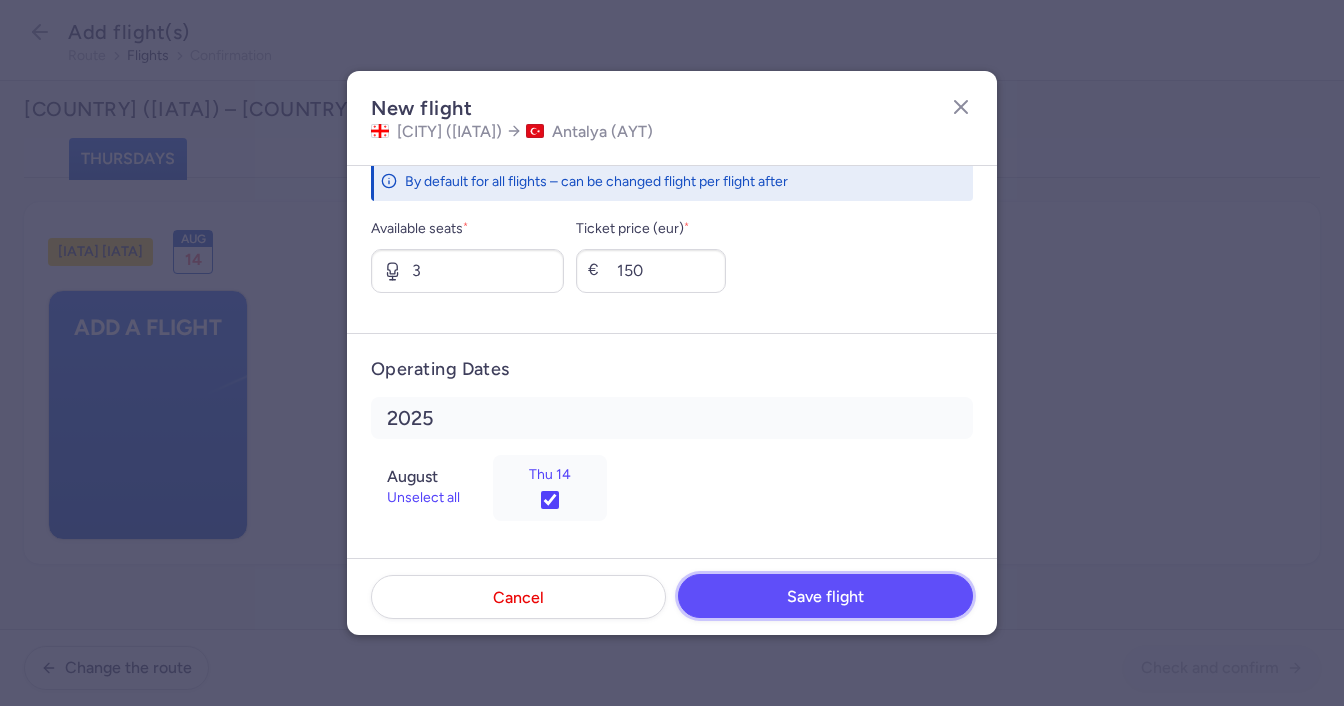 click on "Save flight" at bounding box center (825, 597) 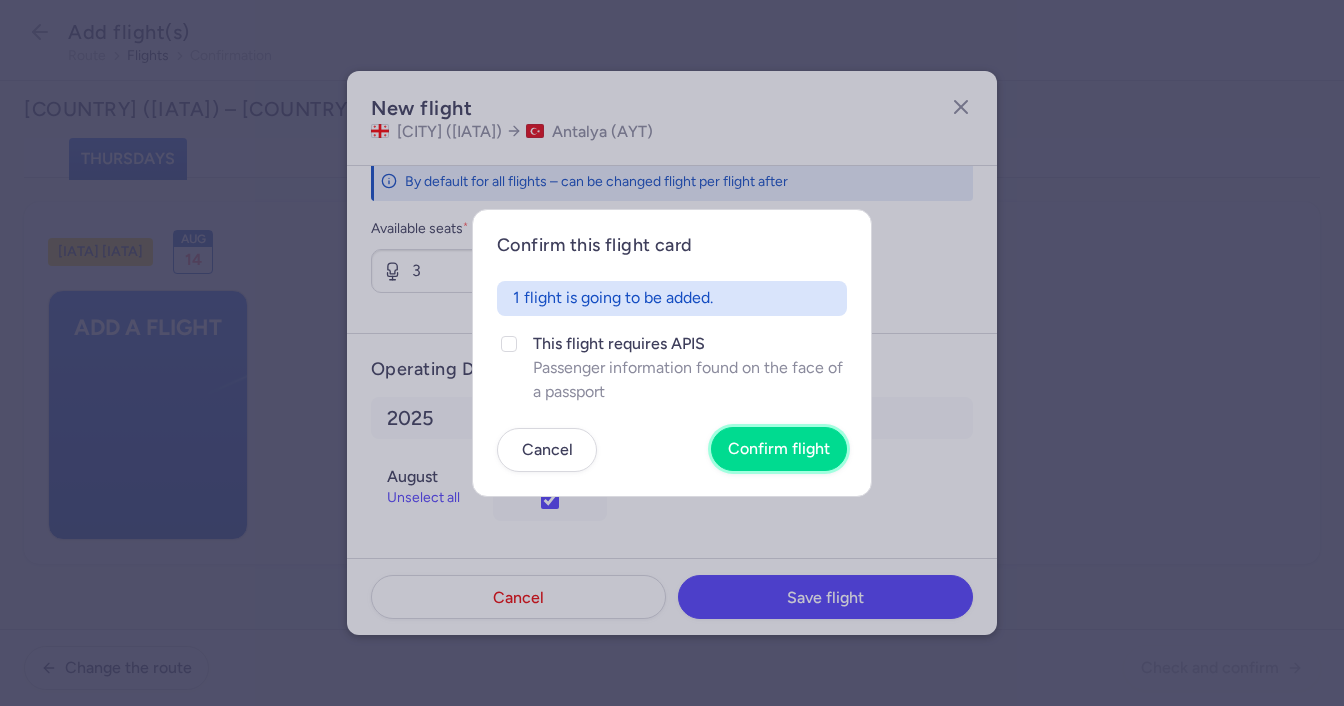 click on "Confirm flight" at bounding box center [779, 449] 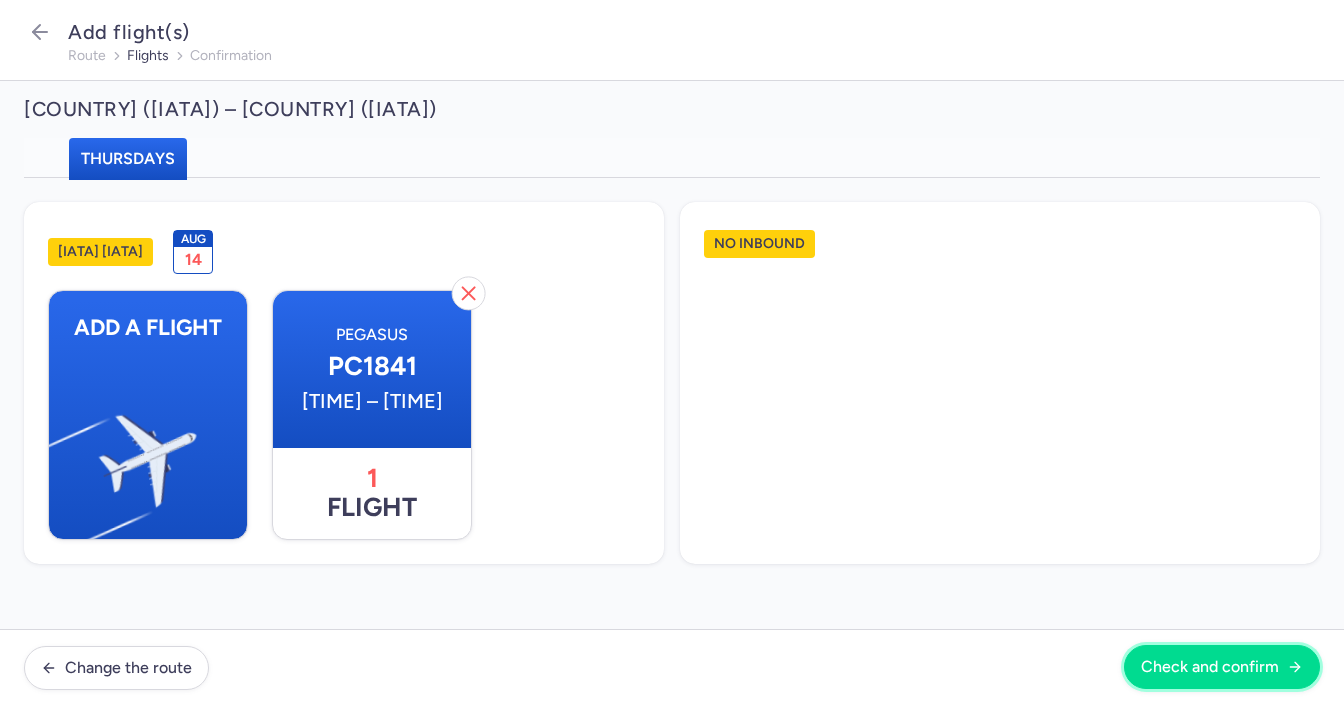 click on "Check and confirm" at bounding box center (1210, 667) 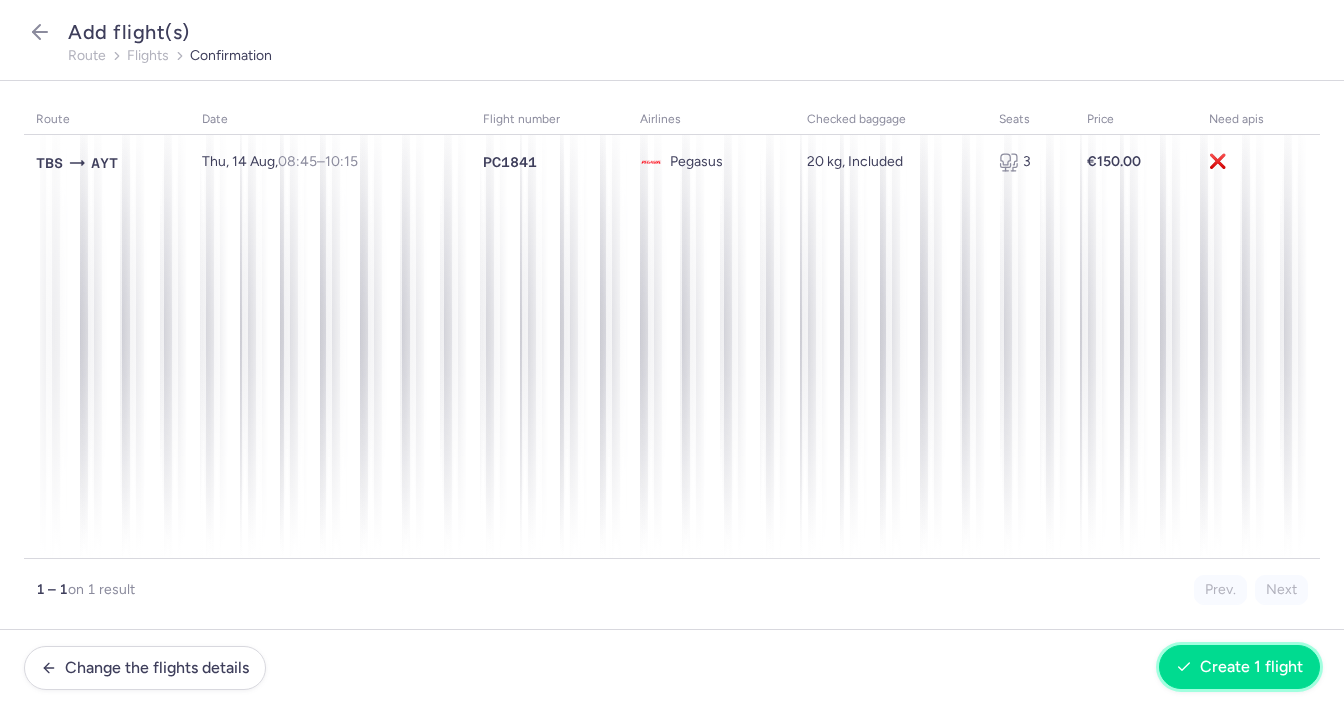 click on "Create 1 flight" at bounding box center [1251, 667] 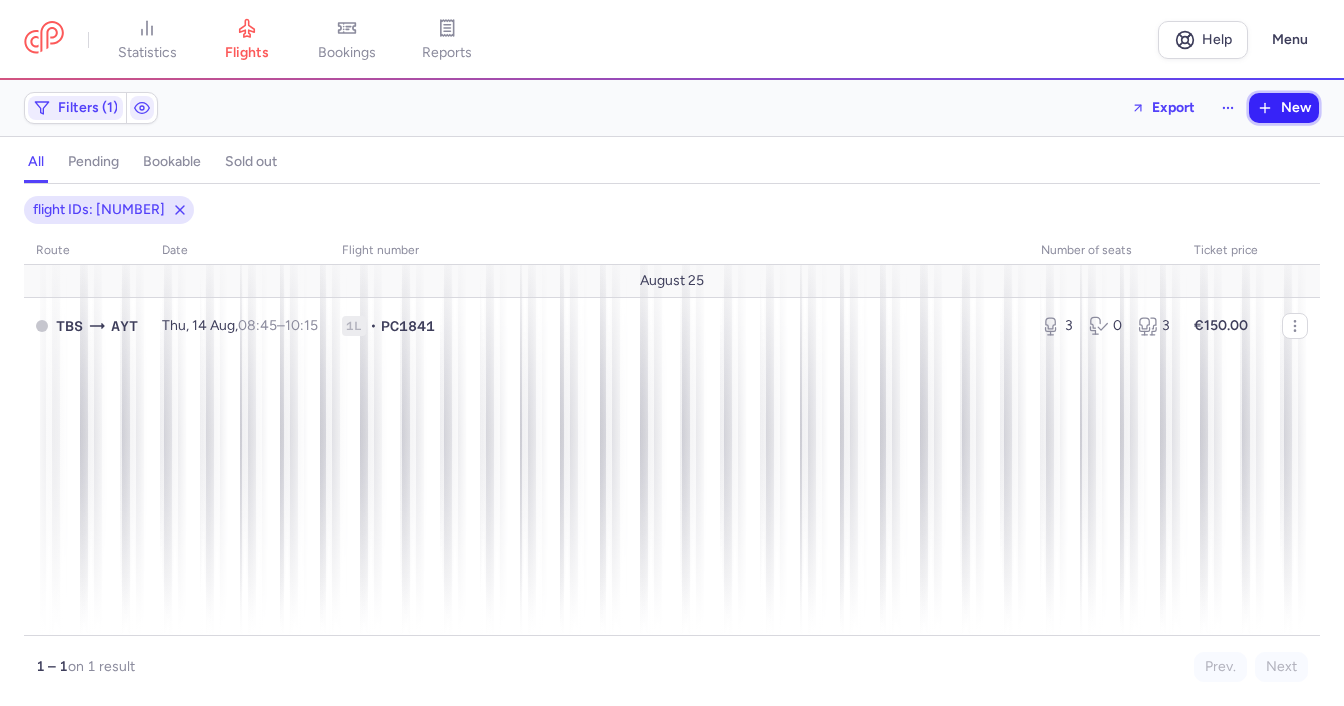 click on "New" at bounding box center [1296, 108] 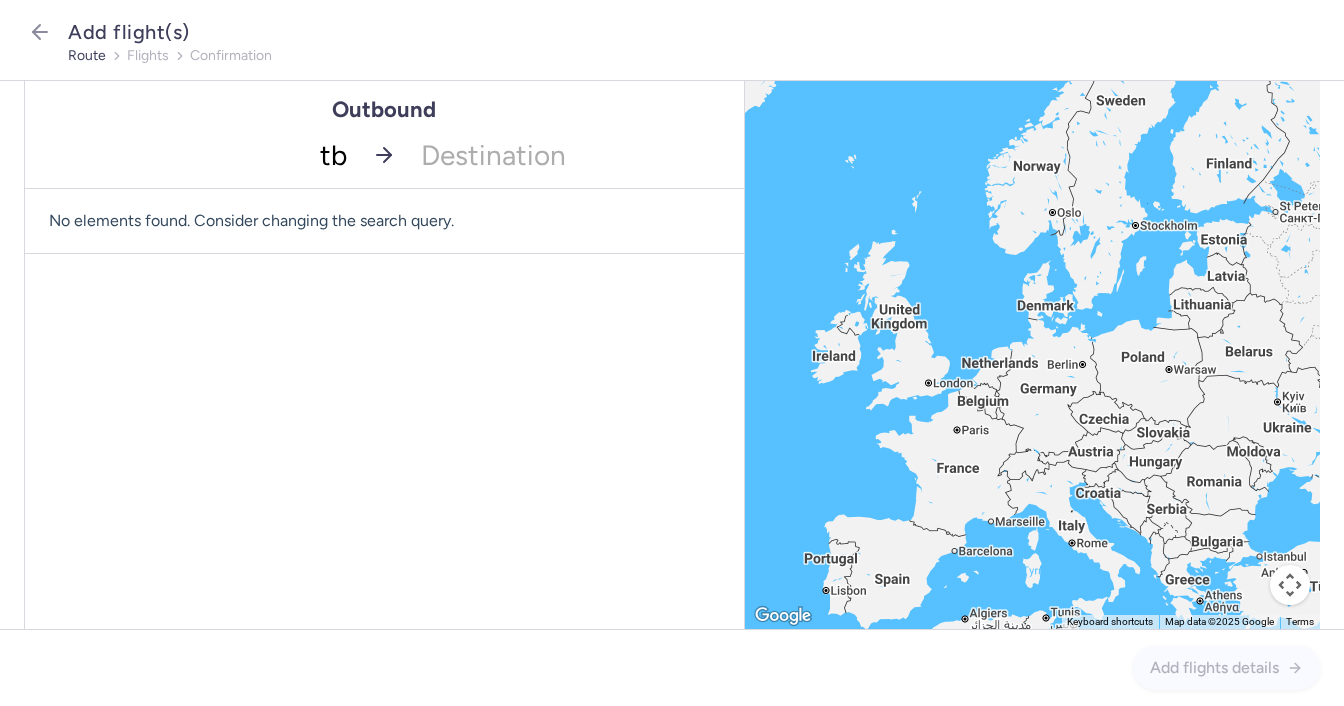 type on "tbs" 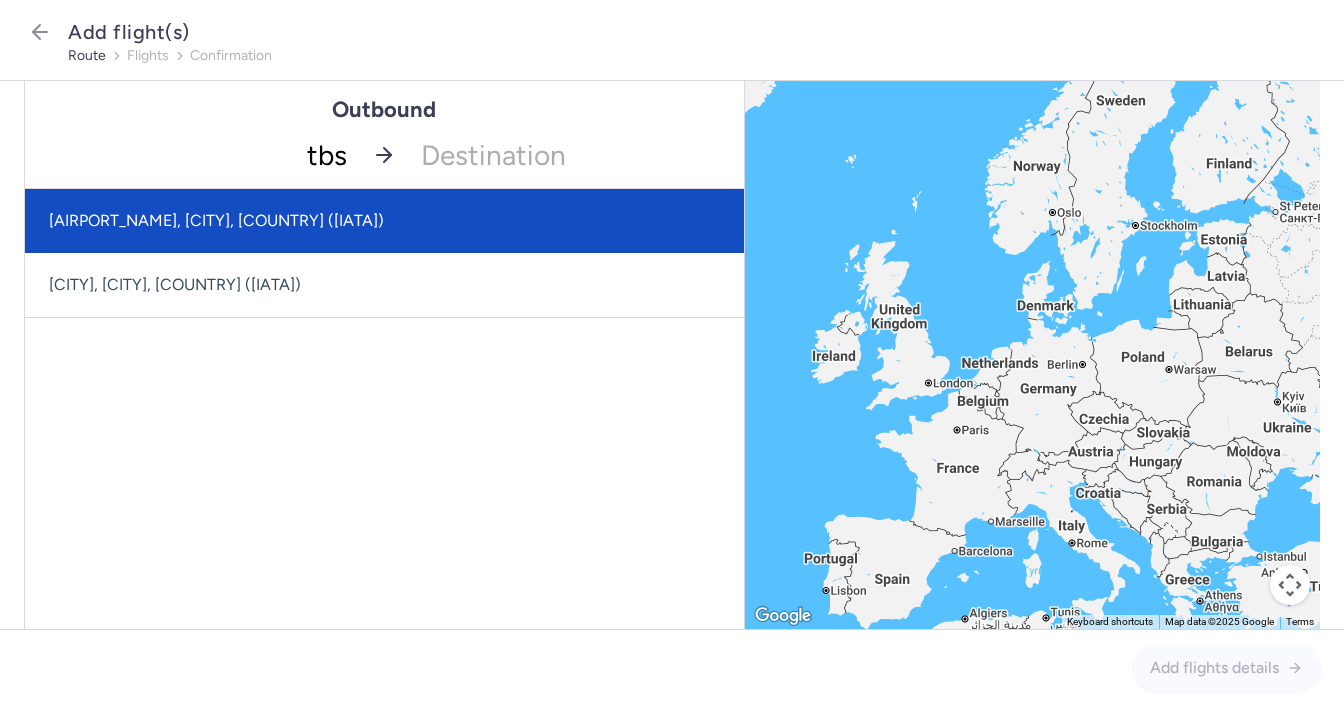 drag, startPoint x: 303, startPoint y: 225, endPoint x: 466, endPoint y: 181, distance: 168.83424 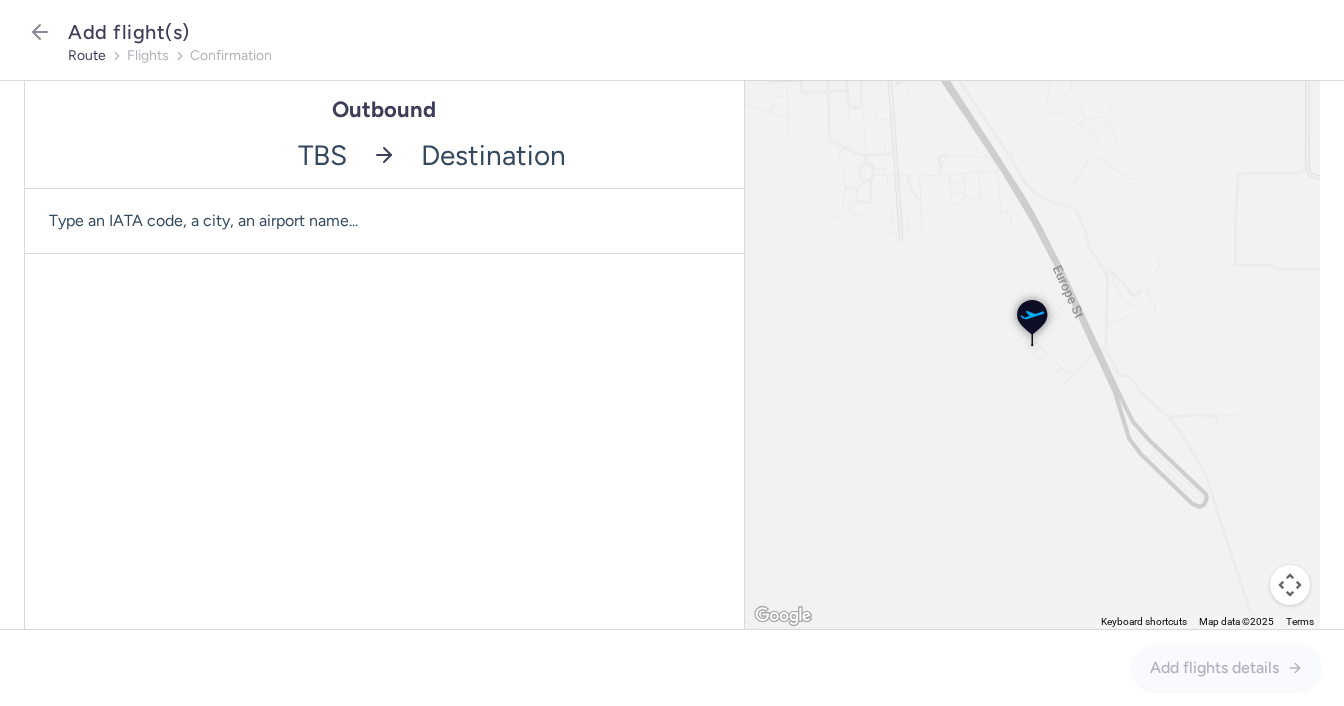 click 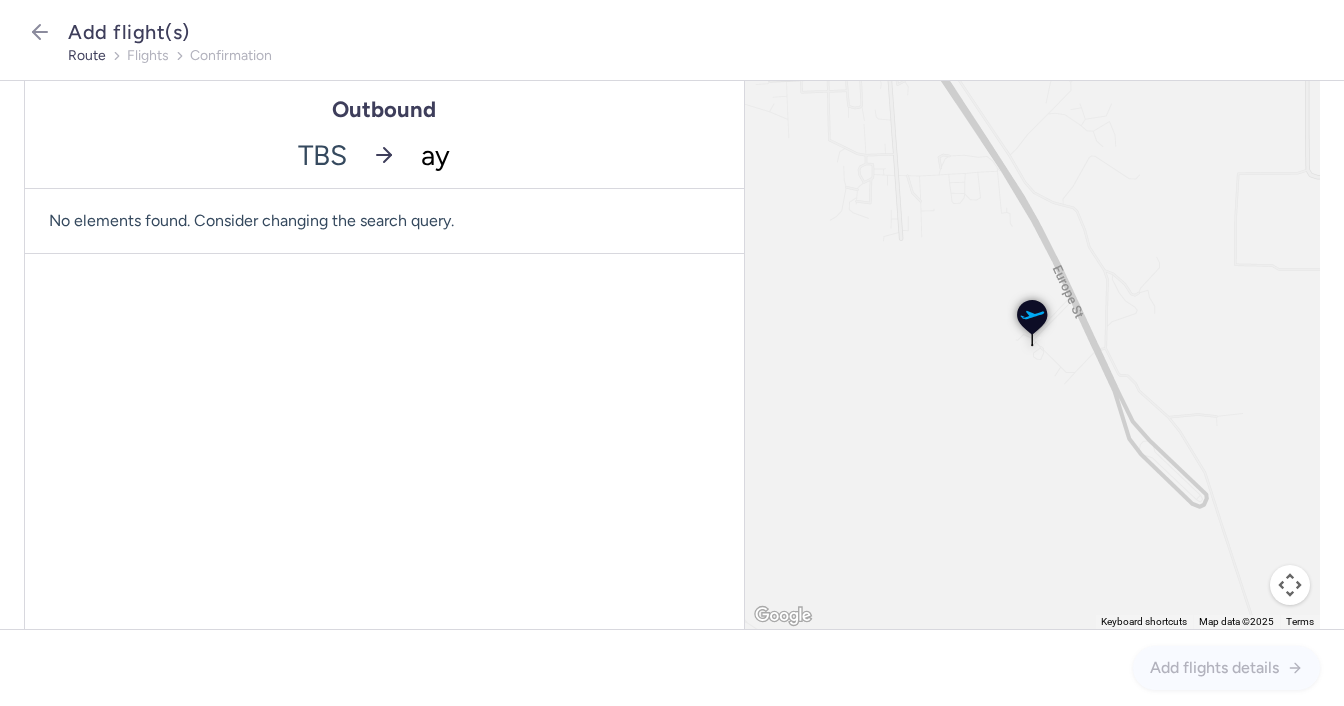 type on "ayt" 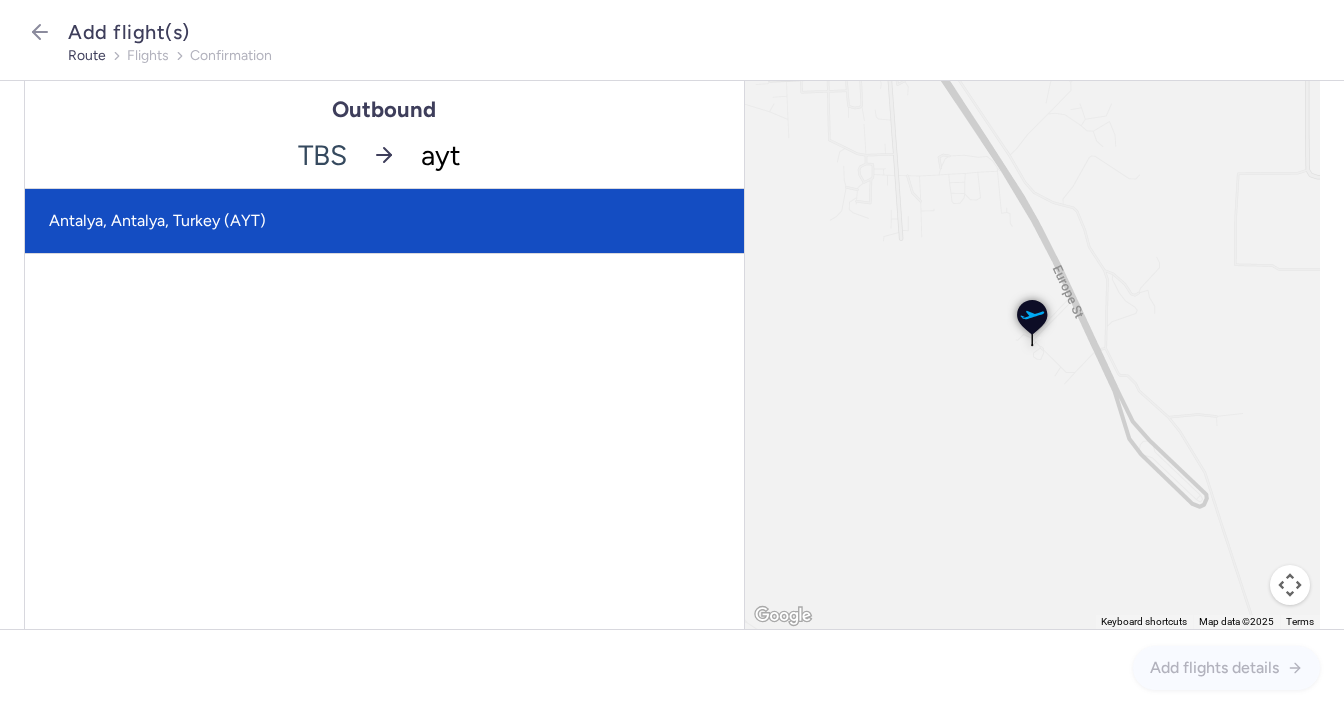 click on "Antalya, Antalya, Turkey (AYT)" 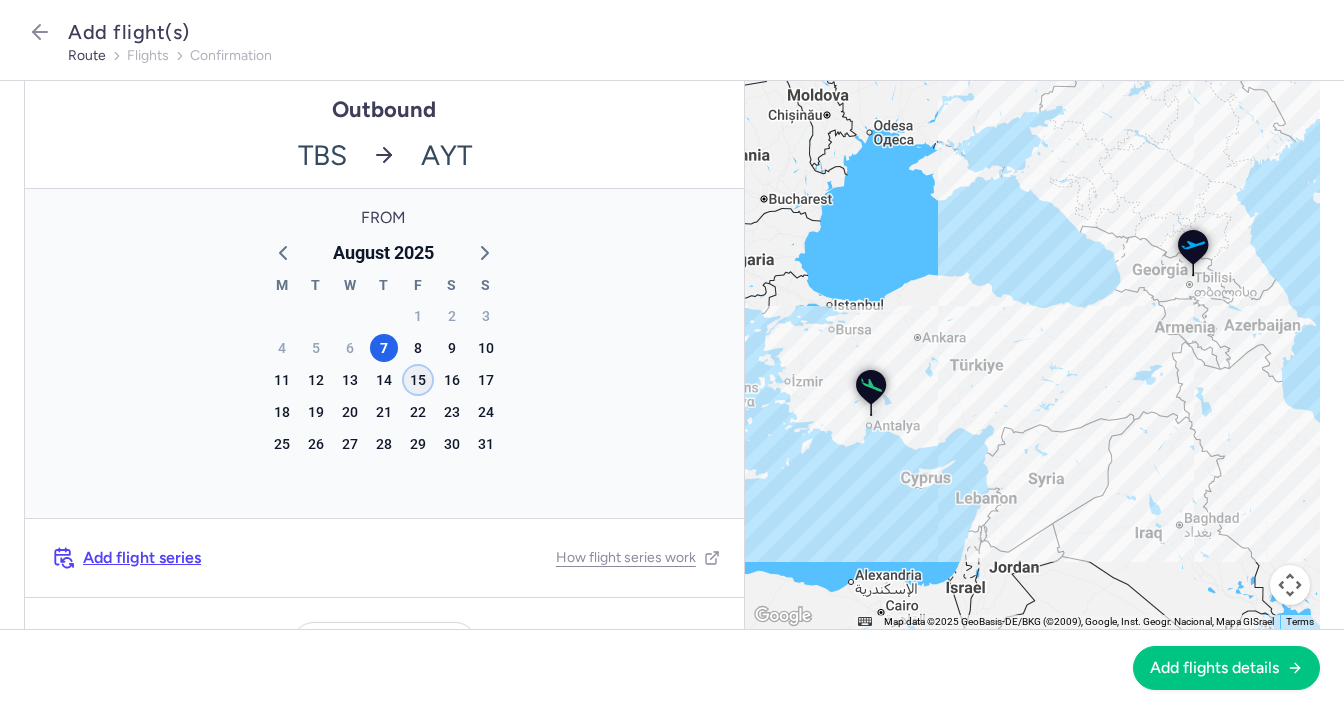 click on "15" 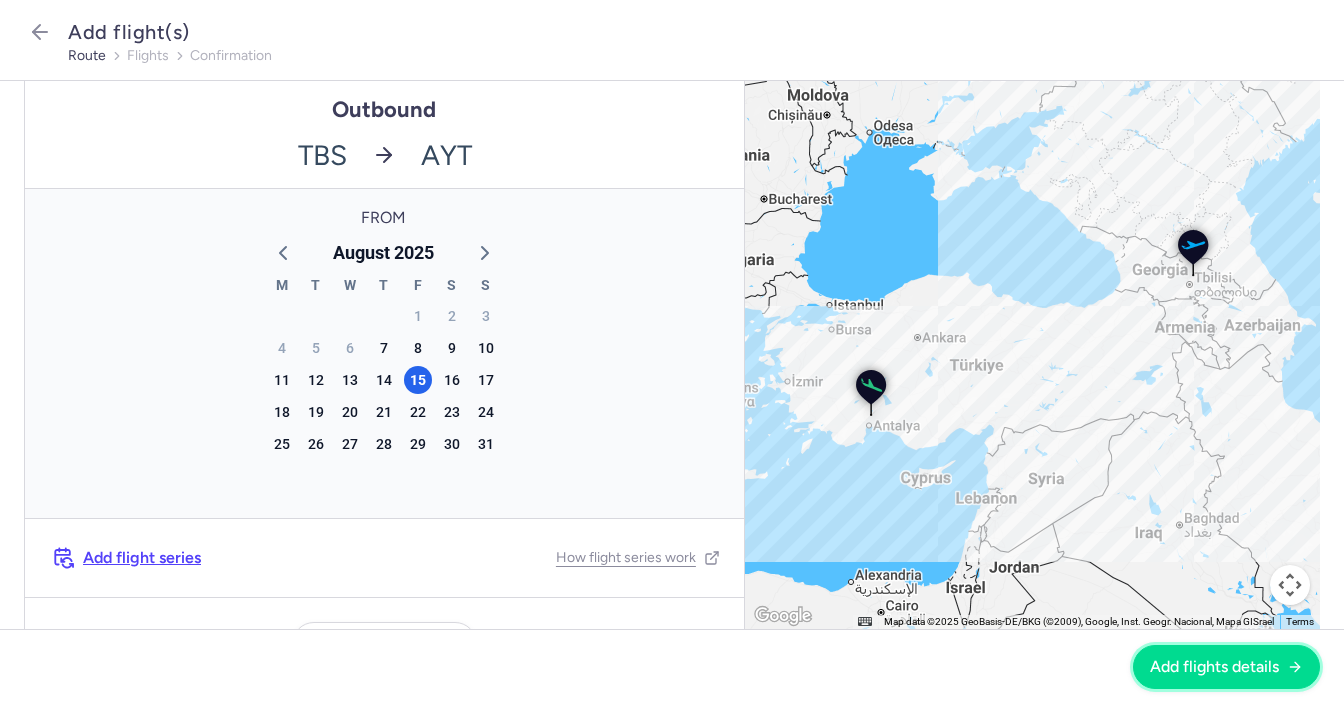 click on "Add flights details" at bounding box center (1214, 667) 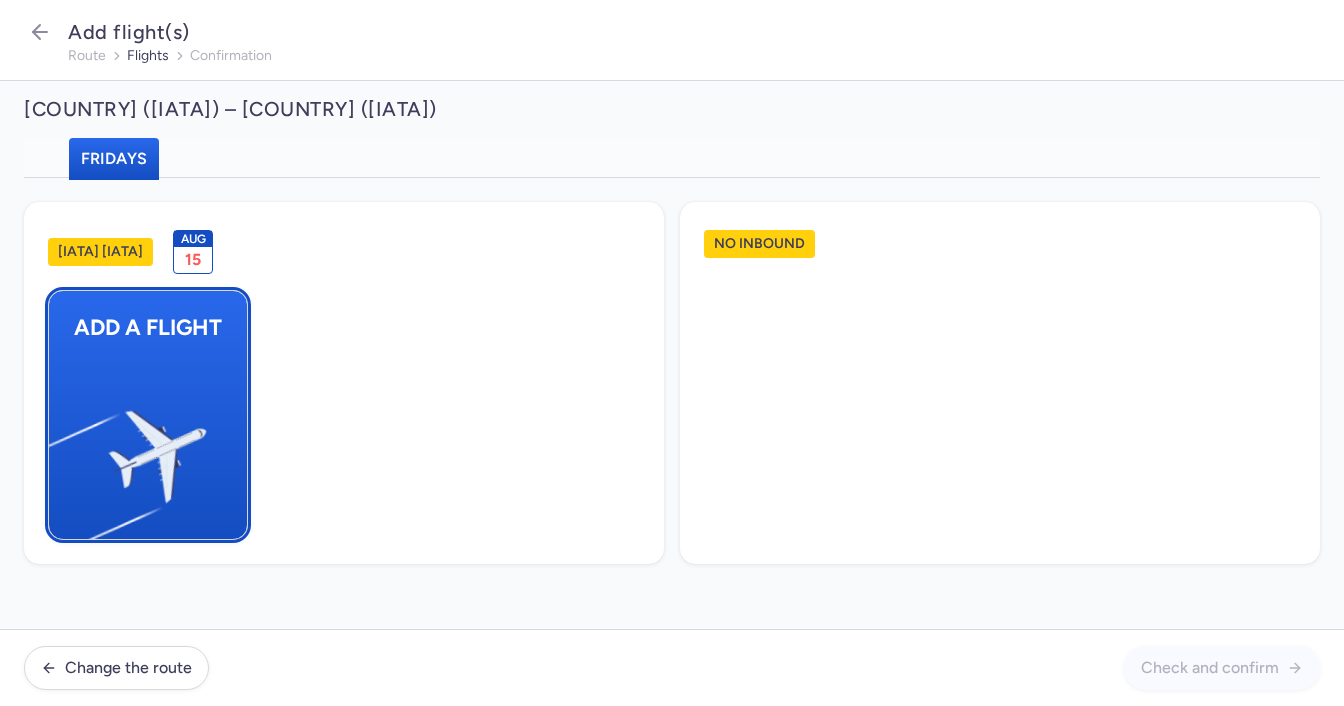 click at bounding box center [59, 448] 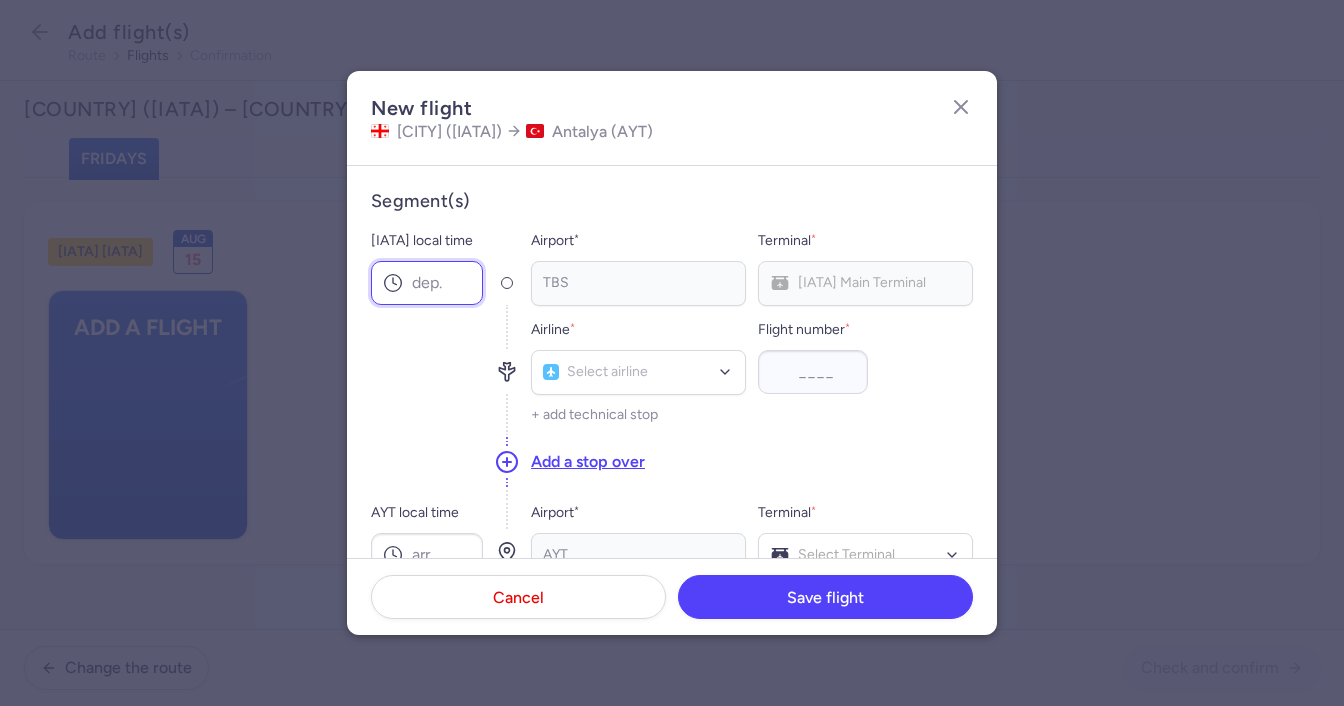 click on "[IATA] local time" at bounding box center (427, 283) 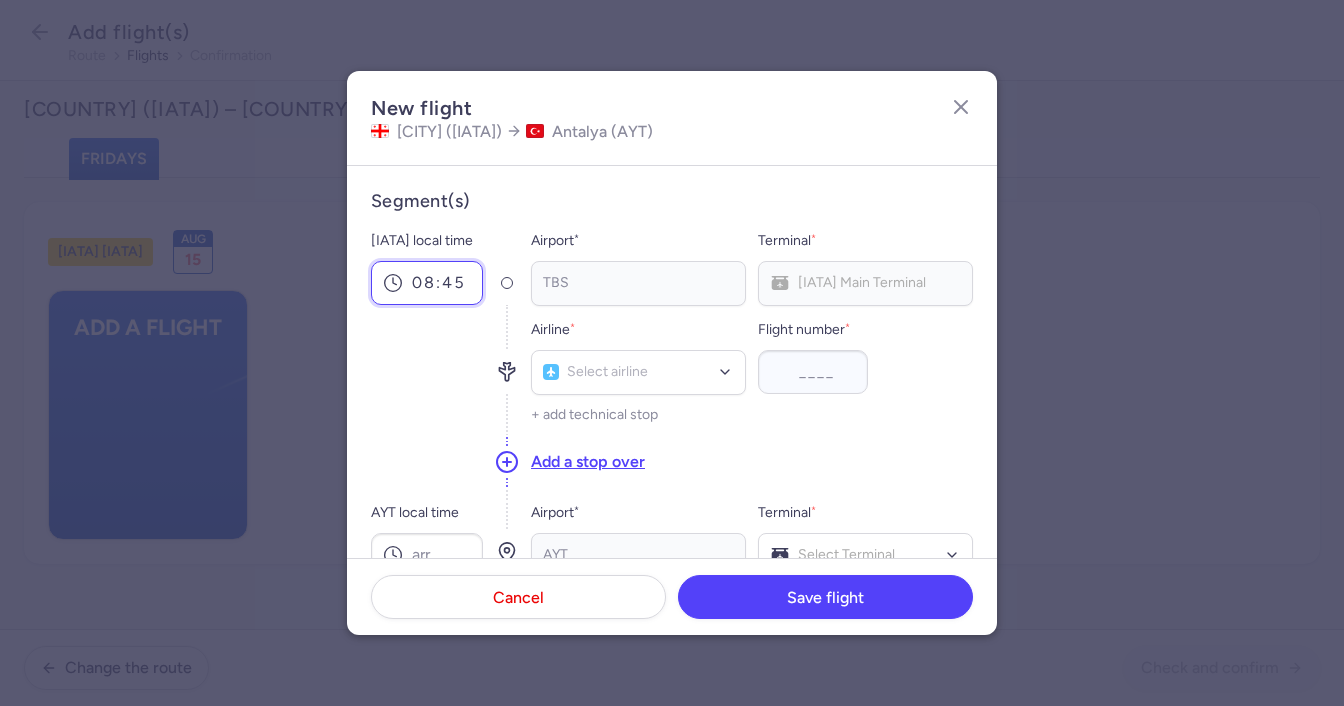 type on "08:45" 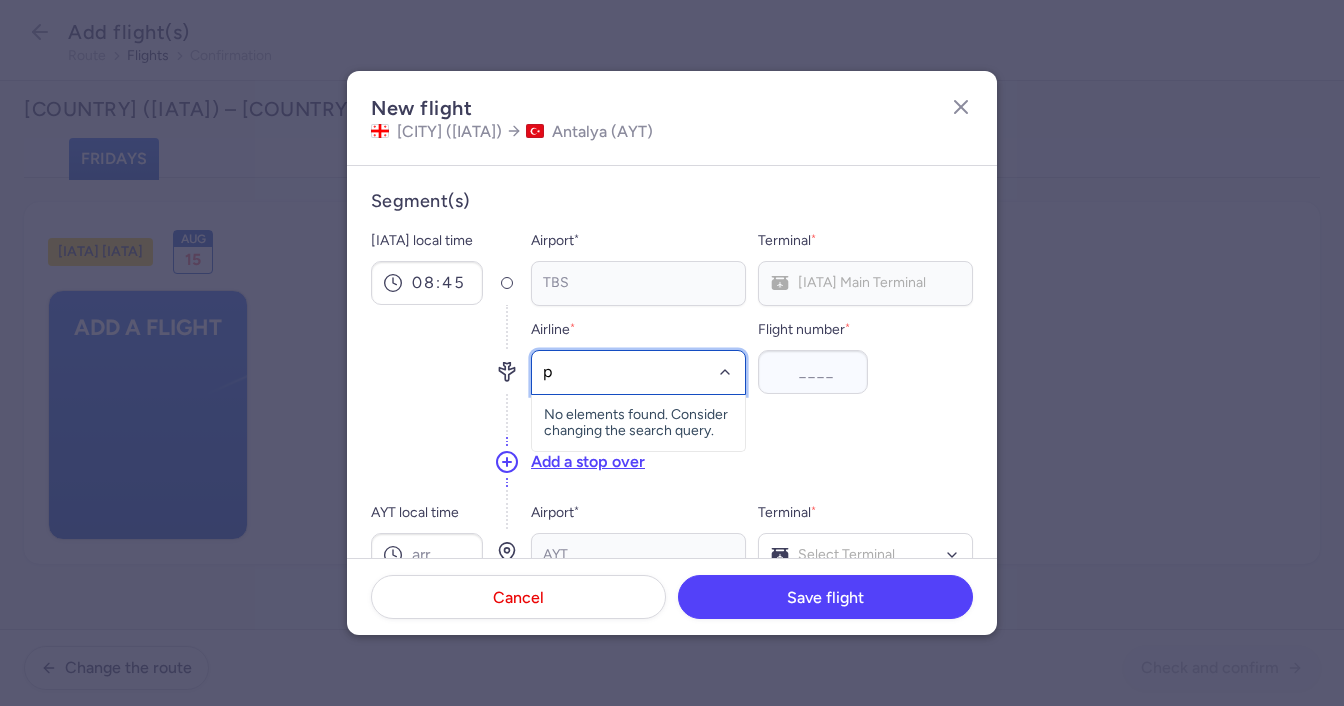 type on "pc" 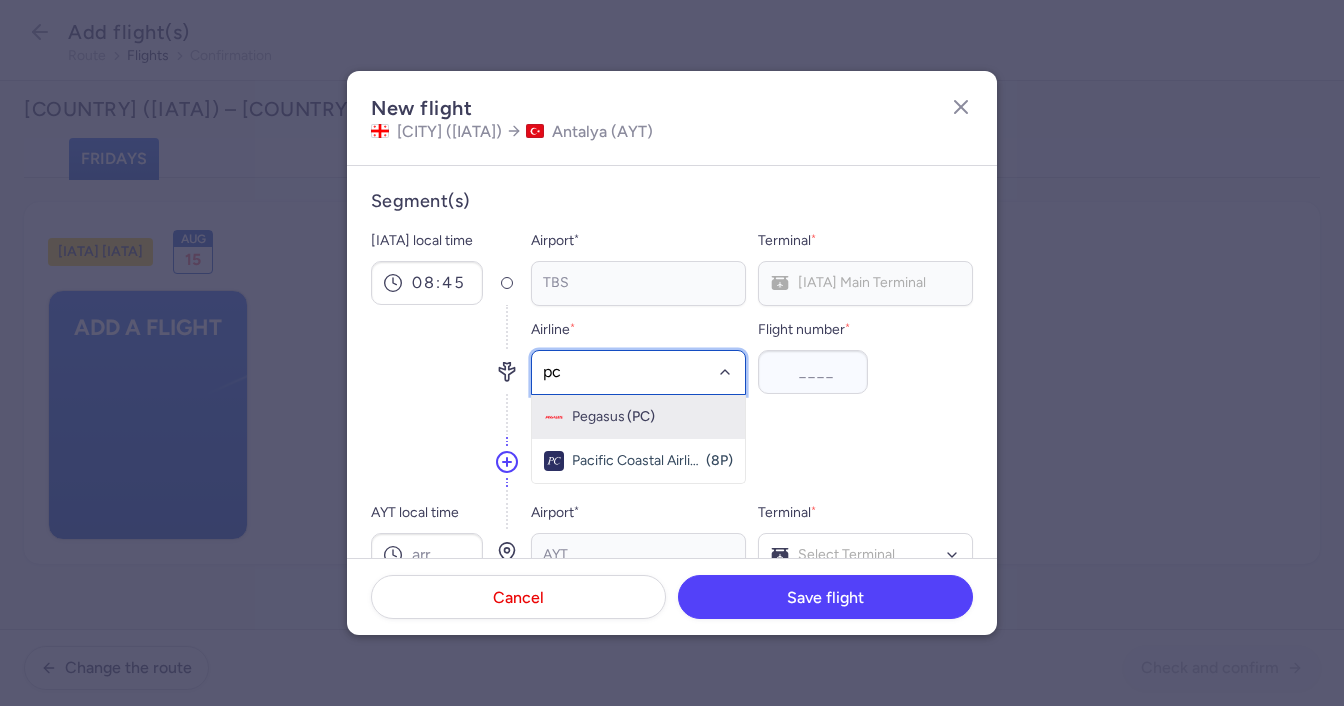 click on "Pegasus (PC)" at bounding box center [638, 417] 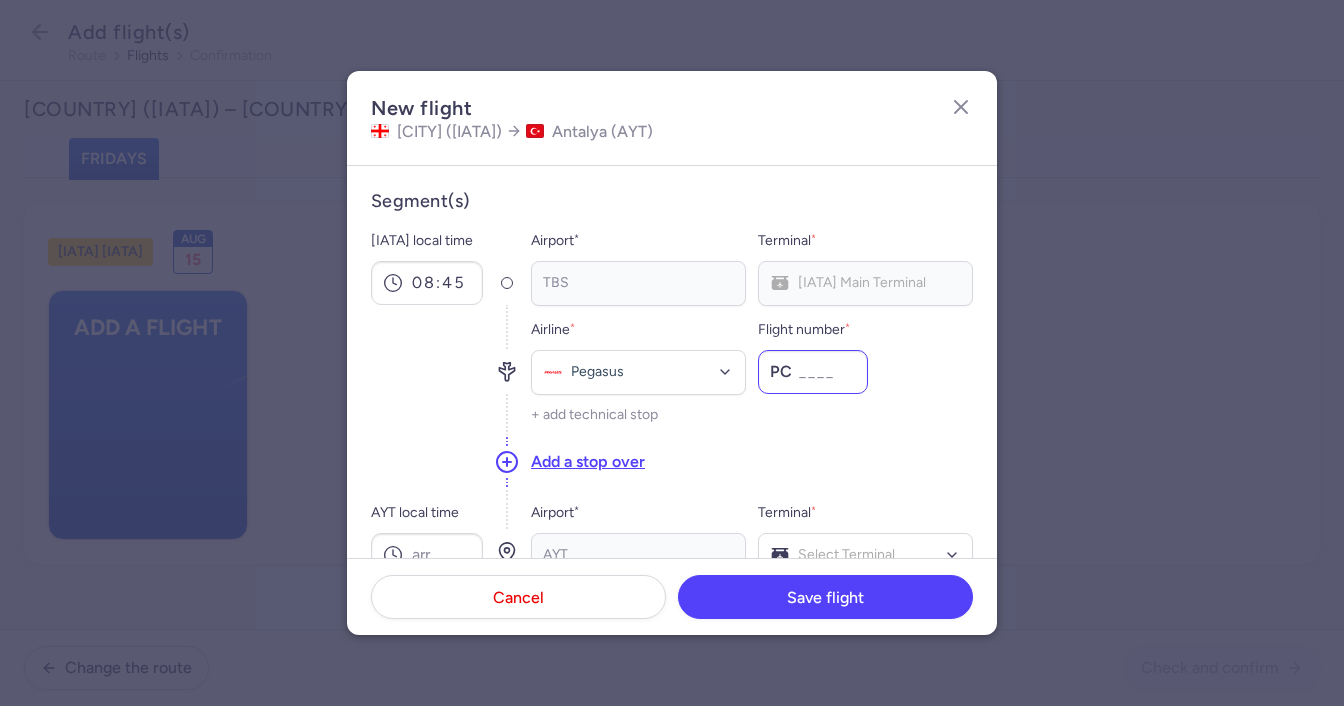 click on "Flight number  *" at bounding box center (813, 372) 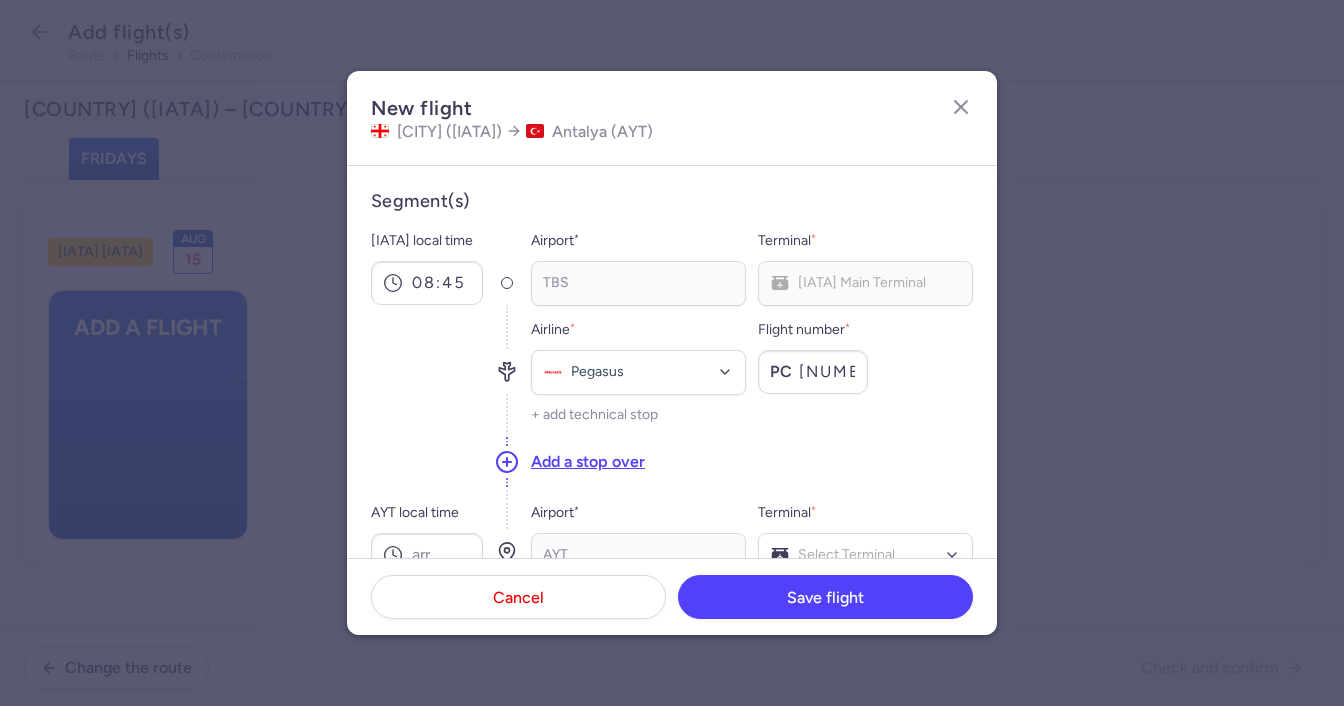 scroll, scrollTop: 100, scrollLeft: 0, axis: vertical 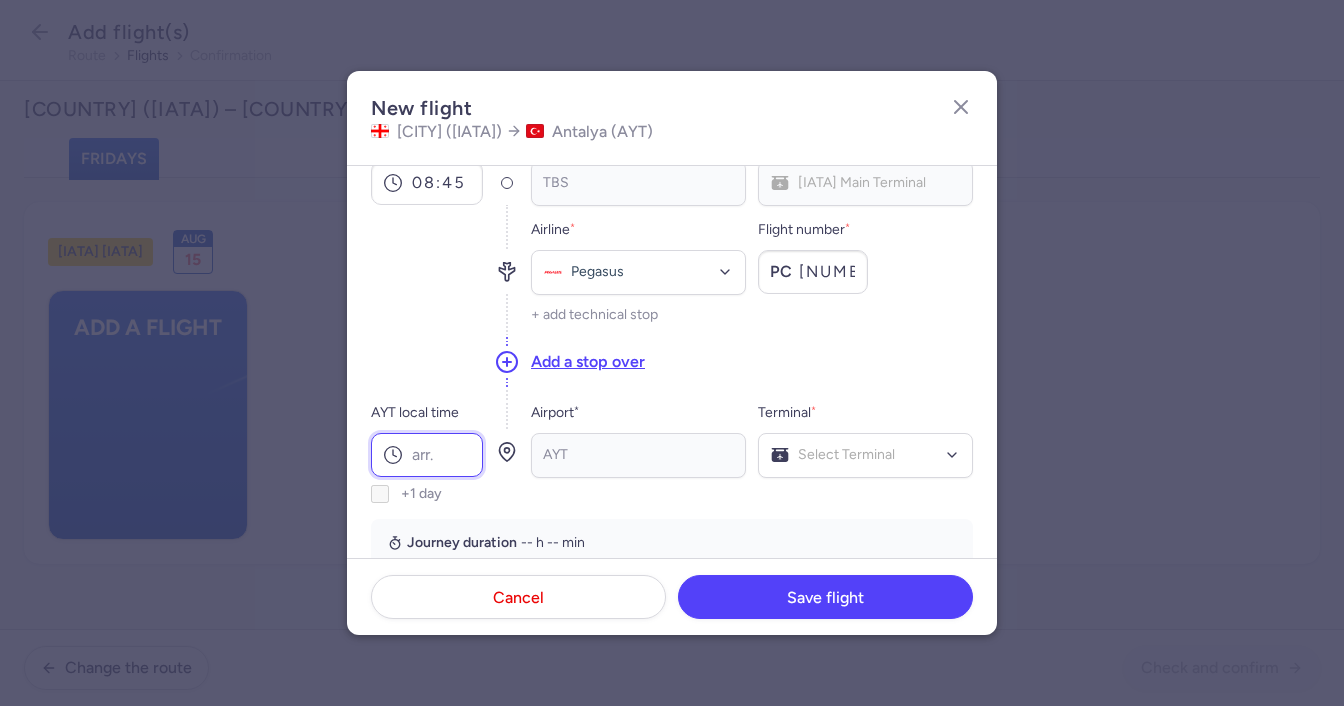 click on "AYT local time" at bounding box center (427, 455) 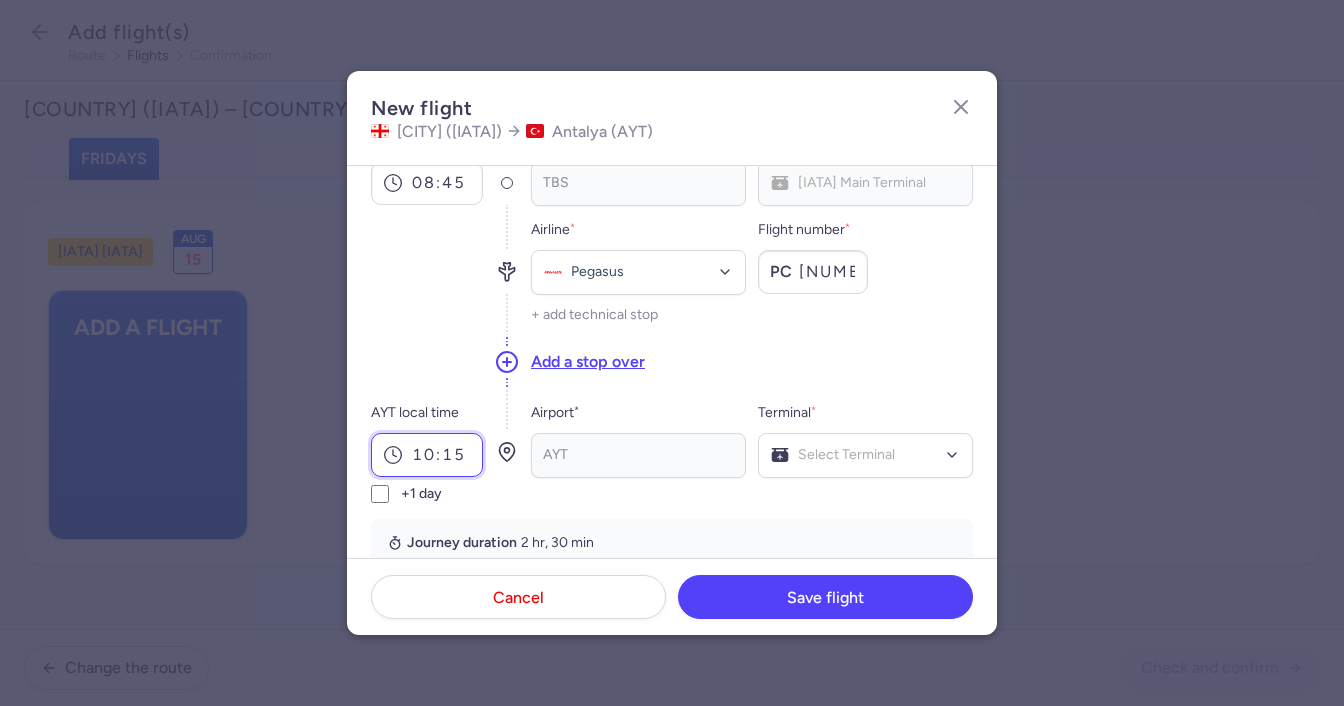 type on "10:15" 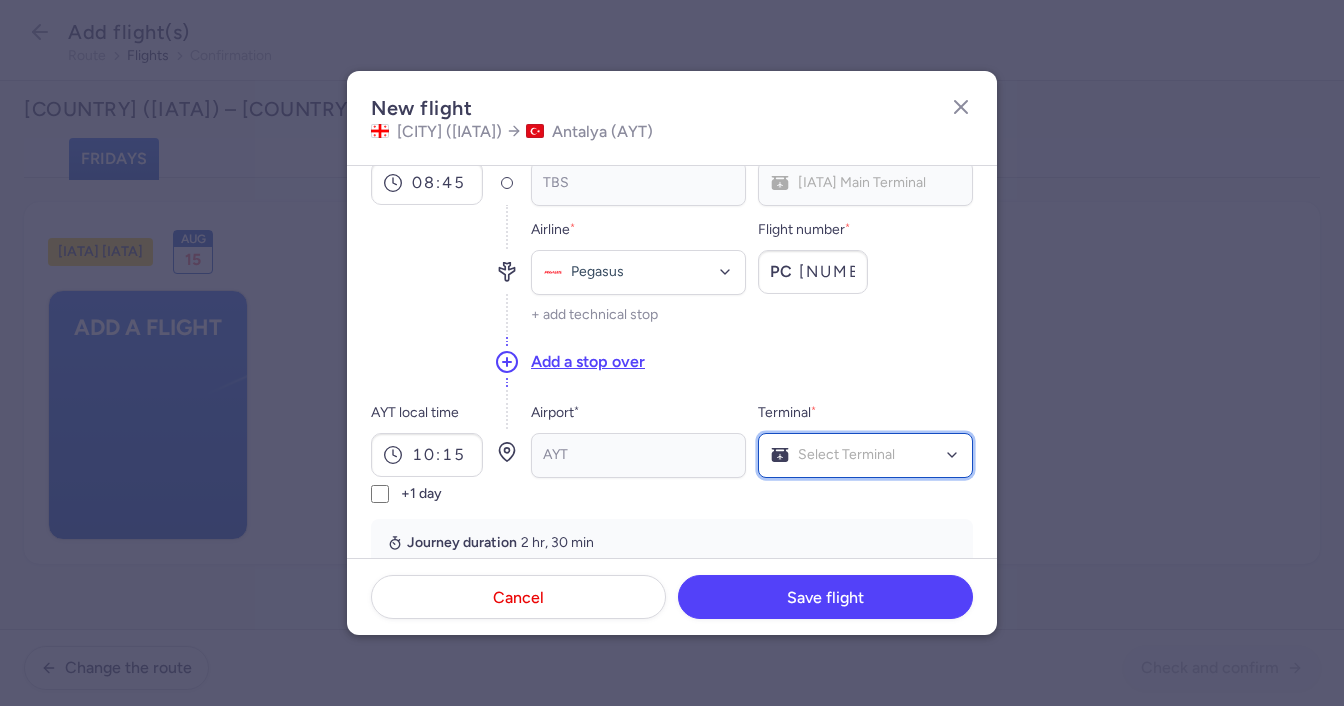 click on "Select Terminal" 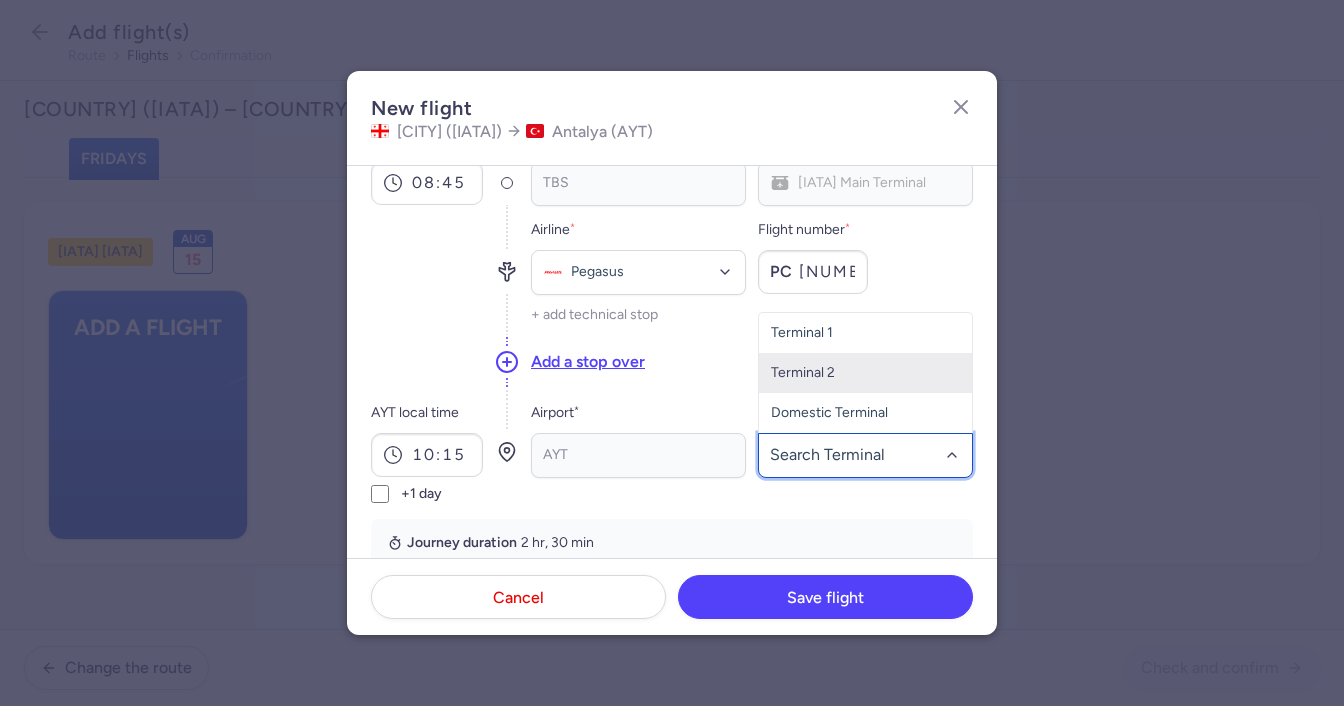 click on "Terminal 2" 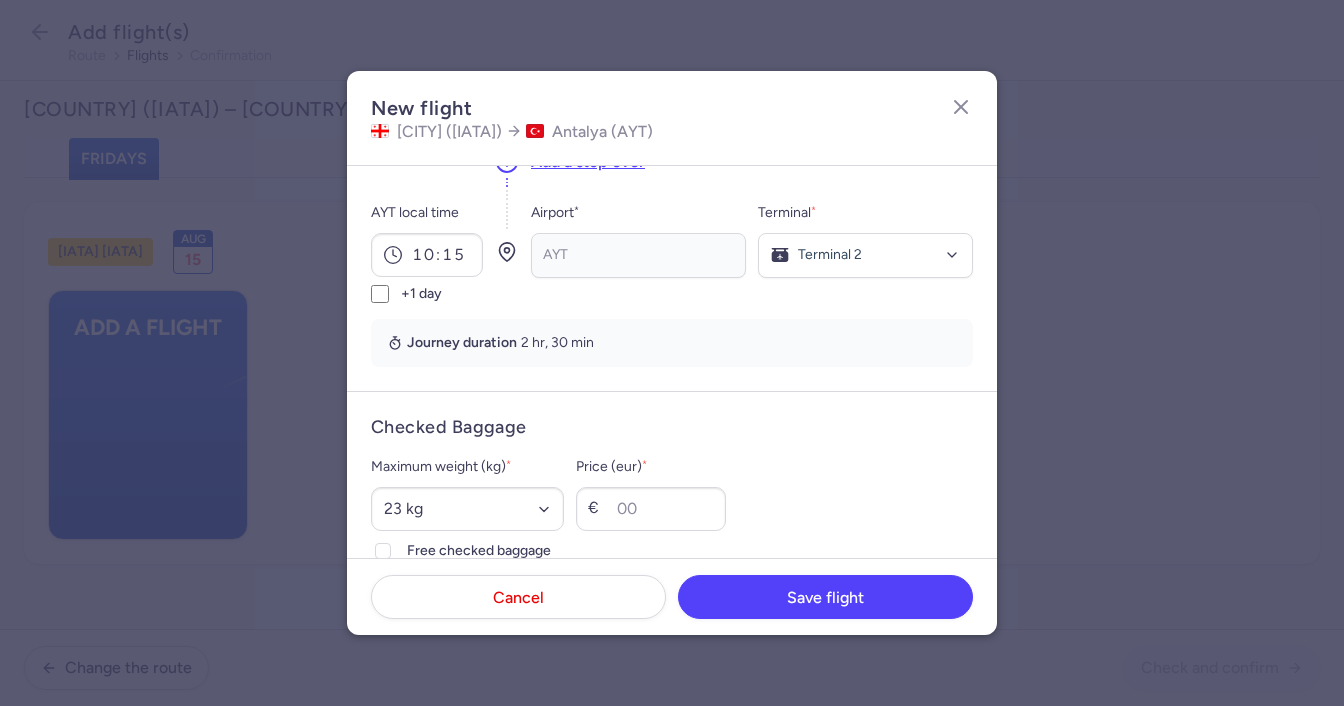 scroll, scrollTop: 500, scrollLeft: 0, axis: vertical 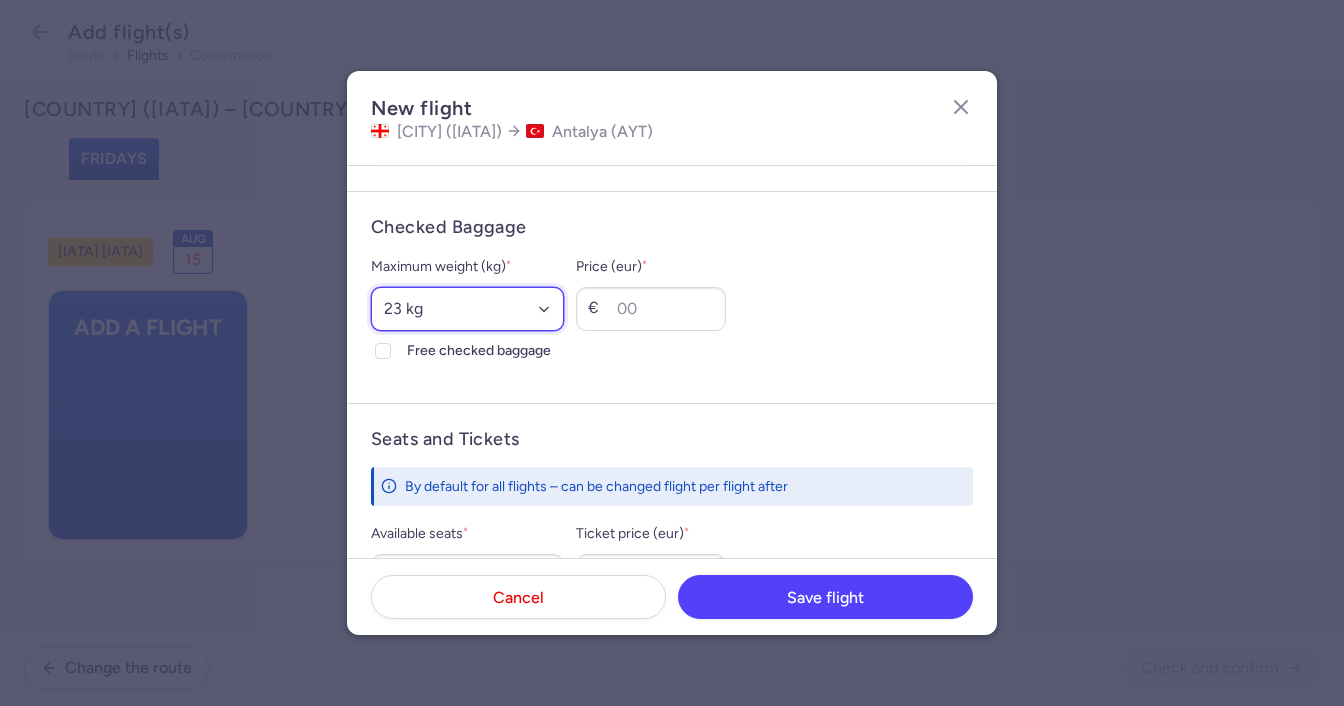 click on "Select an option 15 kg 16 kg 17 kg 18 kg 19 kg 20 kg 21 kg 22 kg 23 kg 24 kg 25 kg 26 kg 27 kg 28 kg 29 kg 30 kg 31 kg 32 kg 33 kg 34 kg 35 kg" at bounding box center (467, 309) 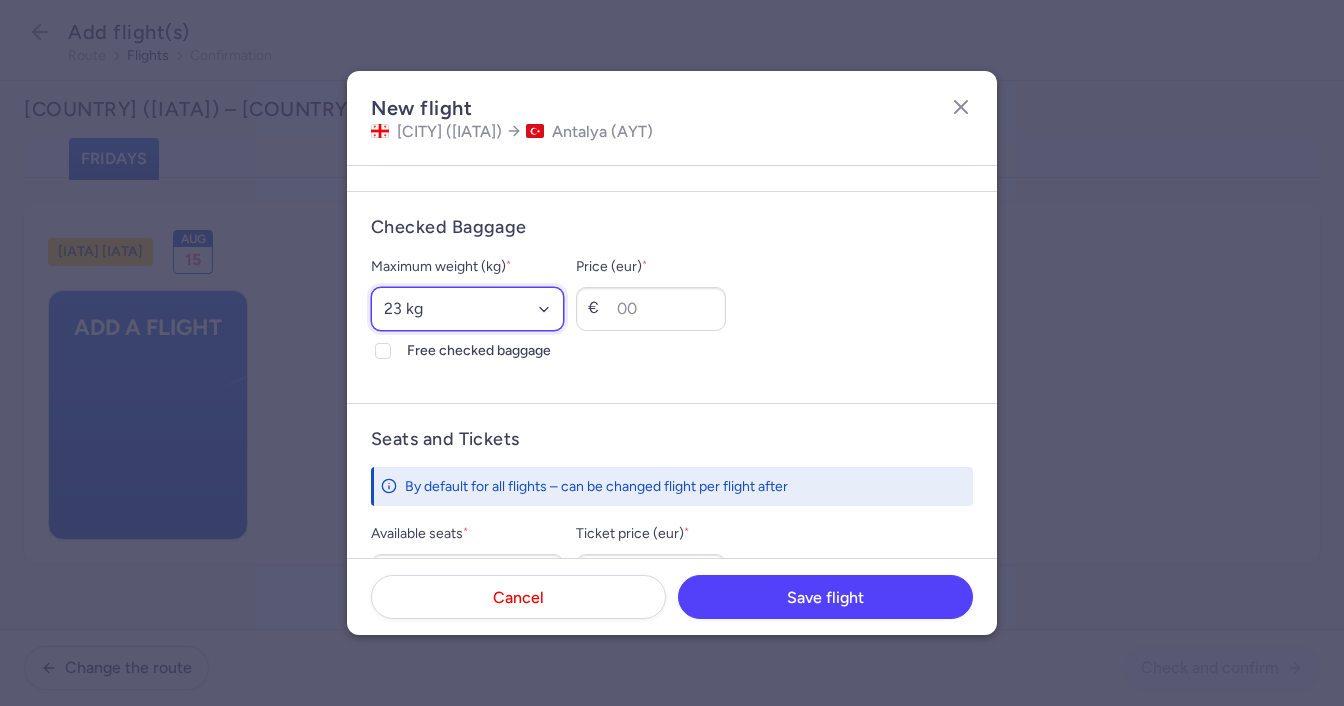 select on "20" 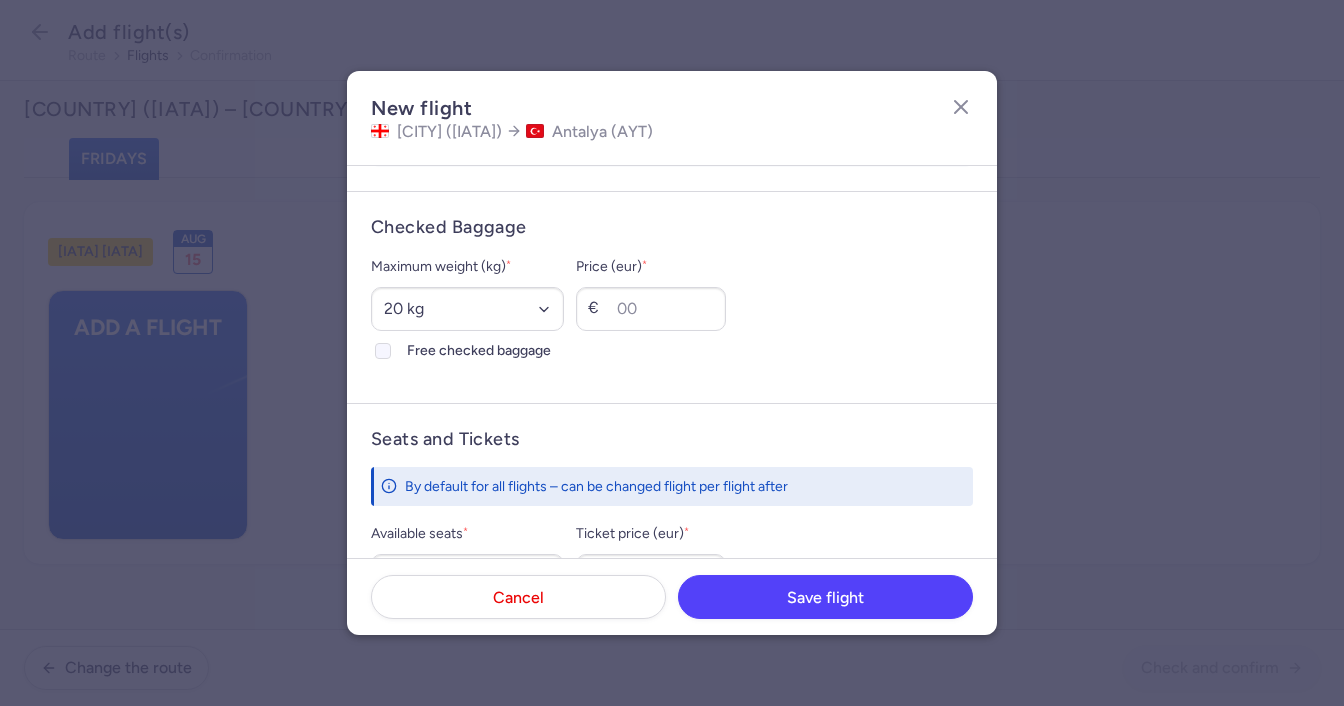 click on "Free checked baggage" 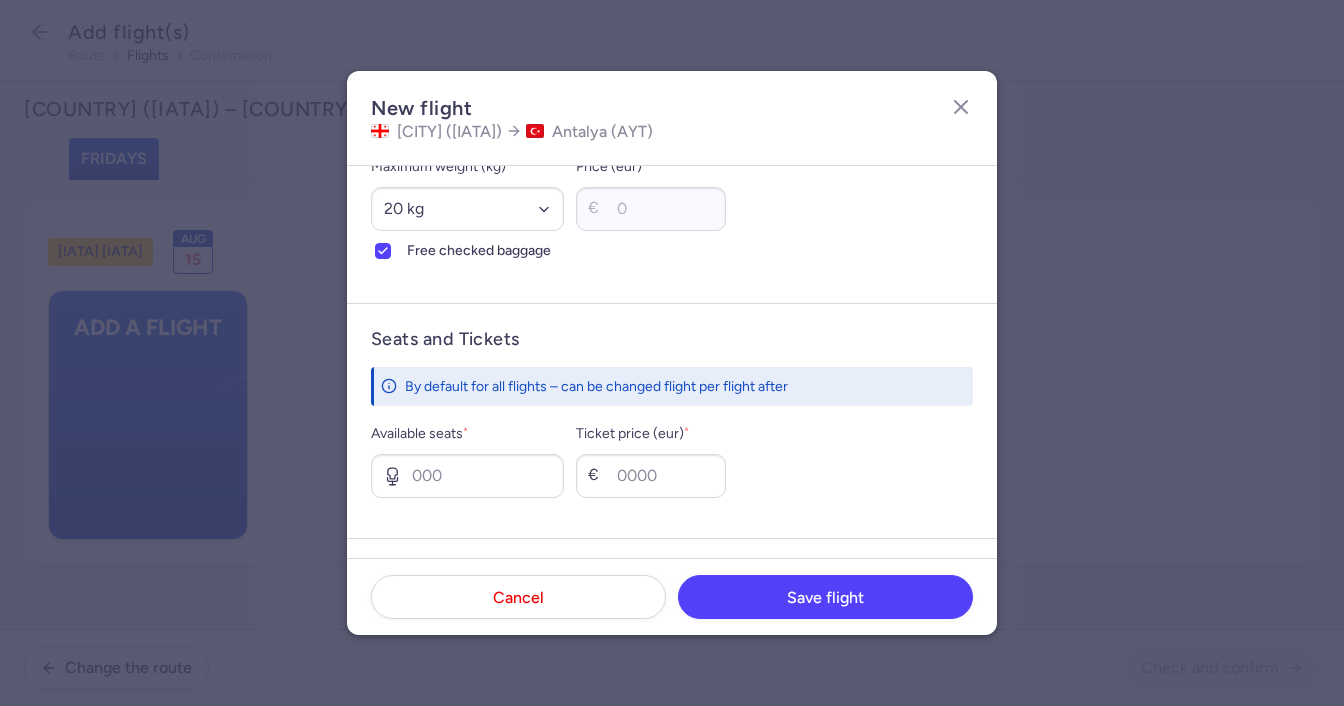 scroll, scrollTop: 800, scrollLeft: 0, axis: vertical 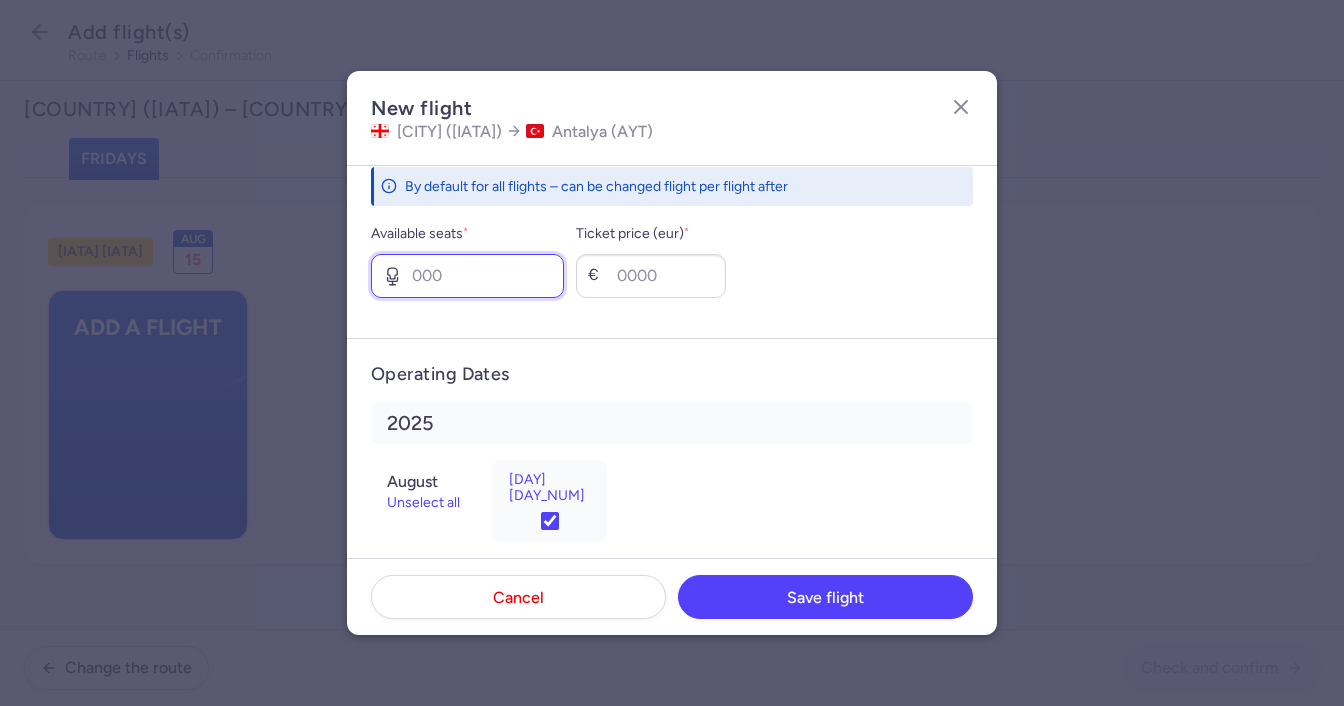 click on "Available seats  *" at bounding box center (467, 276) 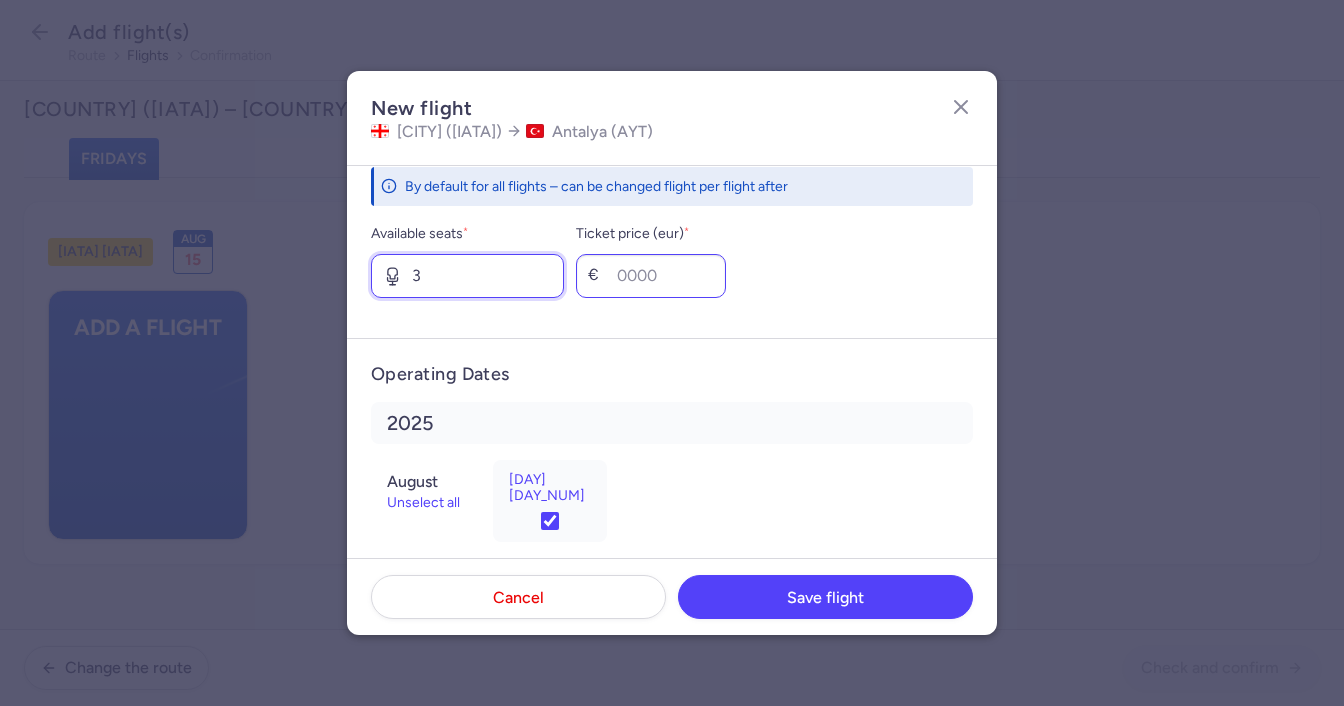 type on "3" 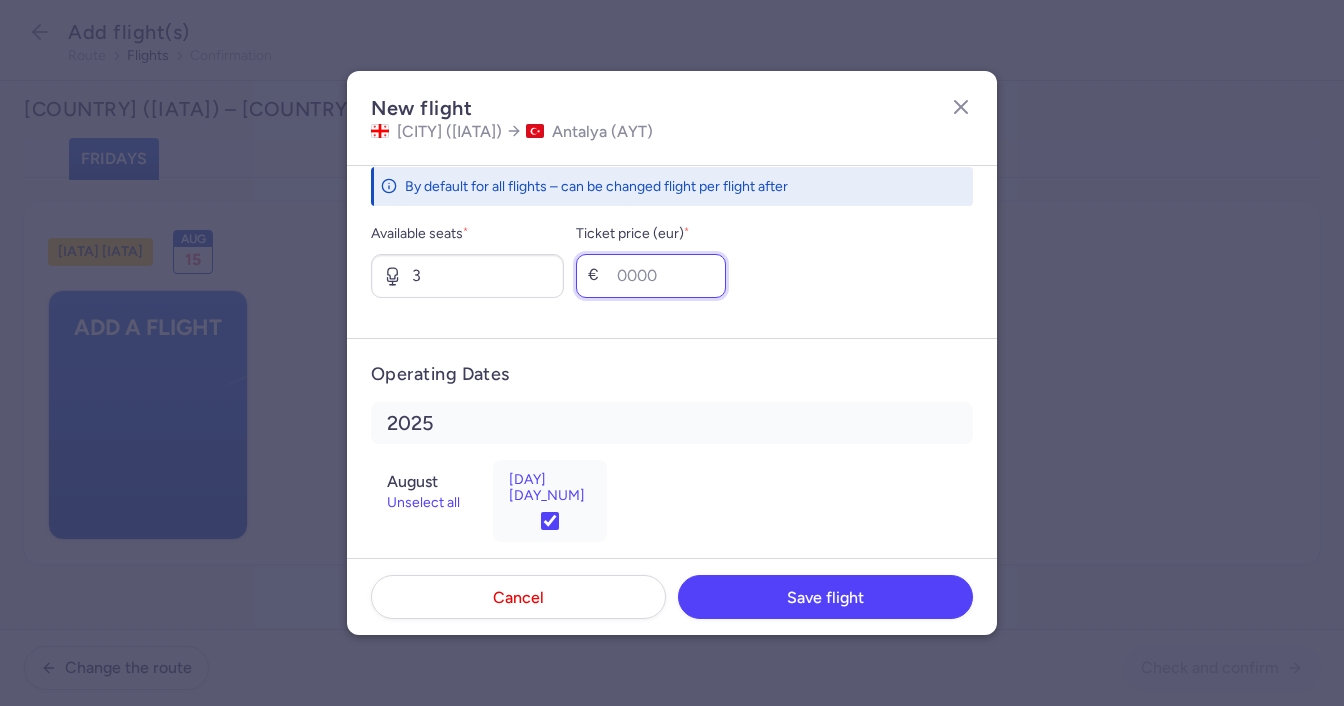 click on "Ticket price (eur)  *" at bounding box center [651, 276] 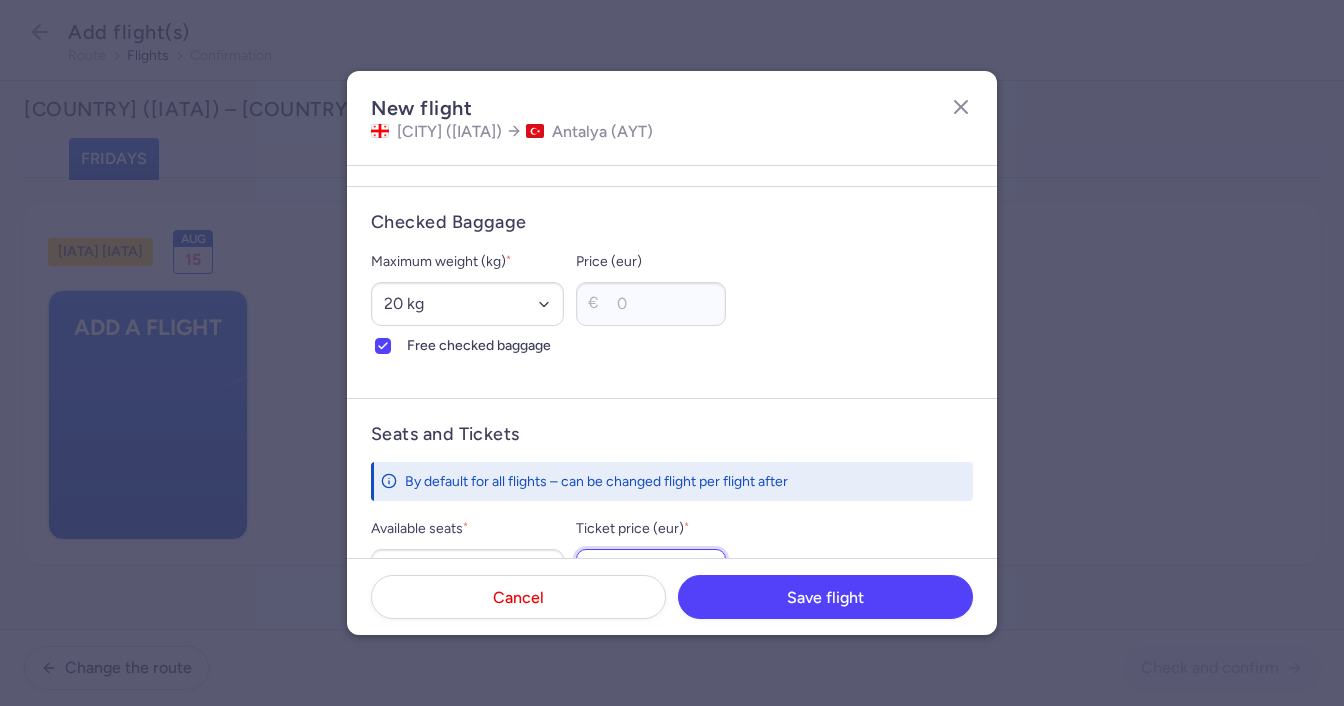 scroll, scrollTop: 805, scrollLeft: 0, axis: vertical 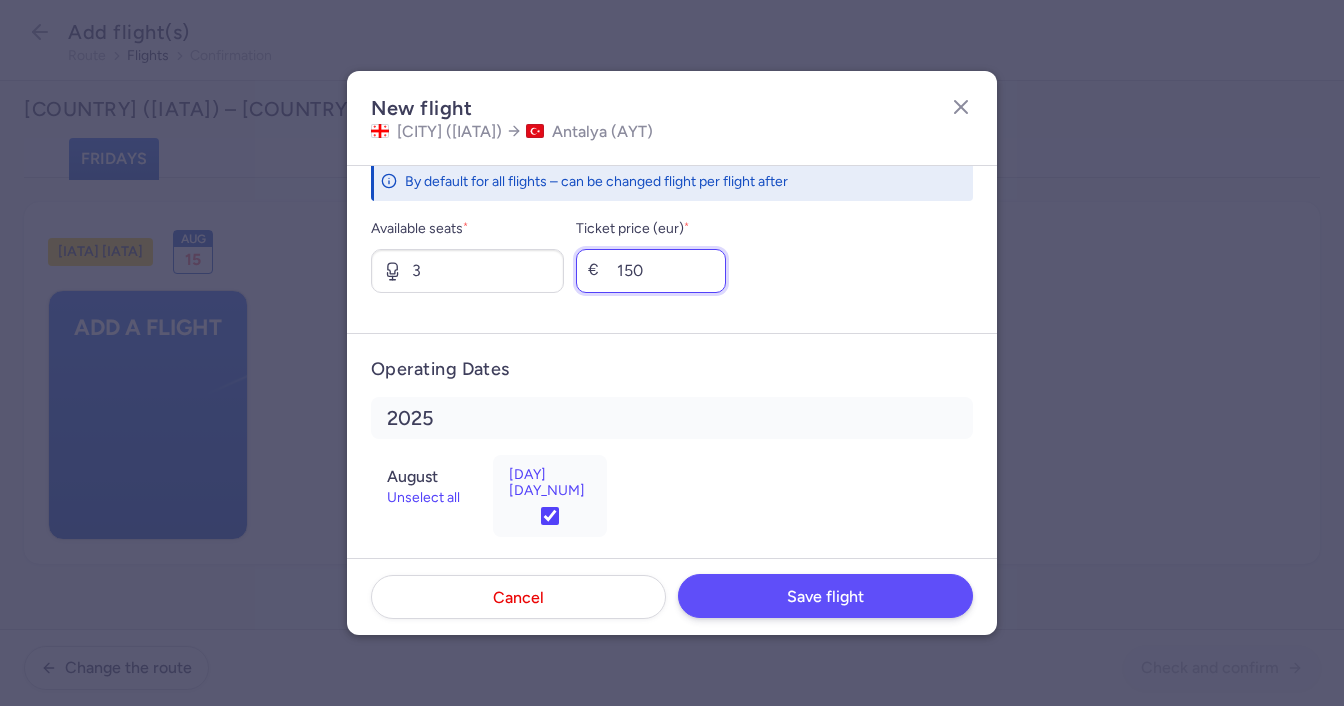 type on "150" 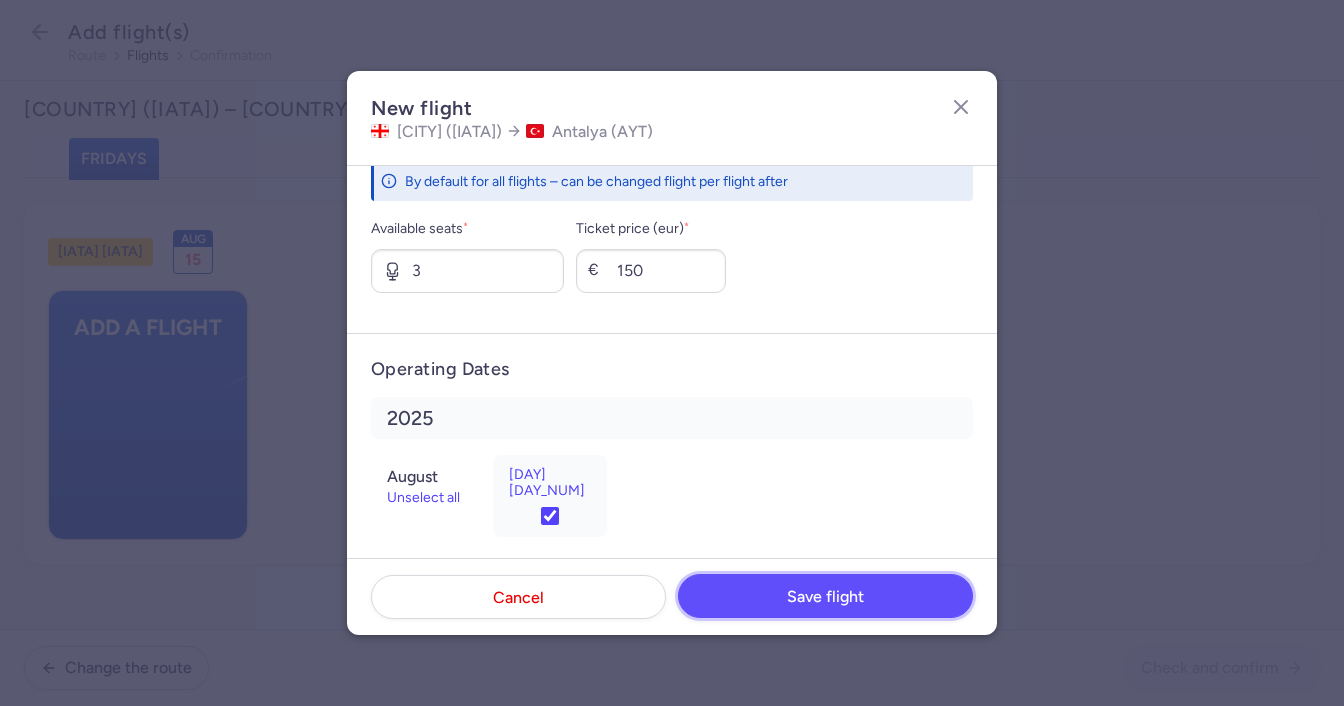 click on "Save flight" at bounding box center (825, 596) 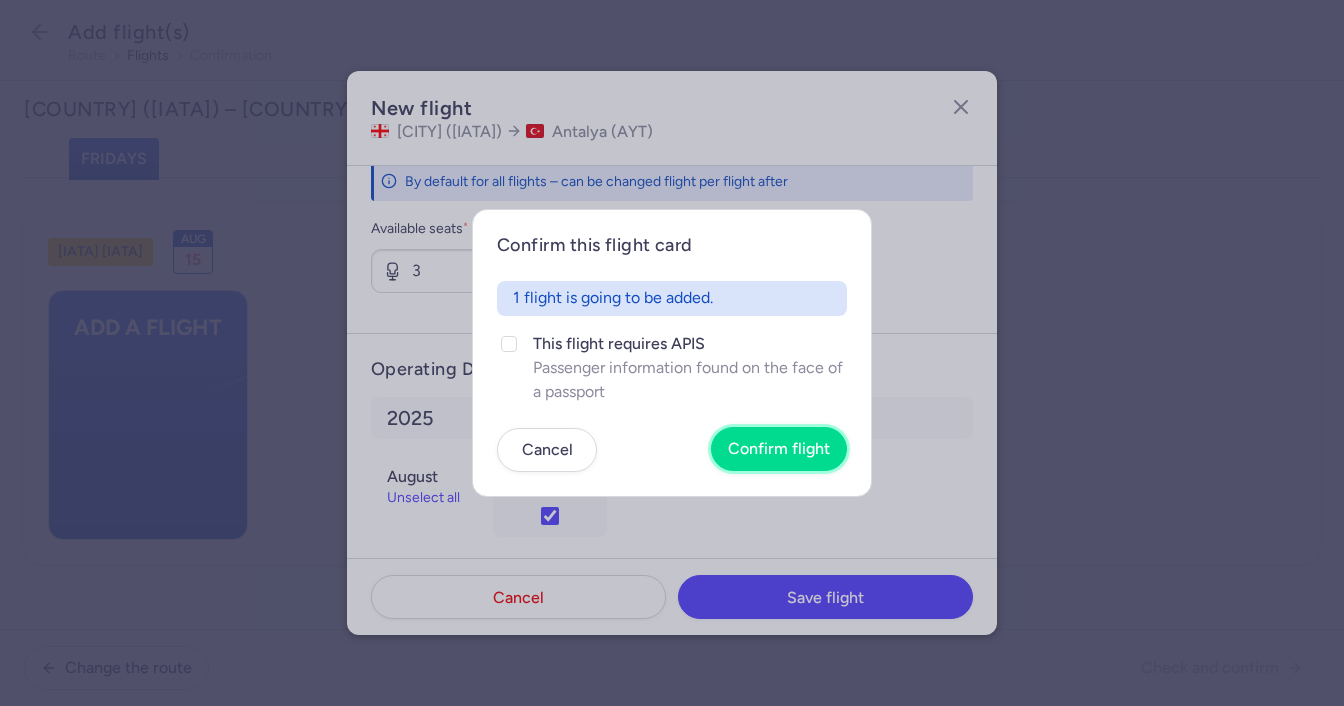 click on "Confirm flight" at bounding box center [779, 449] 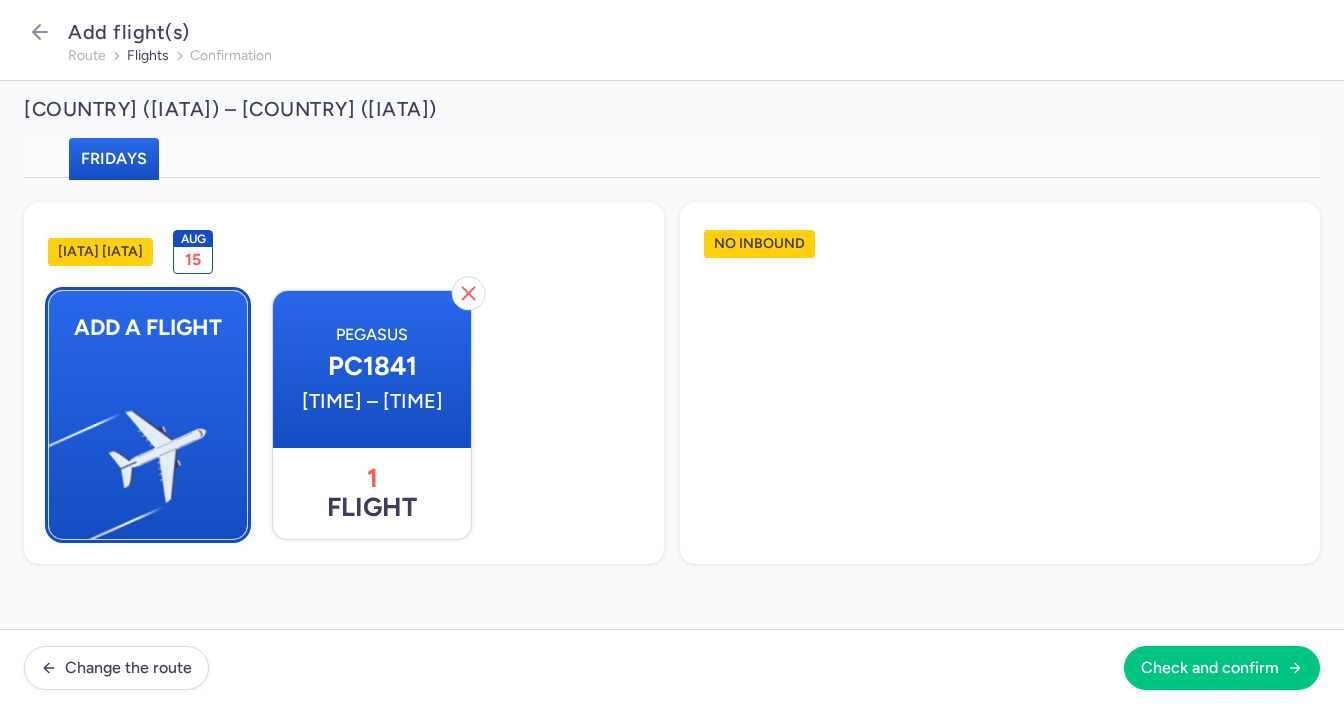 click at bounding box center [59, 448] 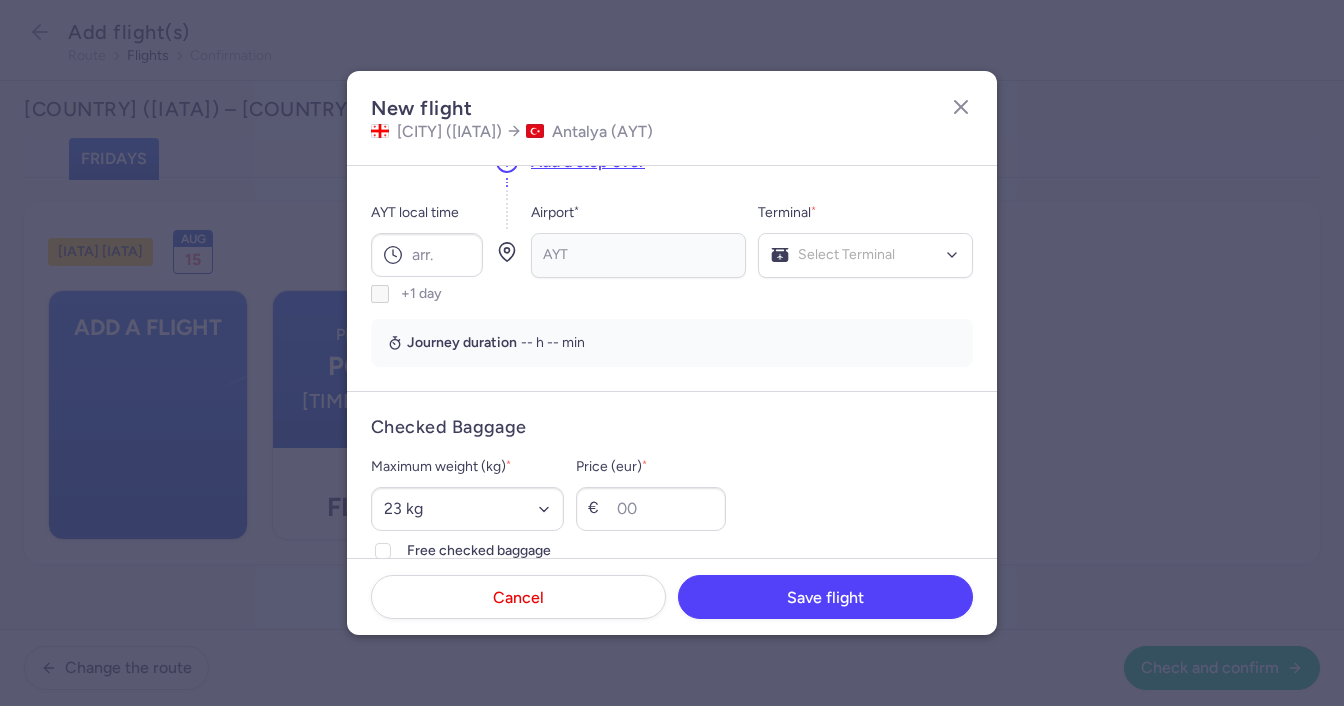 scroll, scrollTop: 100, scrollLeft: 0, axis: vertical 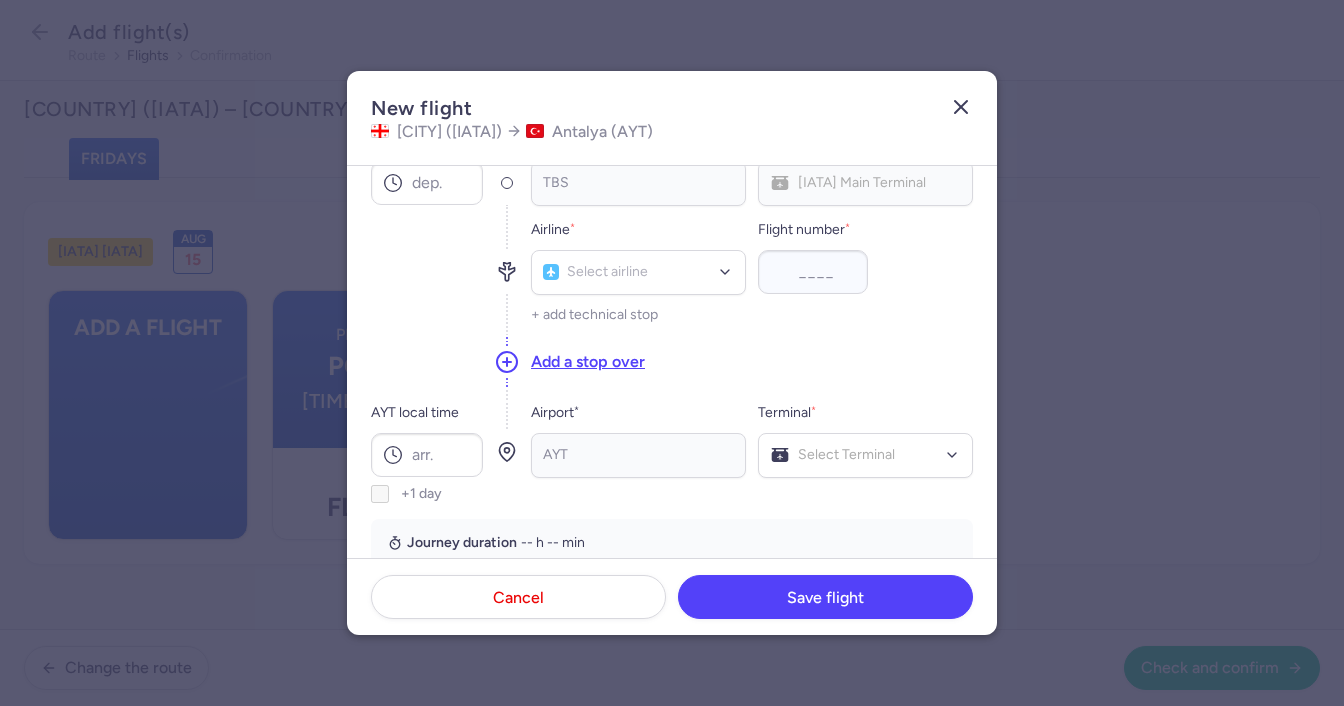 click 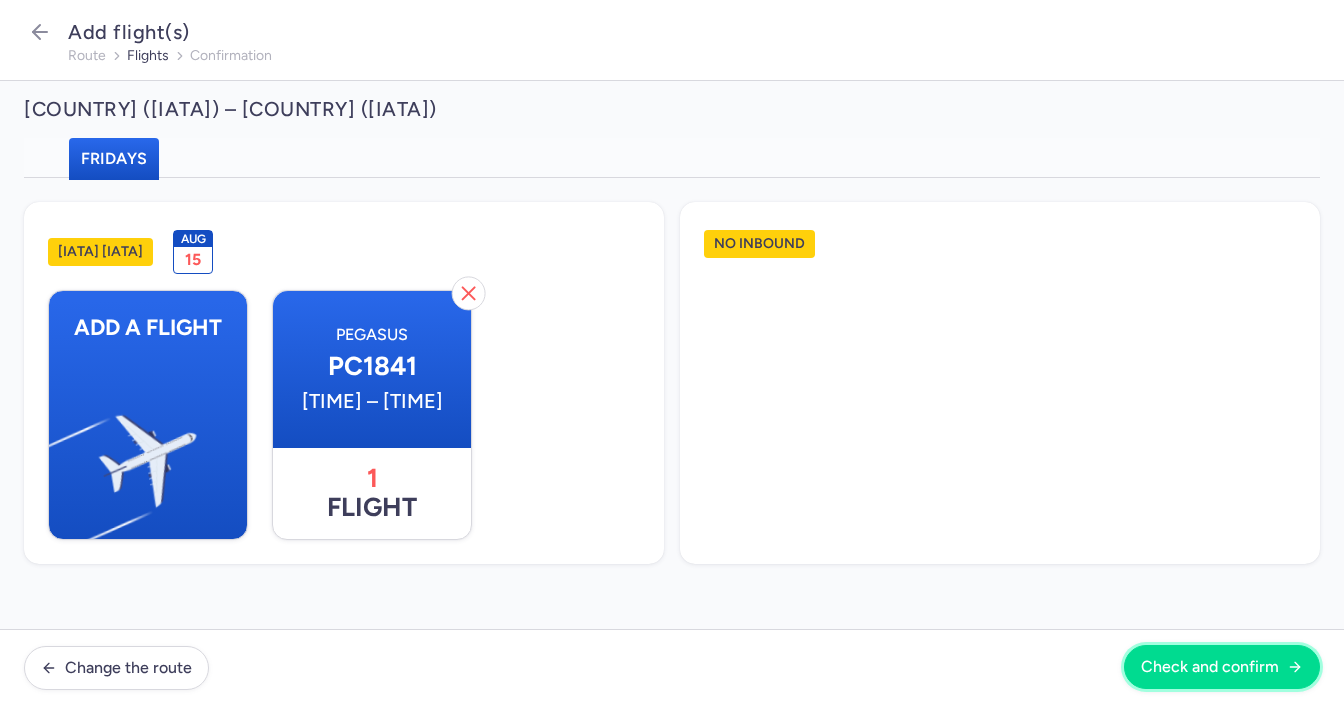 click on "Check and confirm" at bounding box center (1210, 667) 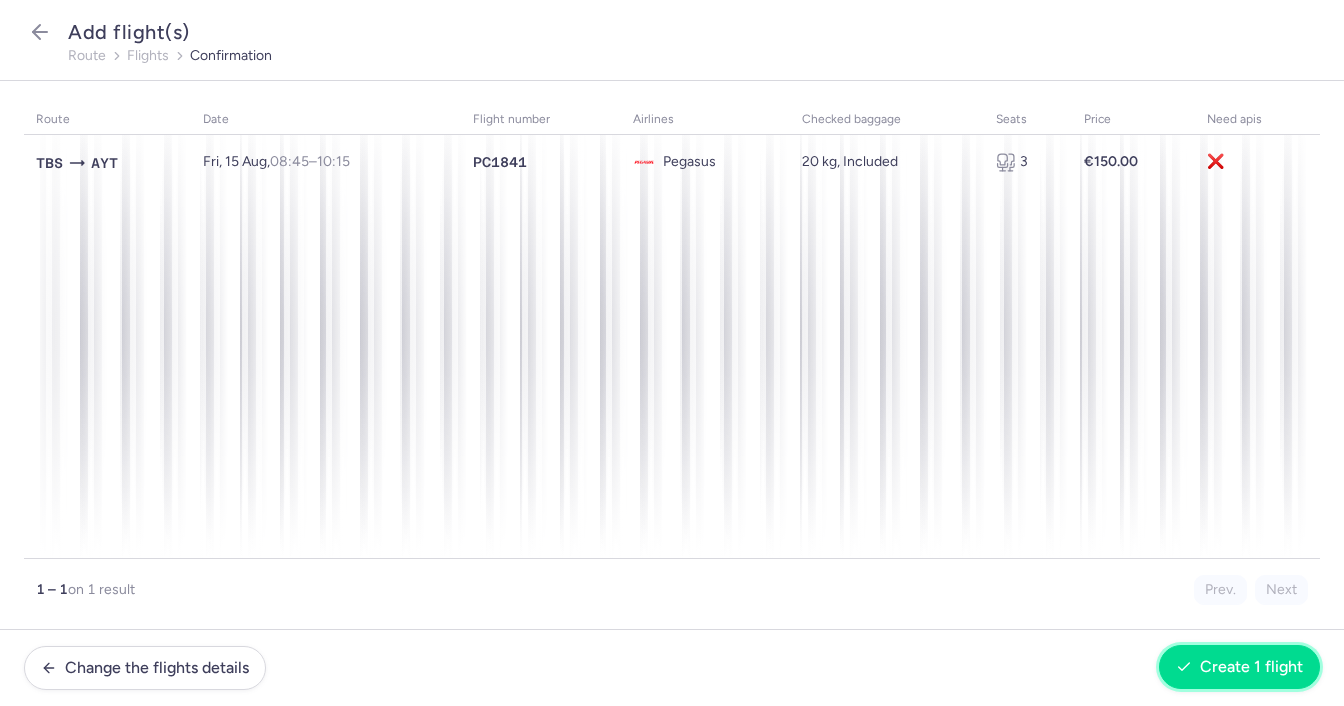 click on "Create 1 flight" at bounding box center [1251, 667] 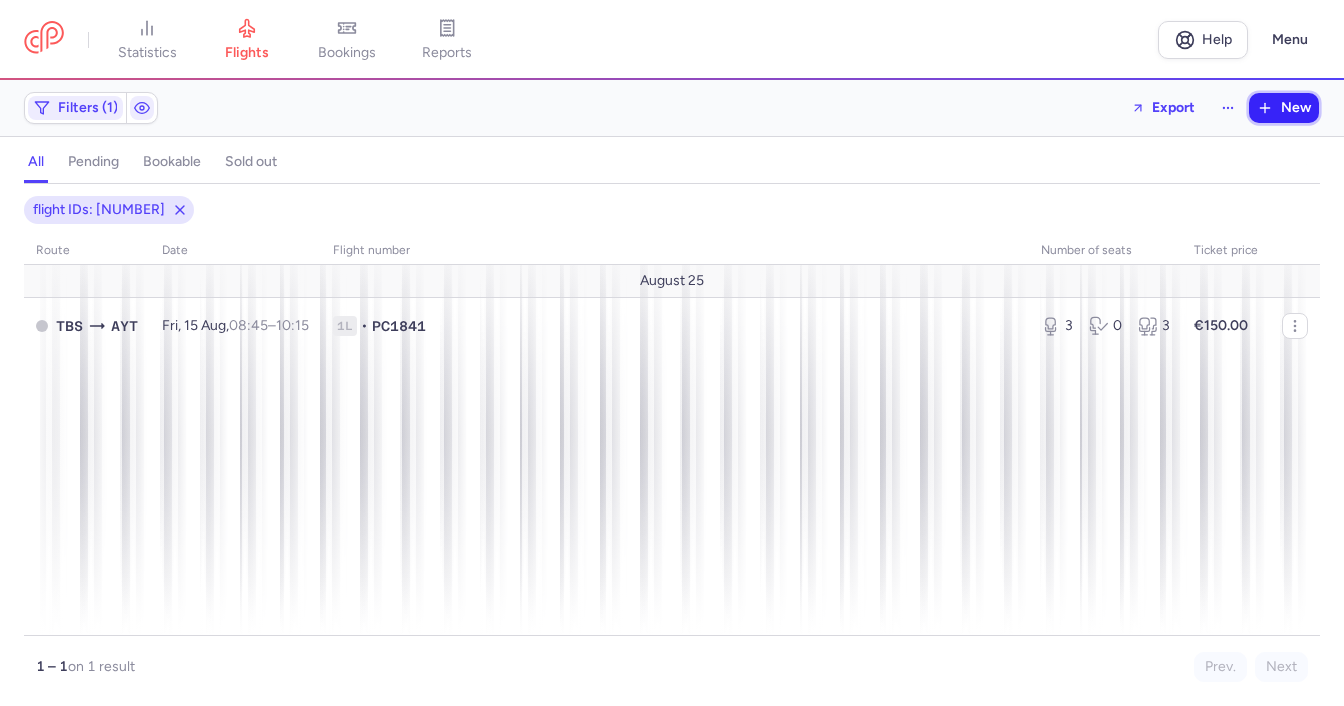click on "New" at bounding box center (1296, 108) 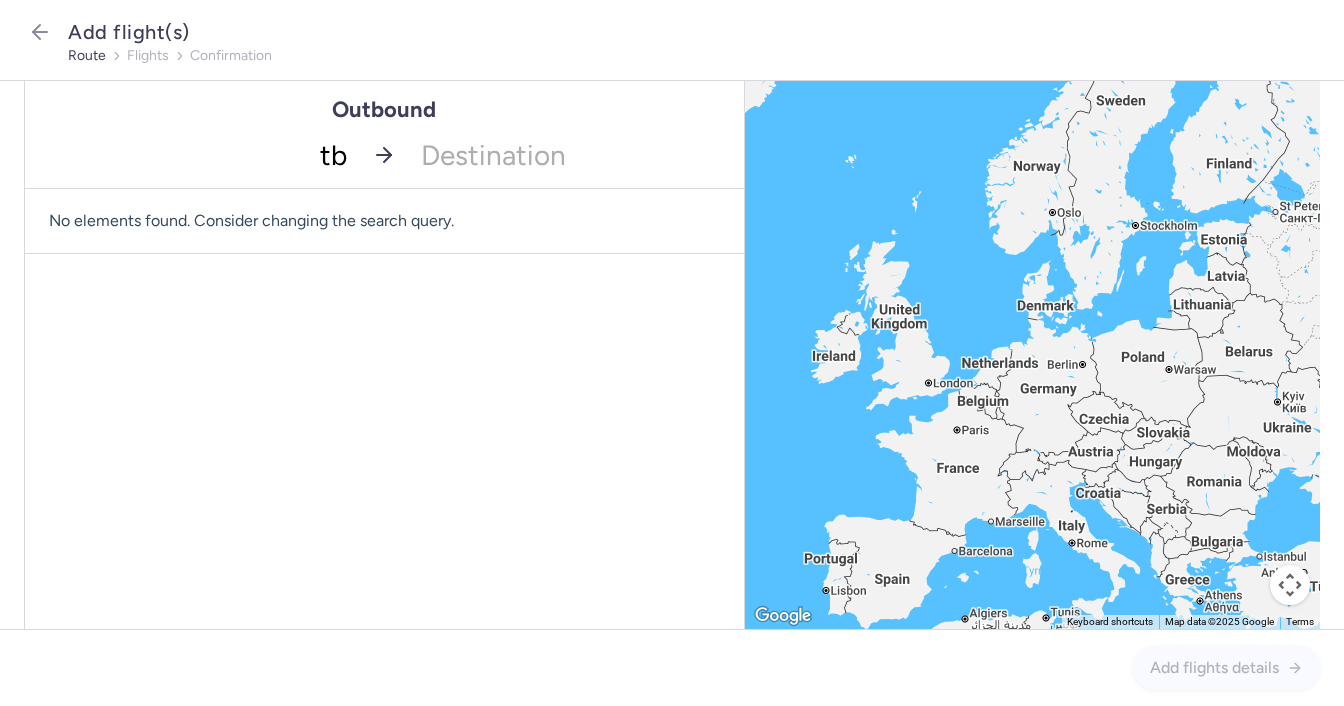 type on "tbs" 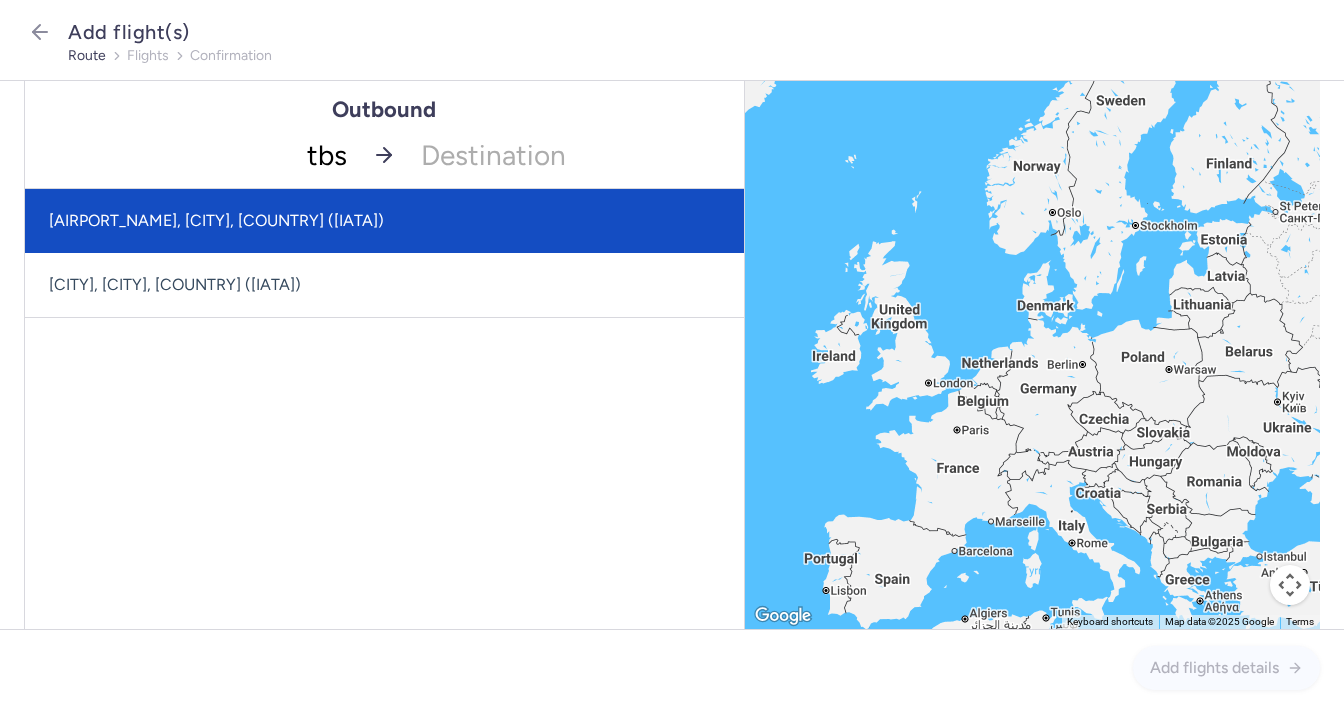 drag, startPoint x: 217, startPoint y: 229, endPoint x: 316, endPoint y: 229, distance: 99 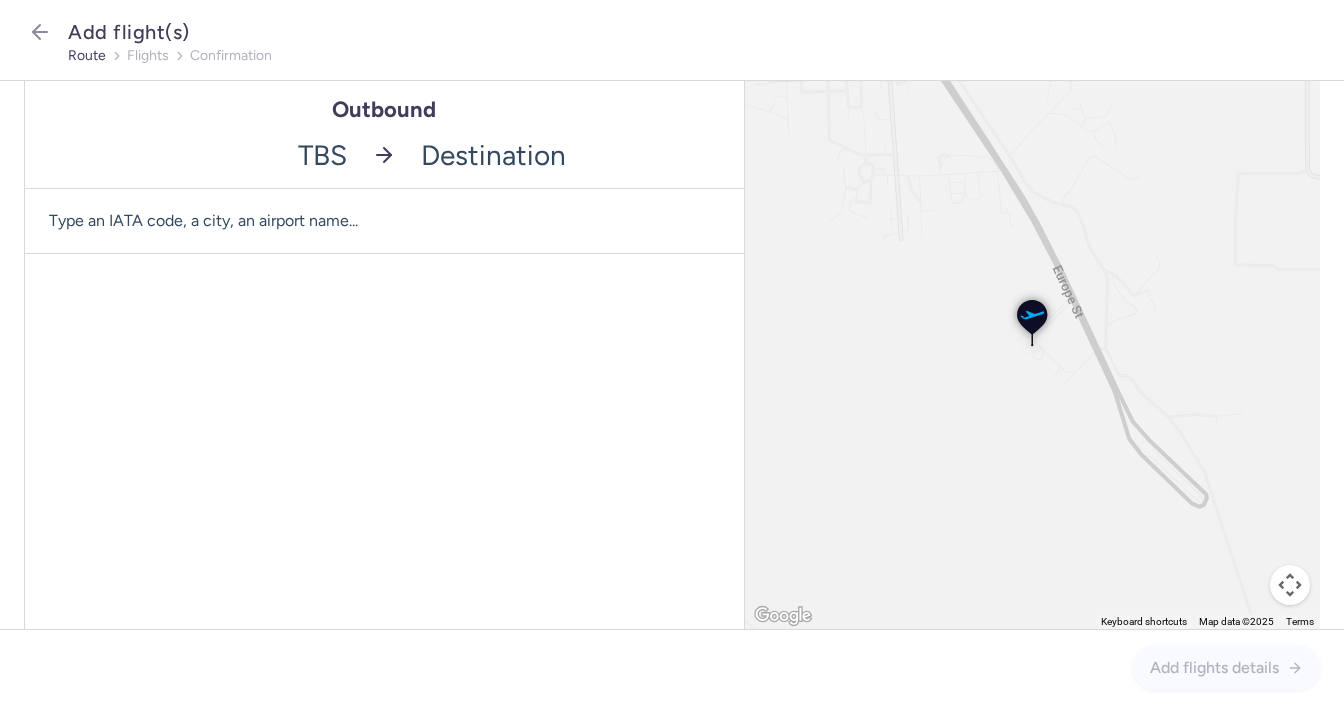 click 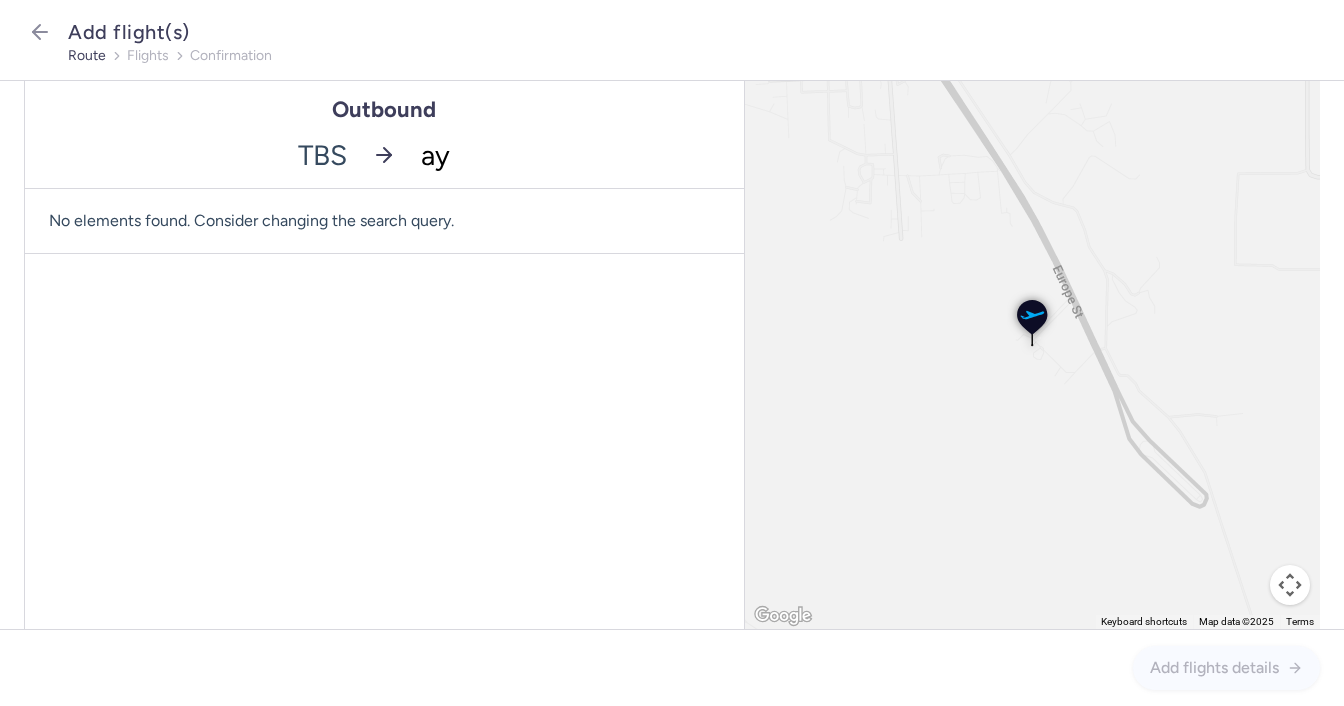 type on "ayt" 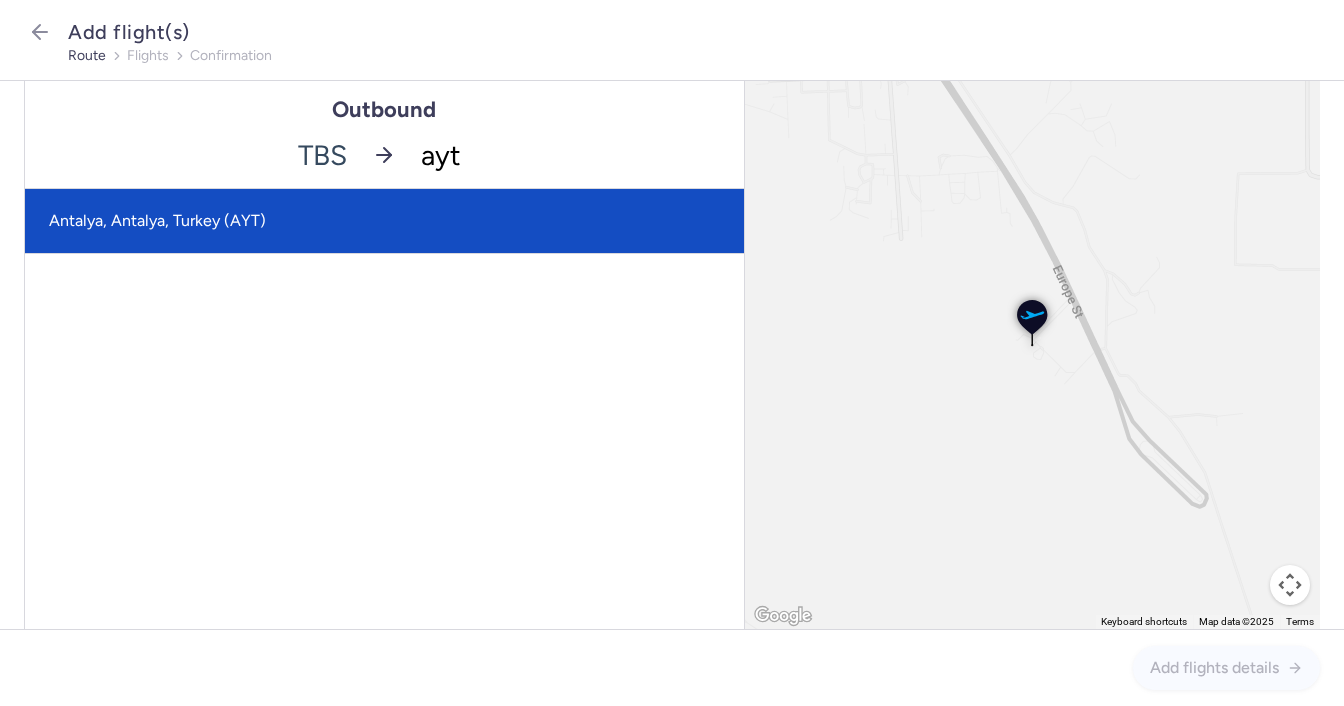 click on "Antalya, Antalya, Turkey (AYT)" 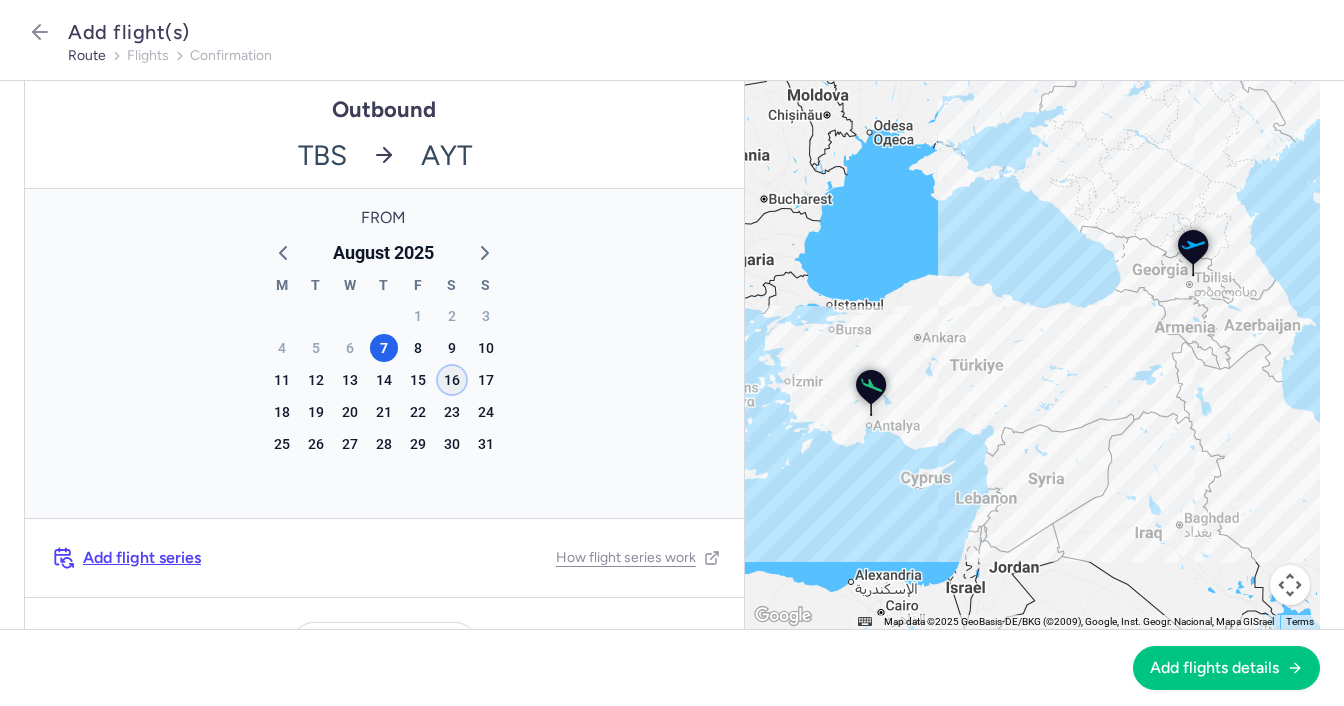 click on "16" 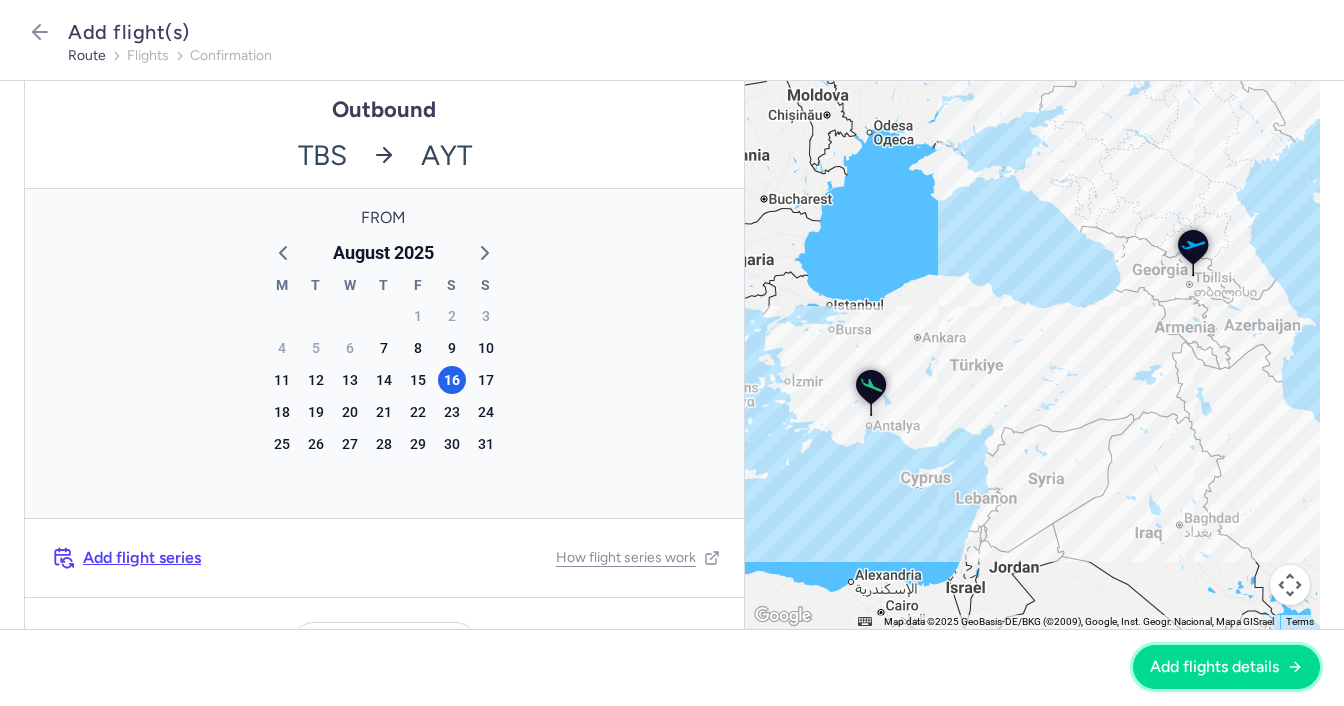click on "Add flights details" at bounding box center [1214, 667] 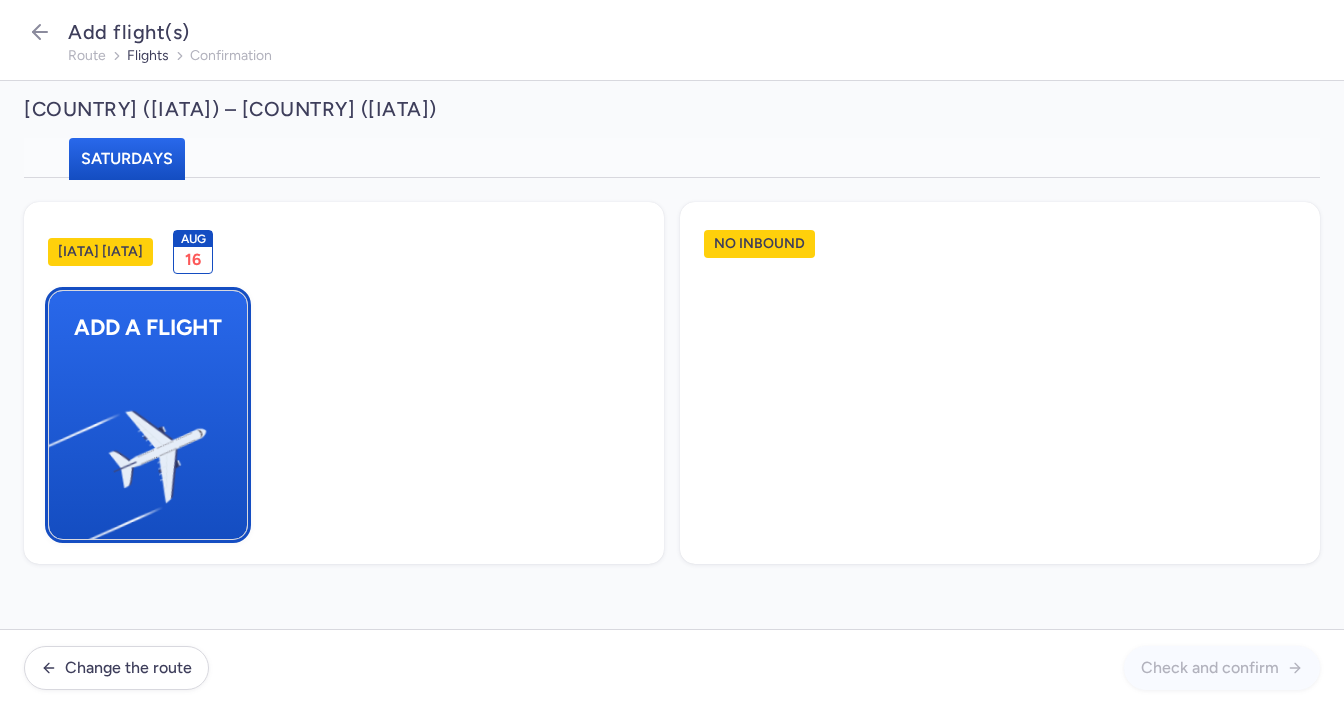 click at bounding box center (59, 448) 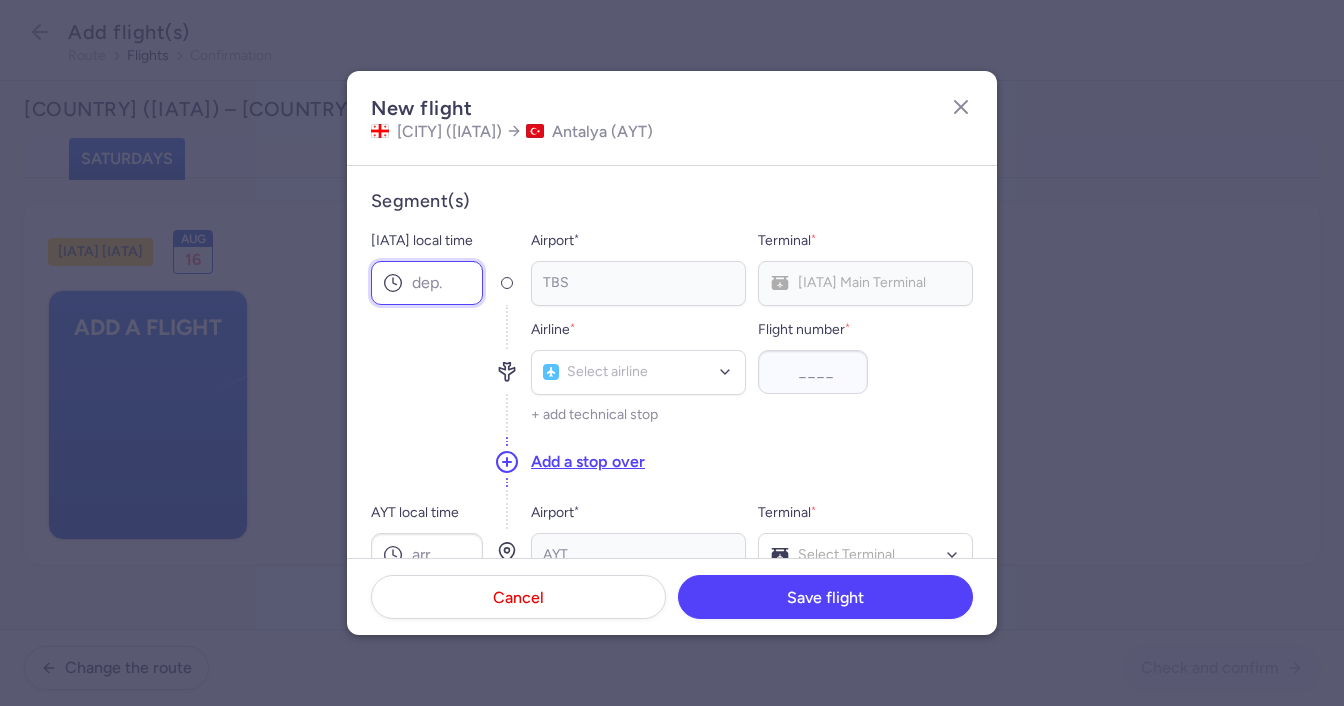 click on "[IATA] local time" at bounding box center (427, 283) 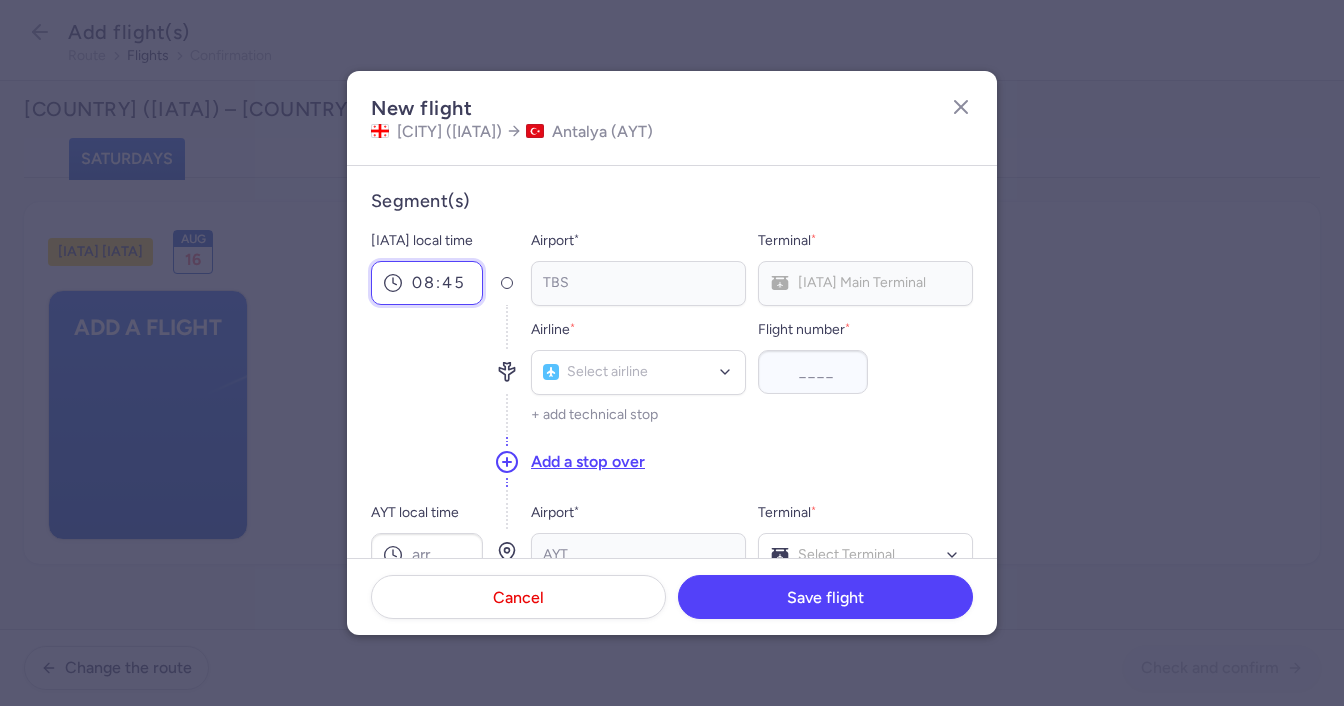 type on "08:45" 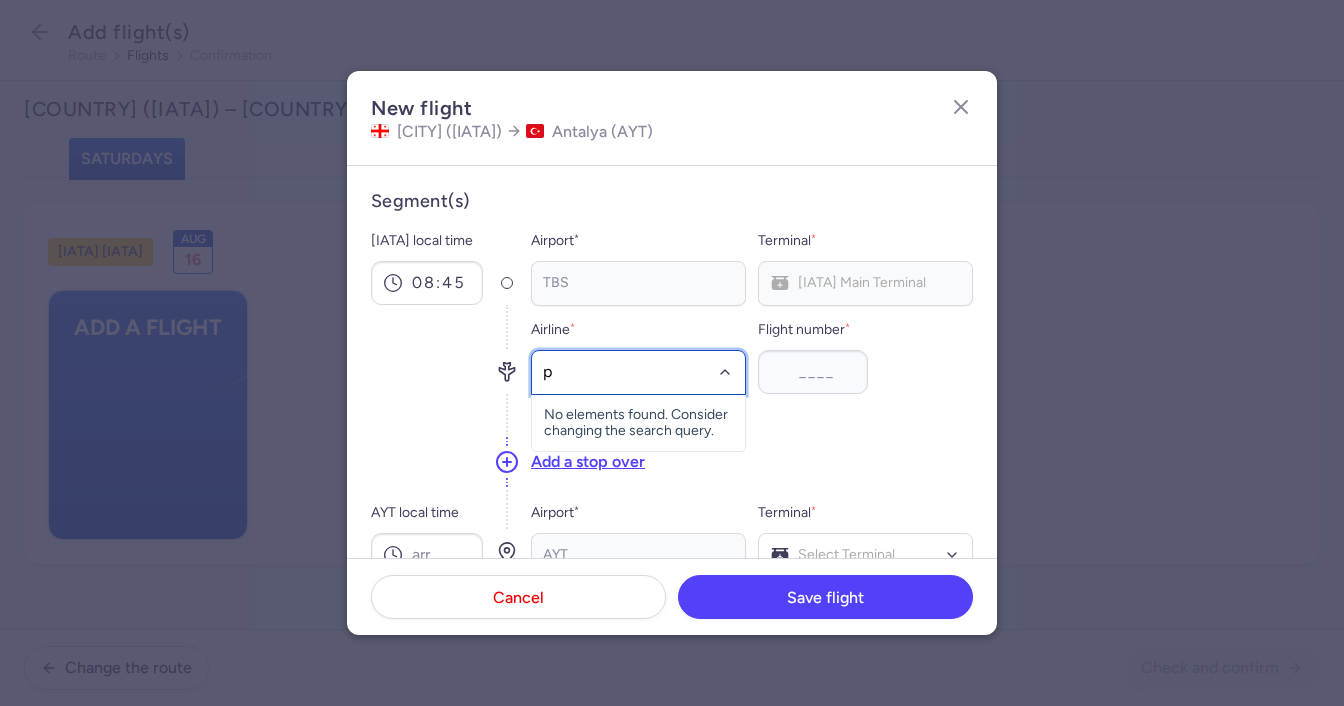type on "pc" 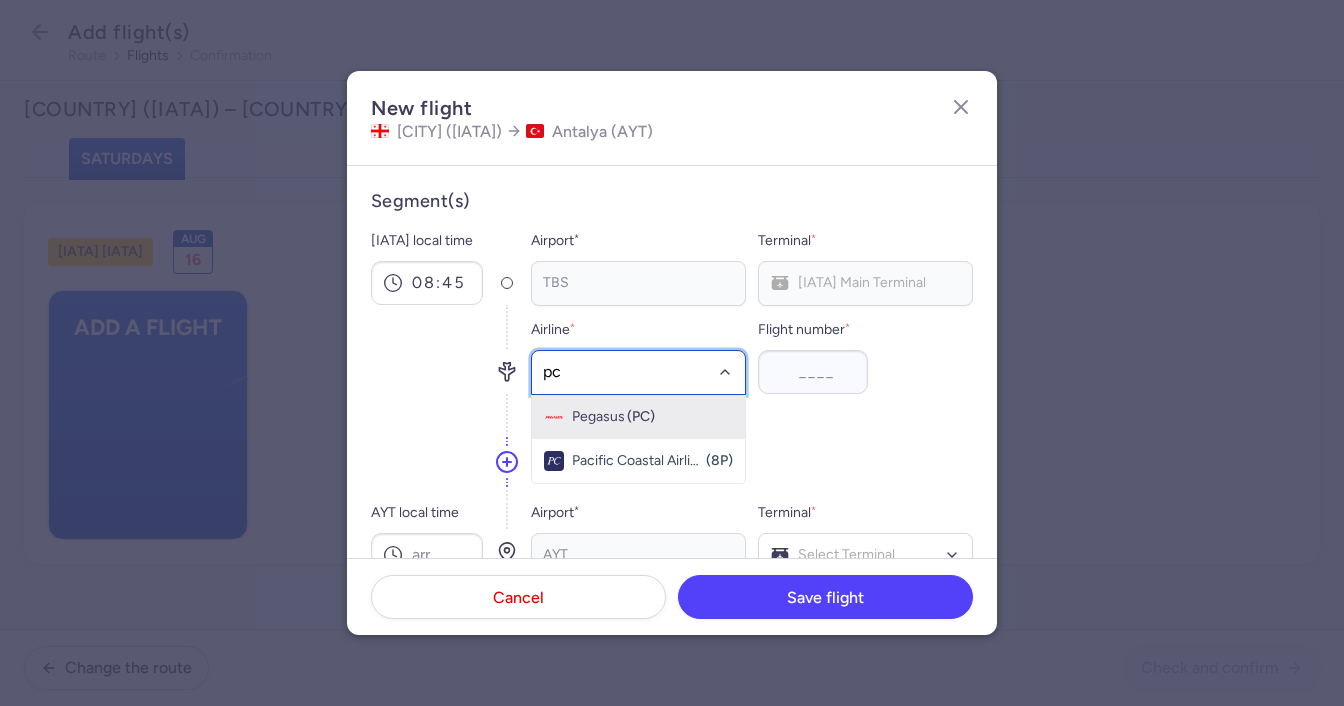 click on "Pegasus" at bounding box center [598, 417] 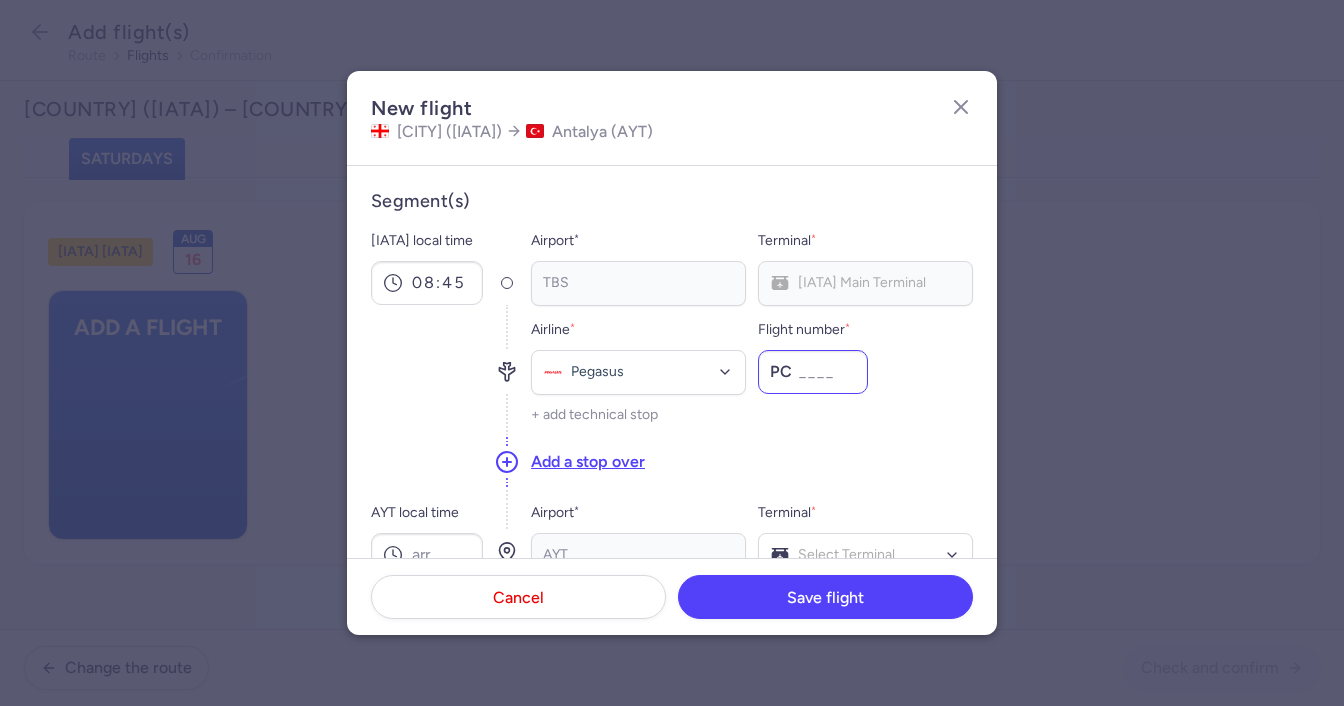 click on "Flight number  *" at bounding box center [813, 372] 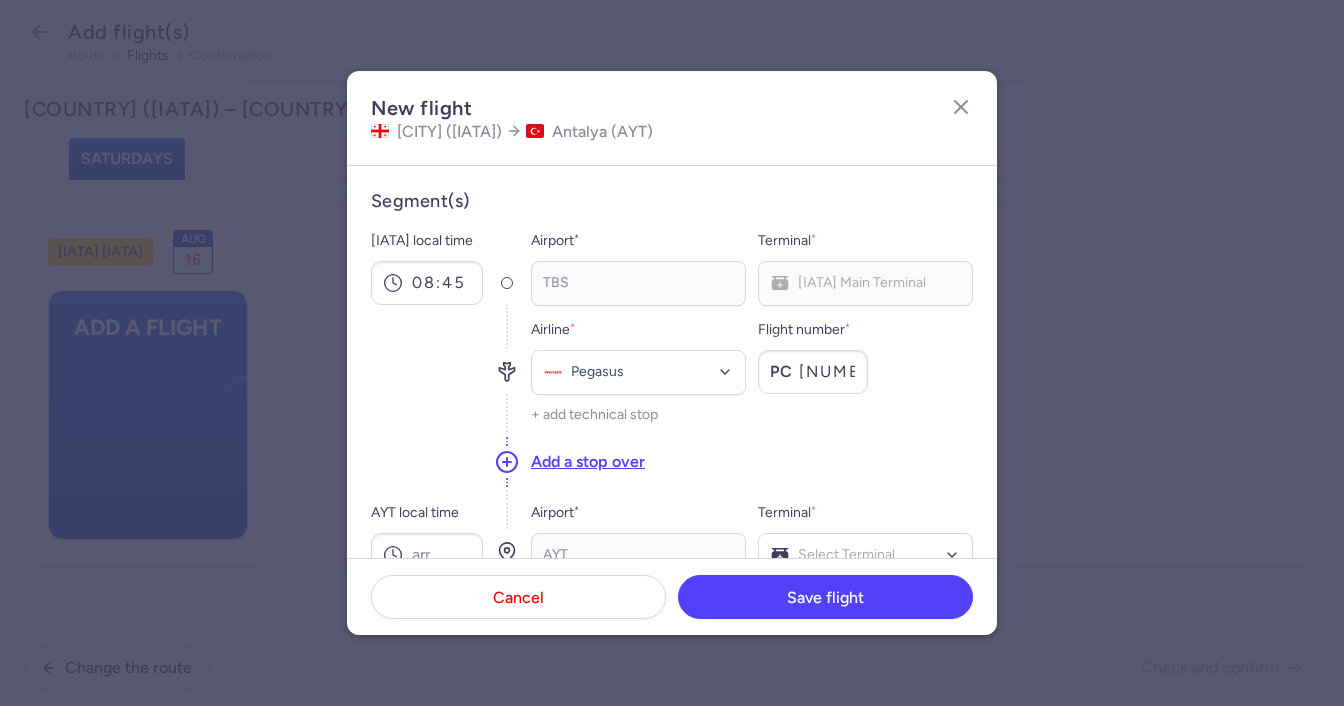 scroll, scrollTop: 100, scrollLeft: 0, axis: vertical 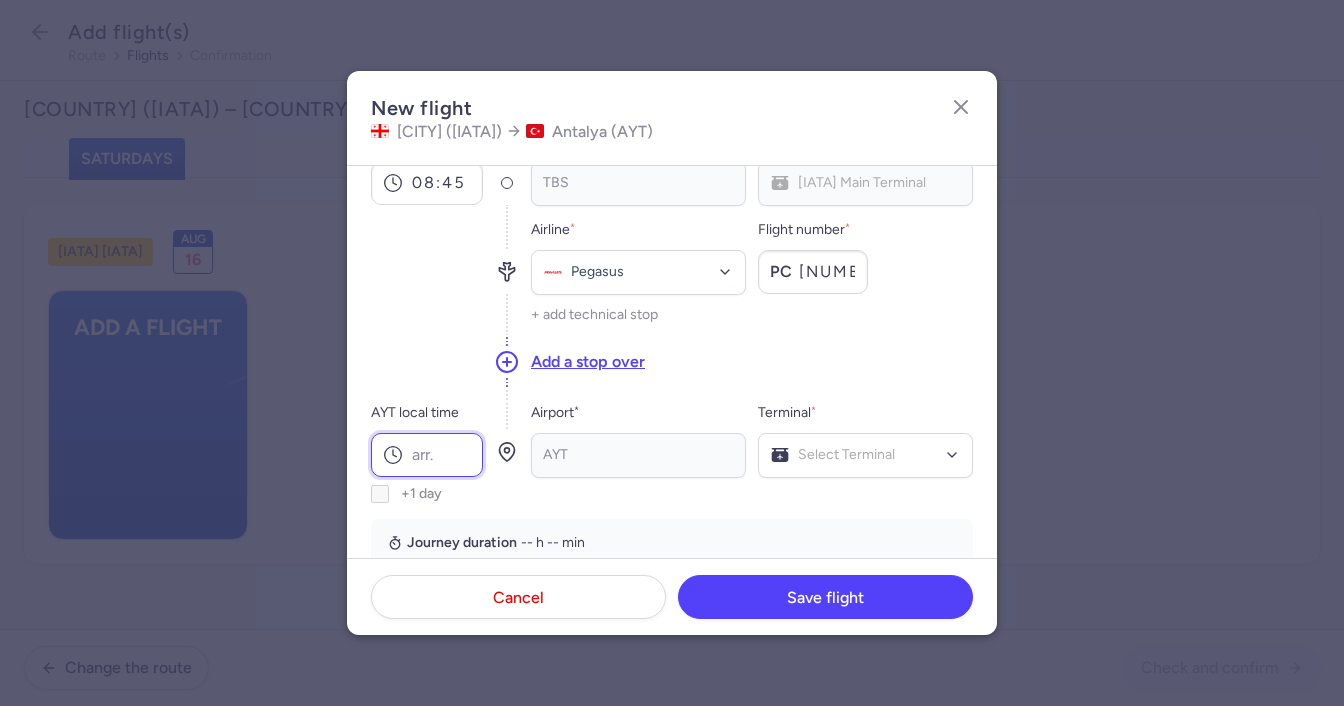 click on "AYT local time" at bounding box center [427, 455] 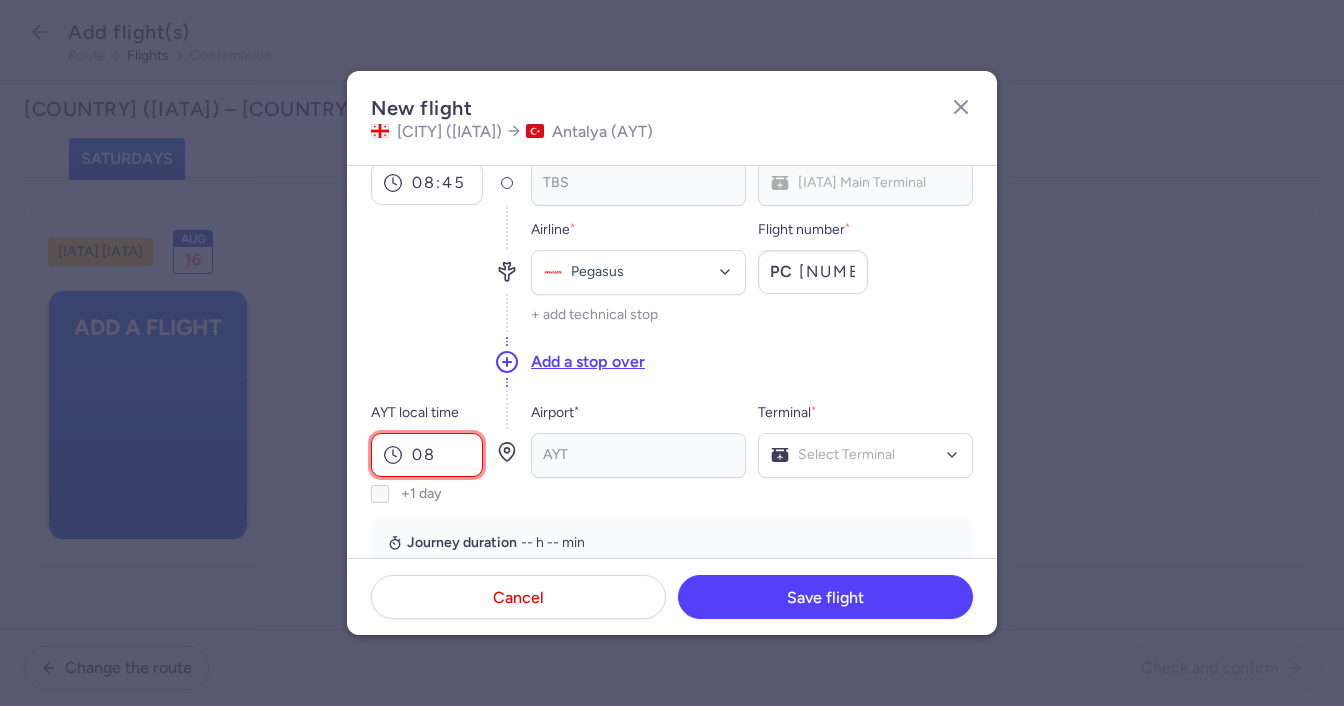 type on "0" 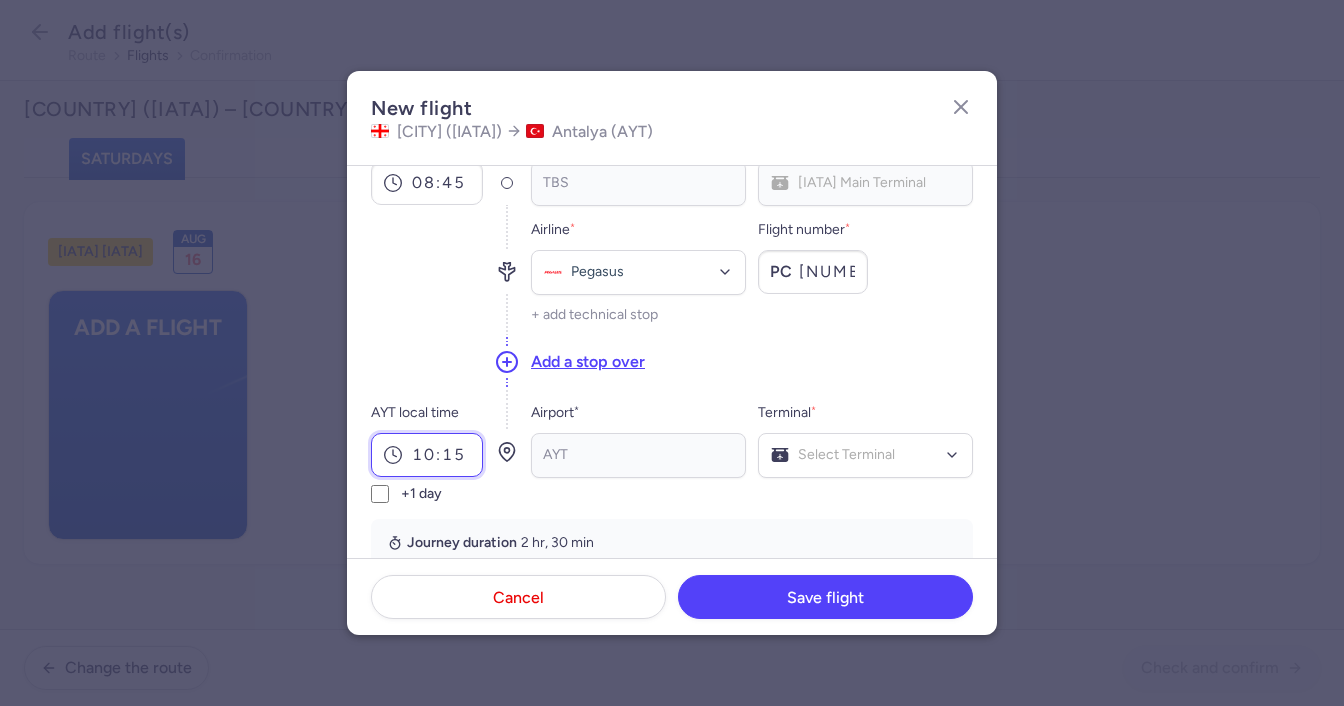 type on "10:15" 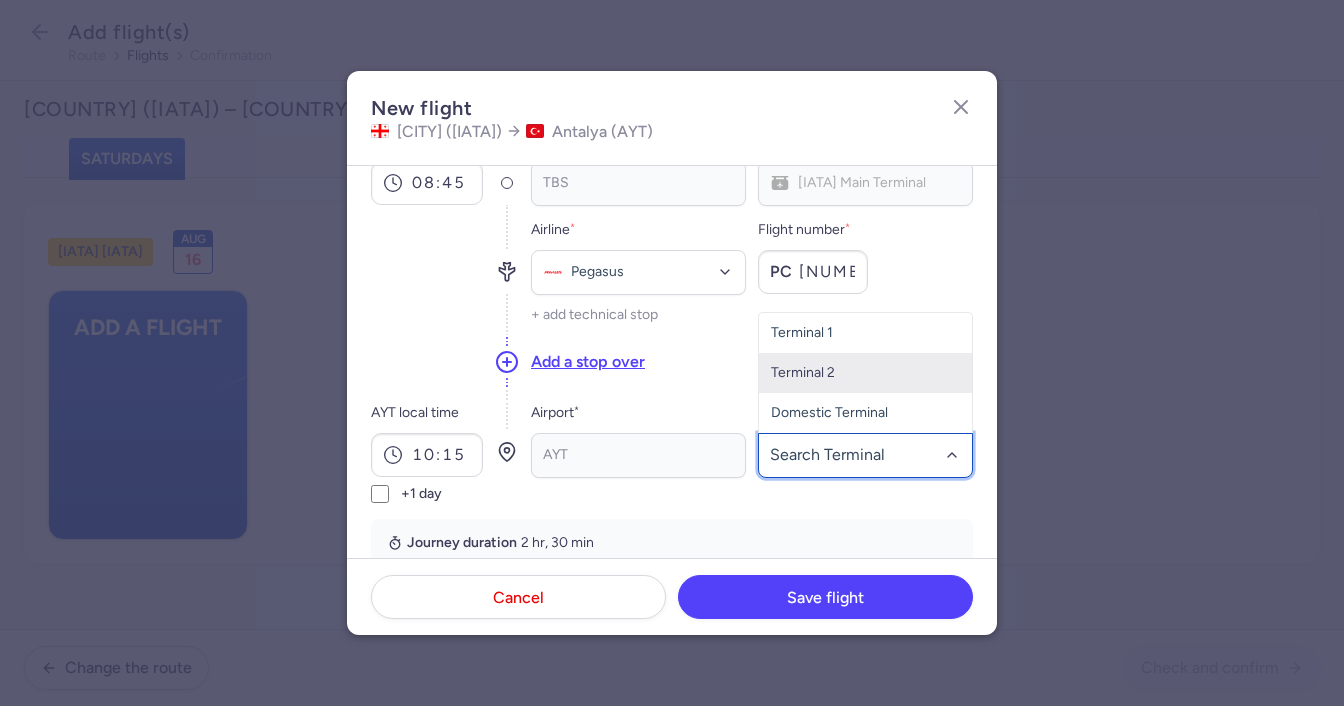click on "Terminal 2" 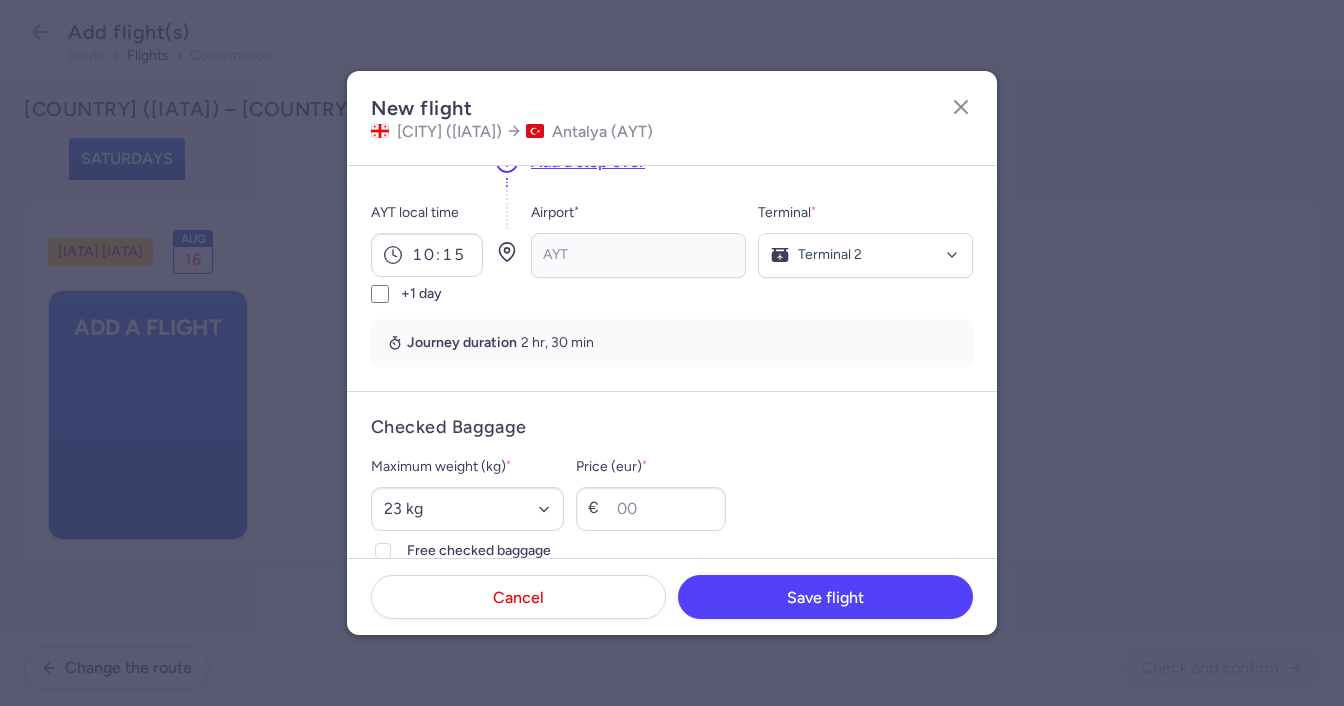 scroll, scrollTop: 400, scrollLeft: 0, axis: vertical 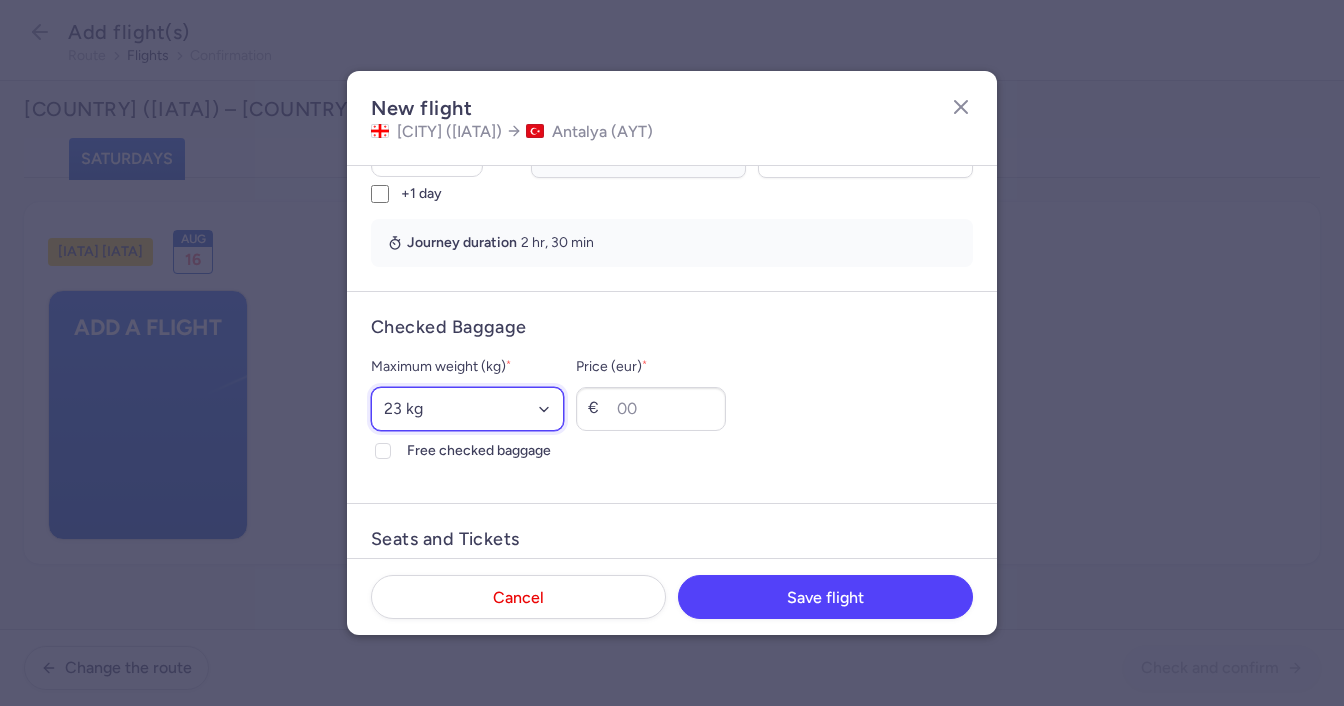 click on "Select an option 15 kg 16 kg 17 kg 18 kg 19 kg 20 kg 21 kg 22 kg 23 kg 24 kg 25 kg 26 kg 27 kg 28 kg 29 kg 30 kg 31 kg 32 kg 33 kg 34 kg 35 kg" at bounding box center (467, 409) 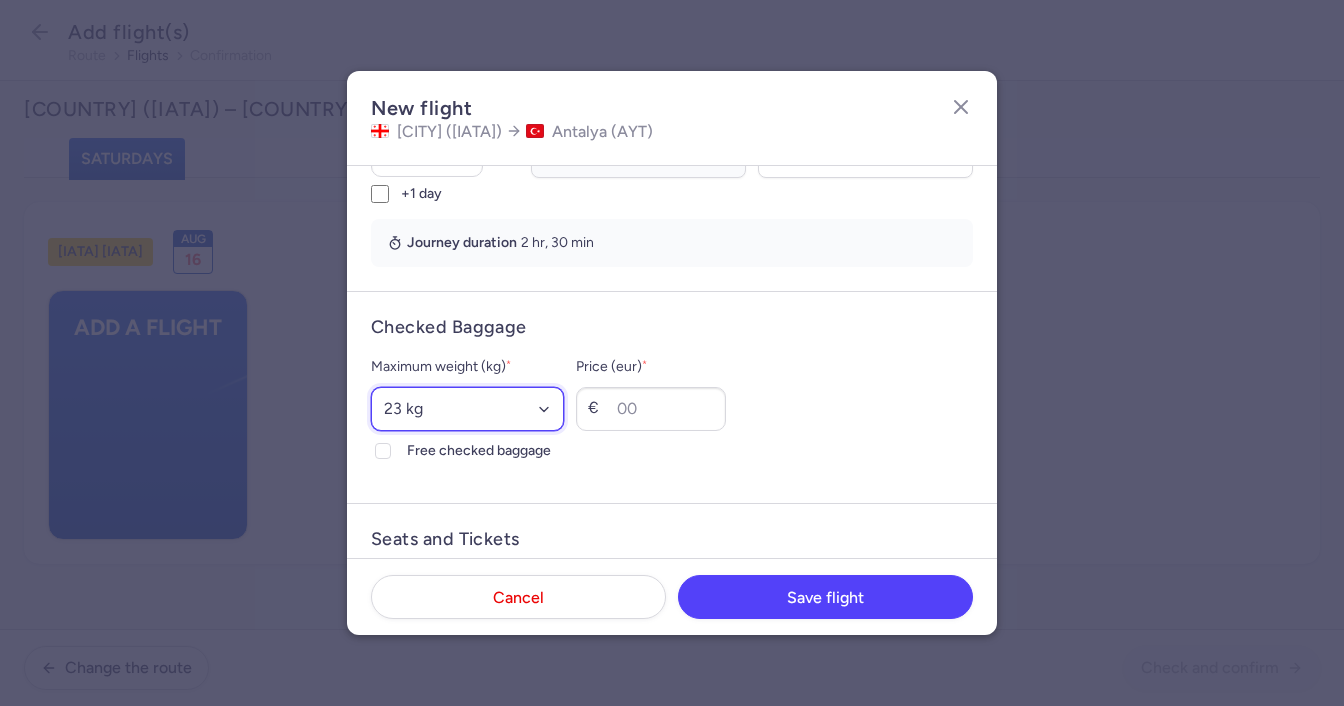 select on "20" 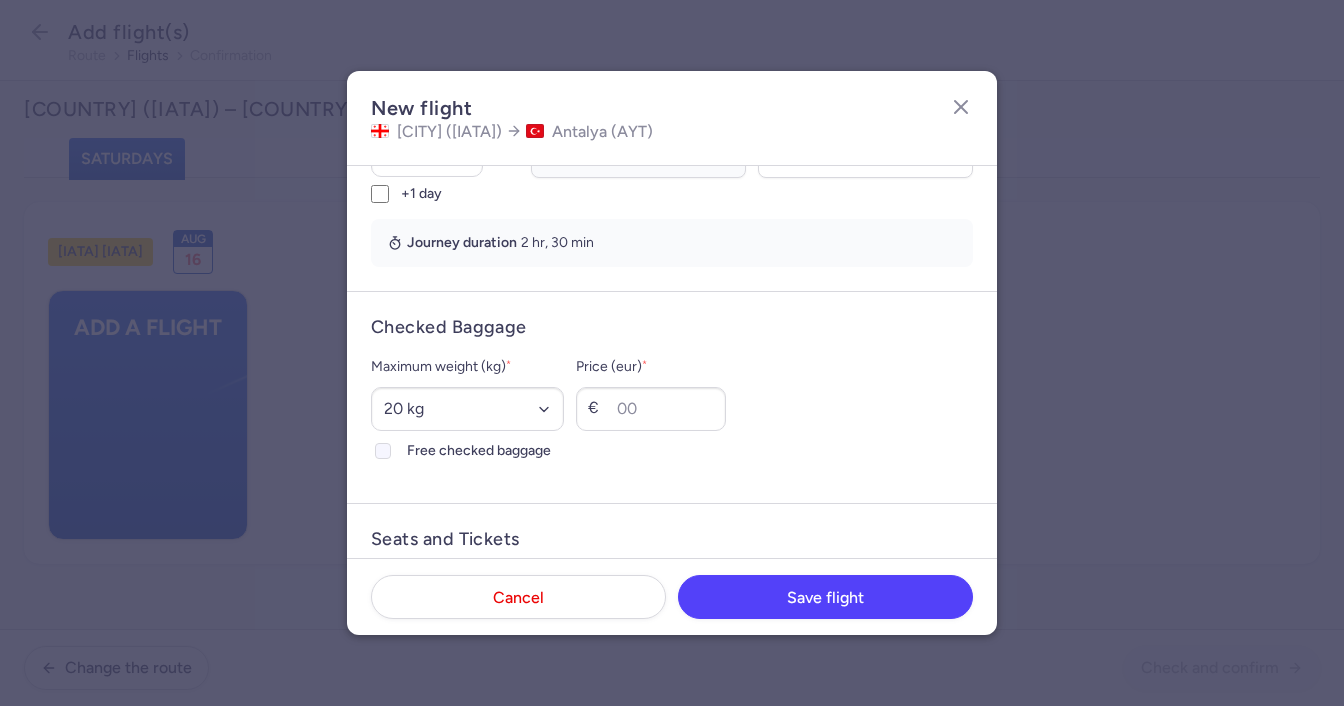 click on "Free checked baggage" 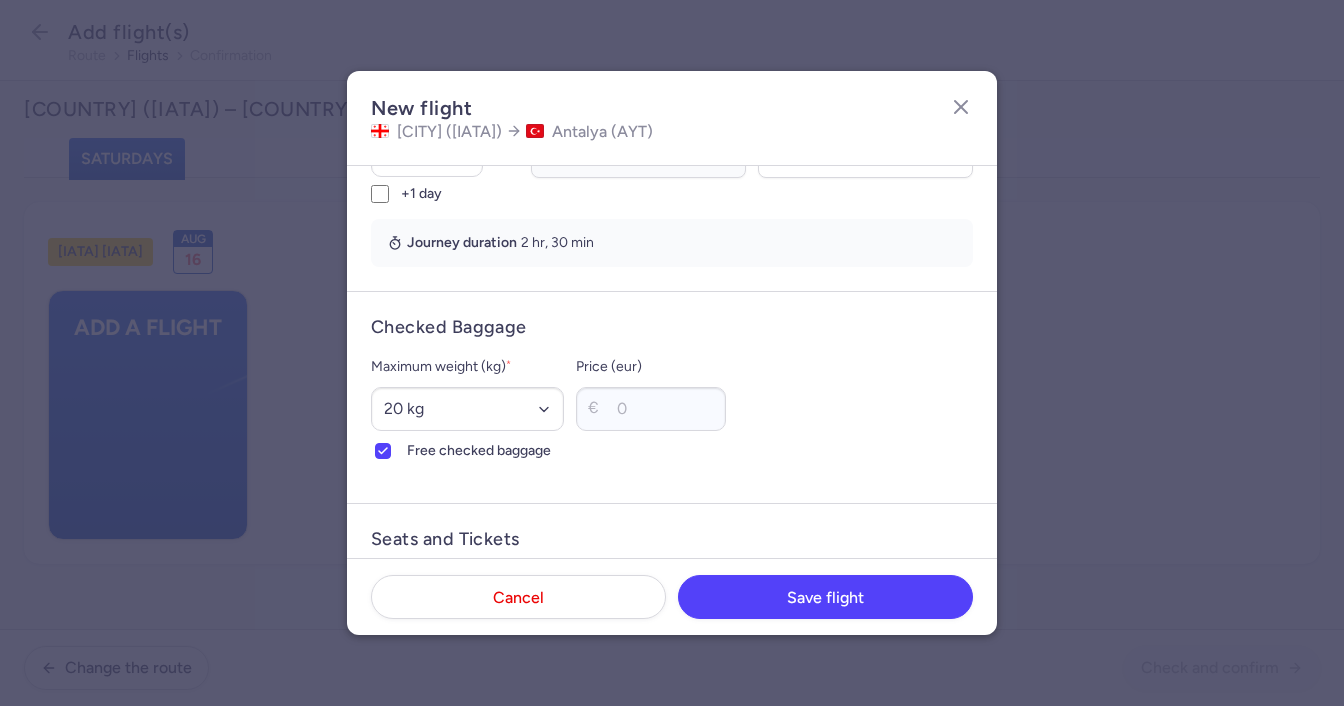 scroll, scrollTop: 600, scrollLeft: 0, axis: vertical 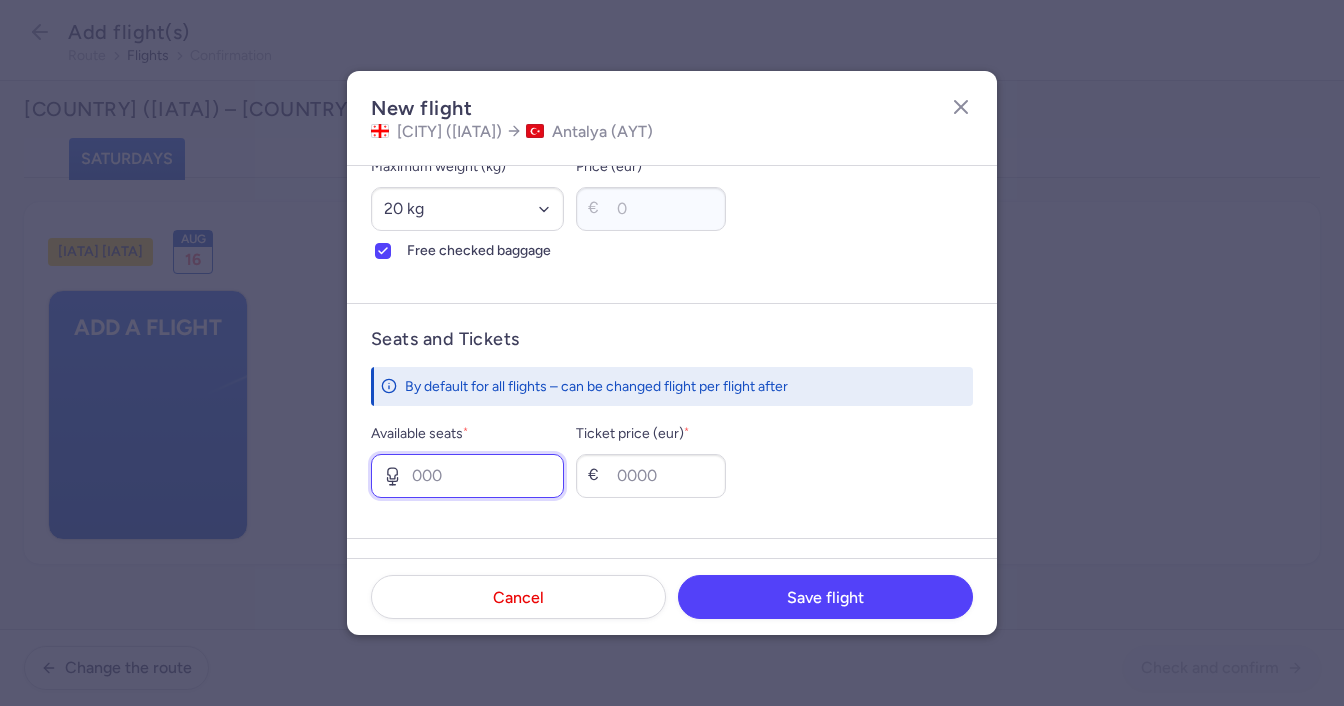 click on "Available seats  *" at bounding box center [467, 476] 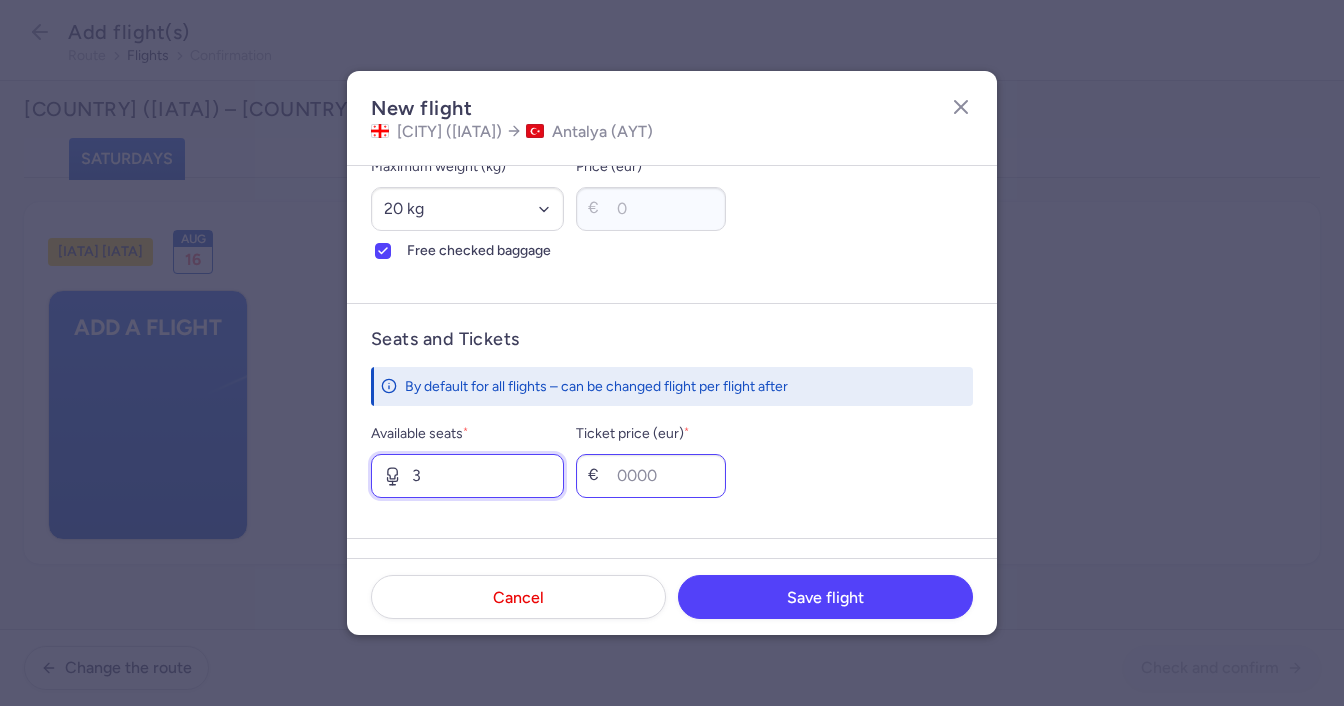 type on "3" 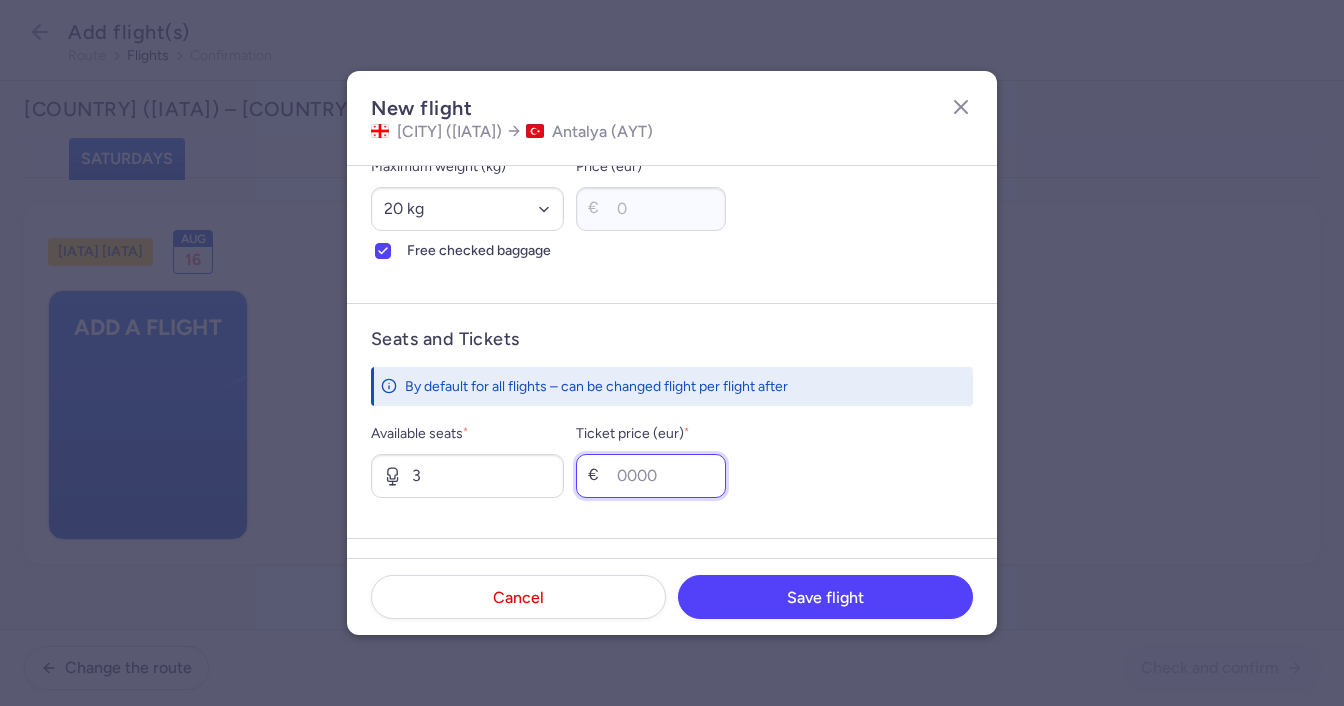 click on "Ticket price (eur)  *" at bounding box center [651, 476] 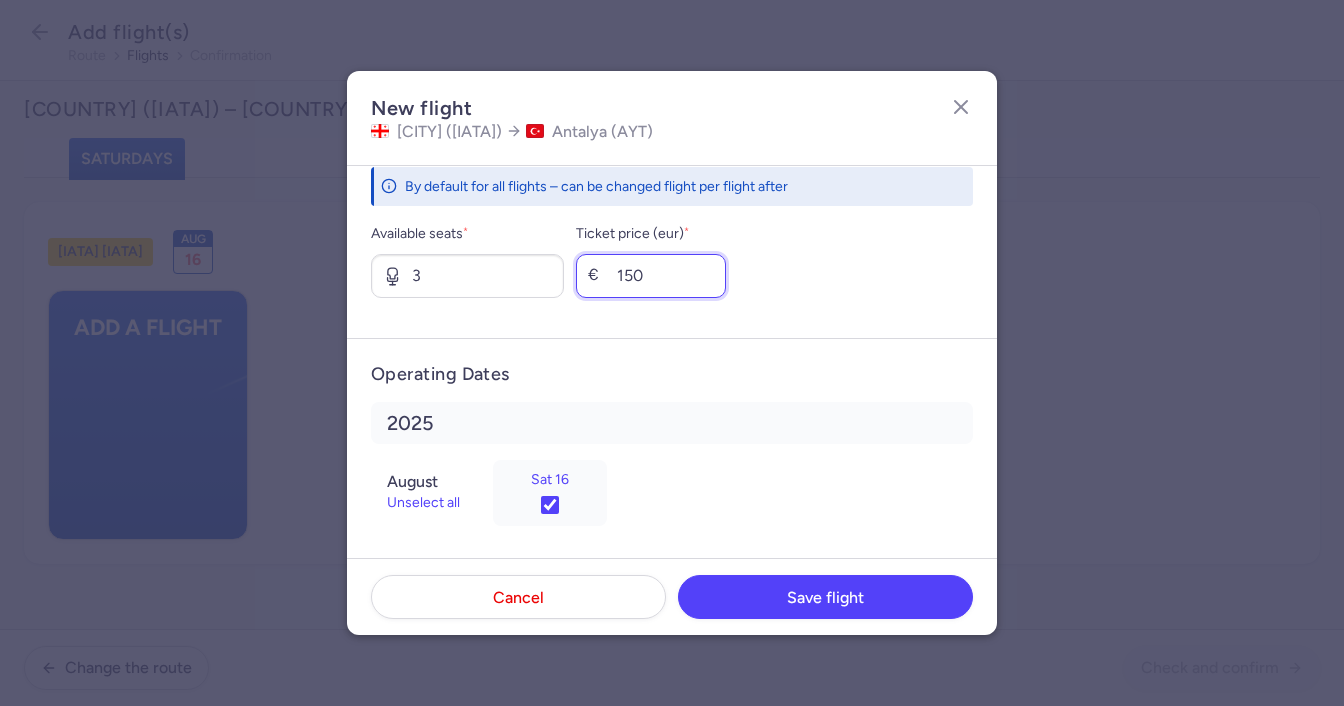 scroll, scrollTop: 805, scrollLeft: 0, axis: vertical 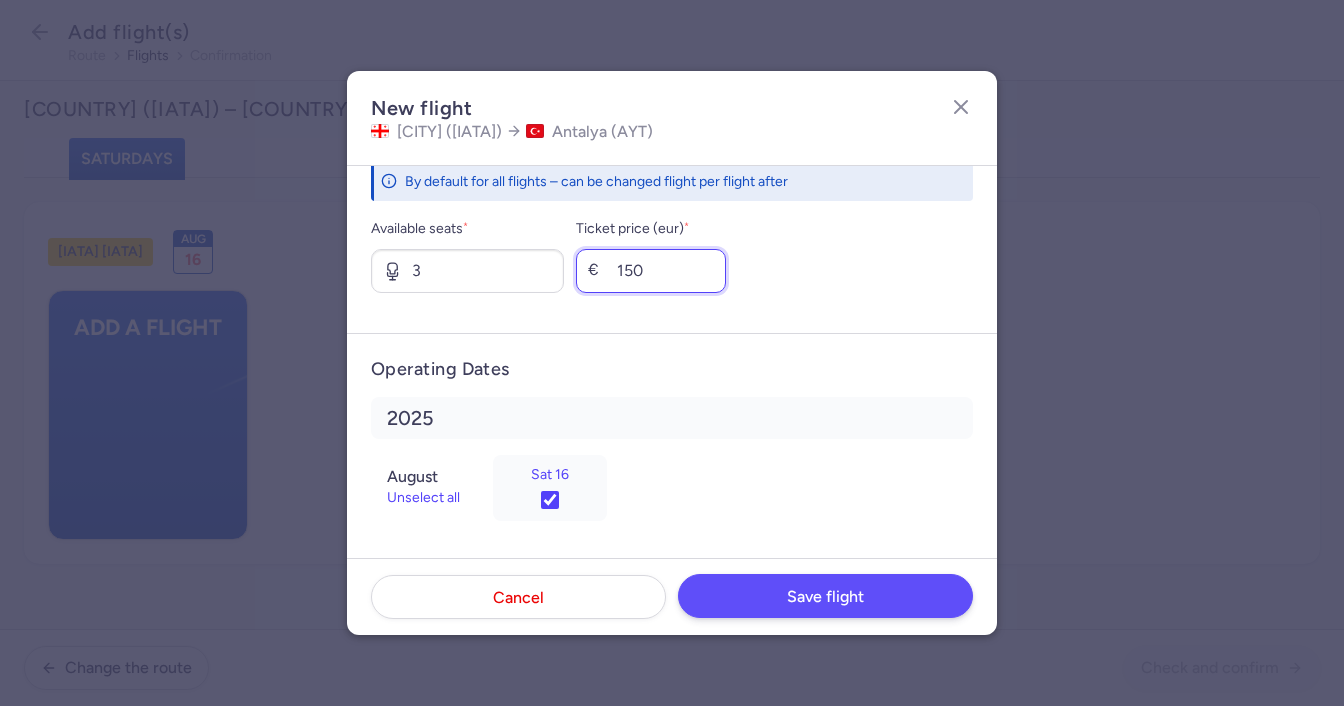 type on "150" 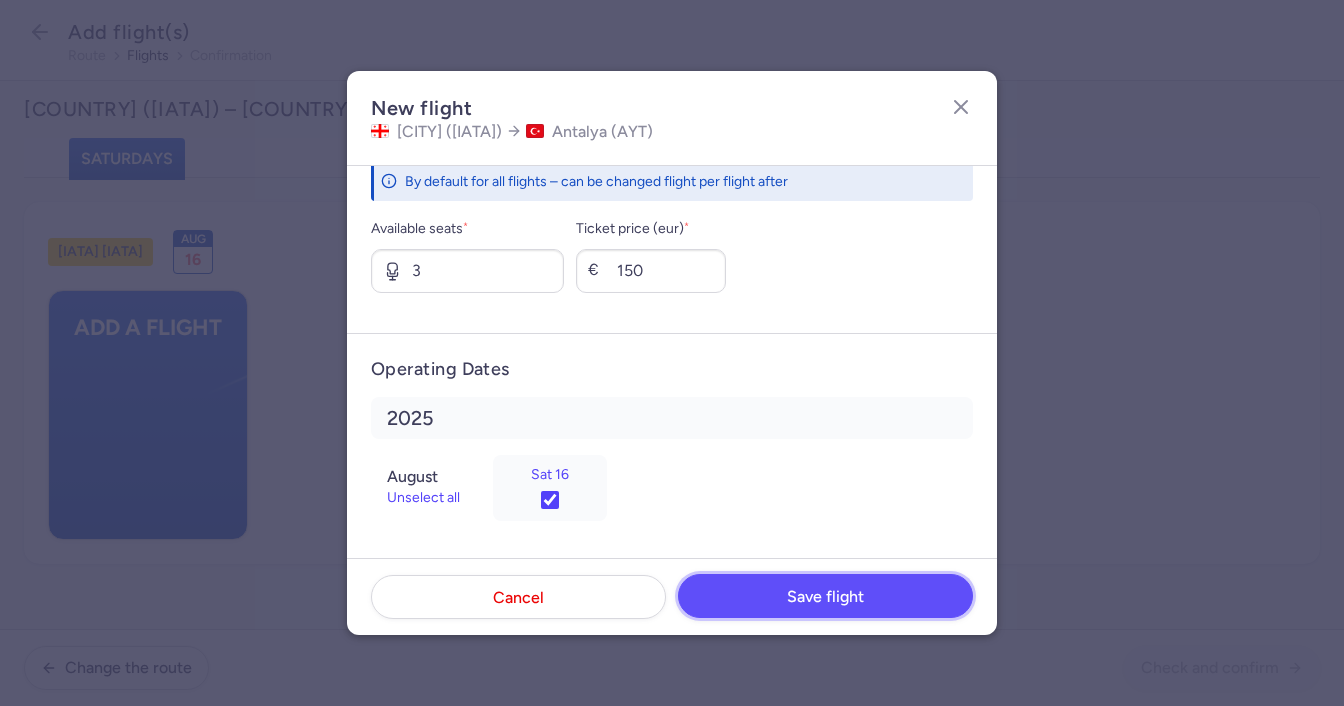 click on "Save flight" at bounding box center (825, 597) 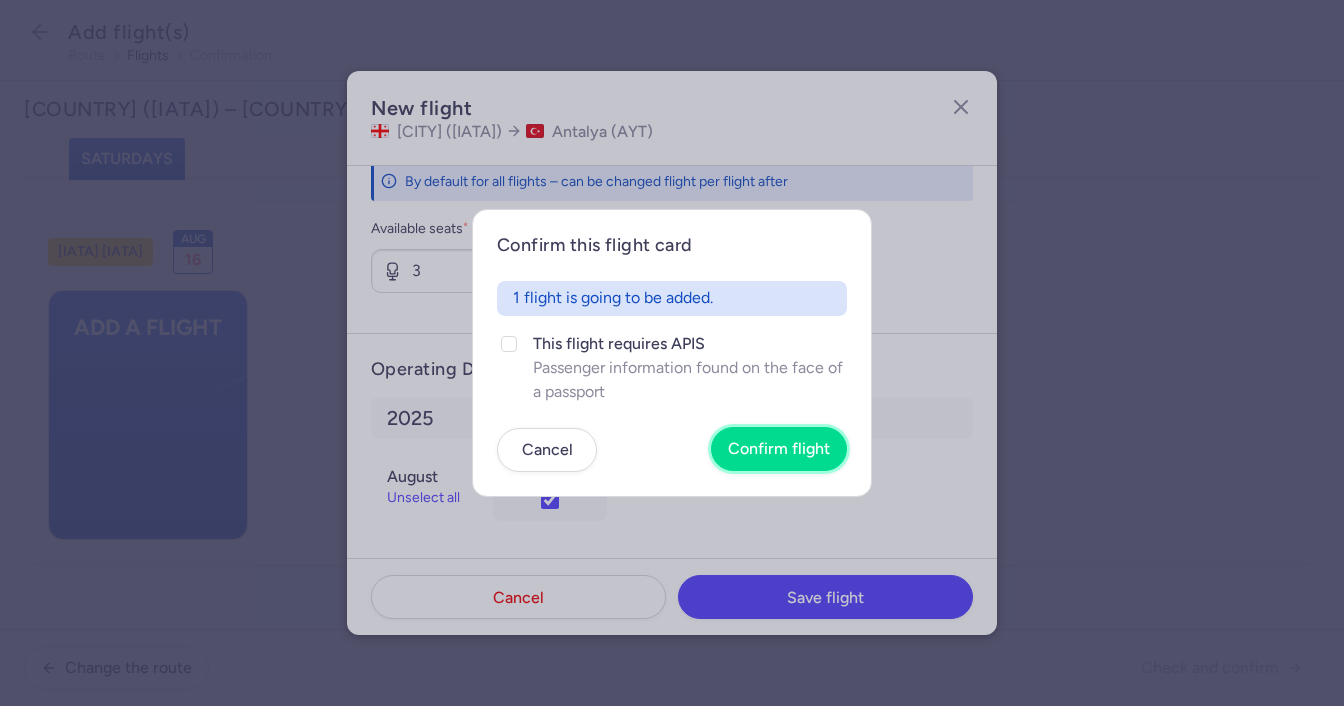 click on "Confirm flight" at bounding box center [779, 449] 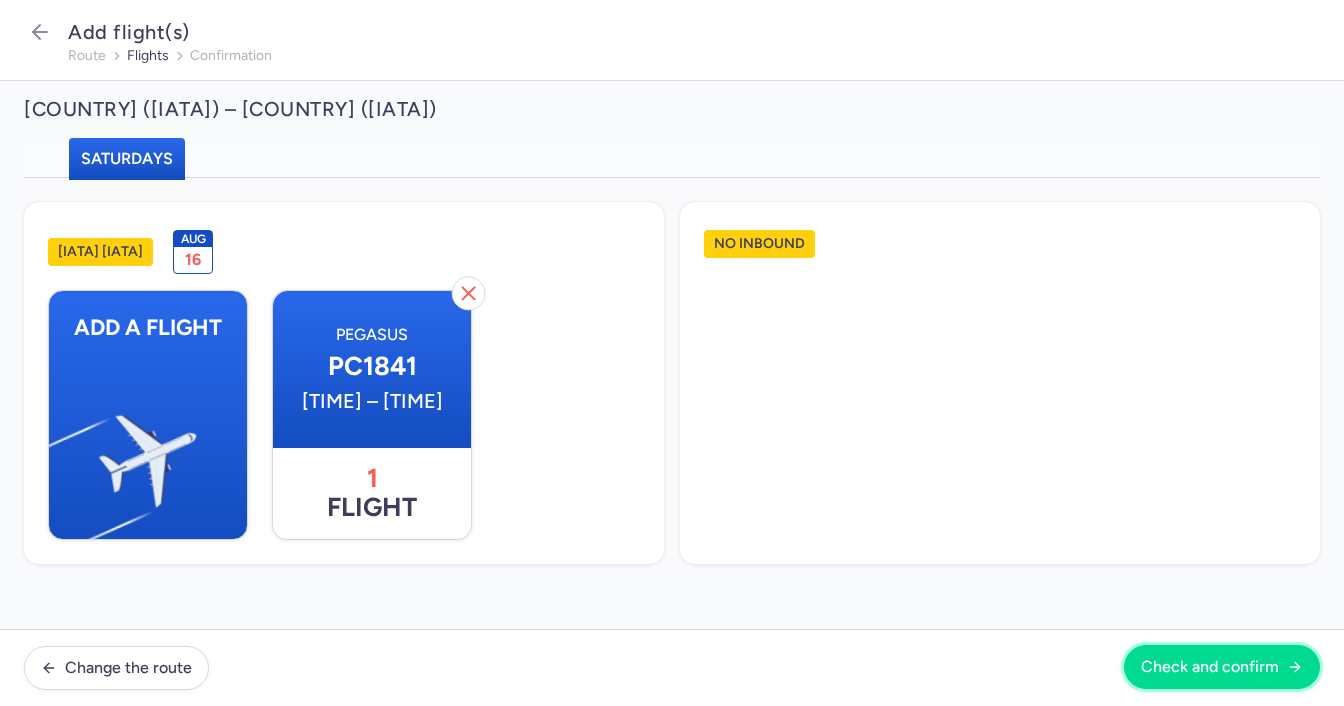 click on "Check and confirm" at bounding box center (1210, 667) 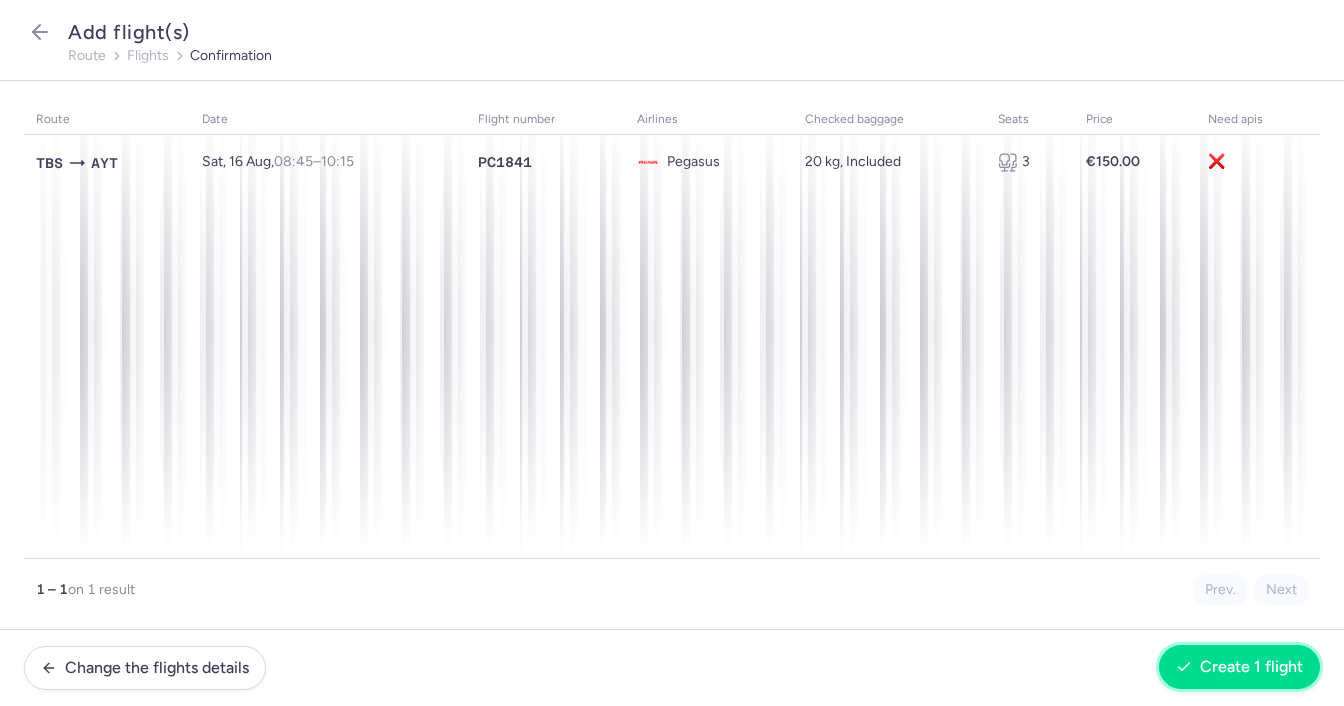 click on "Create 1 flight" at bounding box center (1251, 667) 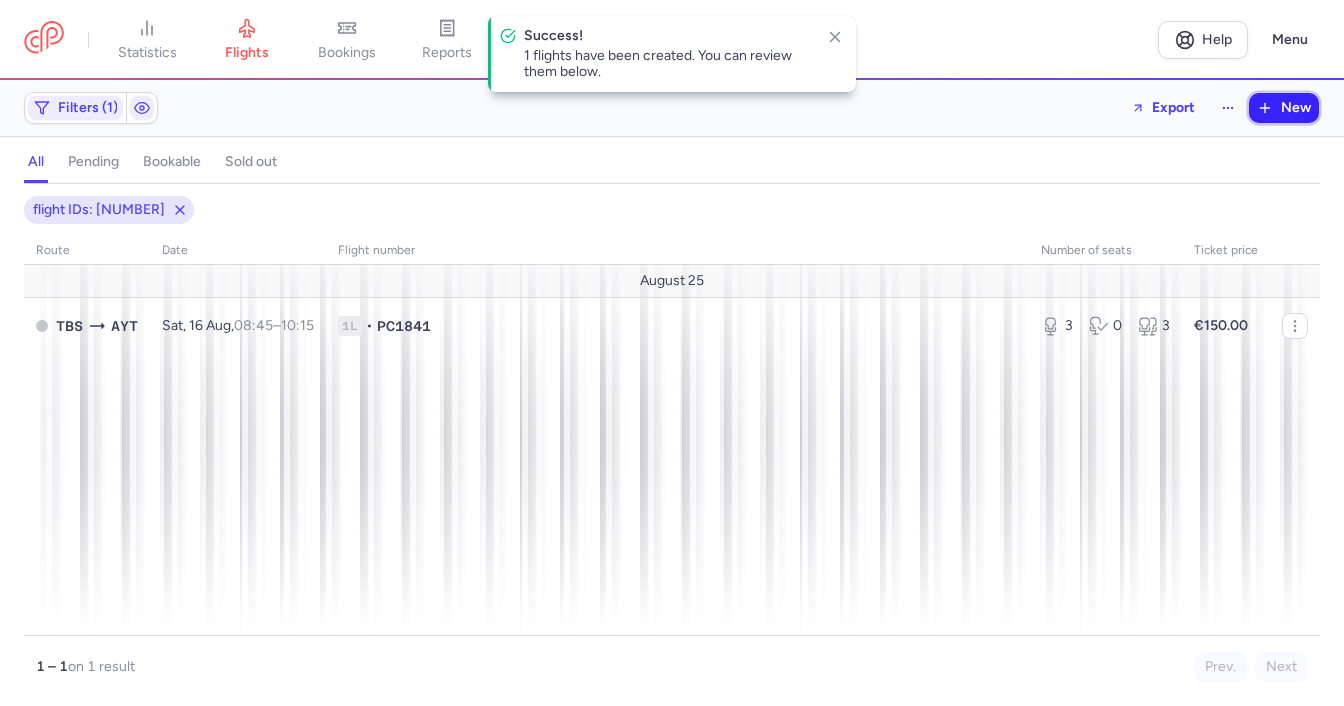 click on "New" at bounding box center [1284, 108] 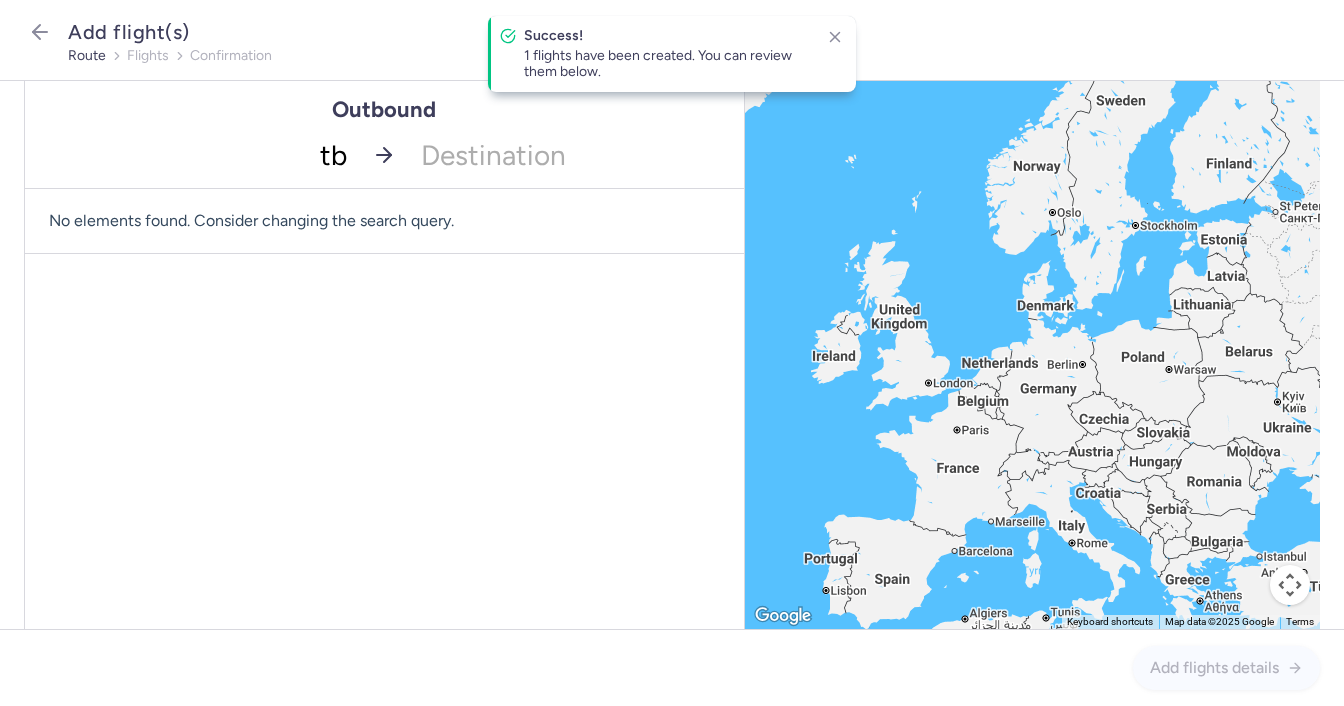 type on "tbs" 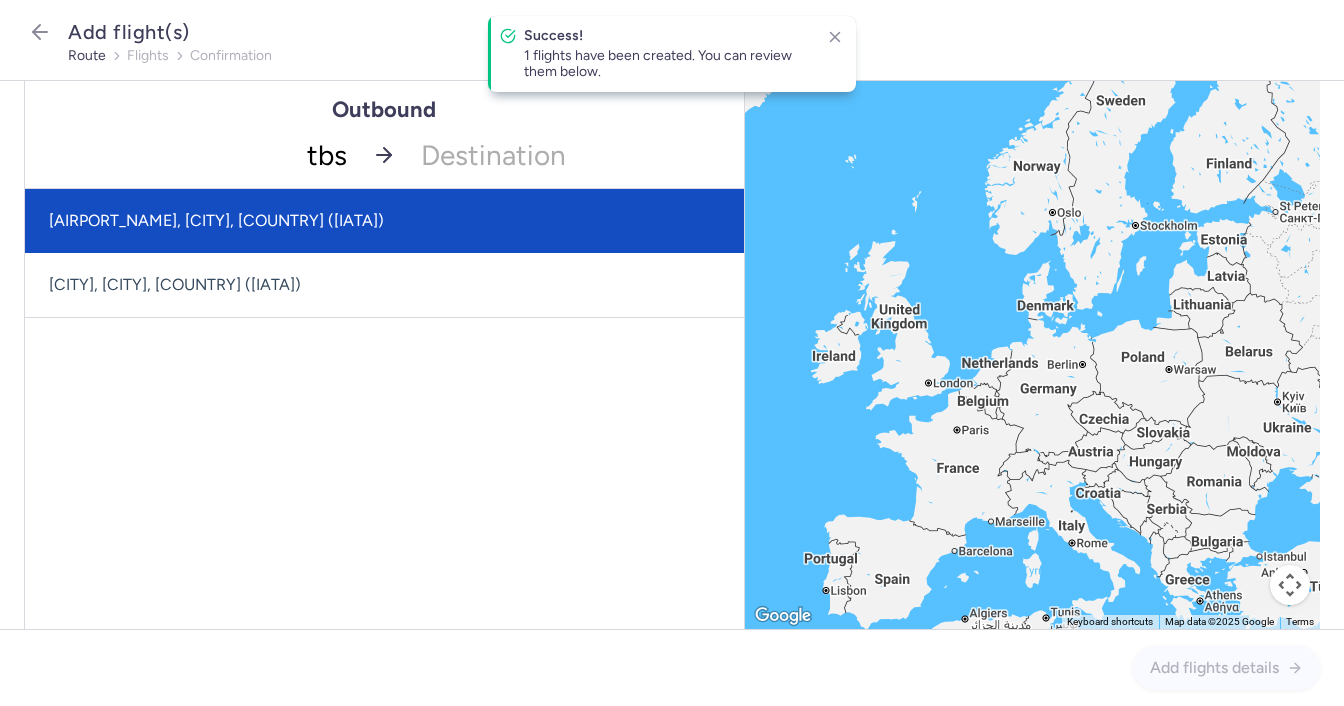 drag, startPoint x: 216, startPoint y: 231, endPoint x: 420, endPoint y: 153, distance: 218.40329 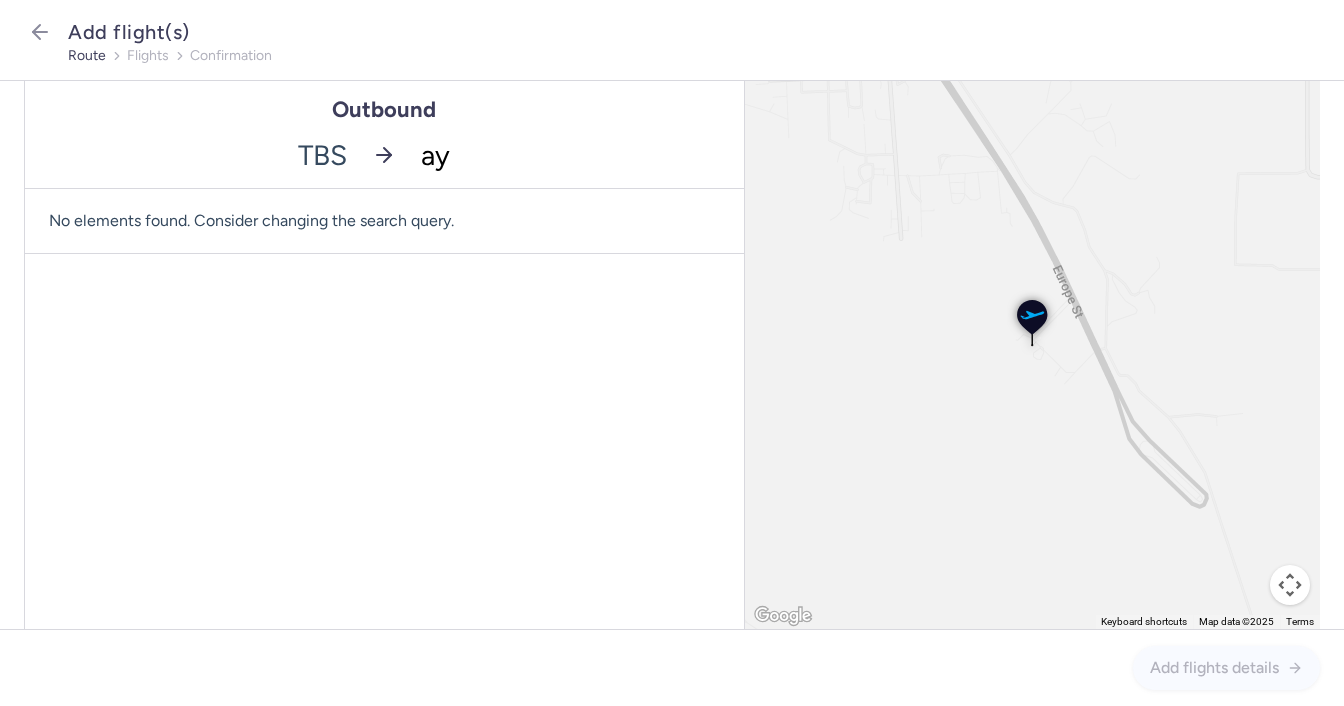 type on "ayt" 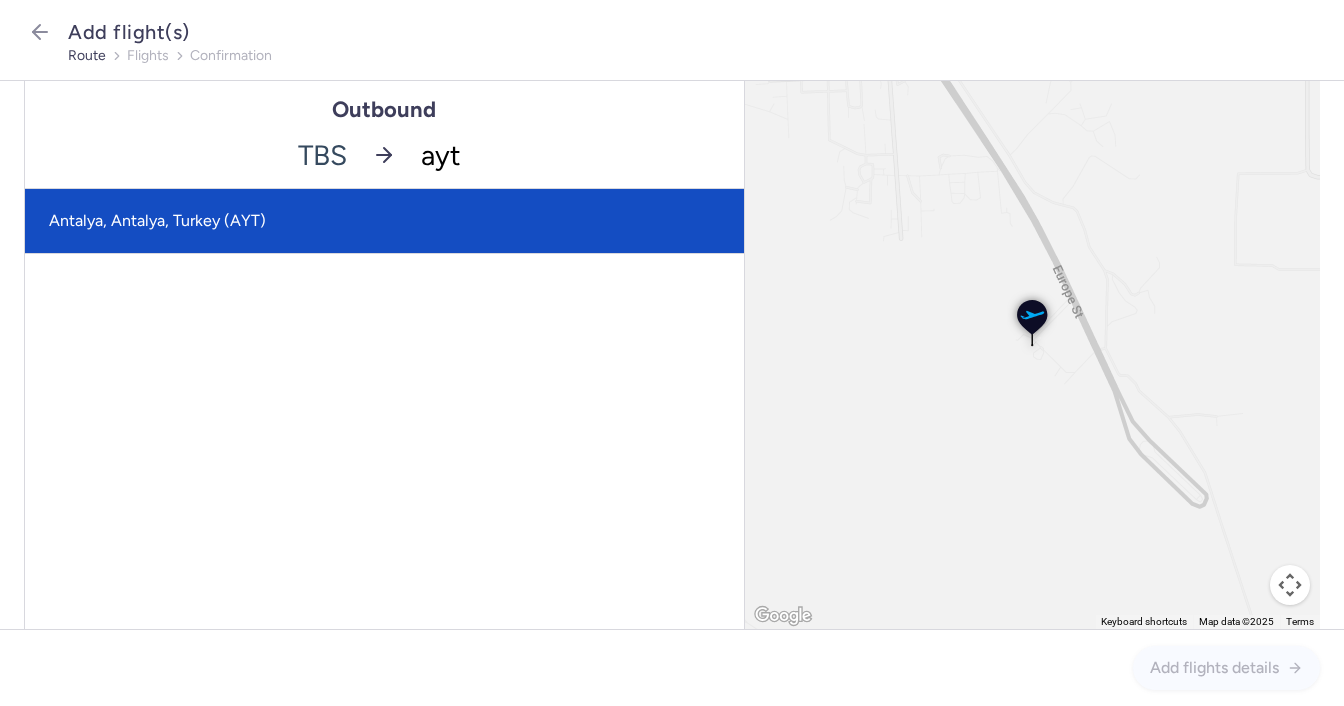 click on "Antalya, Antalya, Turkey (AYT)" 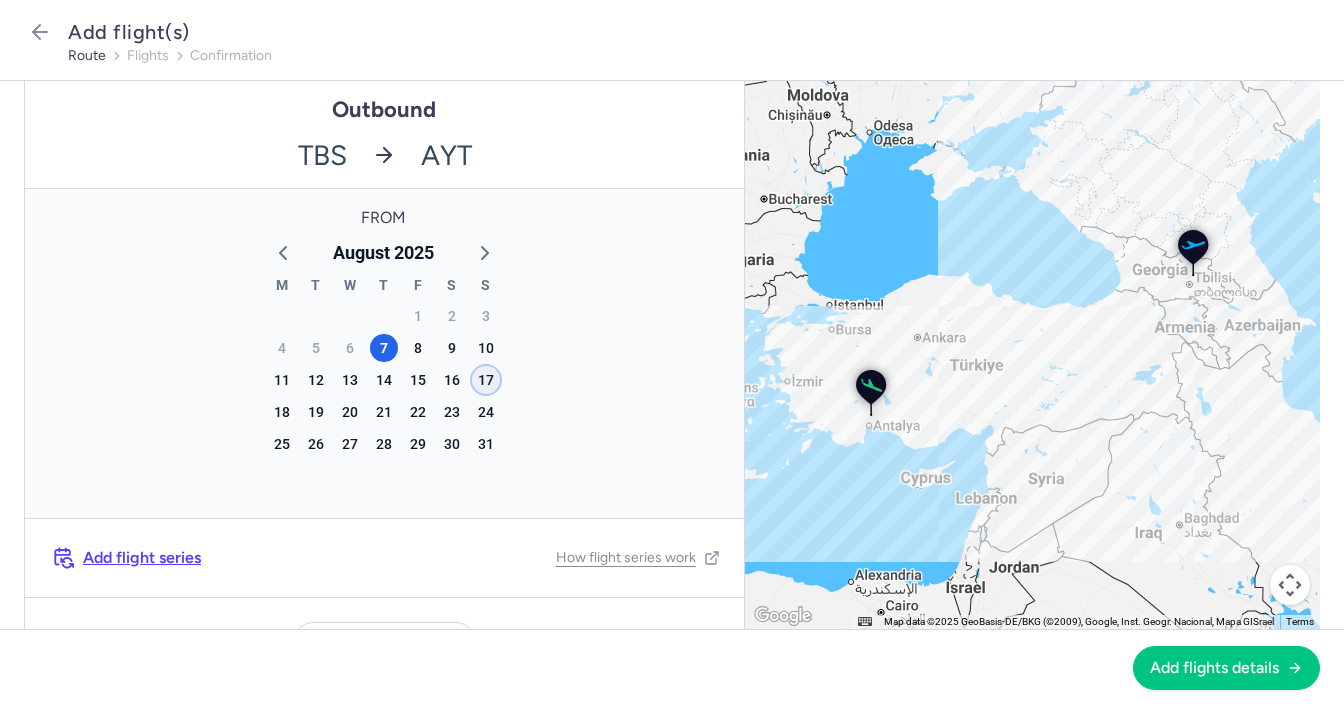 click on "17" 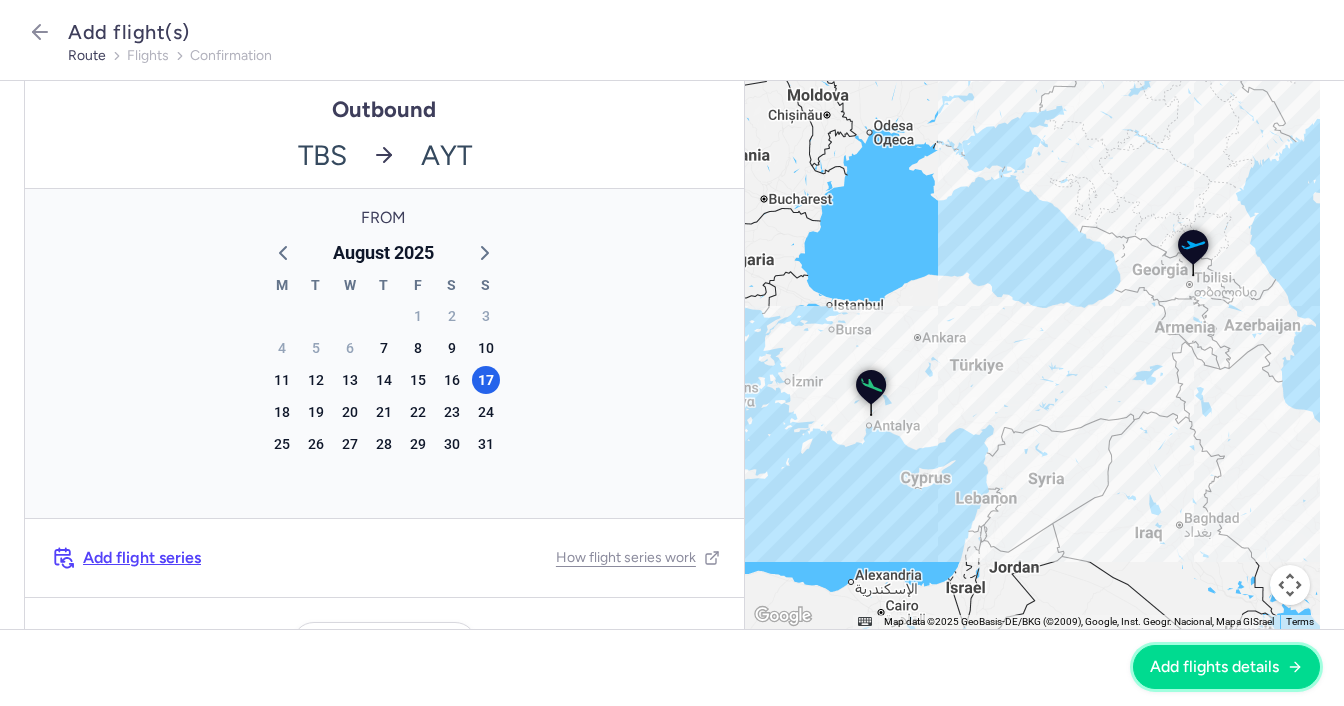 click on "Add flights details" at bounding box center (1214, 667) 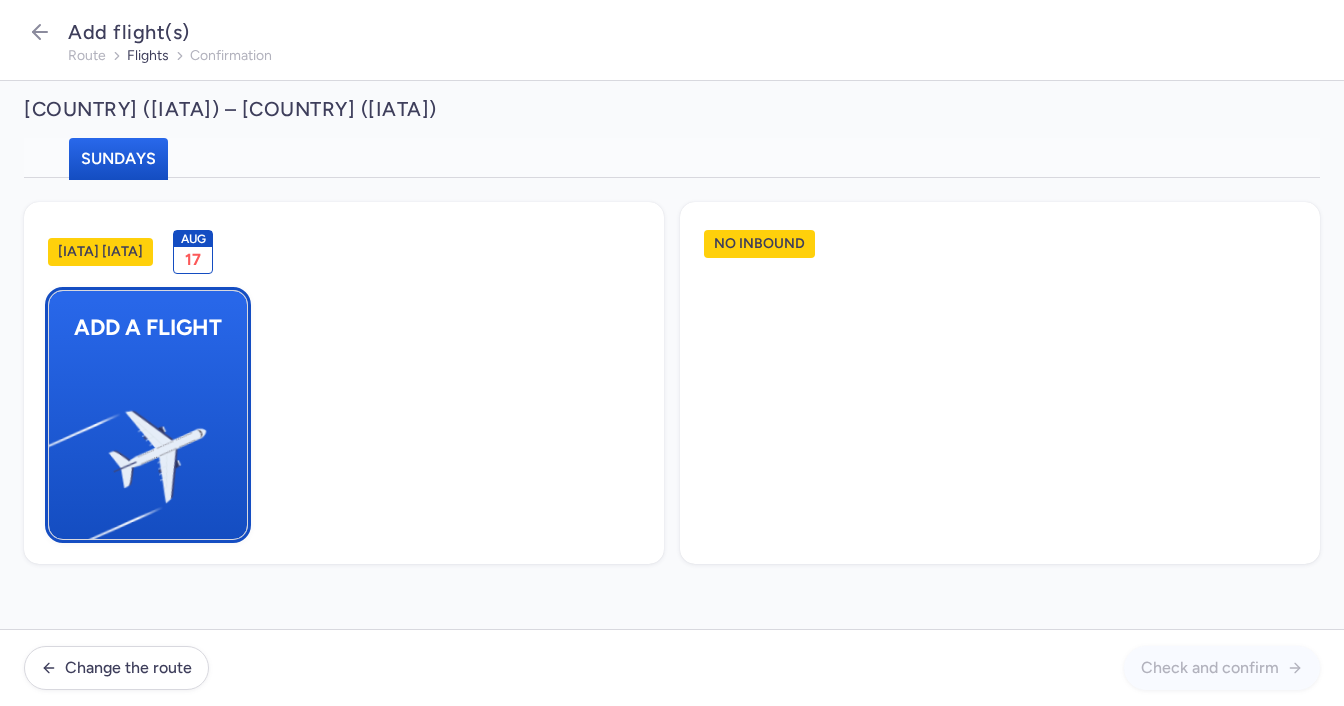 click at bounding box center [59, 448] 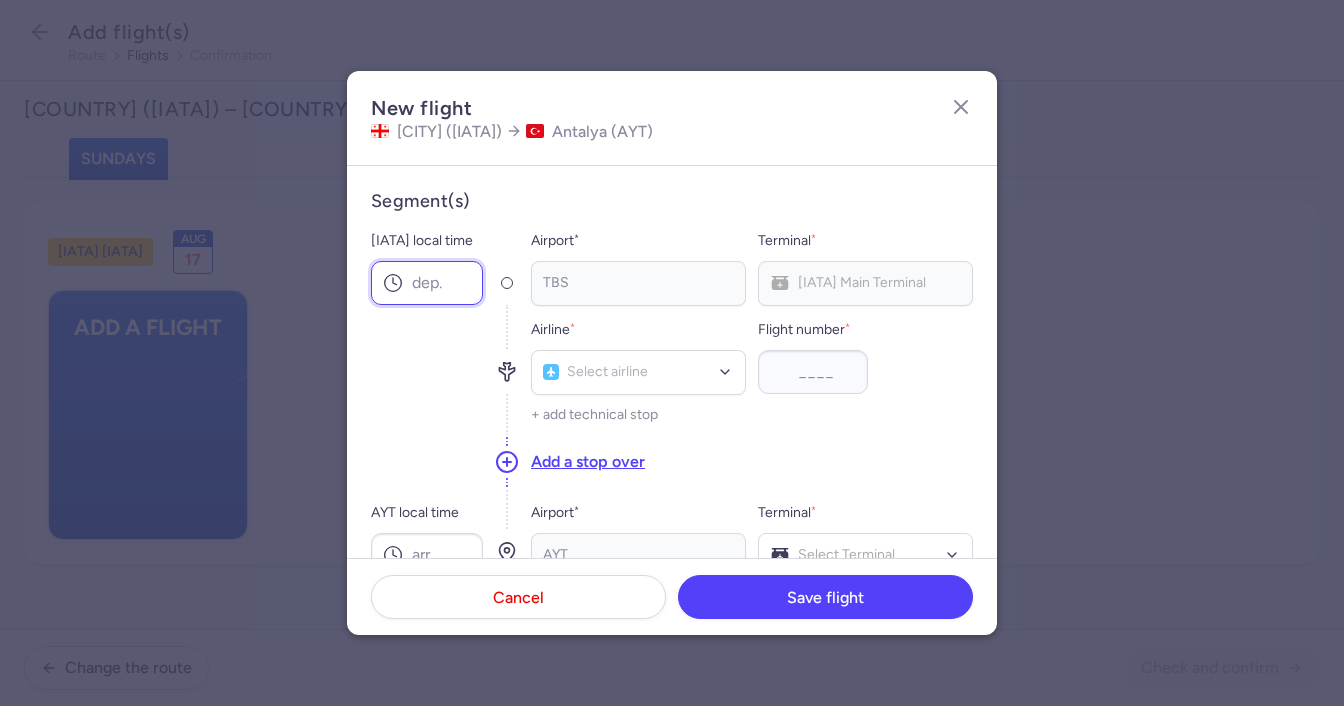 click on "[IATA] local time" at bounding box center (427, 283) 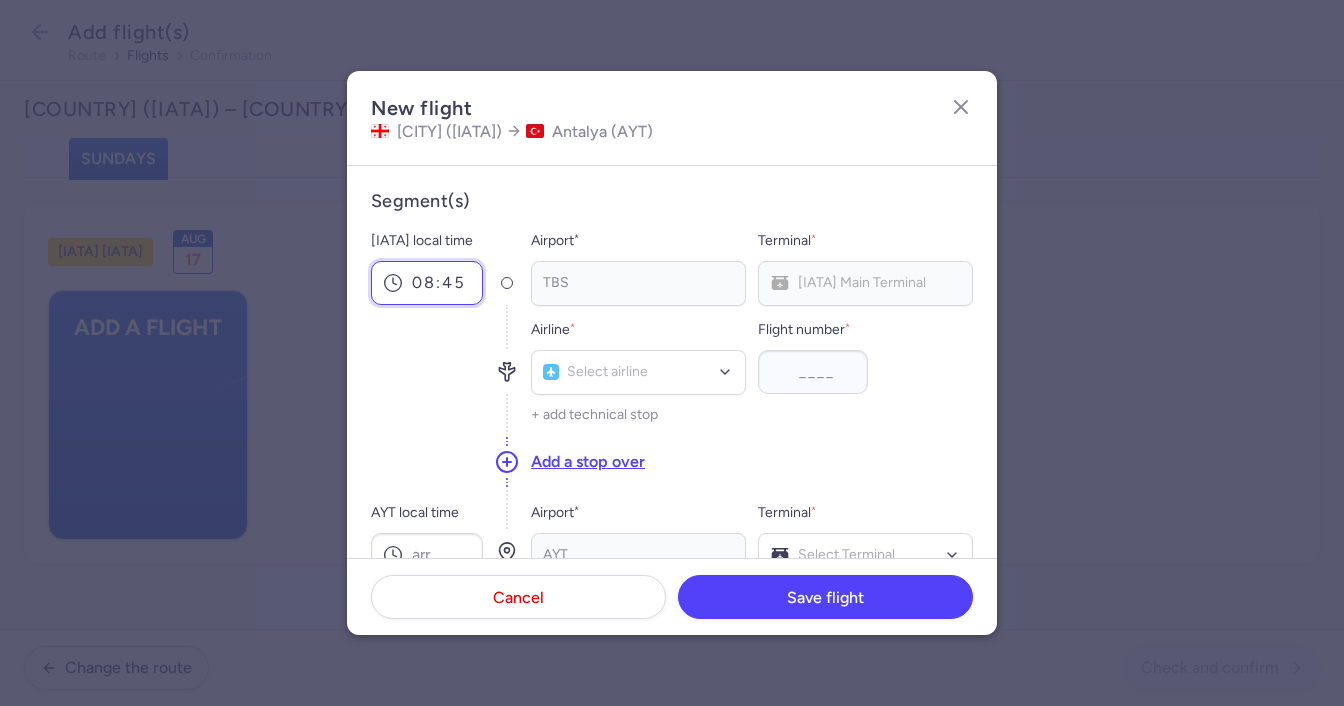 type on "08:45" 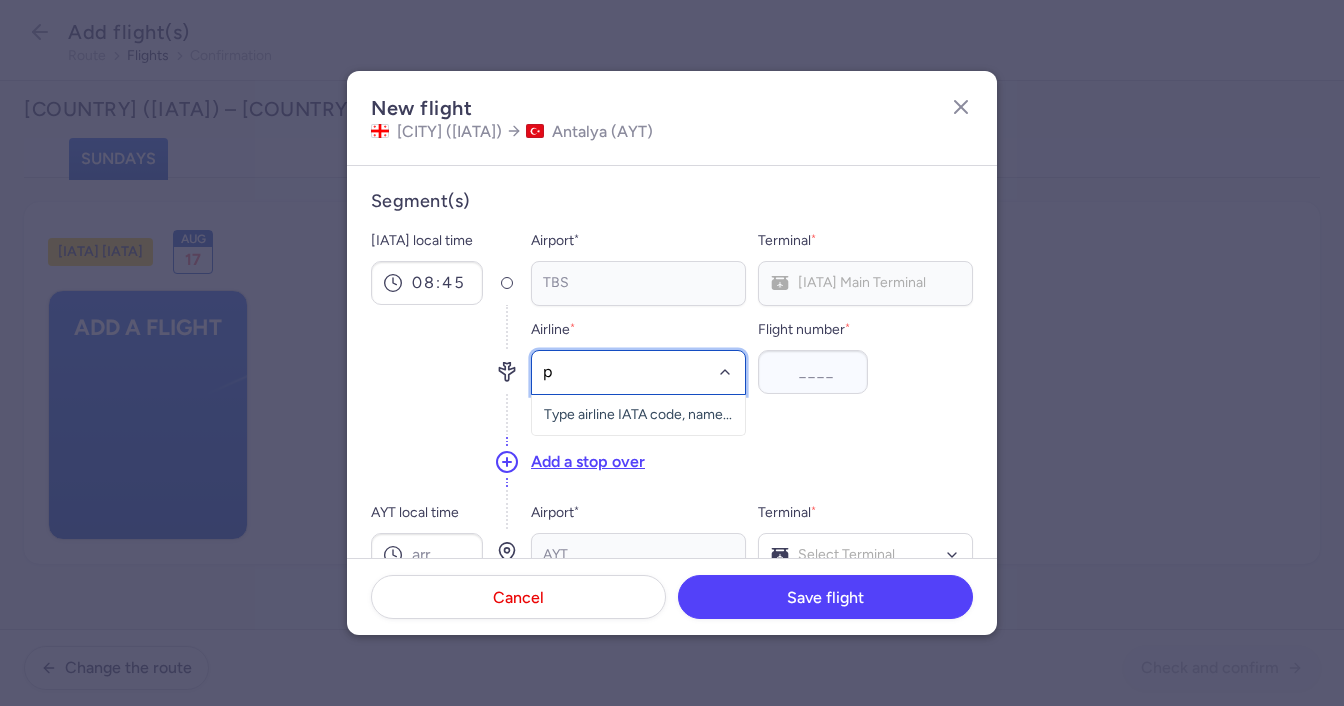 type on "pc" 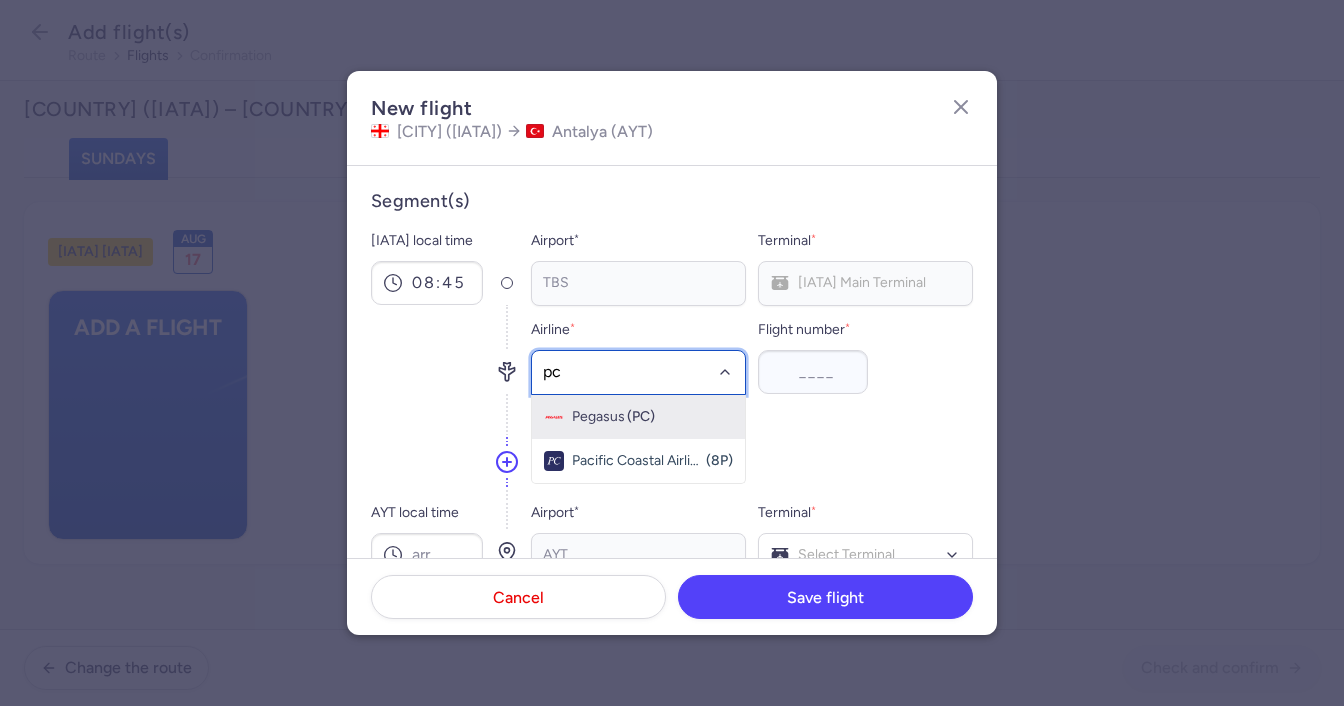 click on "Pegasus" at bounding box center (598, 417) 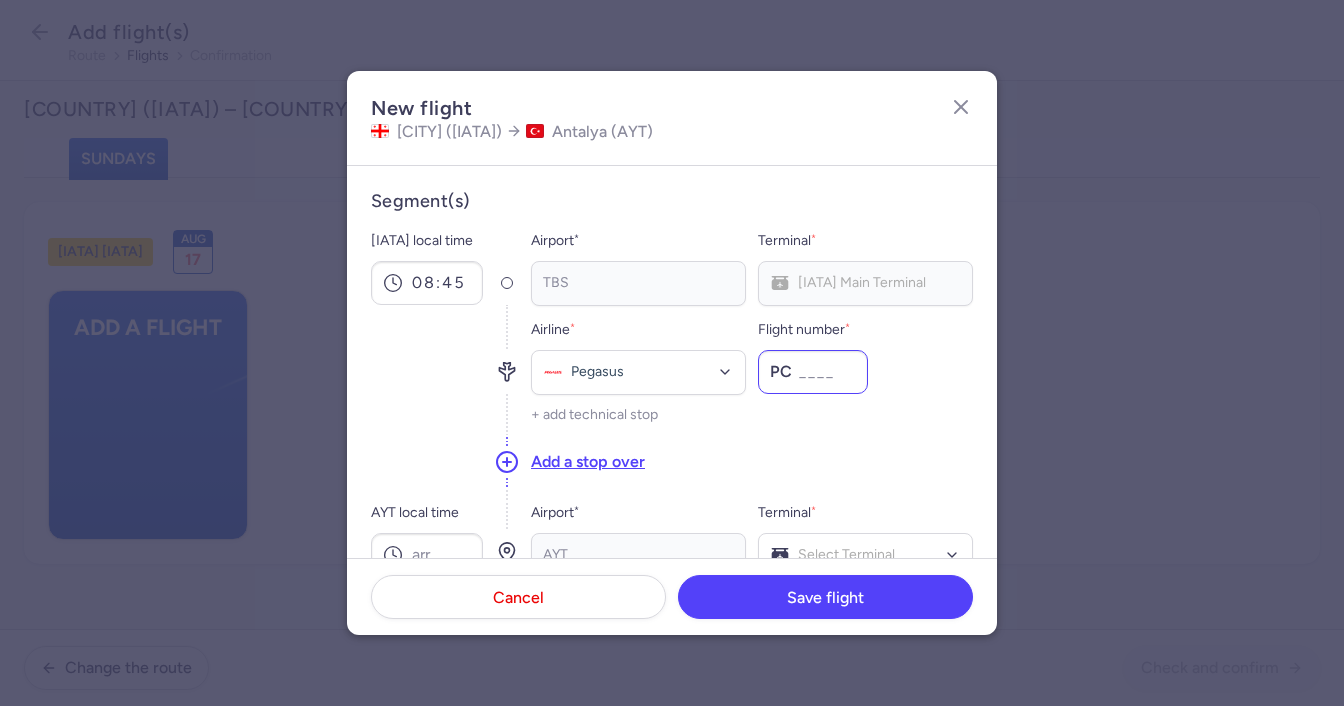 click on "Flight number  *" at bounding box center (813, 372) 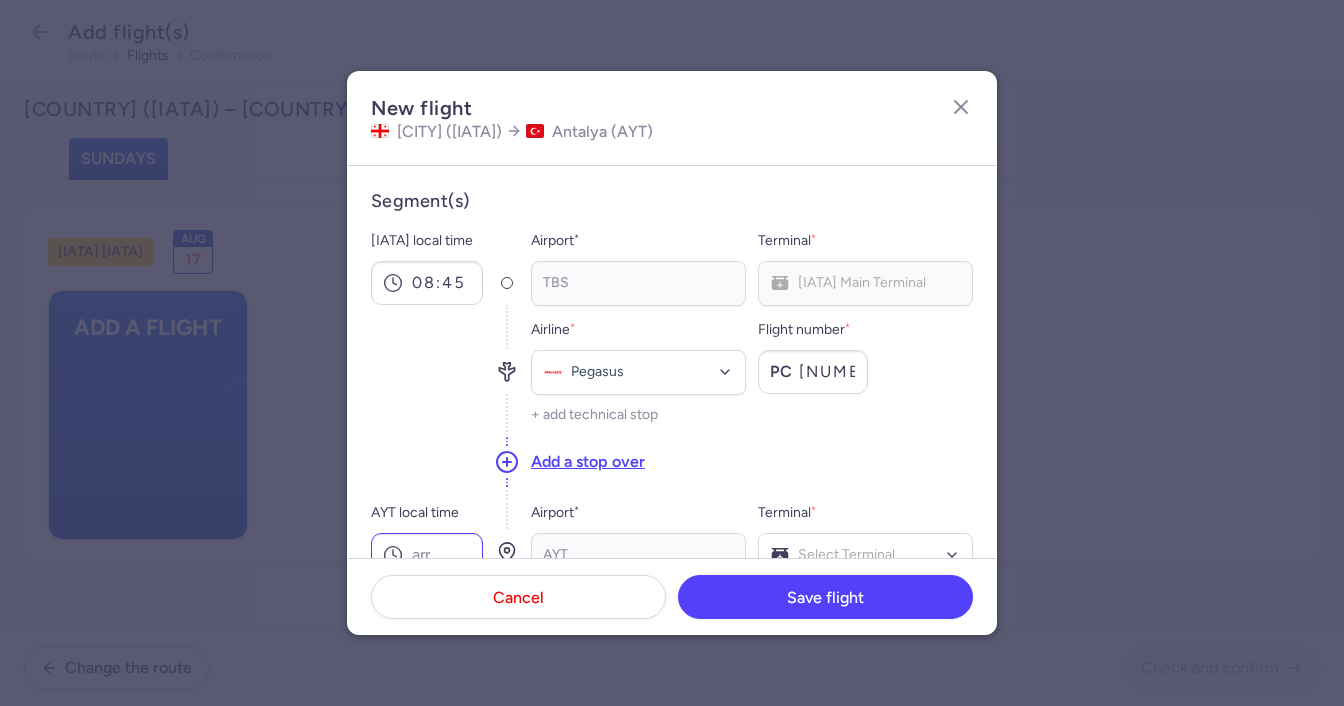 scroll, scrollTop: 100, scrollLeft: 0, axis: vertical 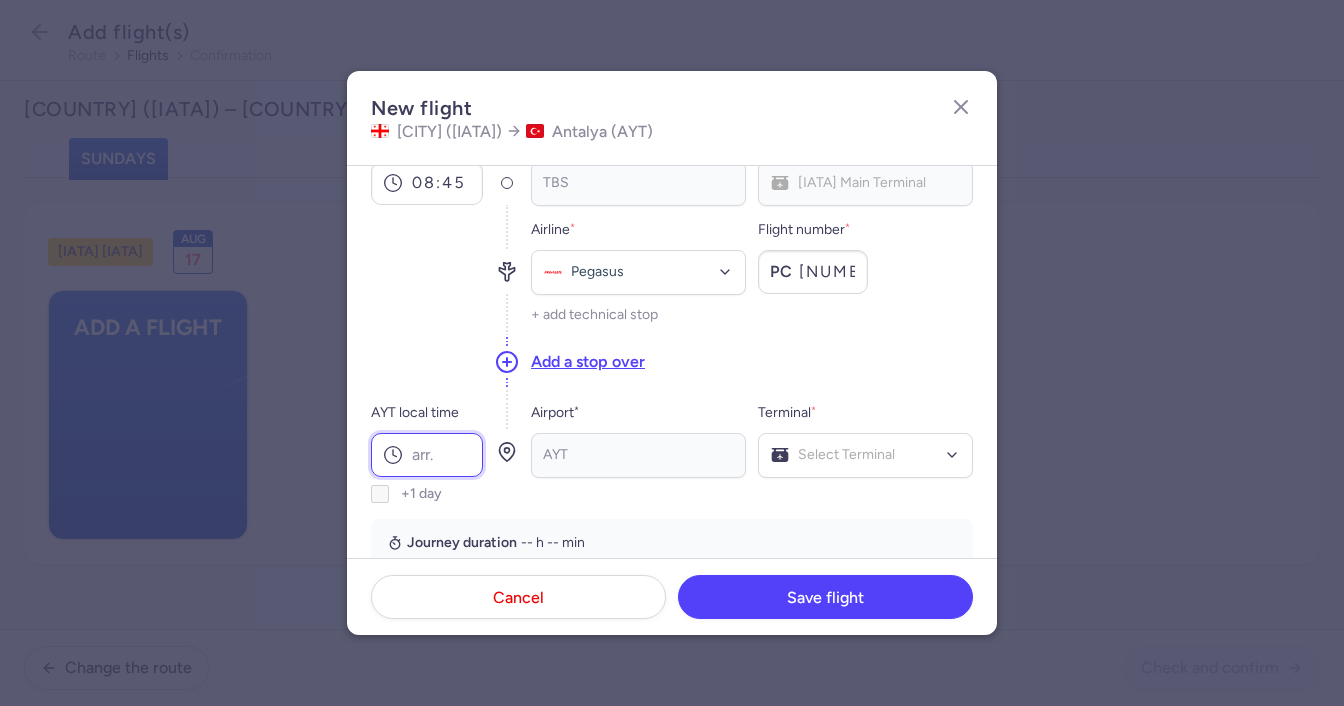 click on "AYT local time" at bounding box center [427, 455] 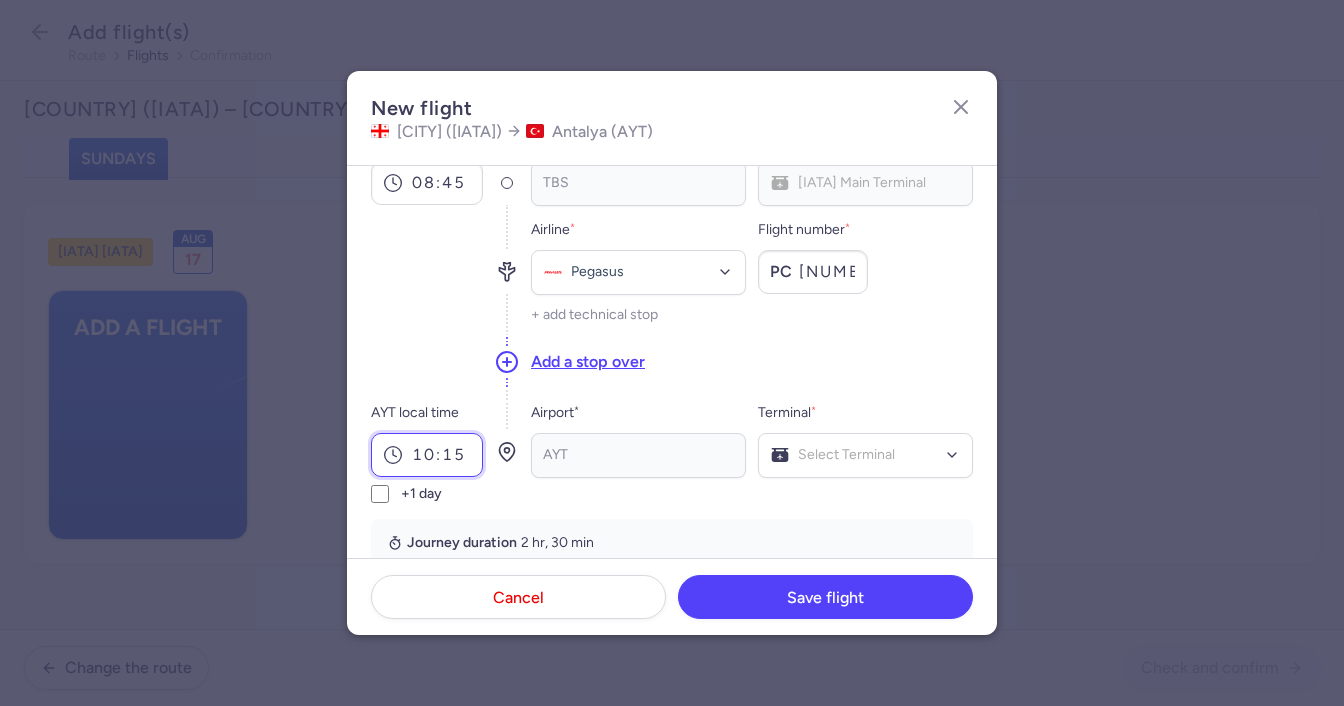type on "10:15" 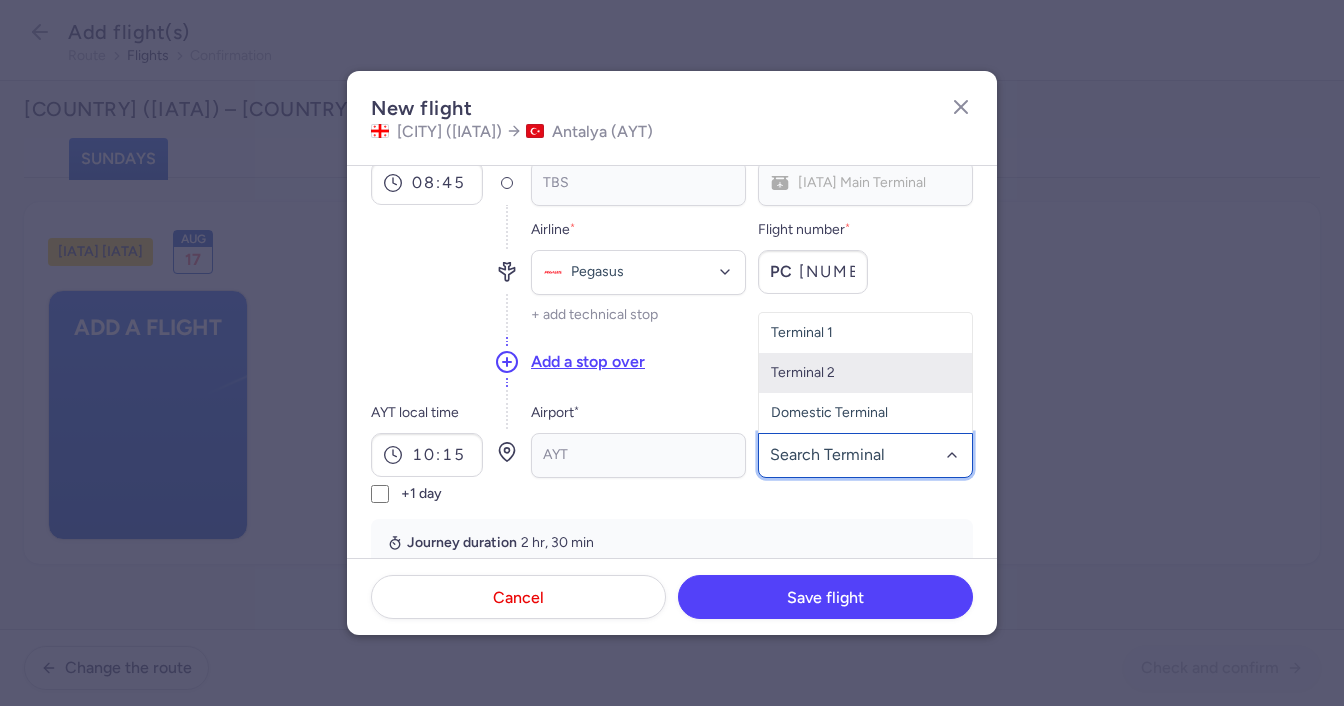 click on "Terminal 2" at bounding box center [865, 373] 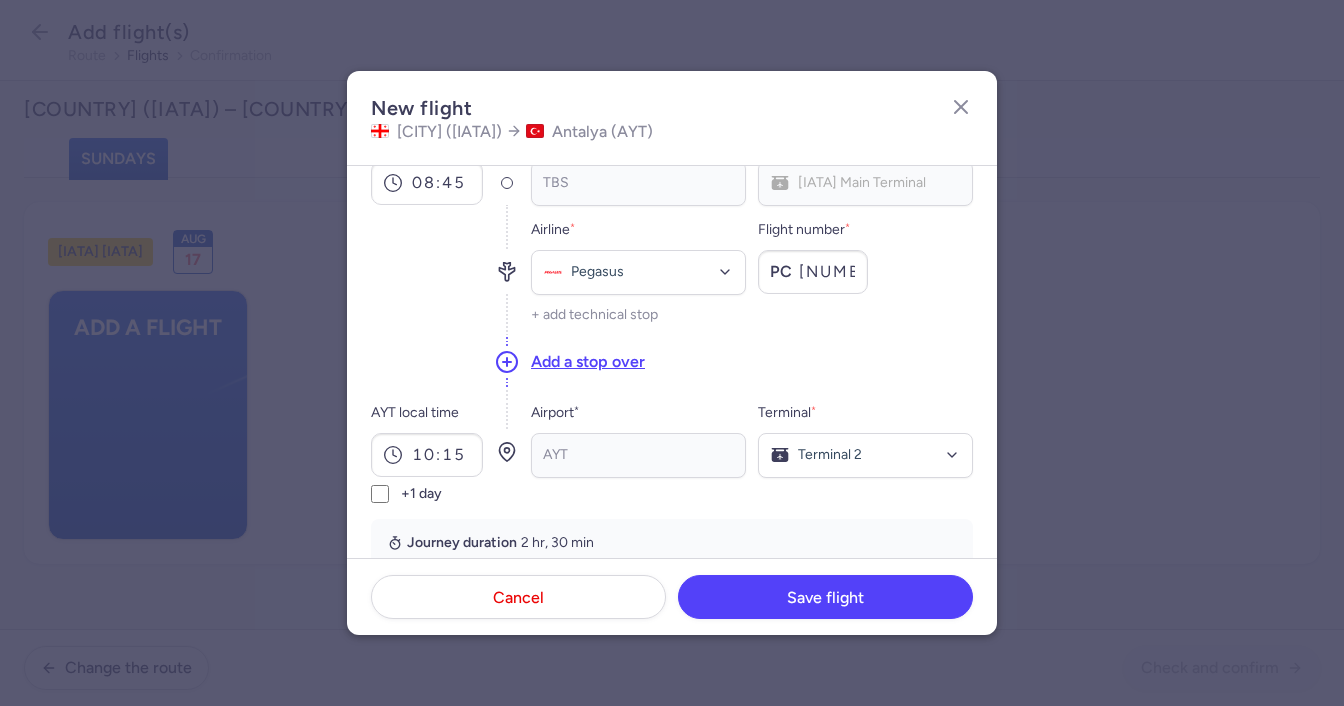 scroll, scrollTop: 300, scrollLeft: 0, axis: vertical 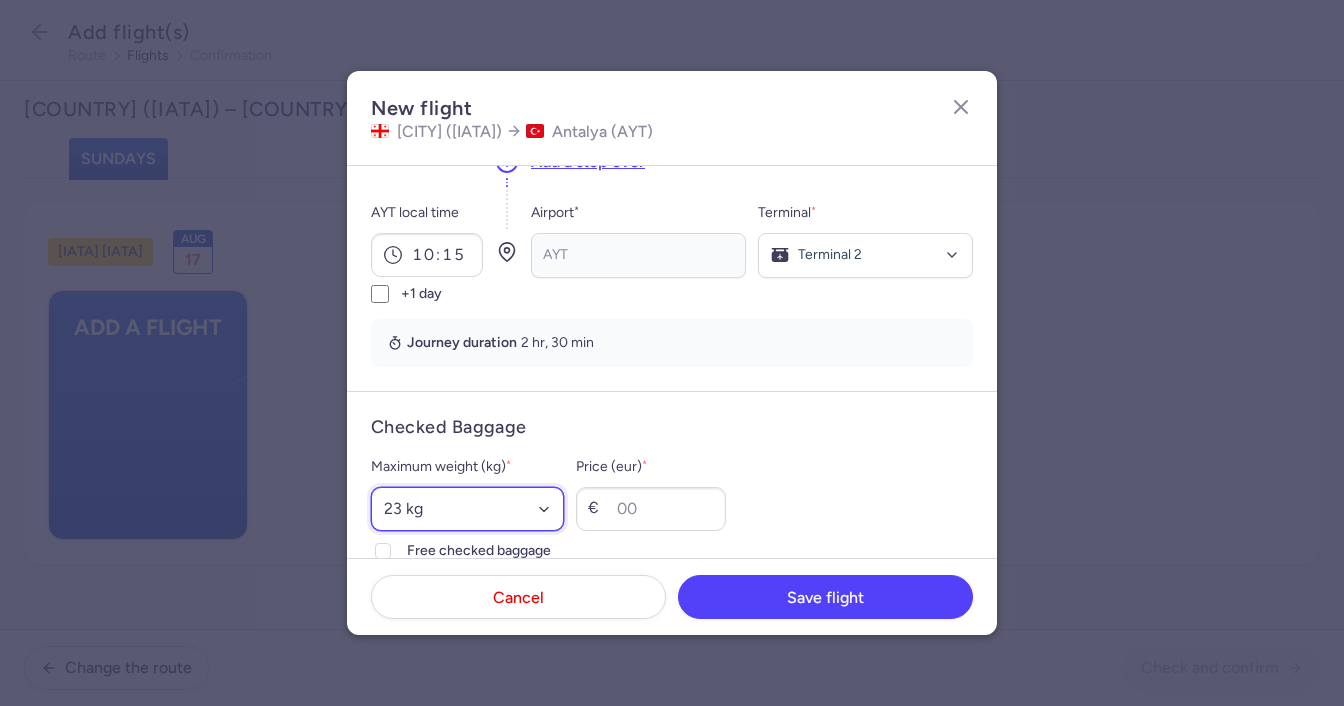 click on "Select an option 15 kg 16 kg 17 kg 18 kg 19 kg 20 kg 21 kg 22 kg 23 kg 24 kg 25 kg 26 kg 27 kg 28 kg 29 kg 30 kg 31 kg 32 kg 33 kg 34 kg 35 kg" at bounding box center (467, 509) 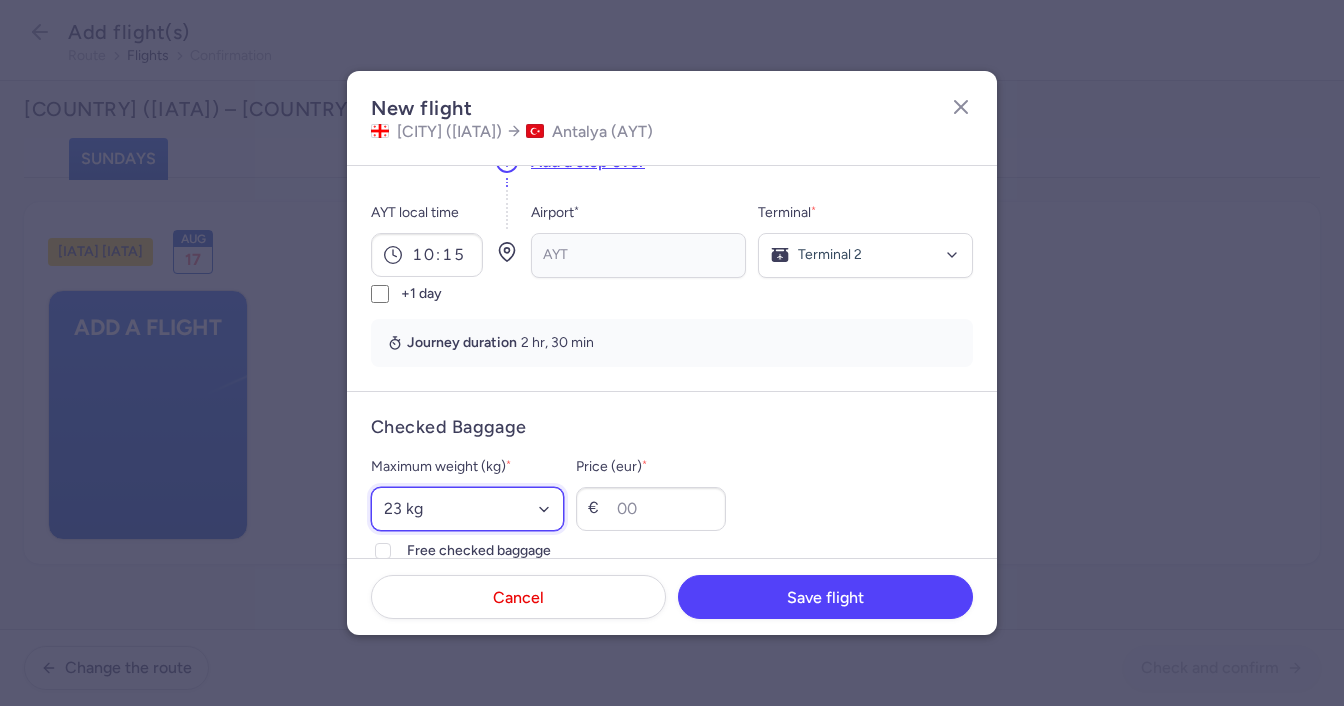 select on "20" 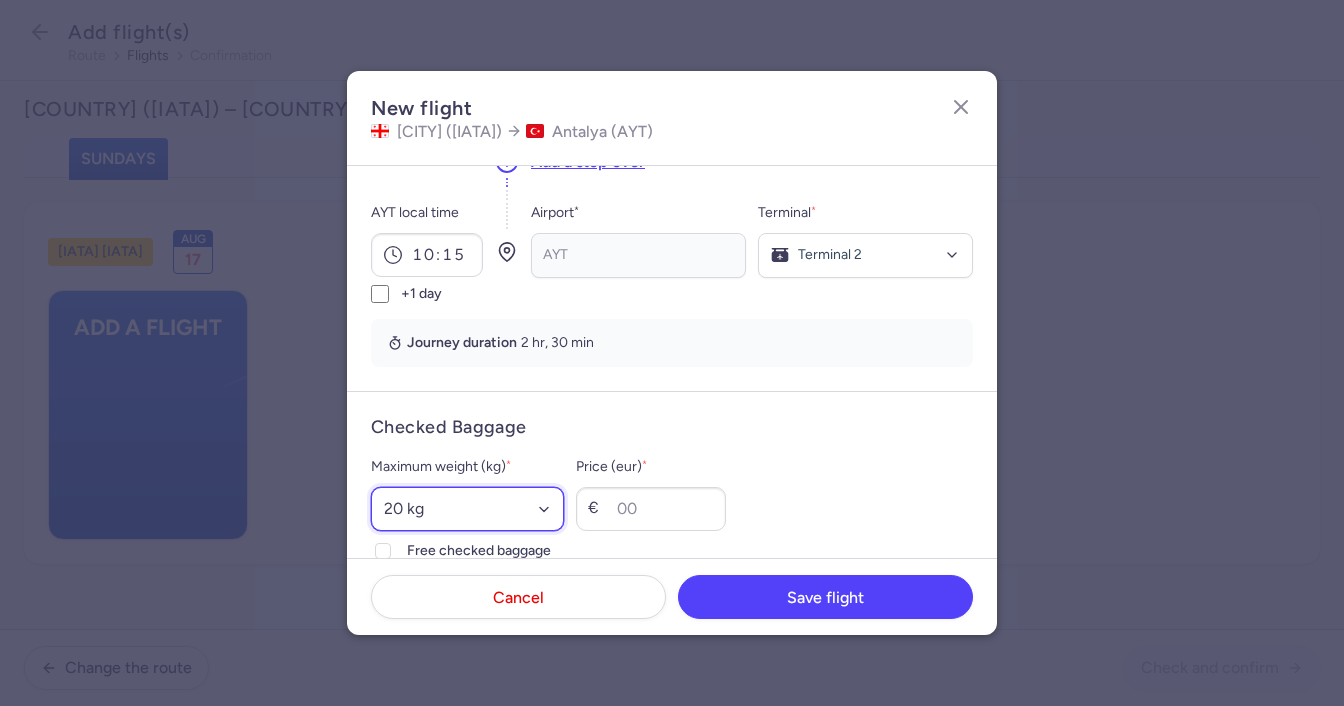 scroll, scrollTop: 500, scrollLeft: 0, axis: vertical 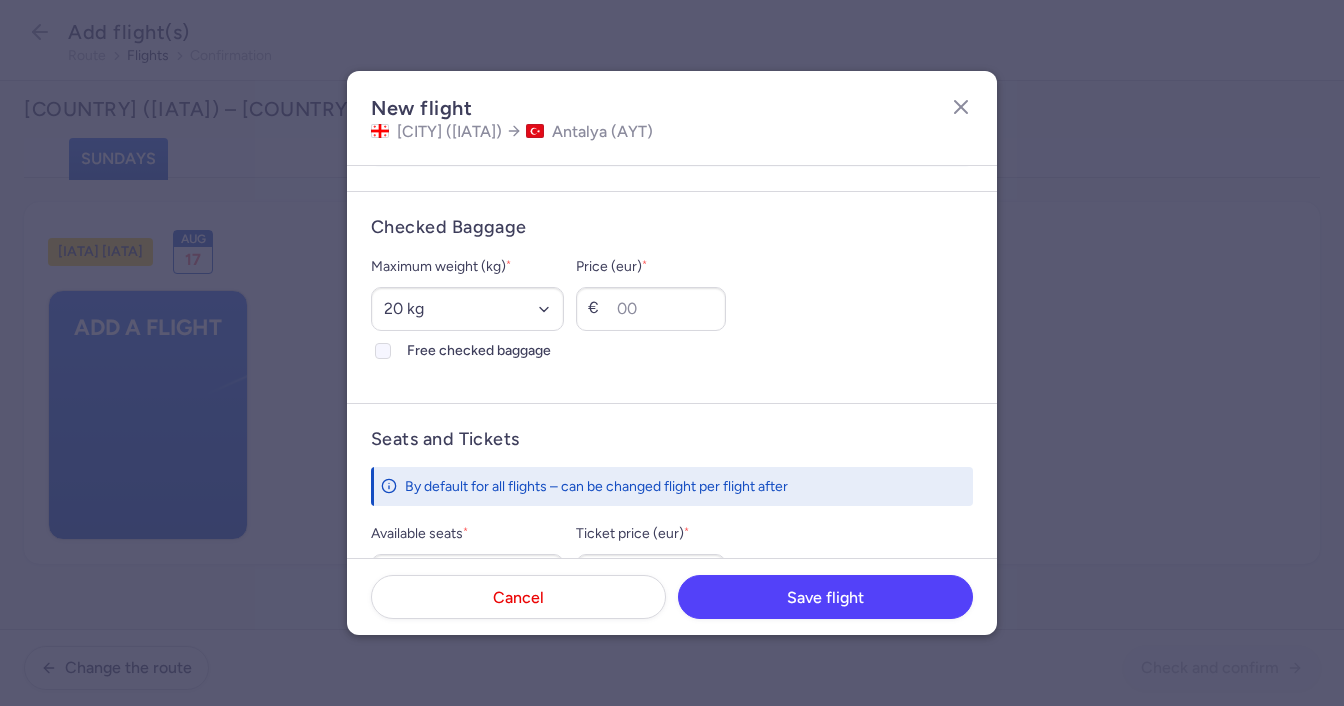 click on "Free checked baggage" 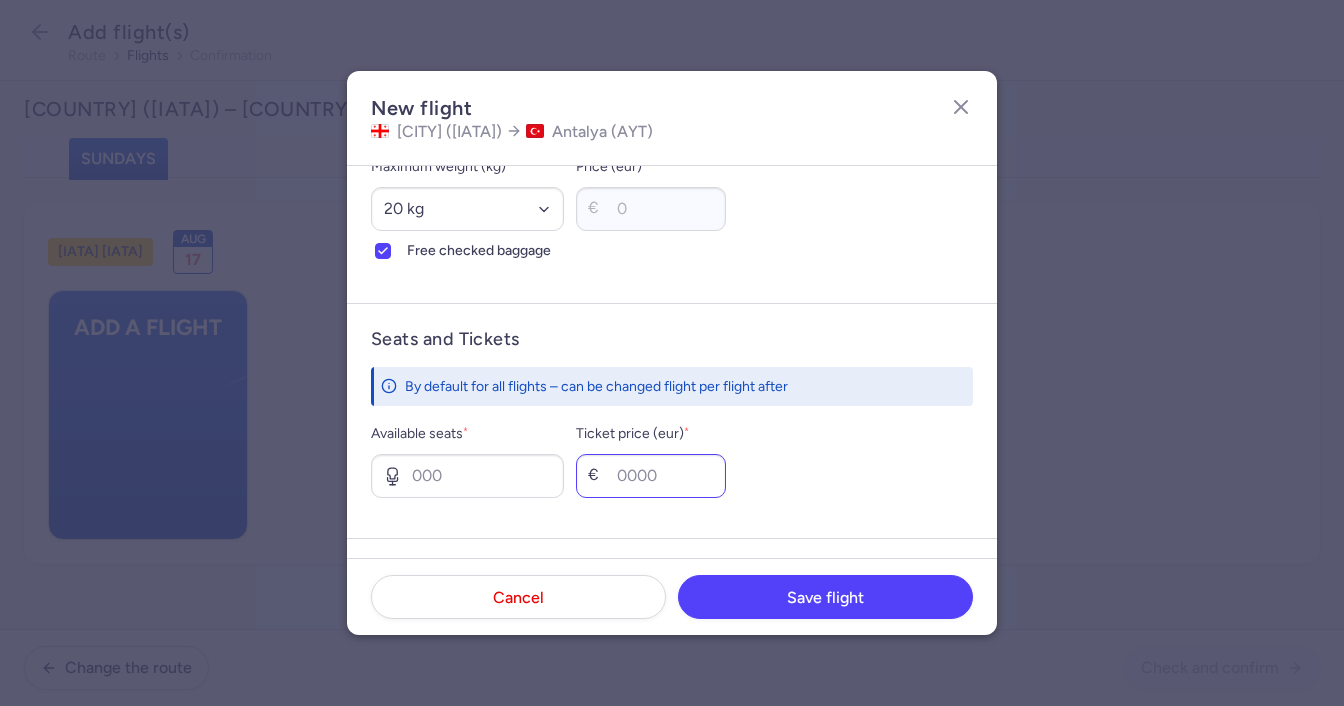 scroll, scrollTop: 700, scrollLeft: 0, axis: vertical 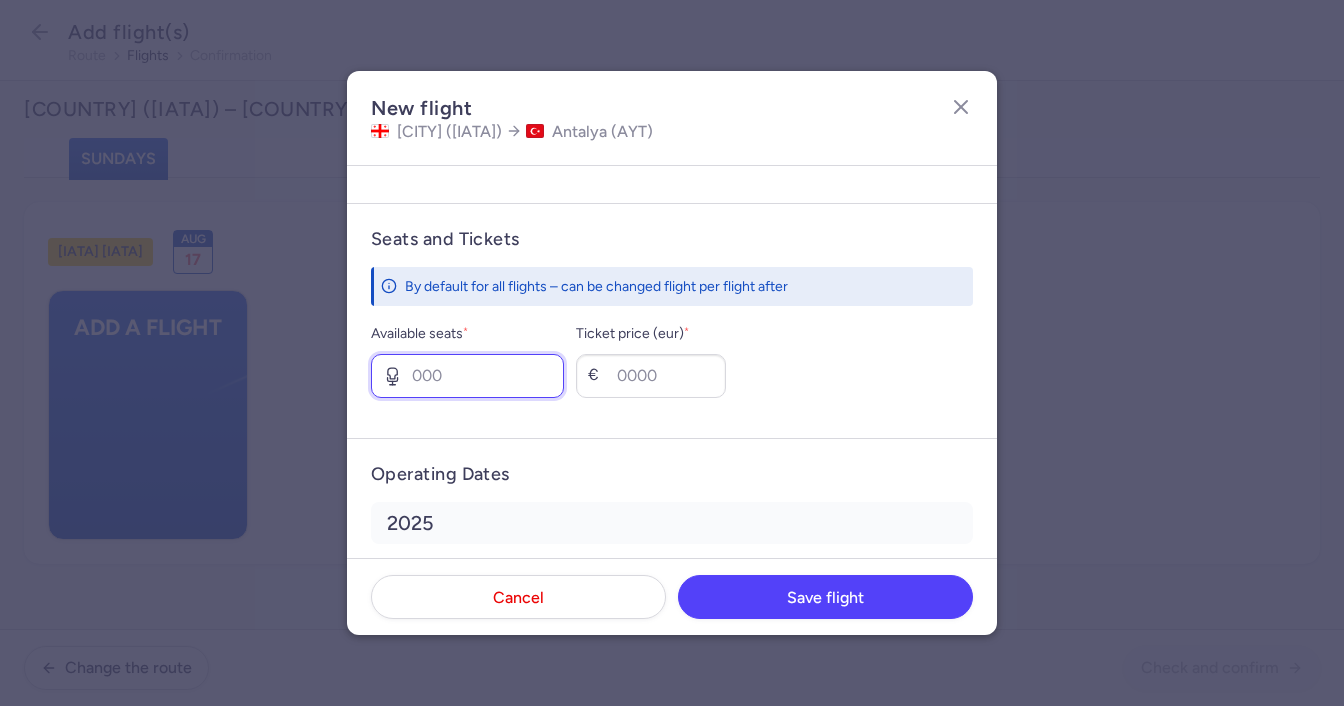 click on "Available seats  *" at bounding box center [467, 376] 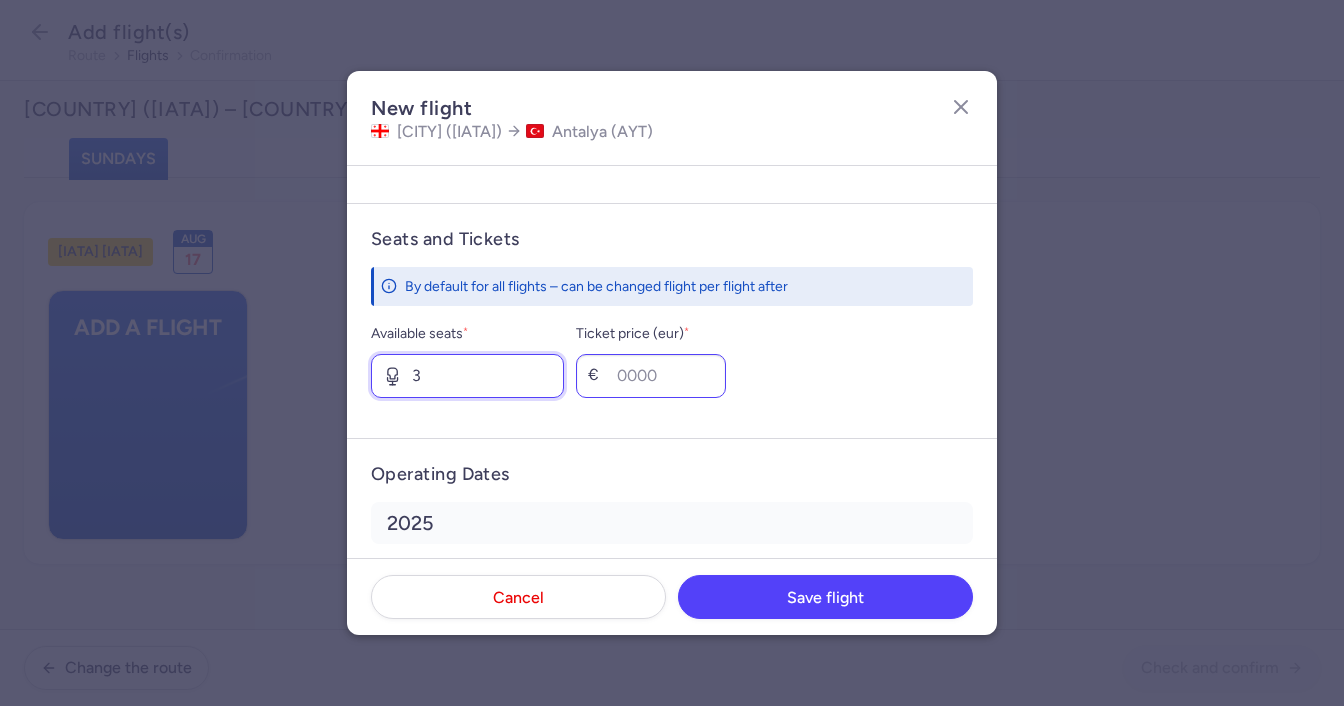 type on "3" 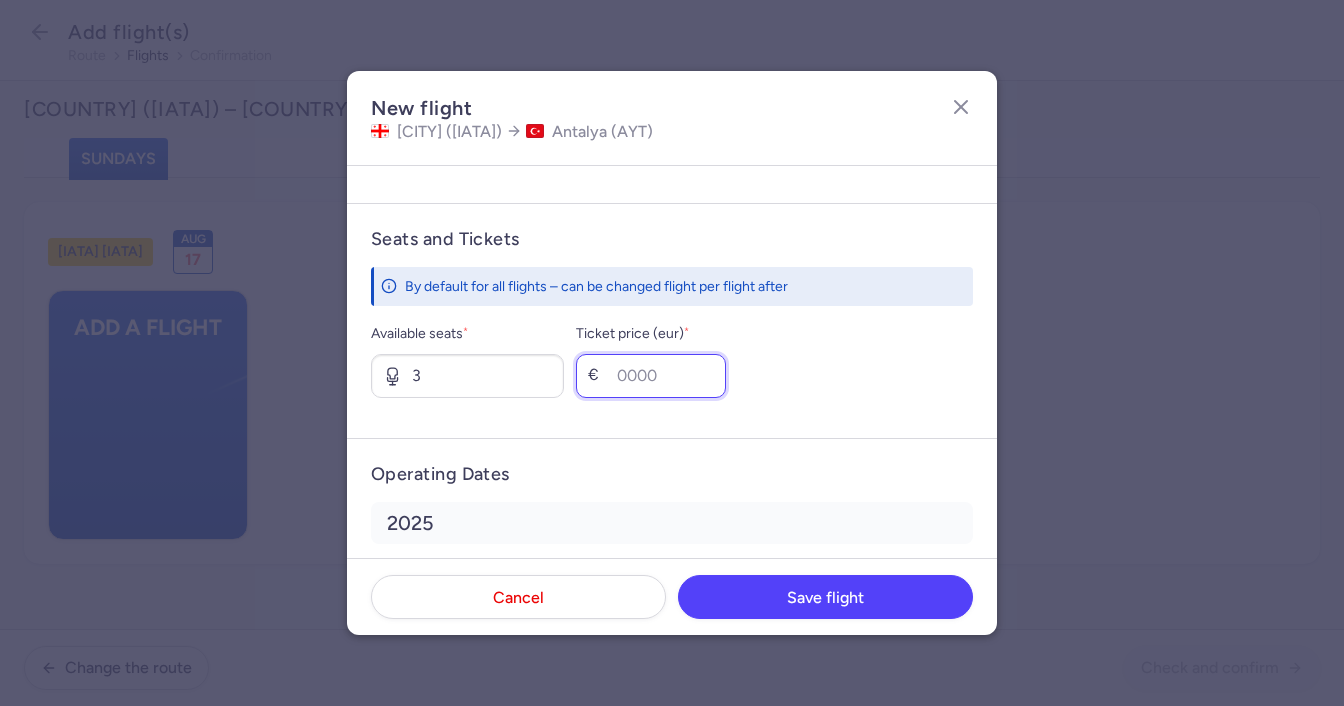 drag, startPoint x: 680, startPoint y: 375, endPoint x: 679, endPoint y: 353, distance: 22.022715 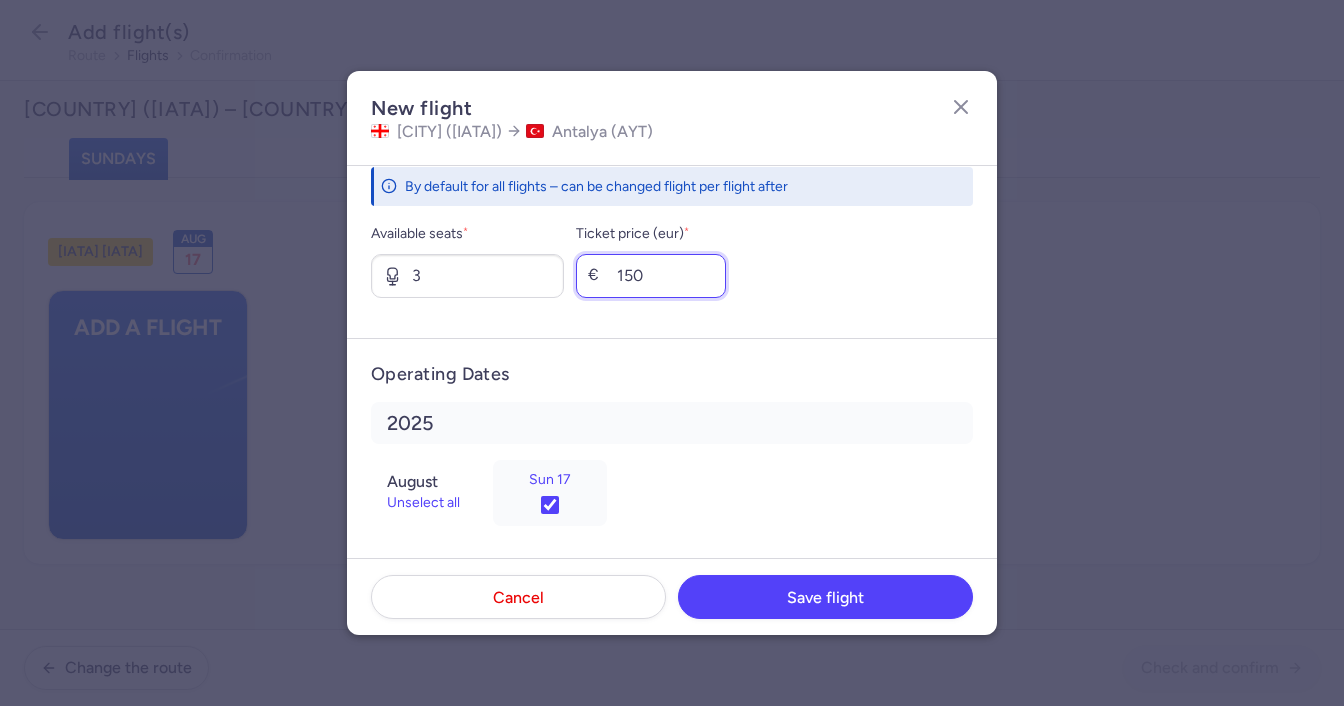 scroll, scrollTop: 805, scrollLeft: 0, axis: vertical 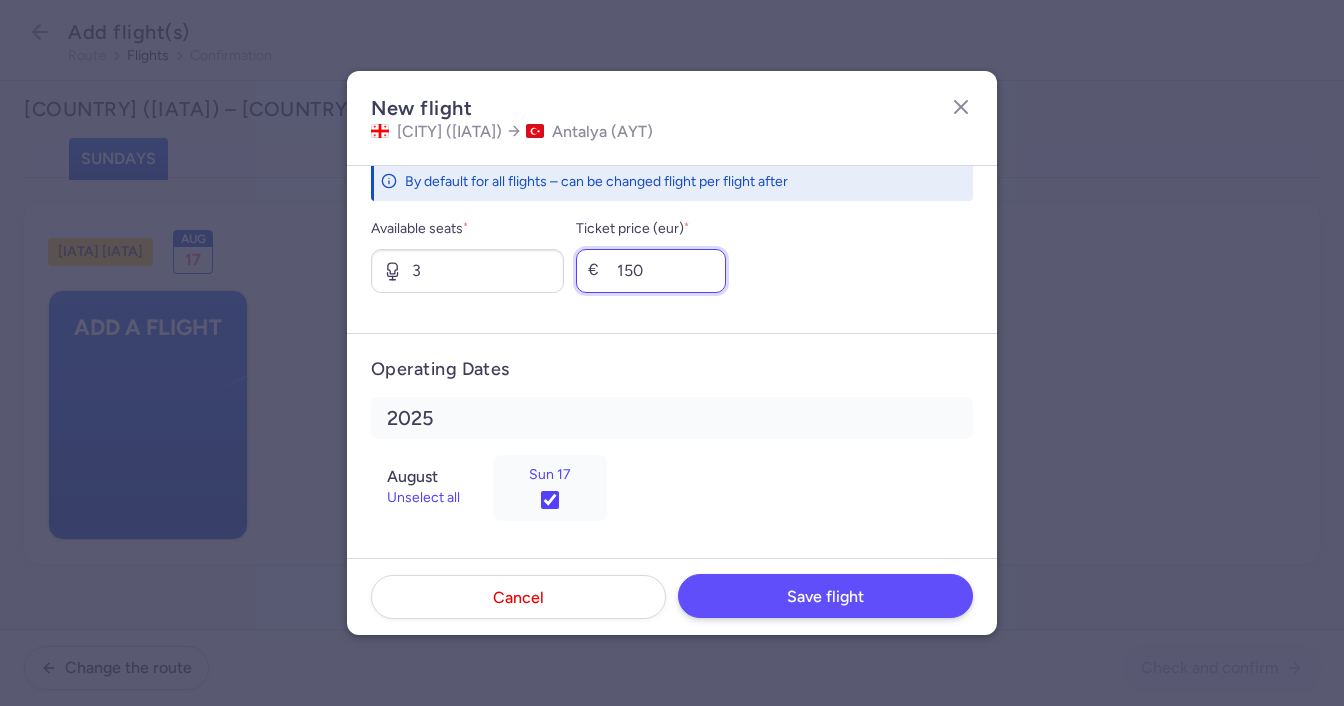 type on "150" 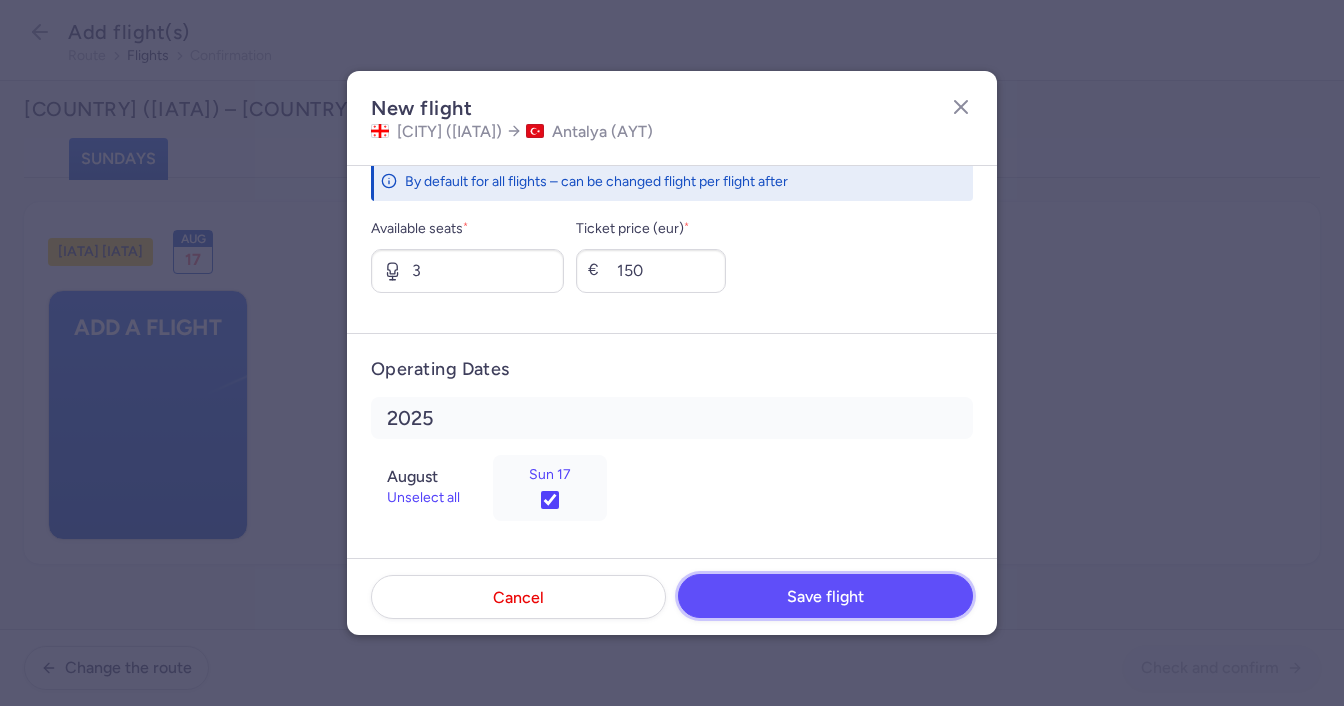 click on "Save flight" at bounding box center (825, 597) 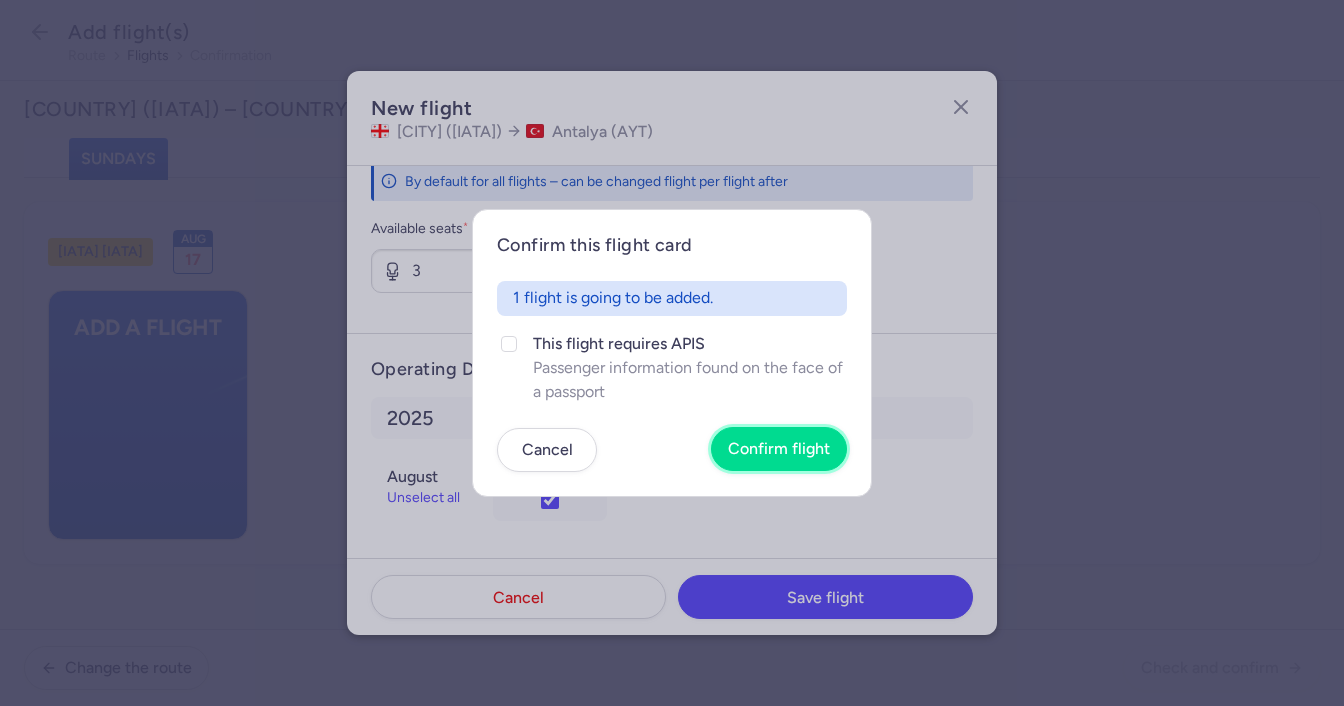 click on "Confirm flight" at bounding box center [779, 449] 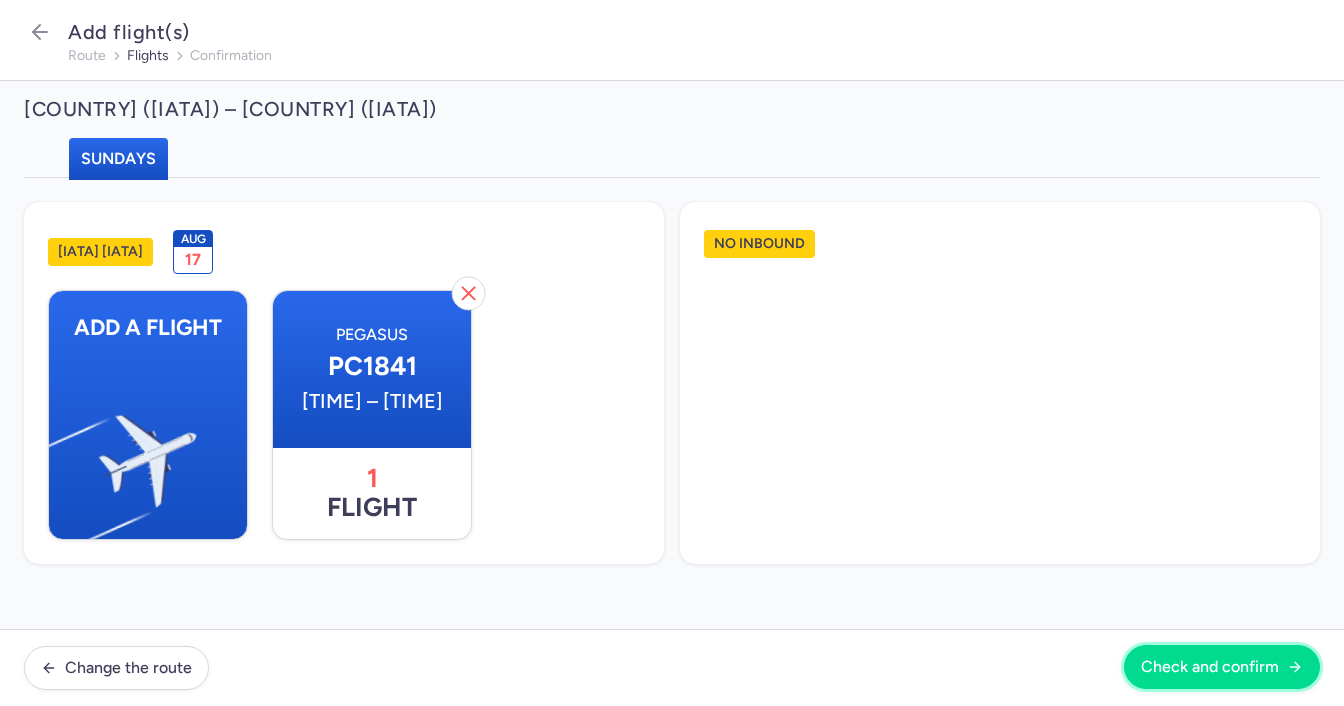 click on "Check and confirm" at bounding box center [1210, 667] 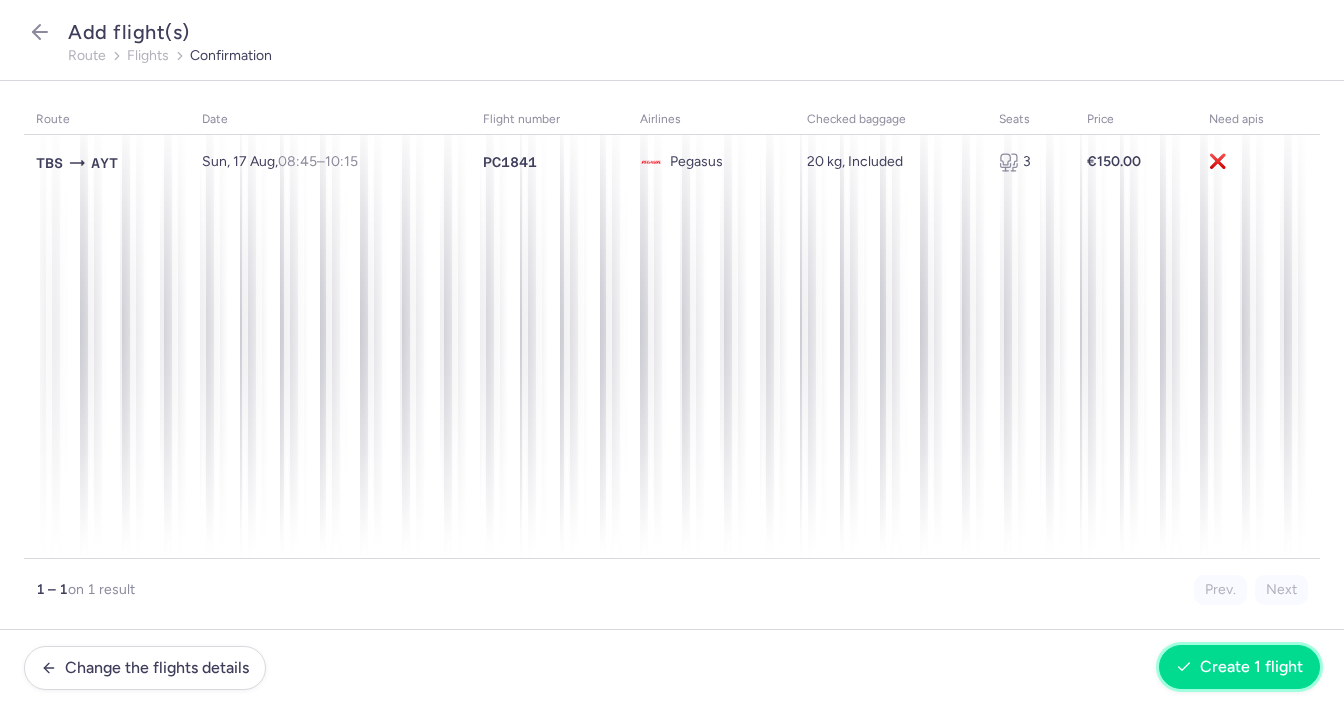 click on "Create 1 flight" at bounding box center (1251, 667) 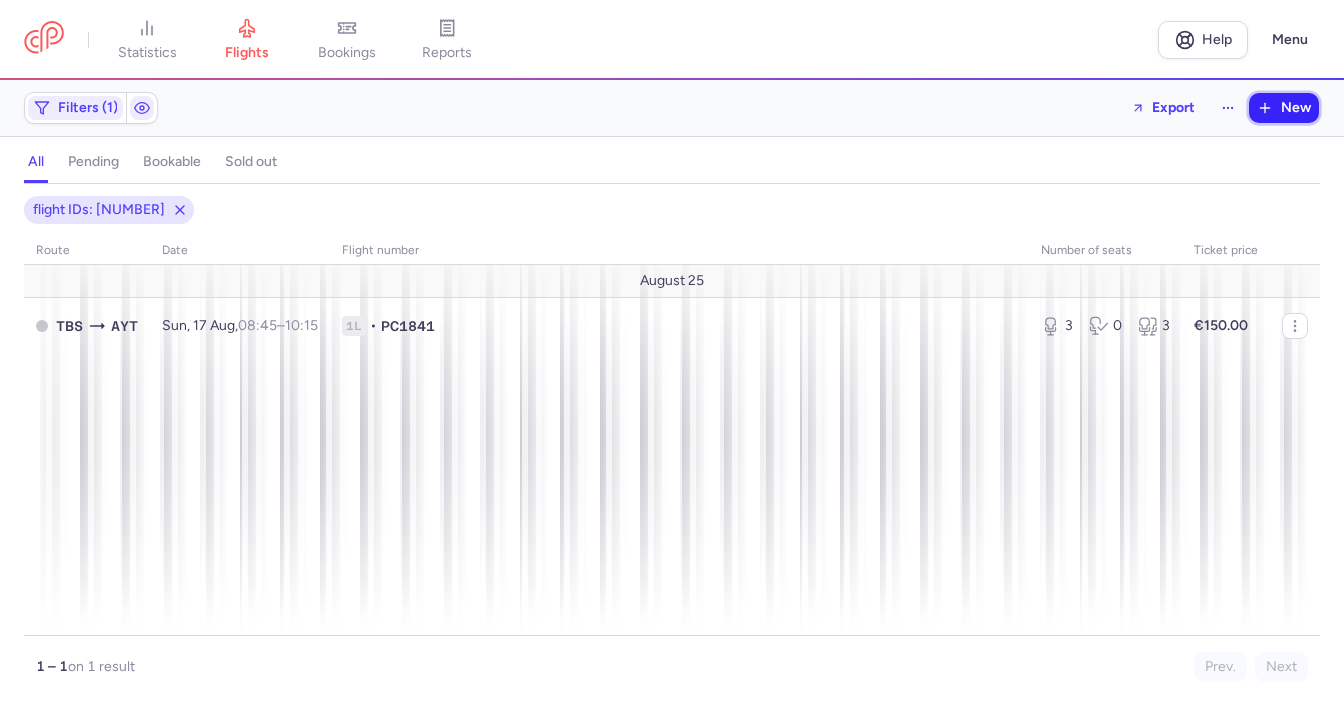 click on "New" at bounding box center (1296, 108) 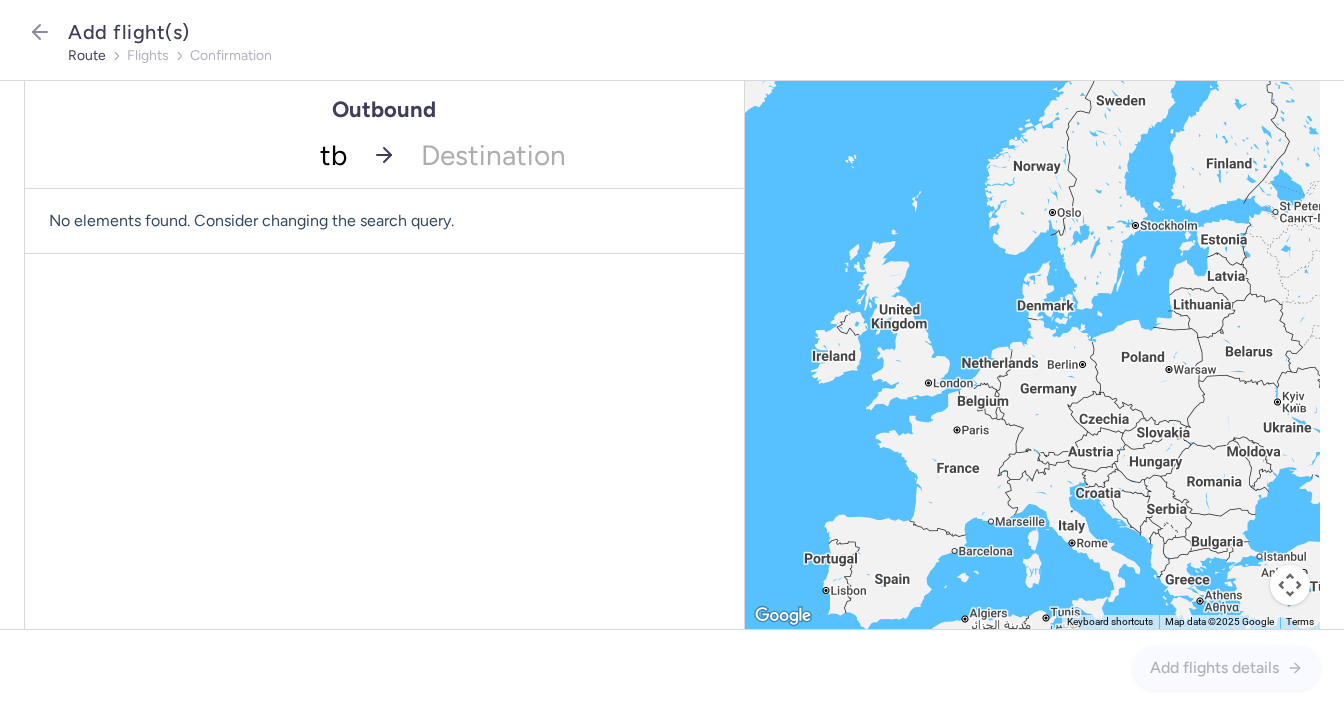 type on "tbs" 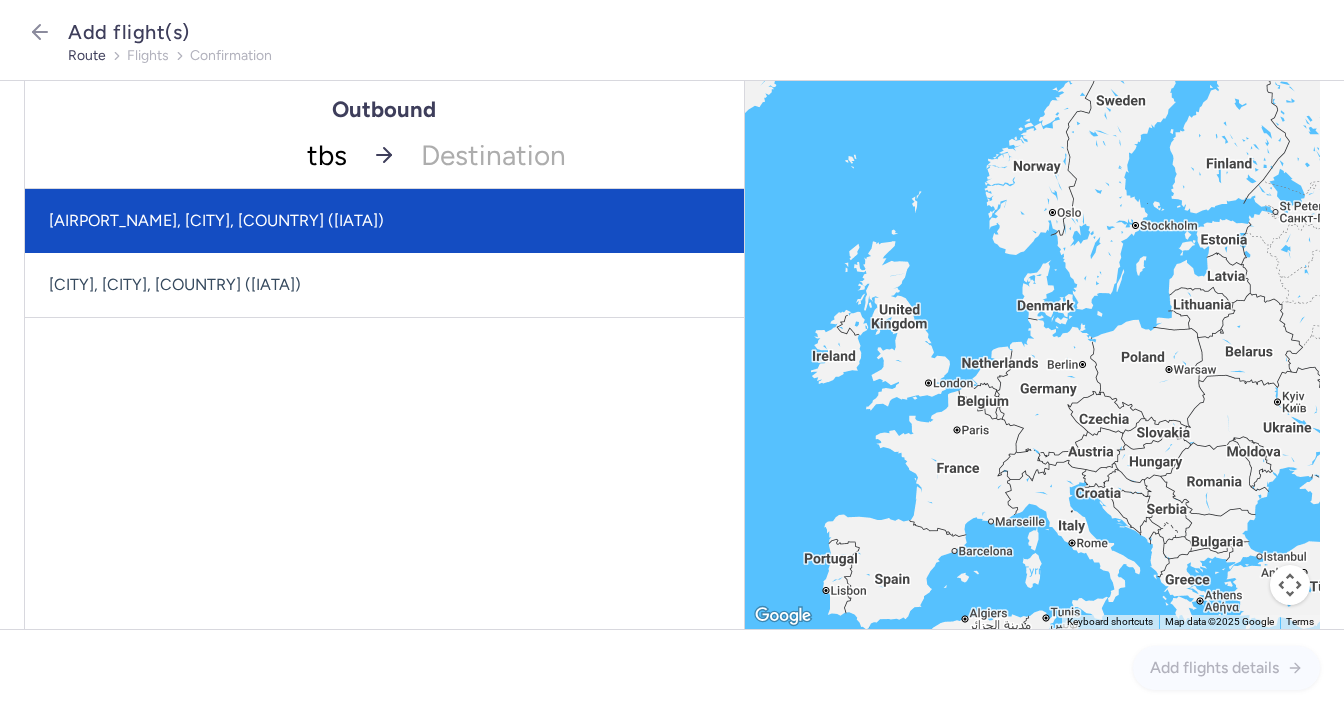 click on "[AIRPORT_NAME], [CITY], [COUNTRY] ([IATA])" 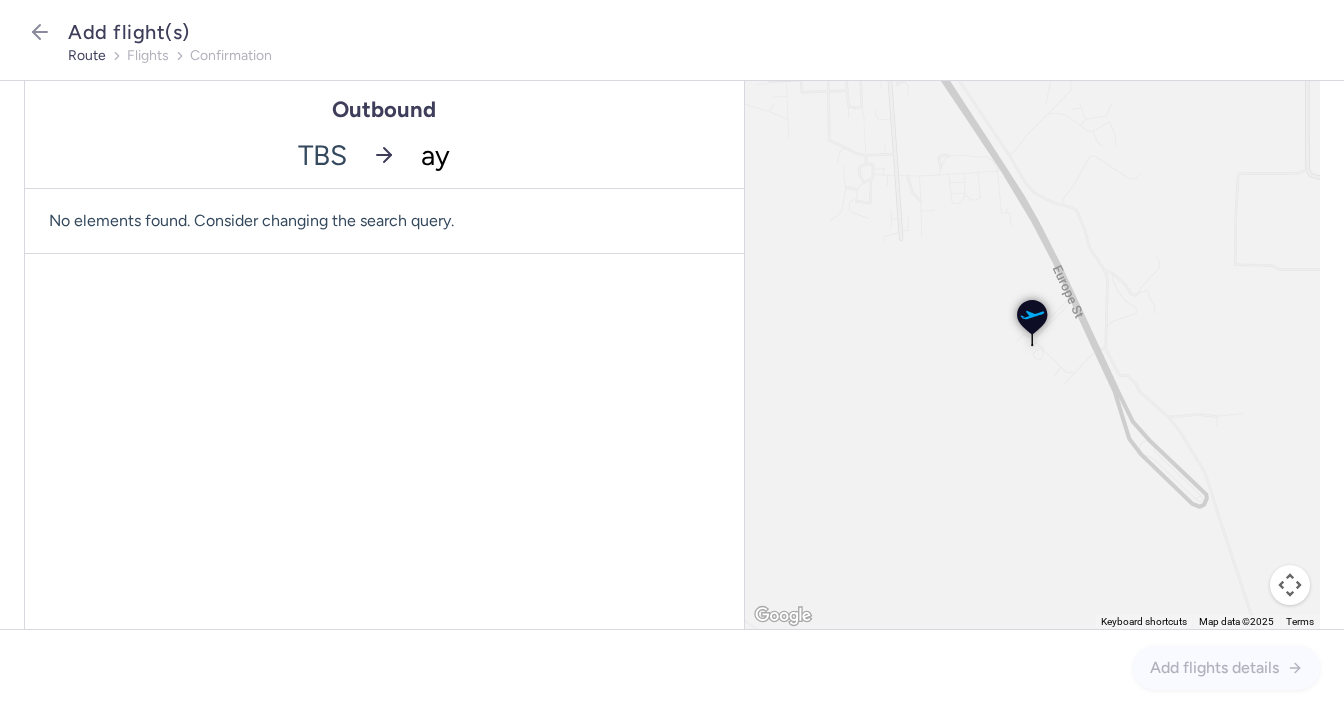 type on "ayt" 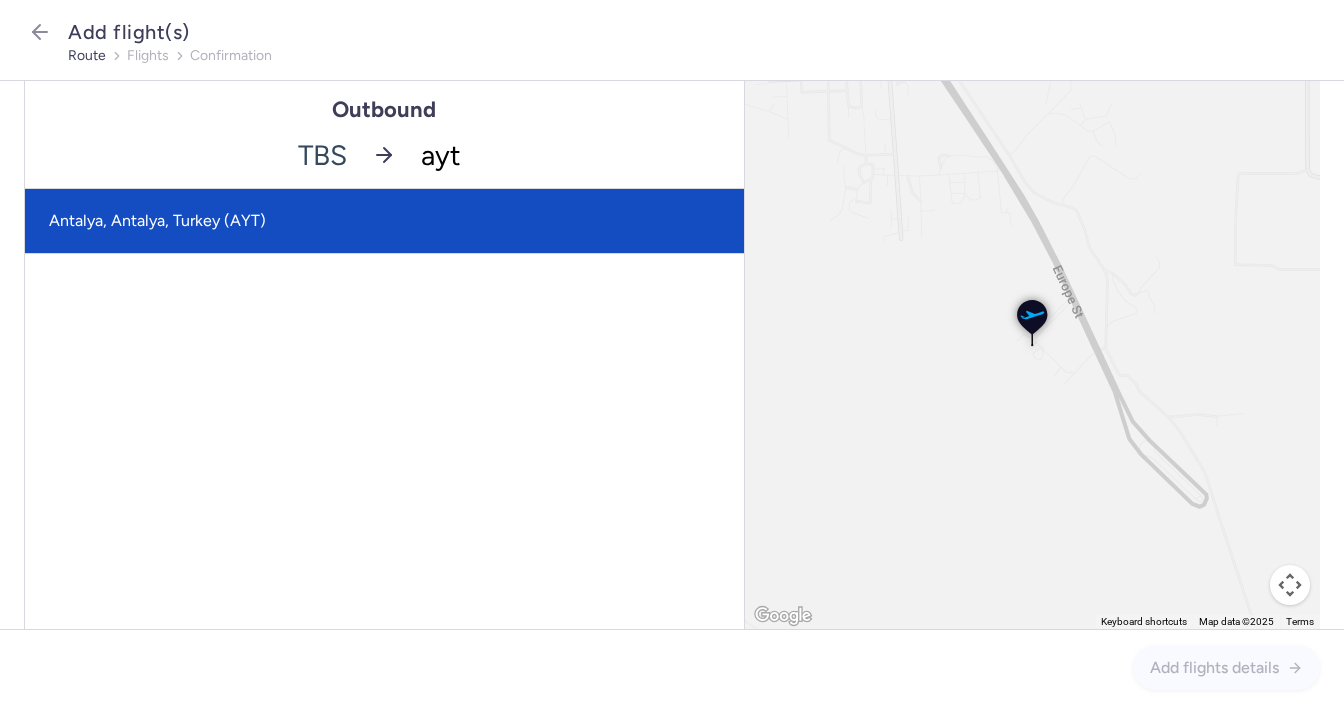 click on "Antalya, Antalya, Turkey (AYT)" at bounding box center (384, 221) 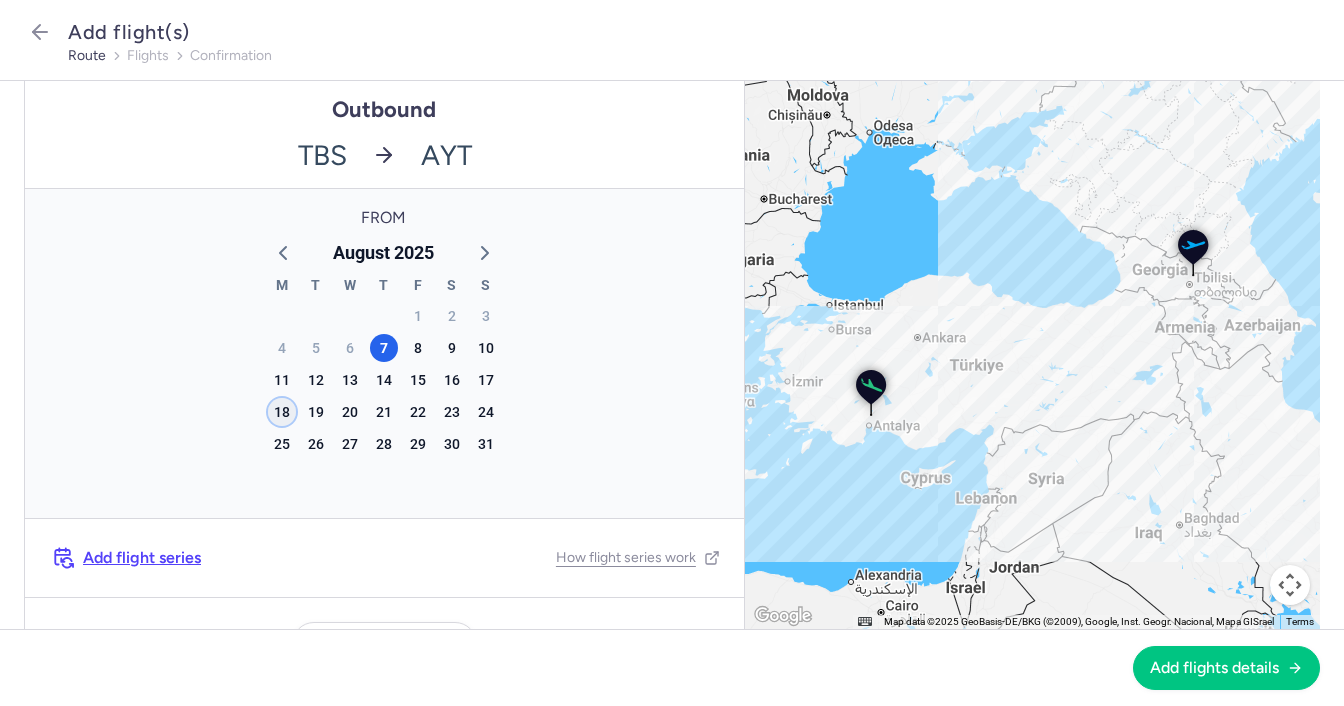 click on "18" 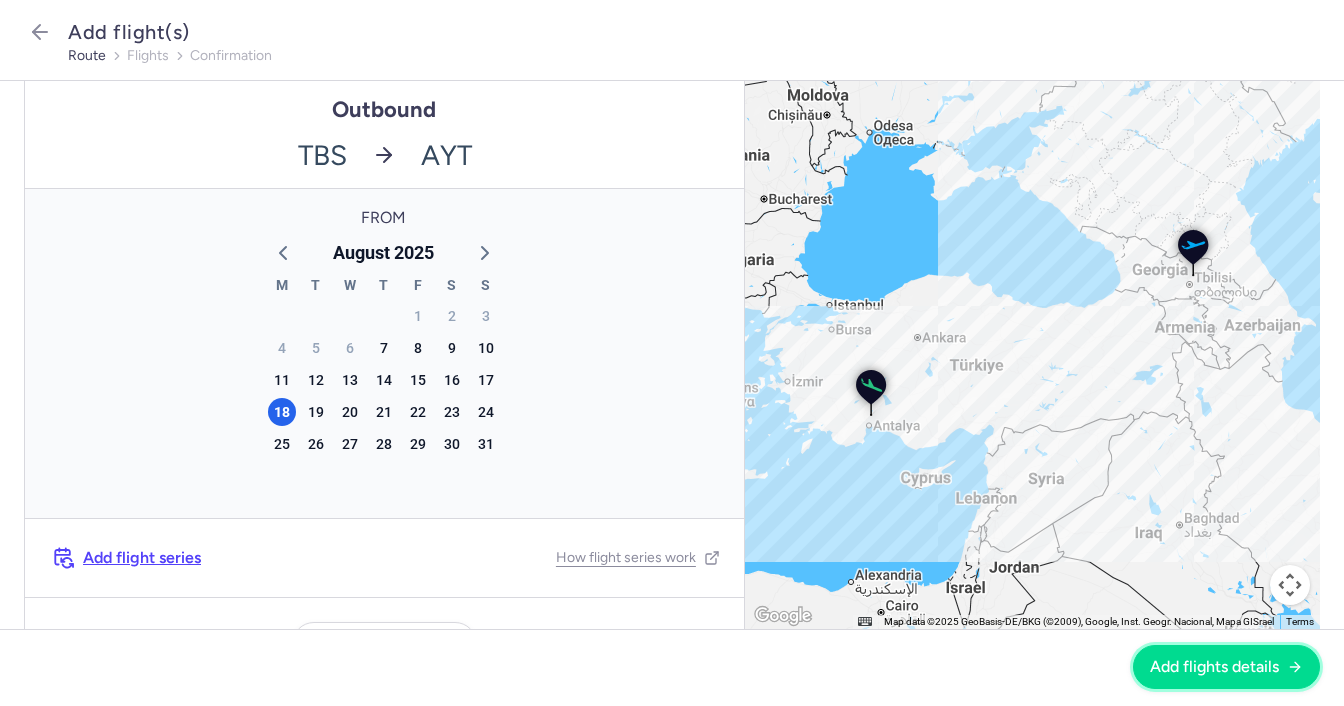 click on "Add flights details" at bounding box center (1214, 667) 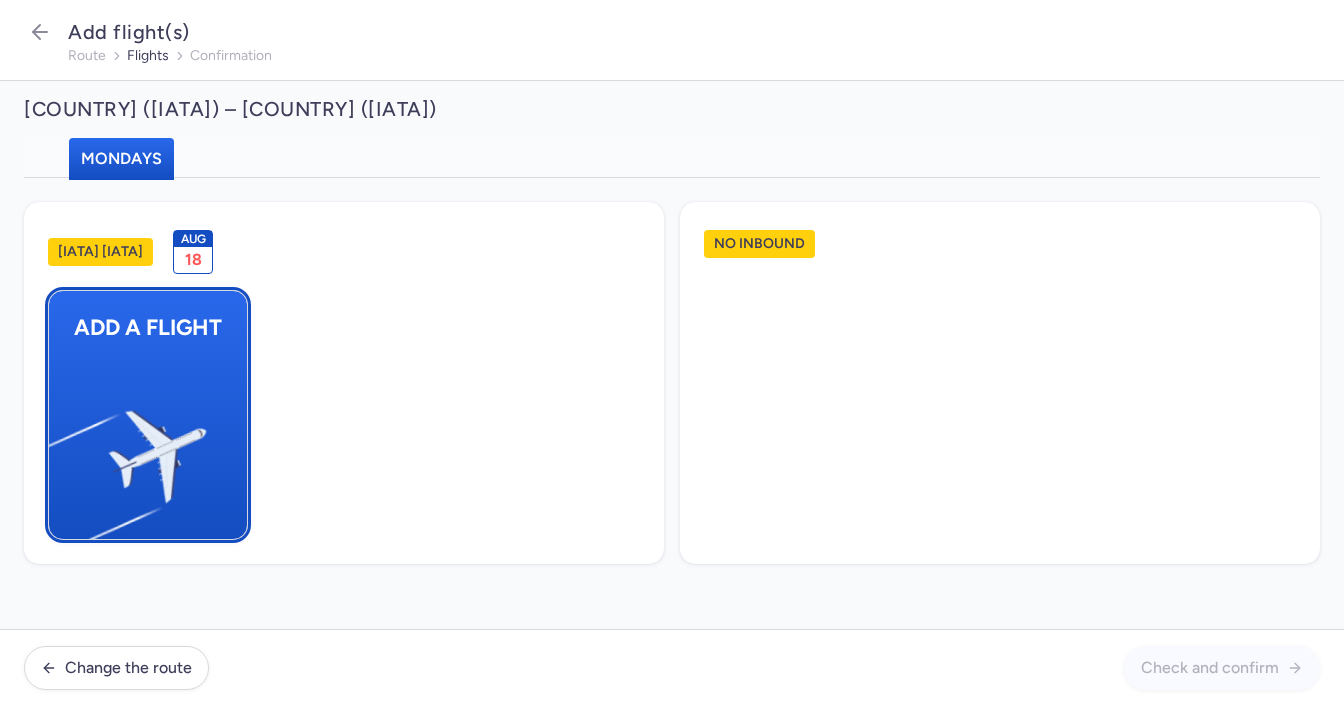 click at bounding box center [59, 448] 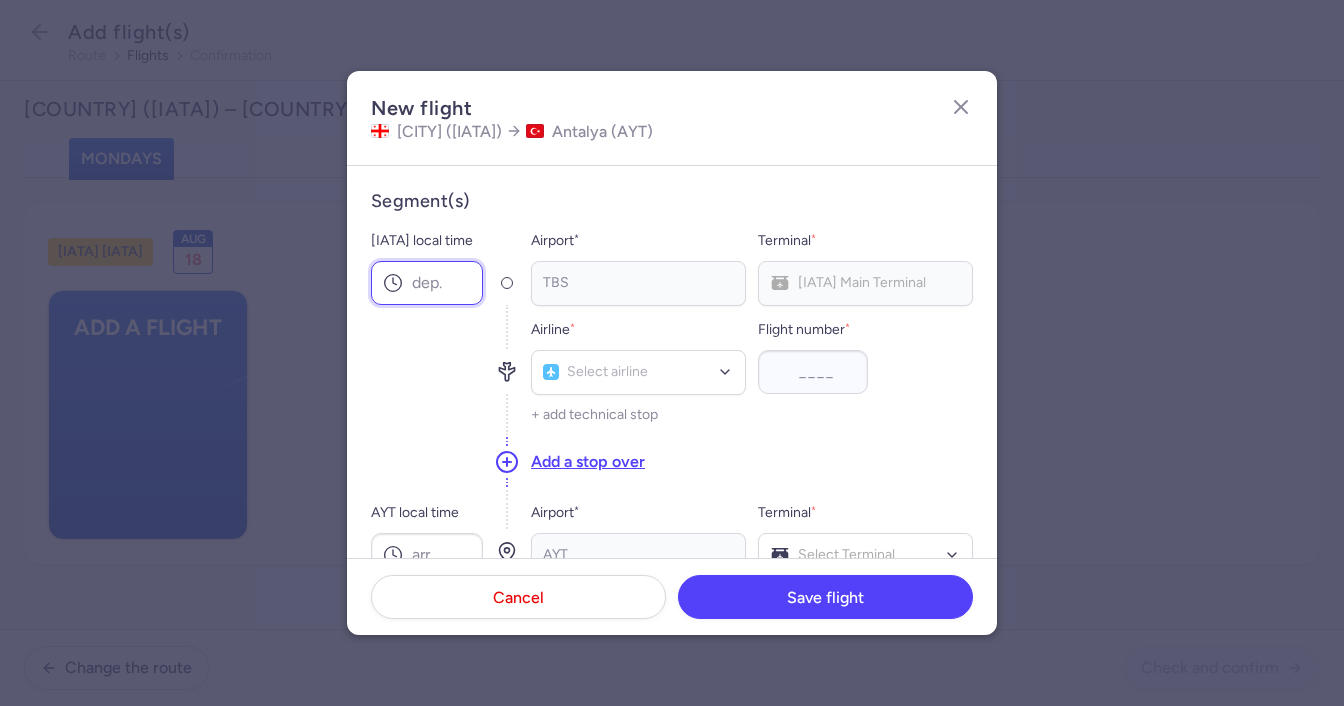 click on "[IATA] local time" at bounding box center (427, 283) 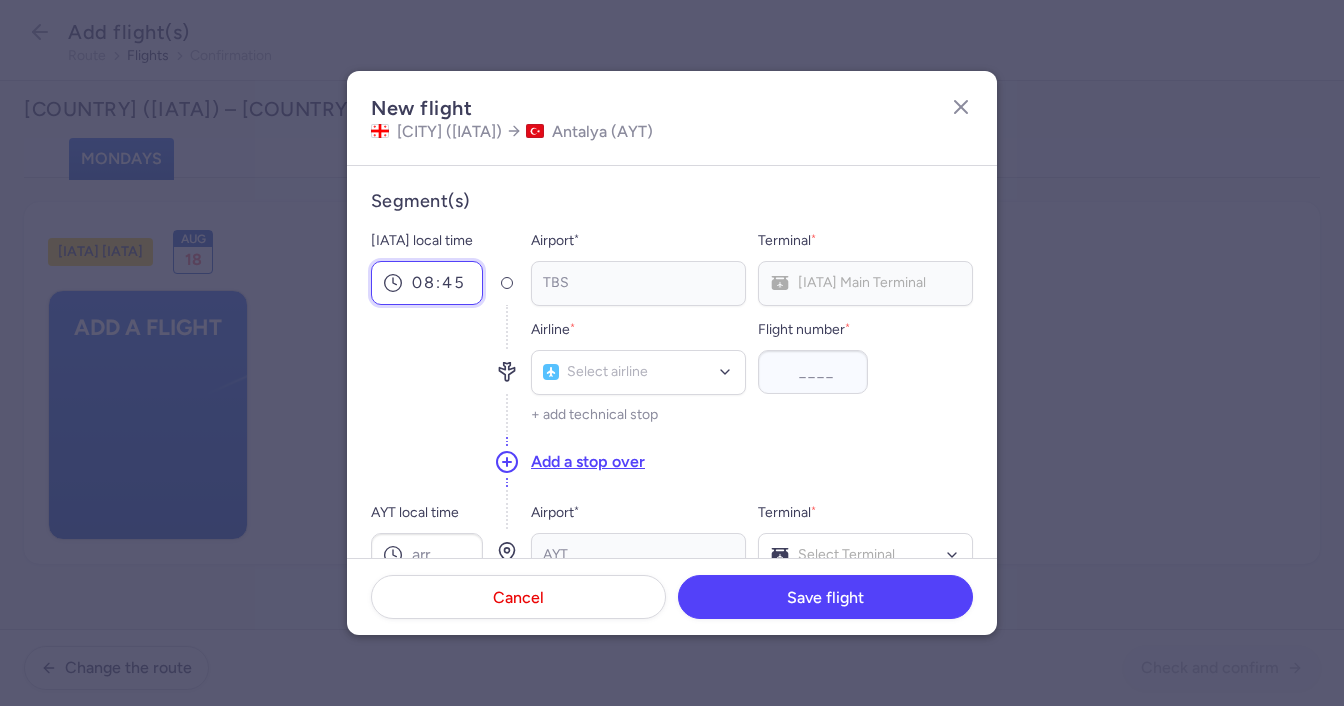type on "08:45" 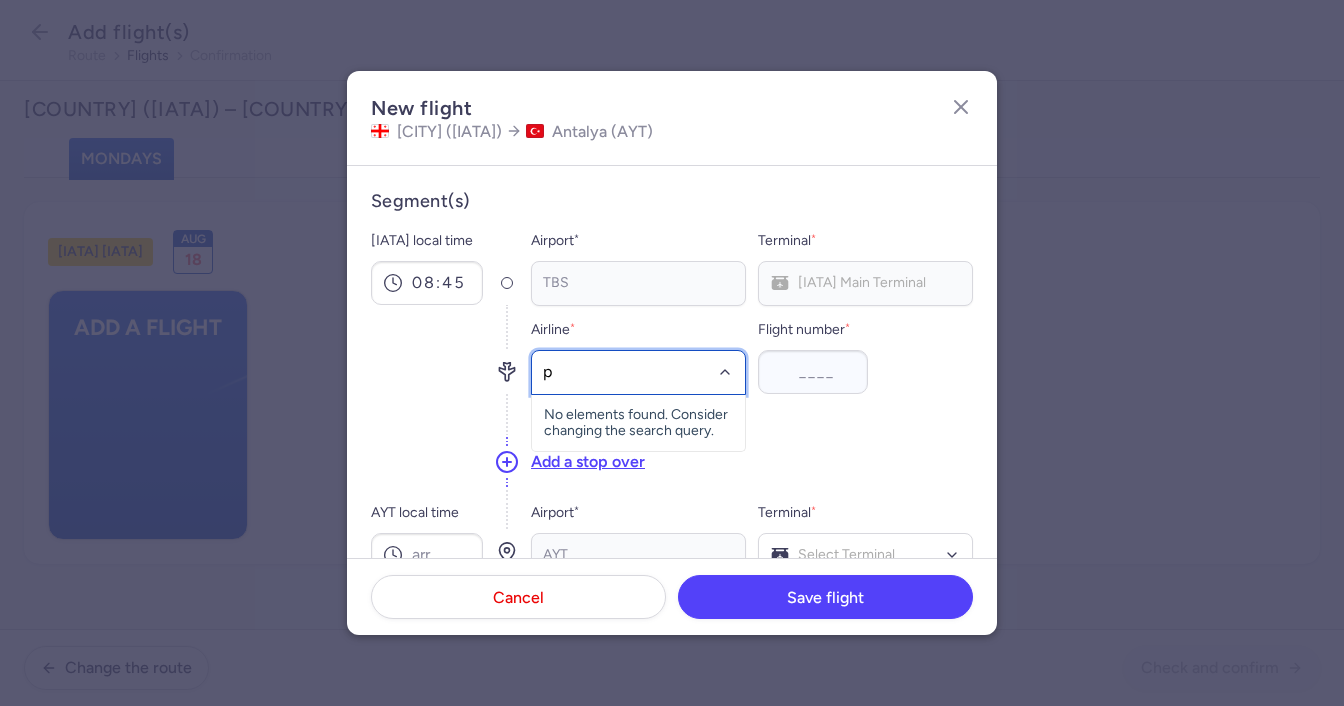 type on "pc" 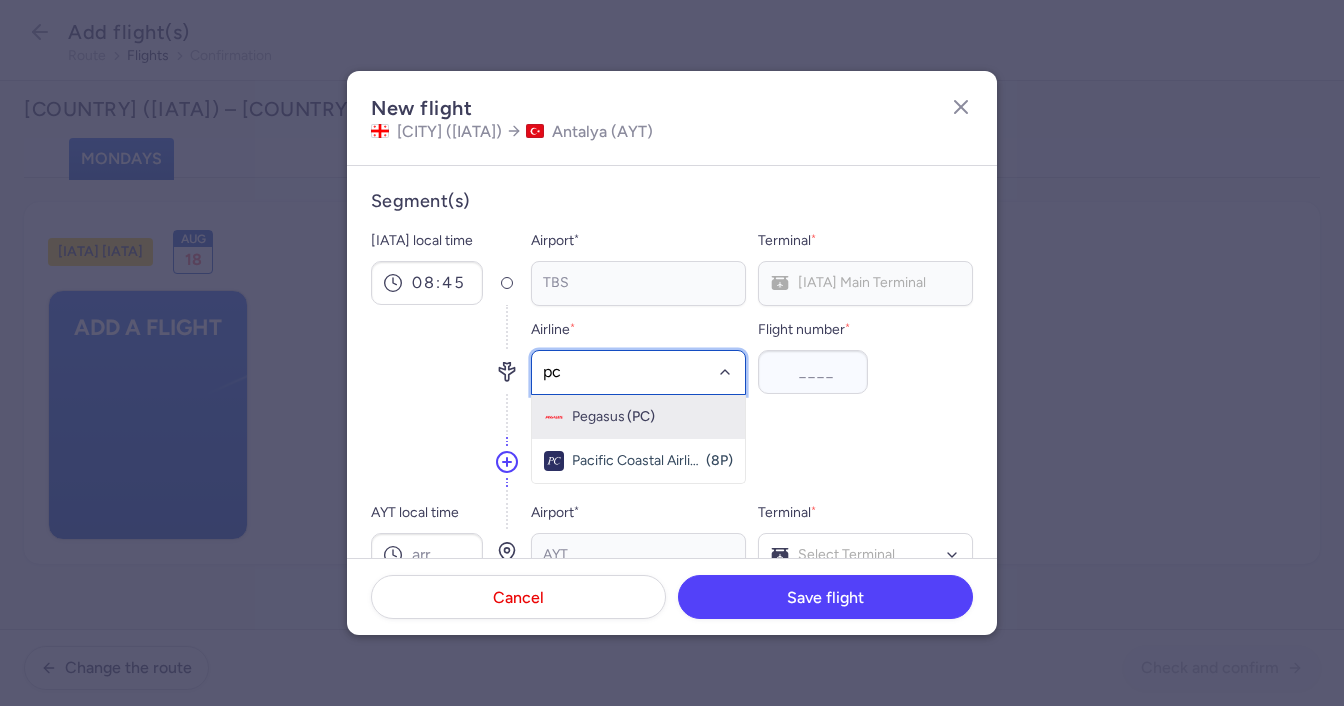 drag, startPoint x: 621, startPoint y: 416, endPoint x: 738, endPoint y: 378, distance: 123.01626 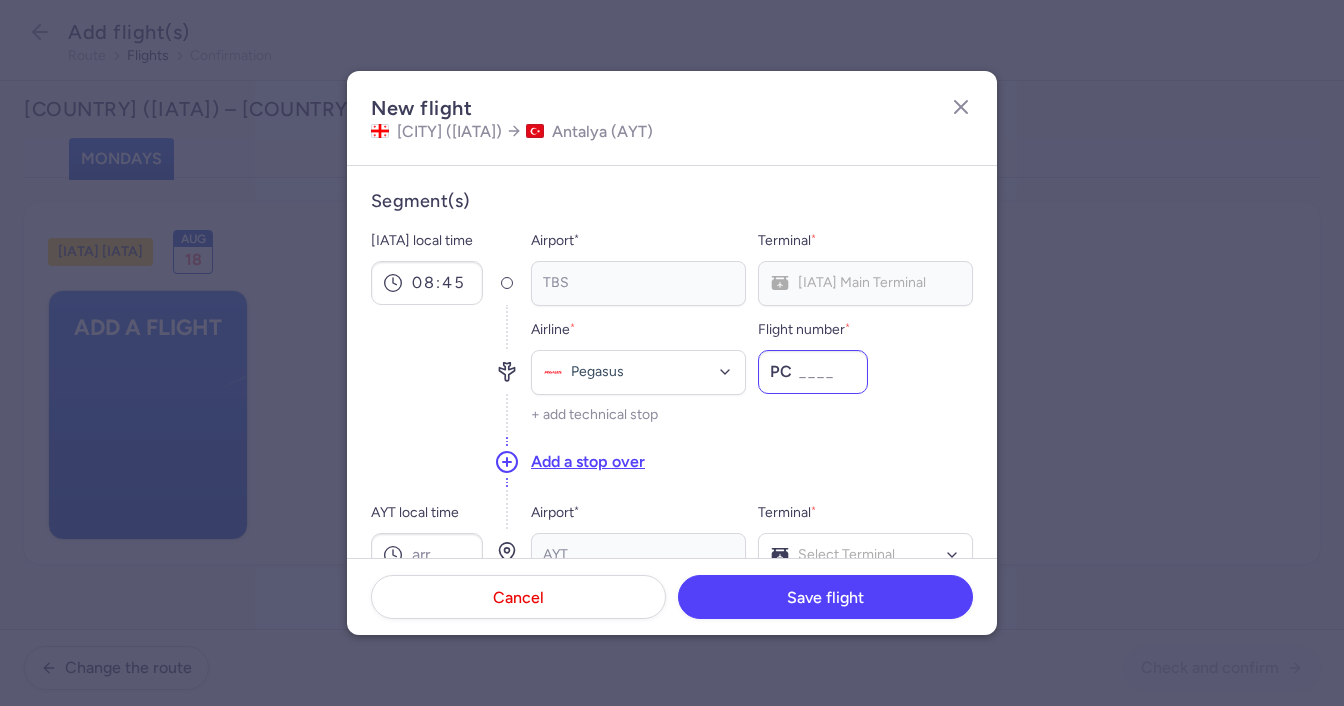 click on "Flight number  *" at bounding box center (813, 372) 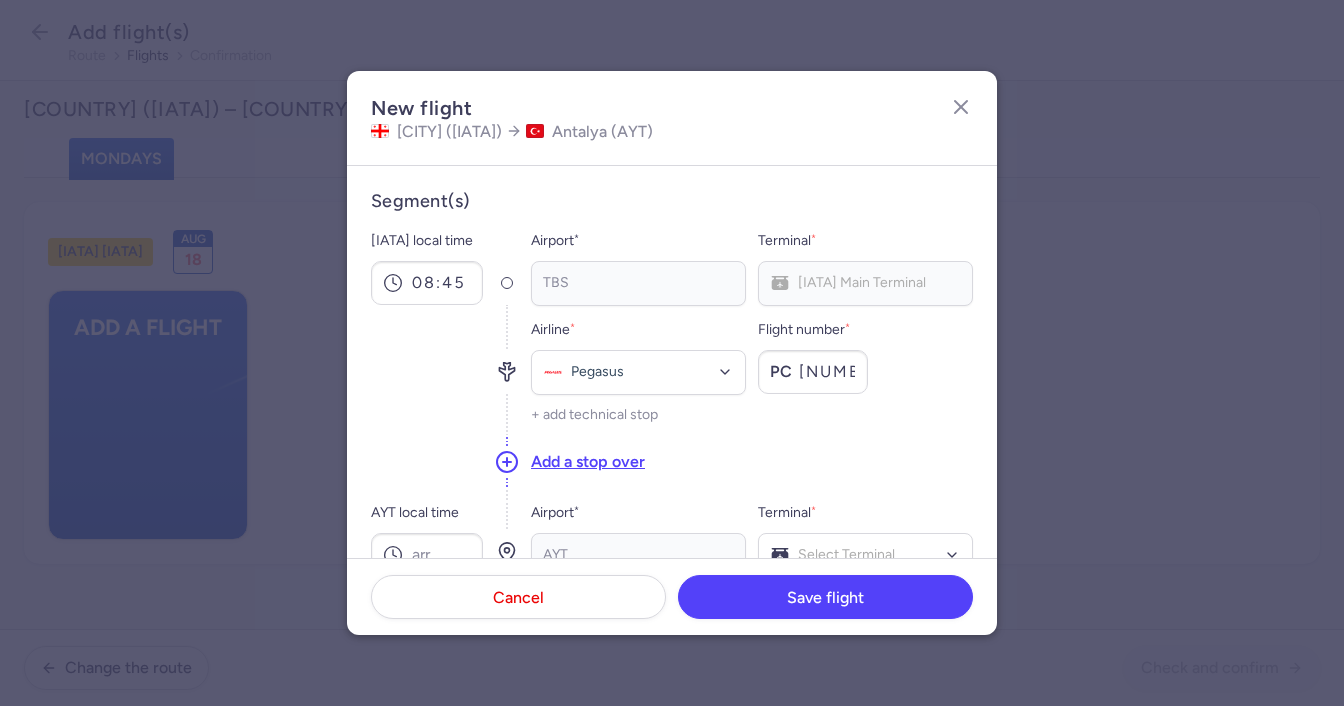 scroll, scrollTop: 200, scrollLeft: 0, axis: vertical 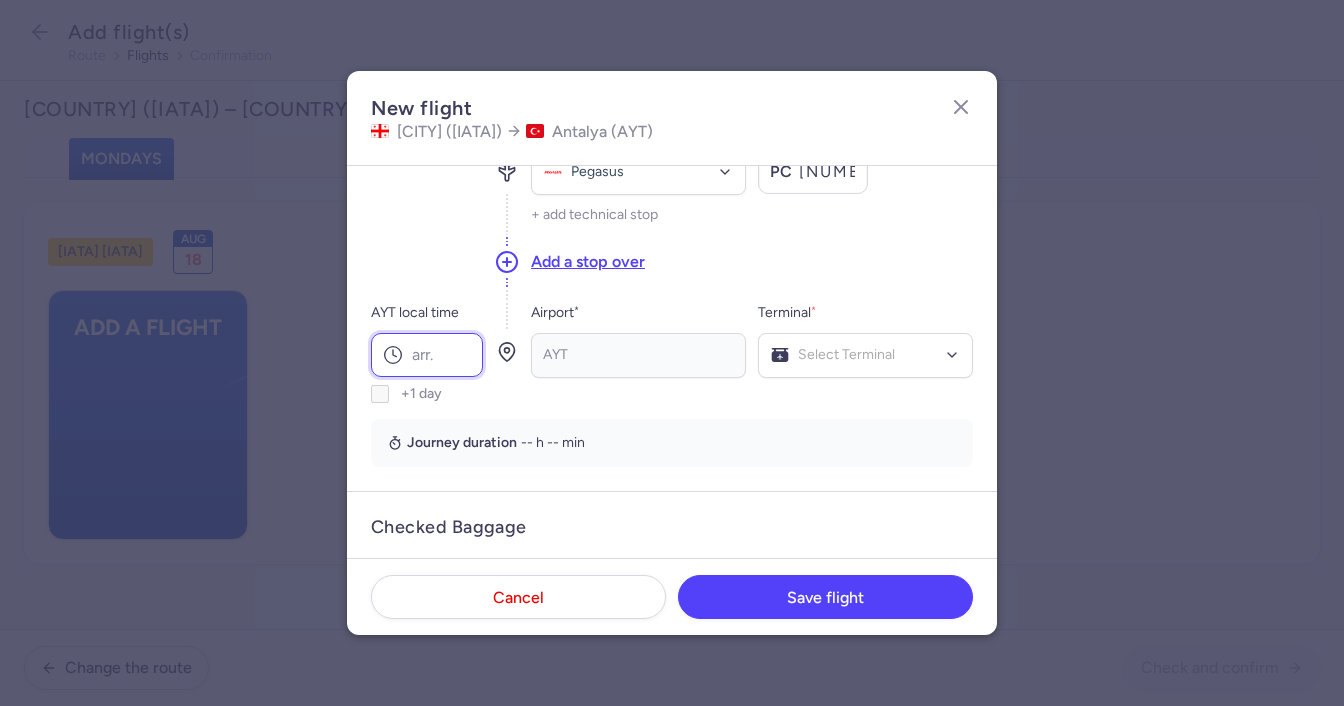 click on "AYT local time" at bounding box center (427, 355) 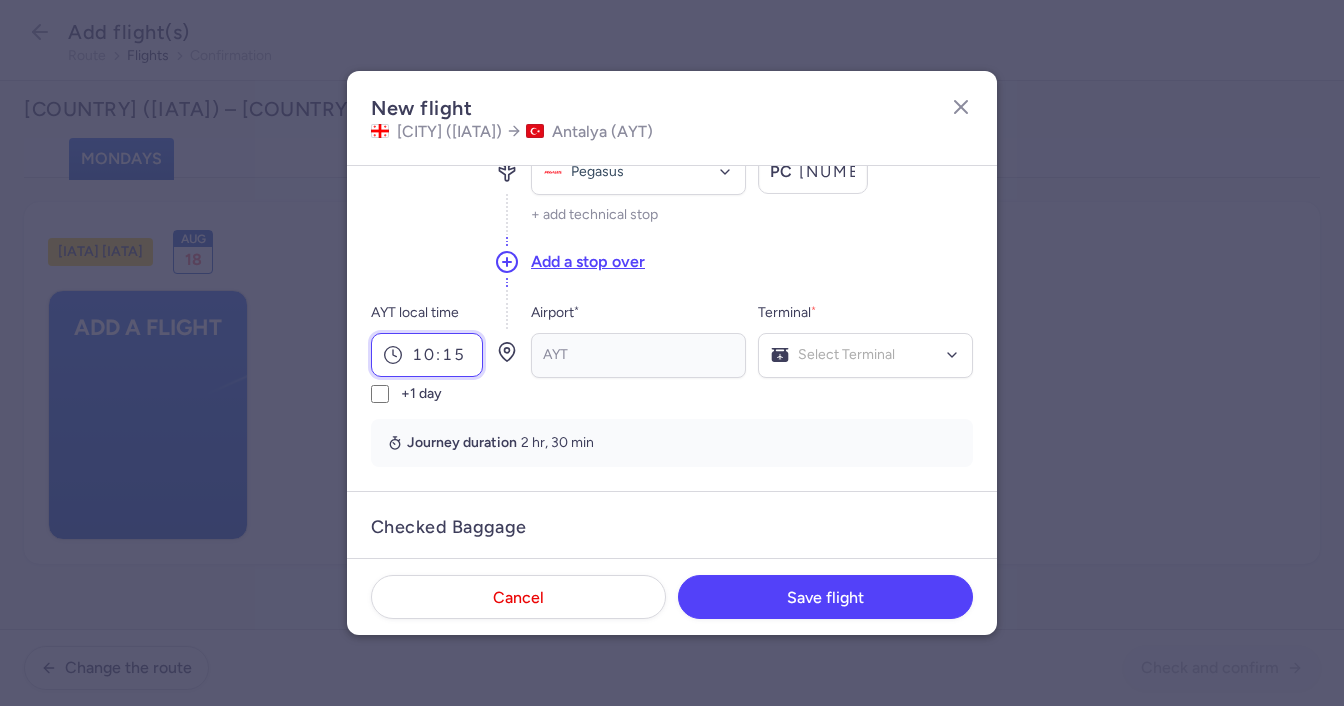 type on "10:15" 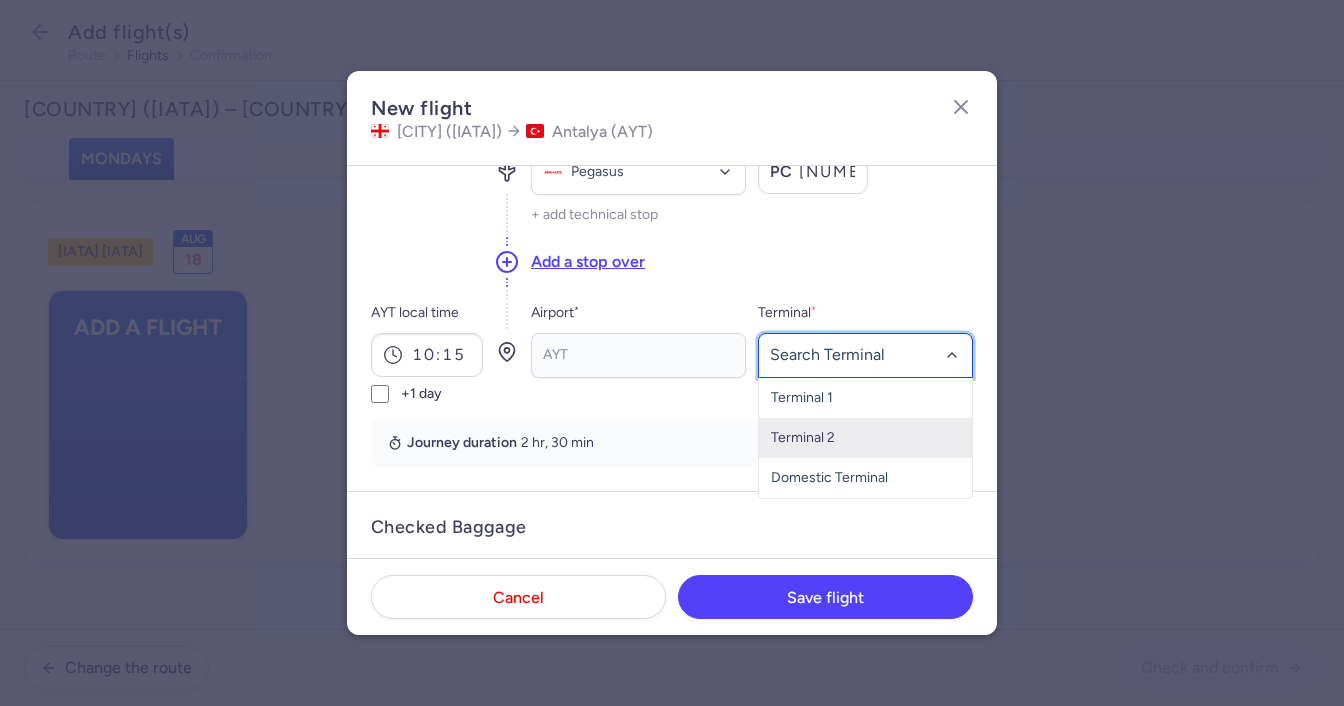 click on "Terminal 2" at bounding box center (865, 438) 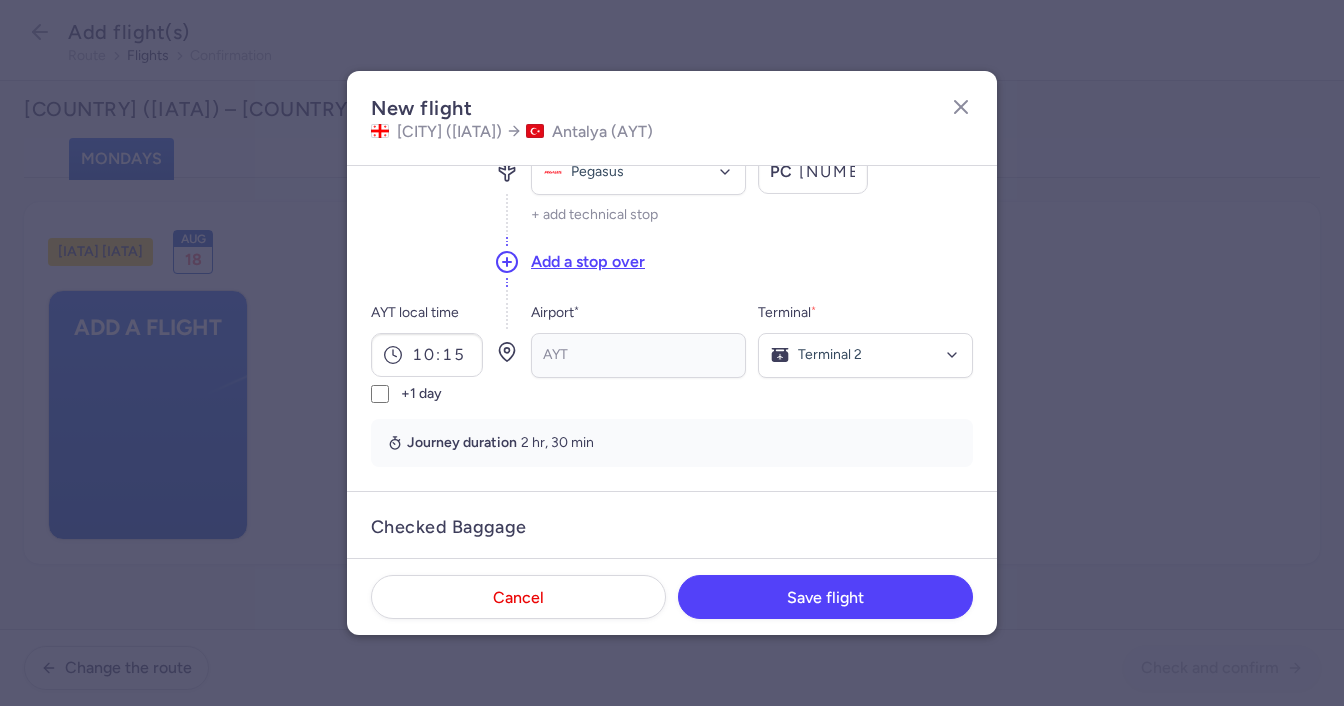 scroll, scrollTop: 400, scrollLeft: 0, axis: vertical 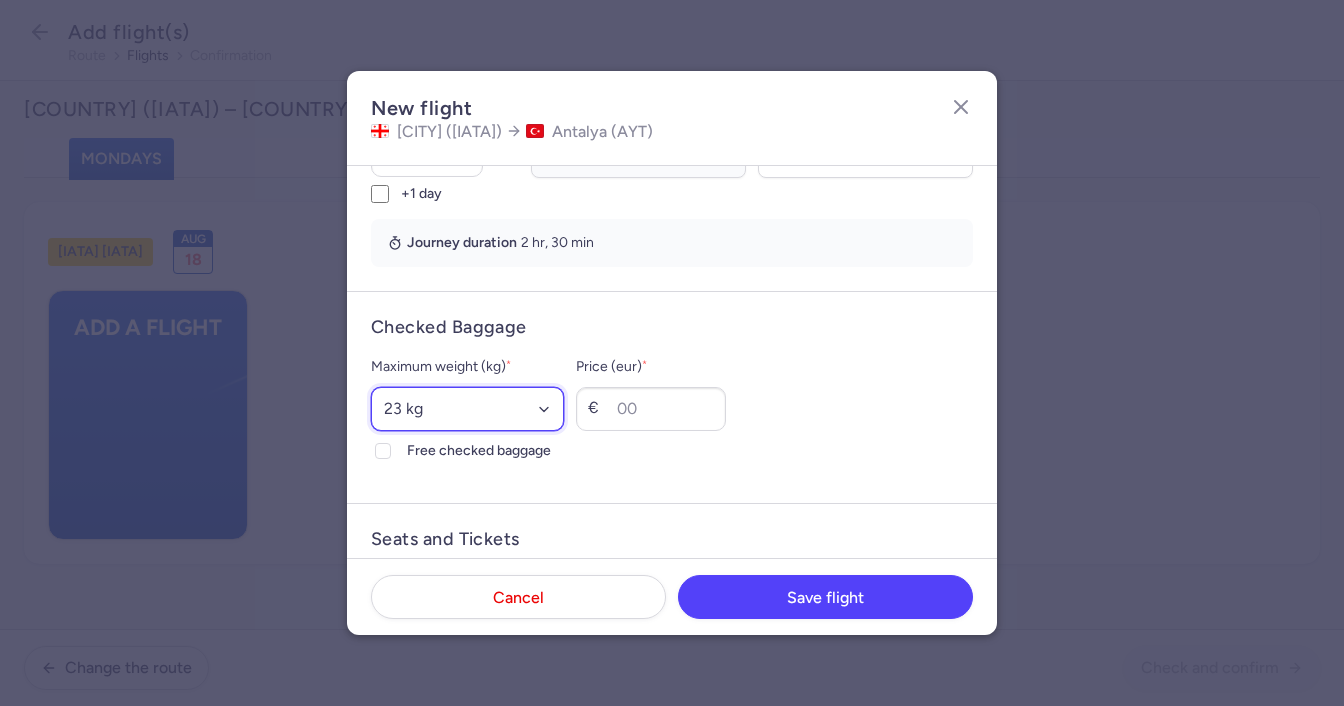 click on "Select an option 15 kg 16 kg 17 kg 18 kg 19 kg 20 kg 21 kg 22 kg 23 kg 24 kg 25 kg 26 kg 27 kg 28 kg 29 kg 30 kg 31 kg 32 kg 33 kg 34 kg 35 kg" at bounding box center [467, 409] 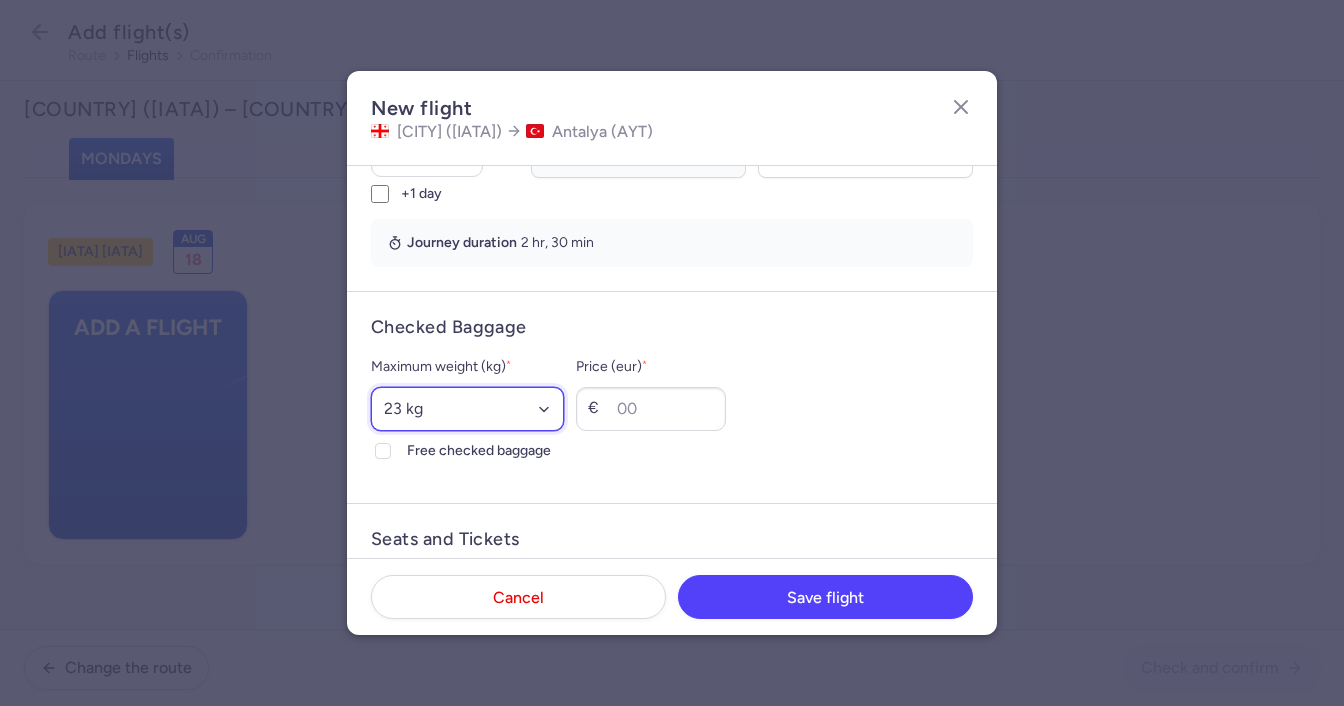 select on "20" 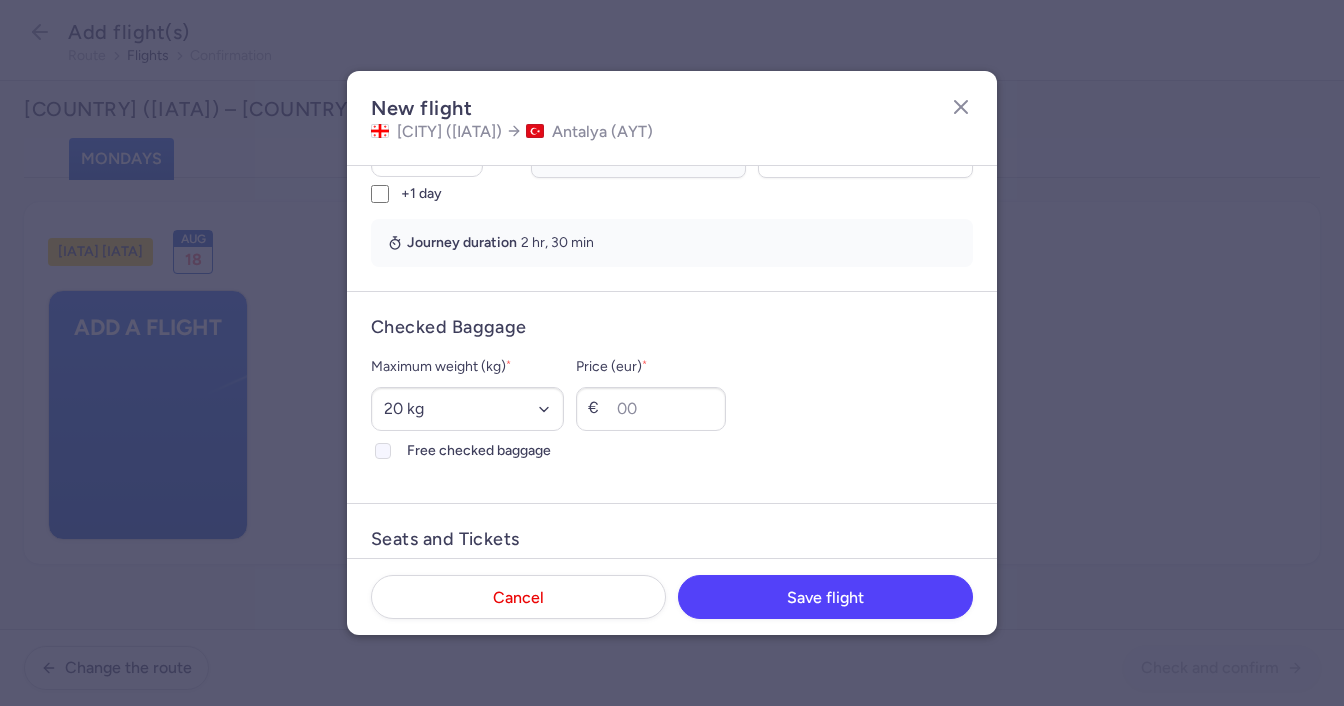 click on "Free checked baggage" 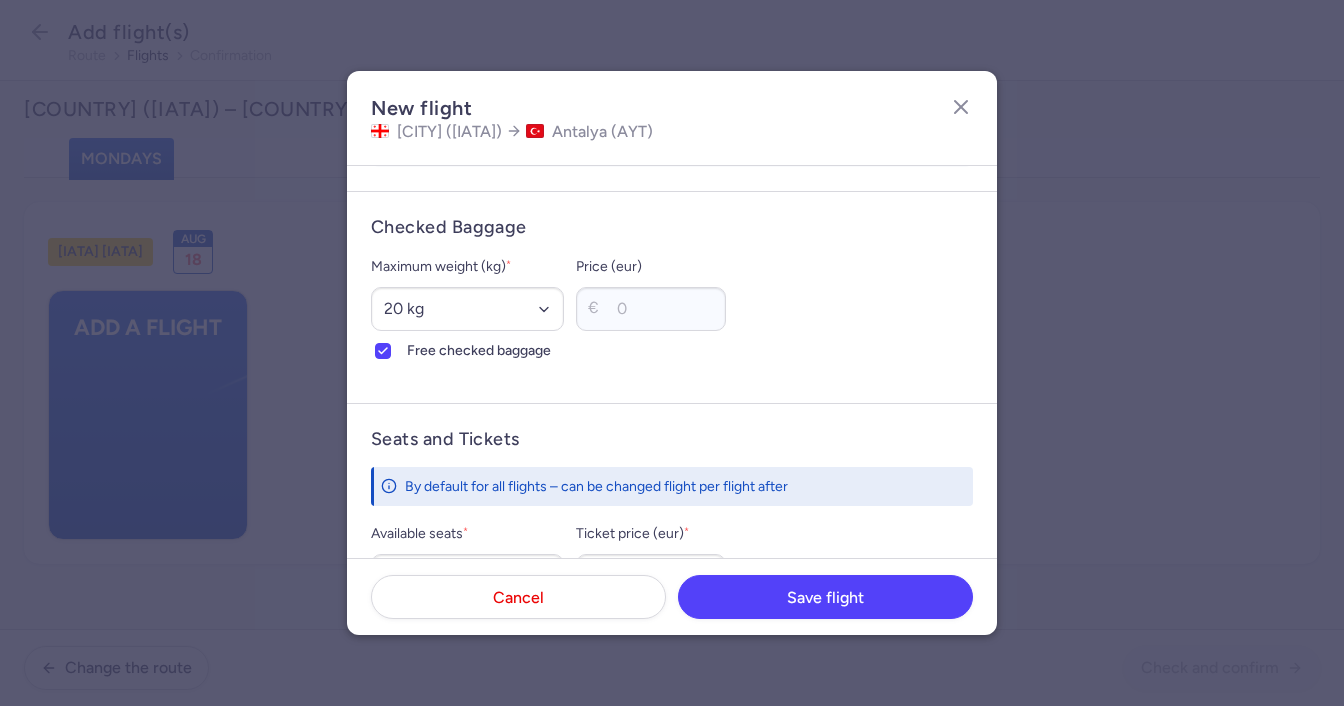 scroll, scrollTop: 600, scrollLeft: 0, axis: vertical 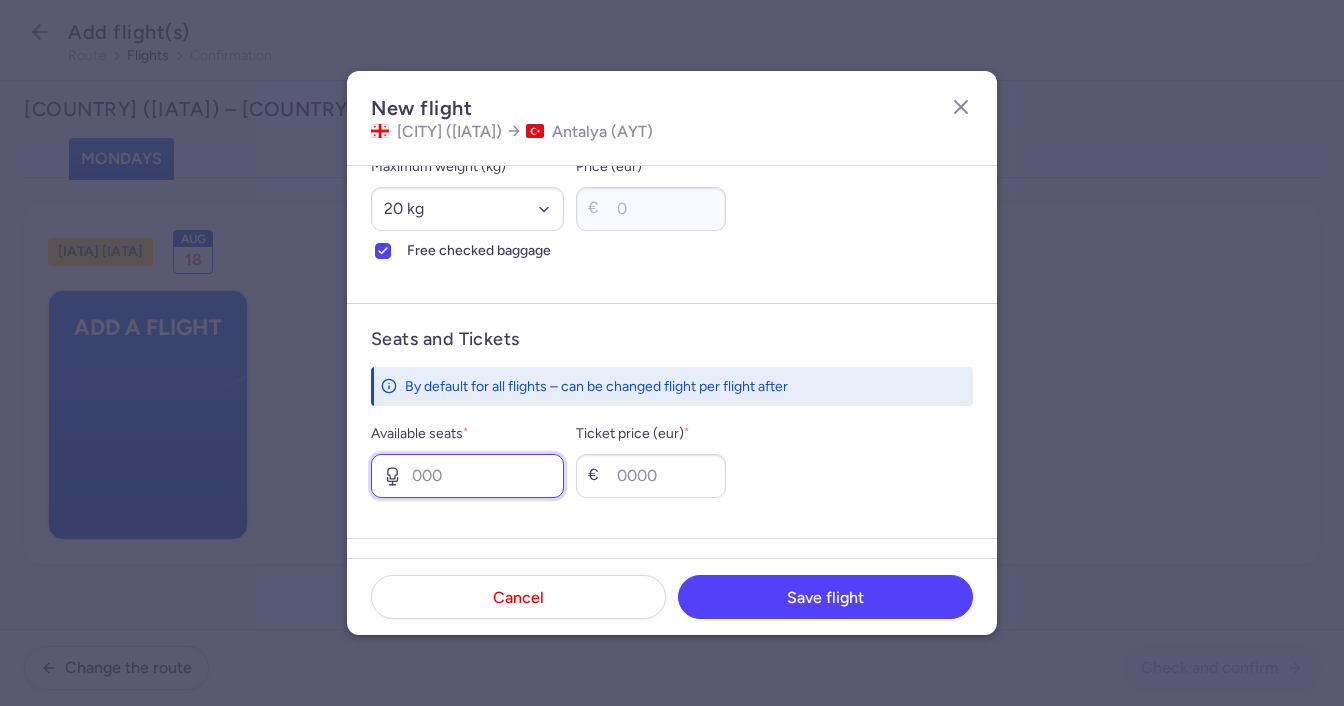 click on "Available seats  *" at bounding box center [467, 476] 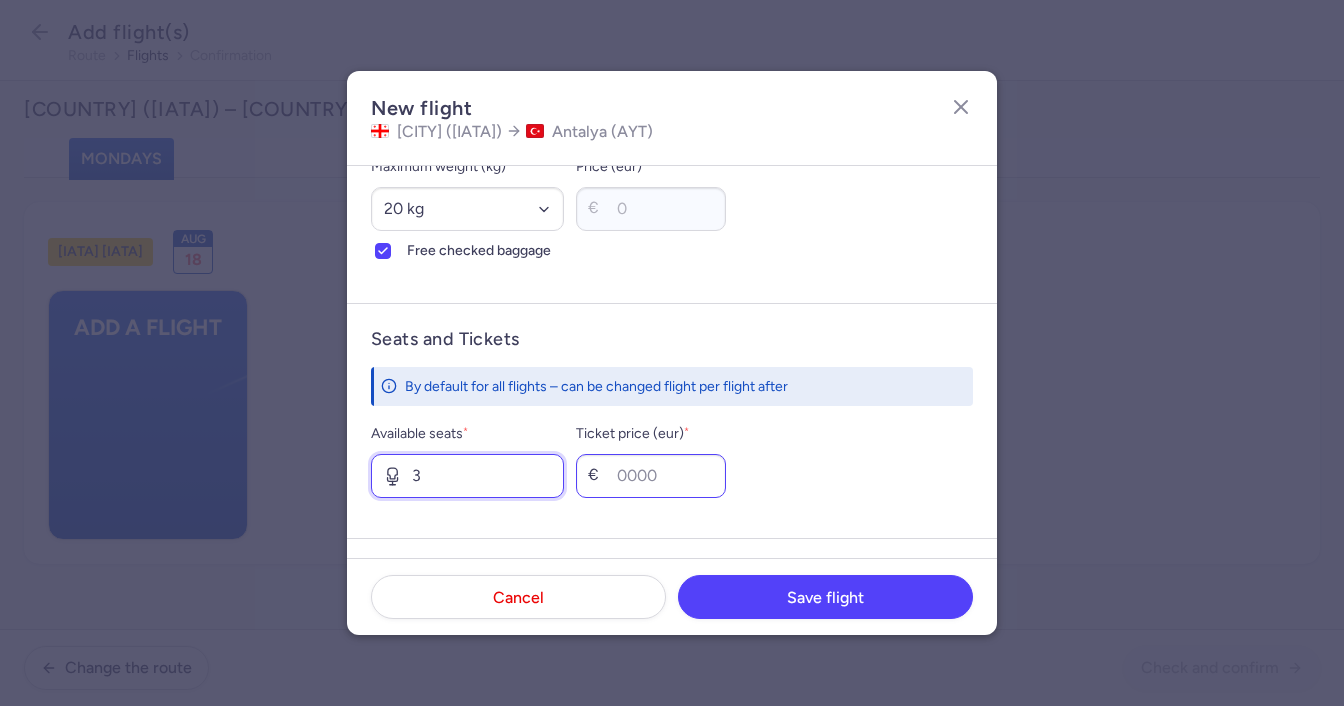 type on "3" 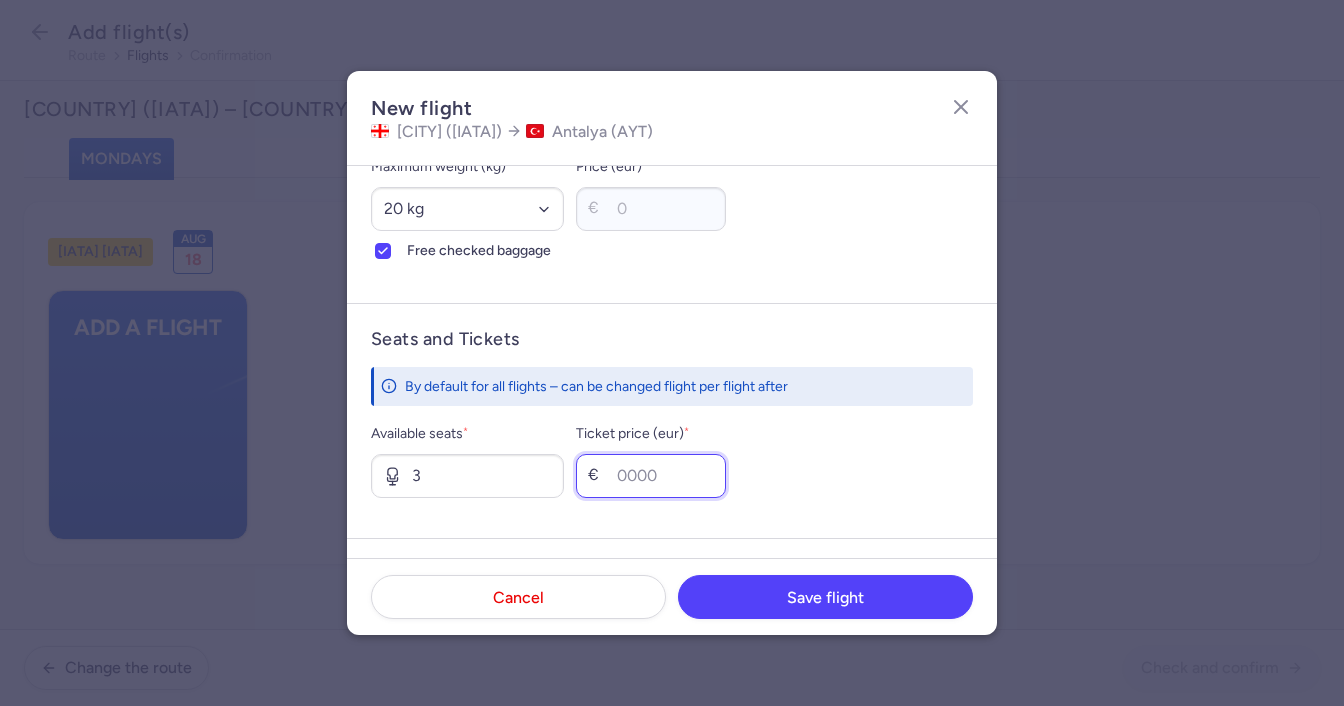 click on "Ticket price (eur)  *" at bounding box center (651, 476) 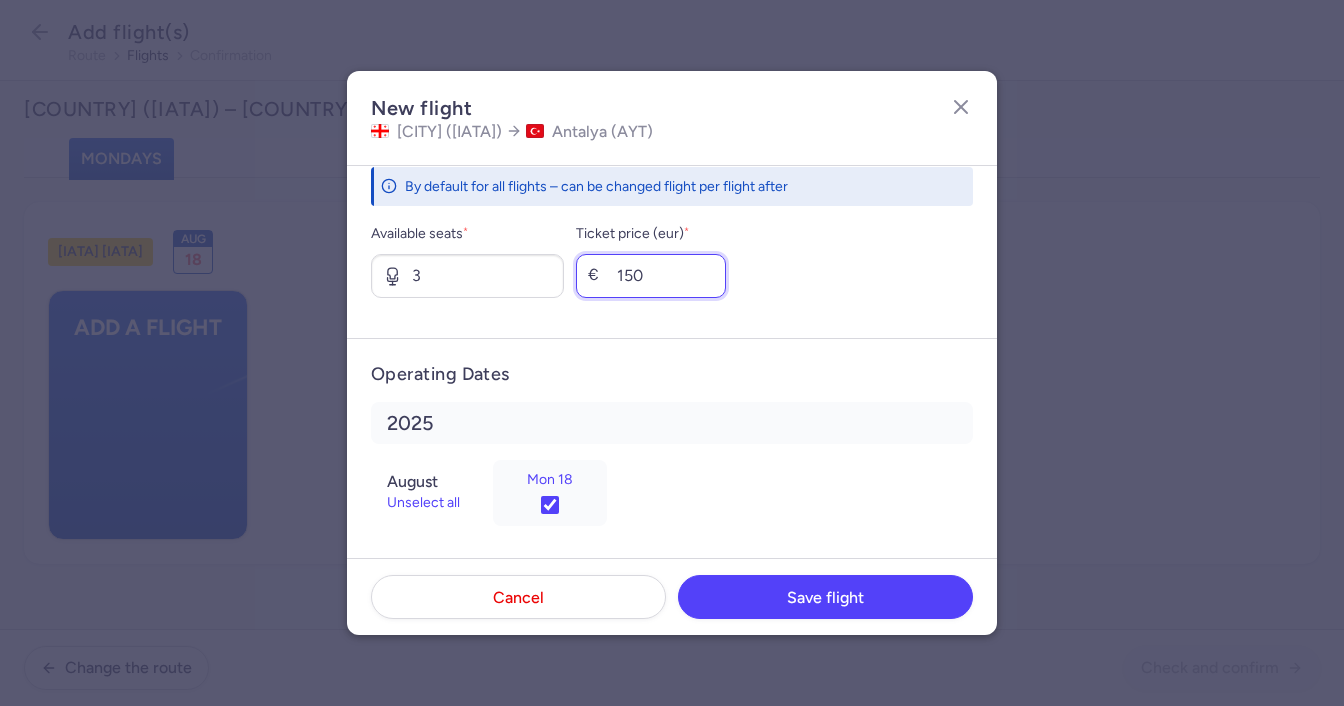 scroll, scrollTop: 805, scrollLeft: 0, axis: vertical 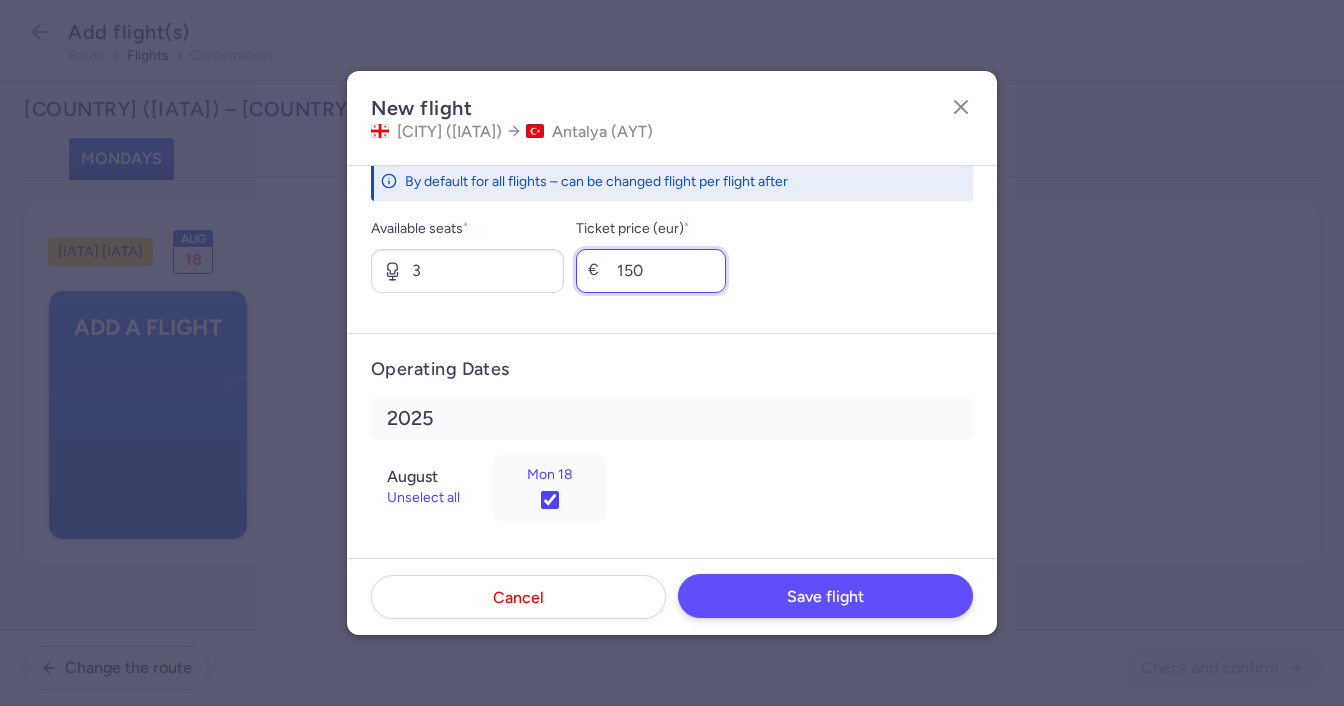 type on "150" 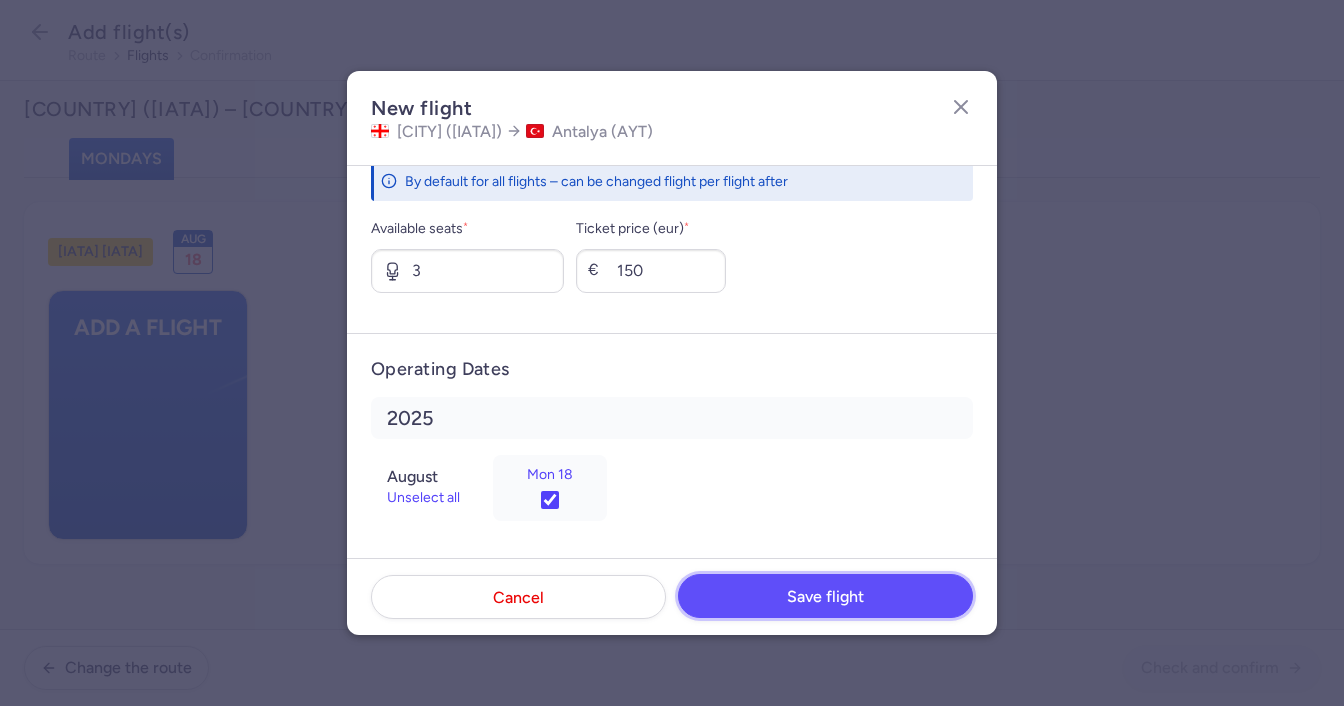 click on "Save flight" at bounding box center (825, 597) 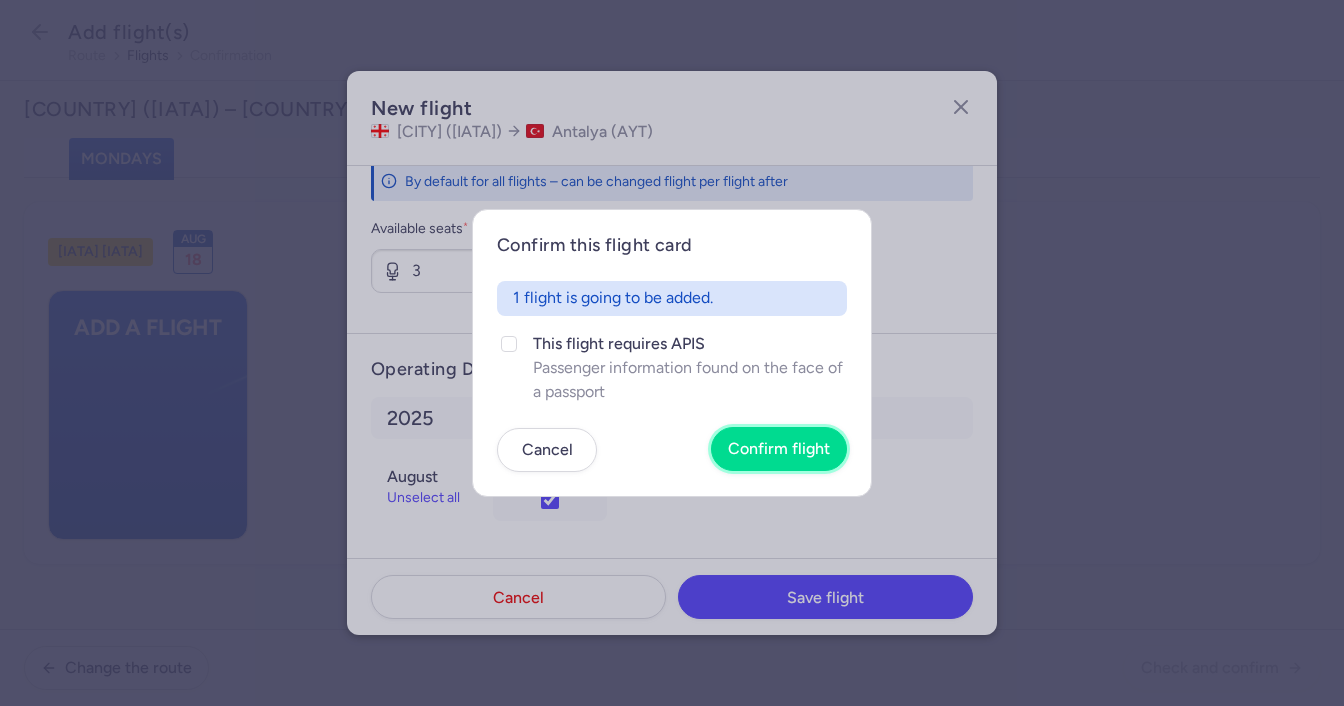 click on "Confirm flight" at bounding box center (779, 449) 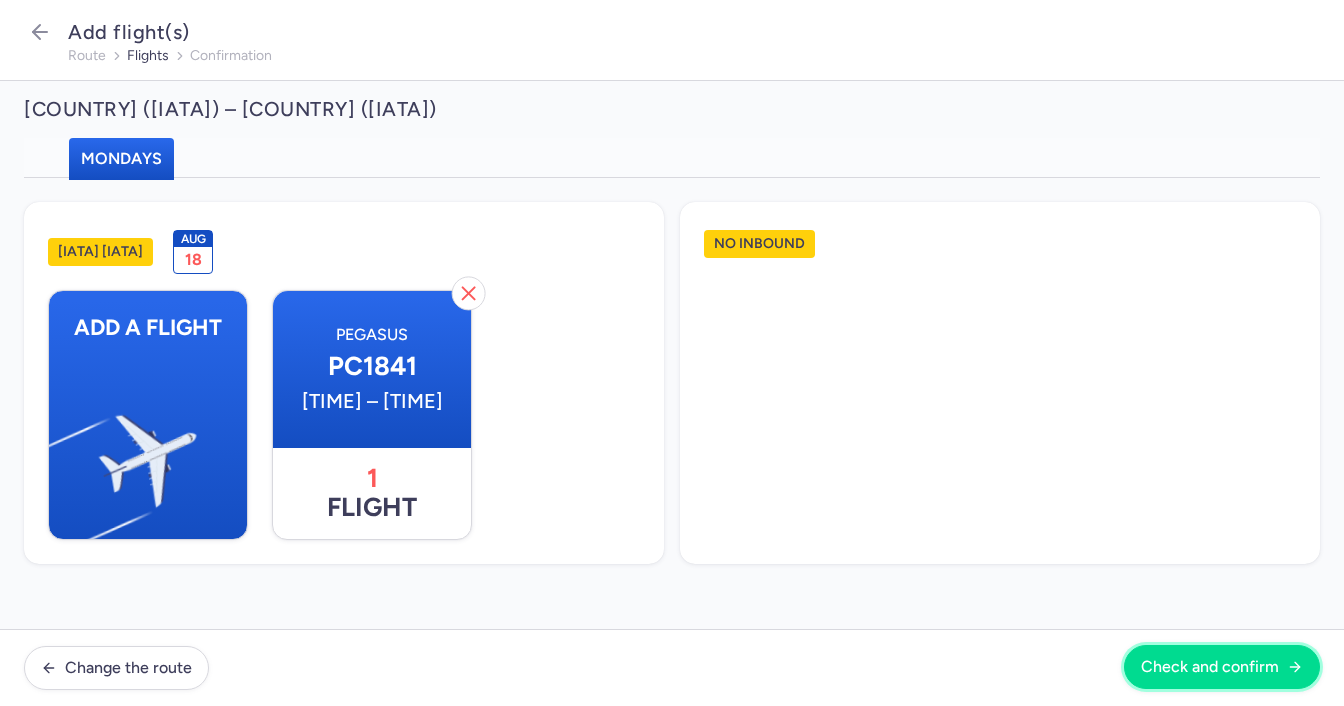 click on "Check and confirm" at bounding box center [1210, 667] 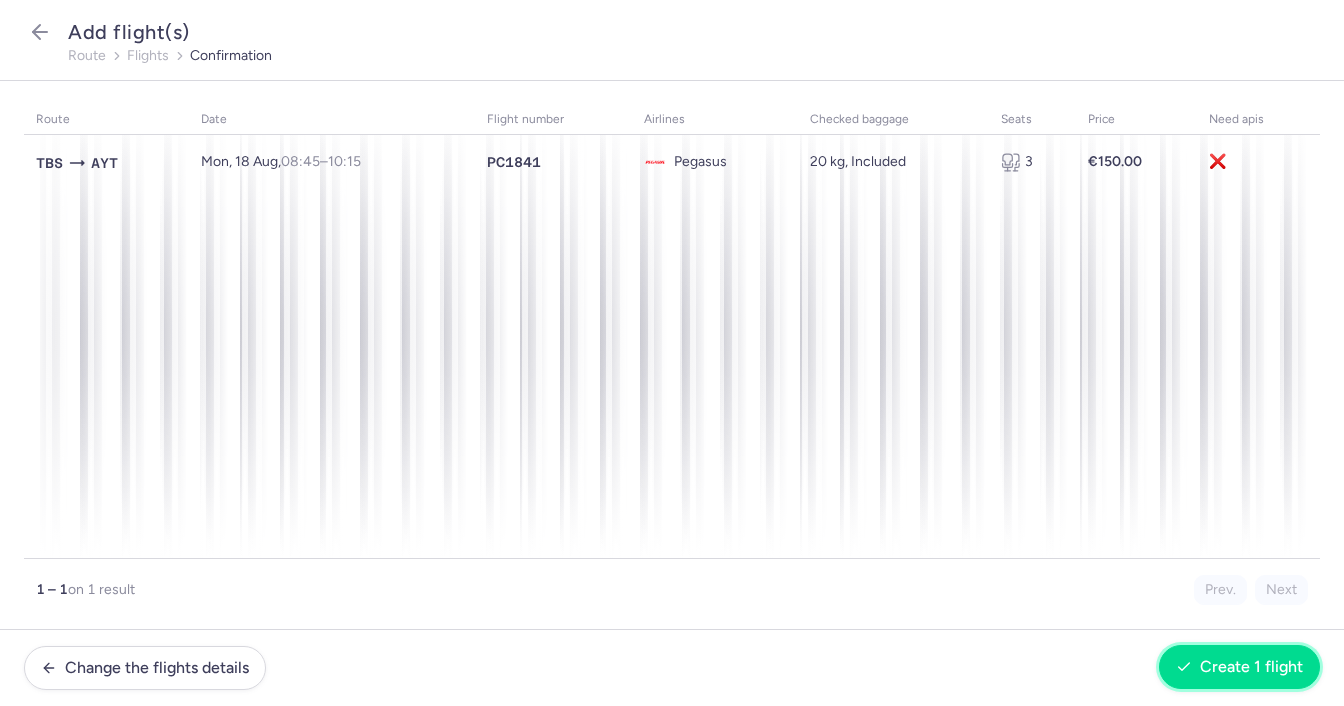 click on "Create 1 flight" at bounding box center (1251, 667) 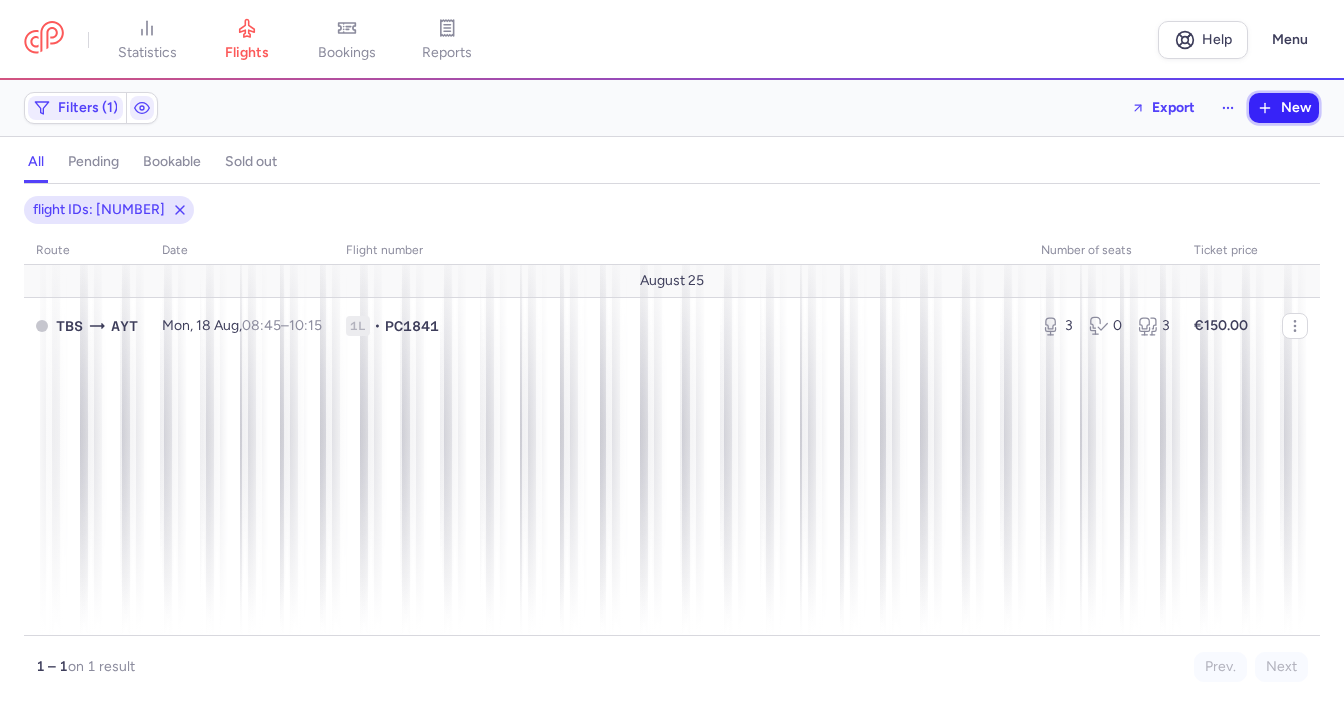 click on "New" at bounding box center (1284, 108) 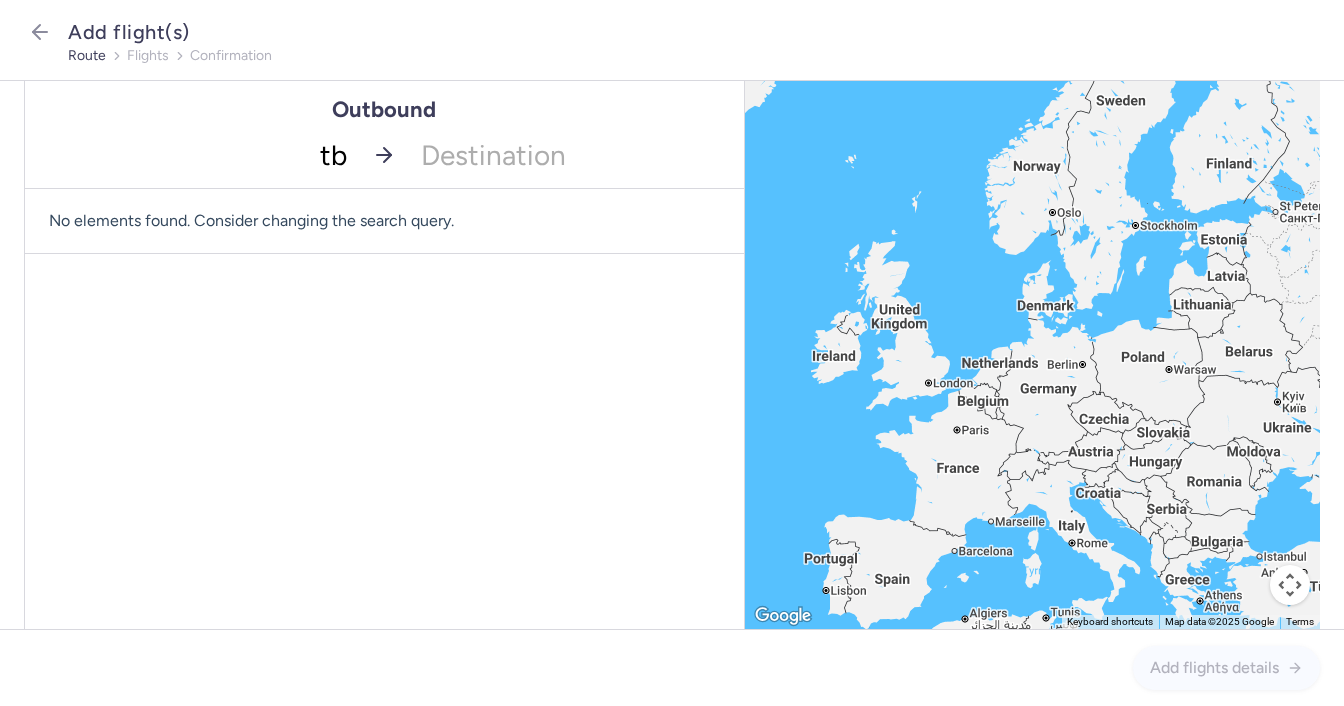 type on "tbs" 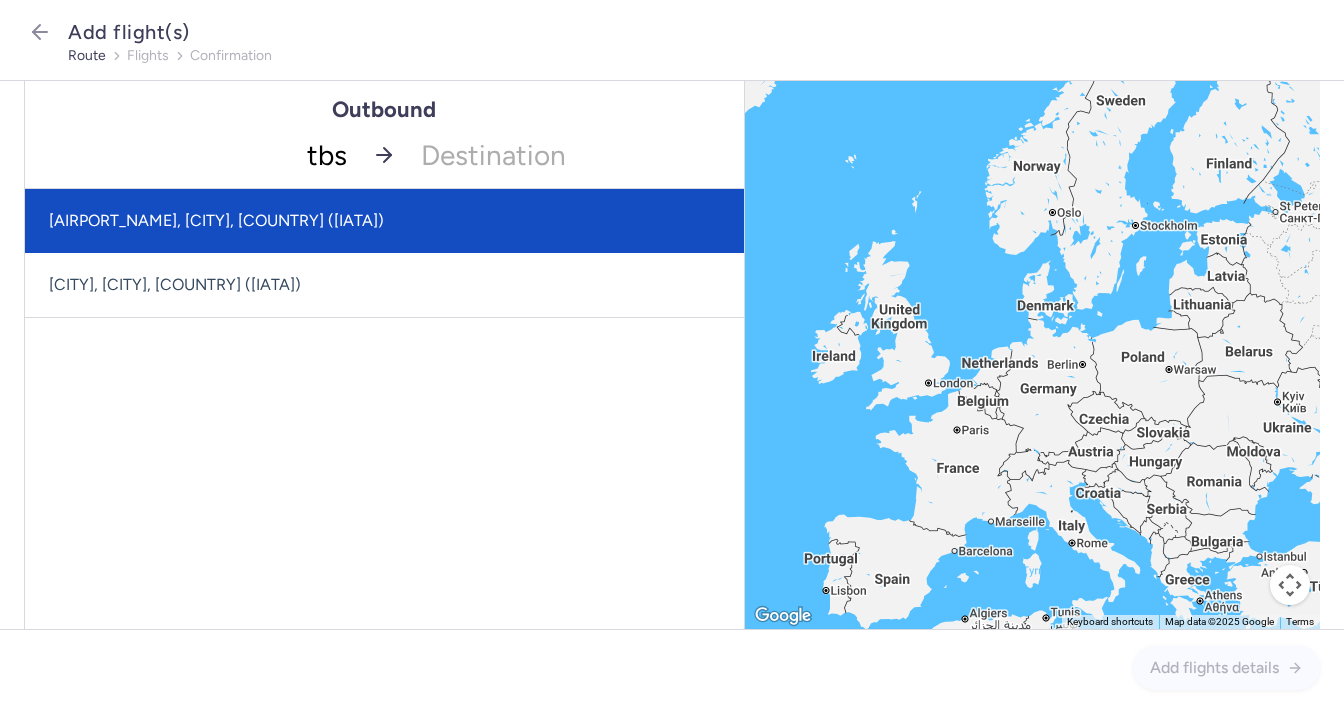 drag, startPoint x: 258, startPoint y: 233, endPoint x: 437, endPoint y: 186, distance: 185.06755 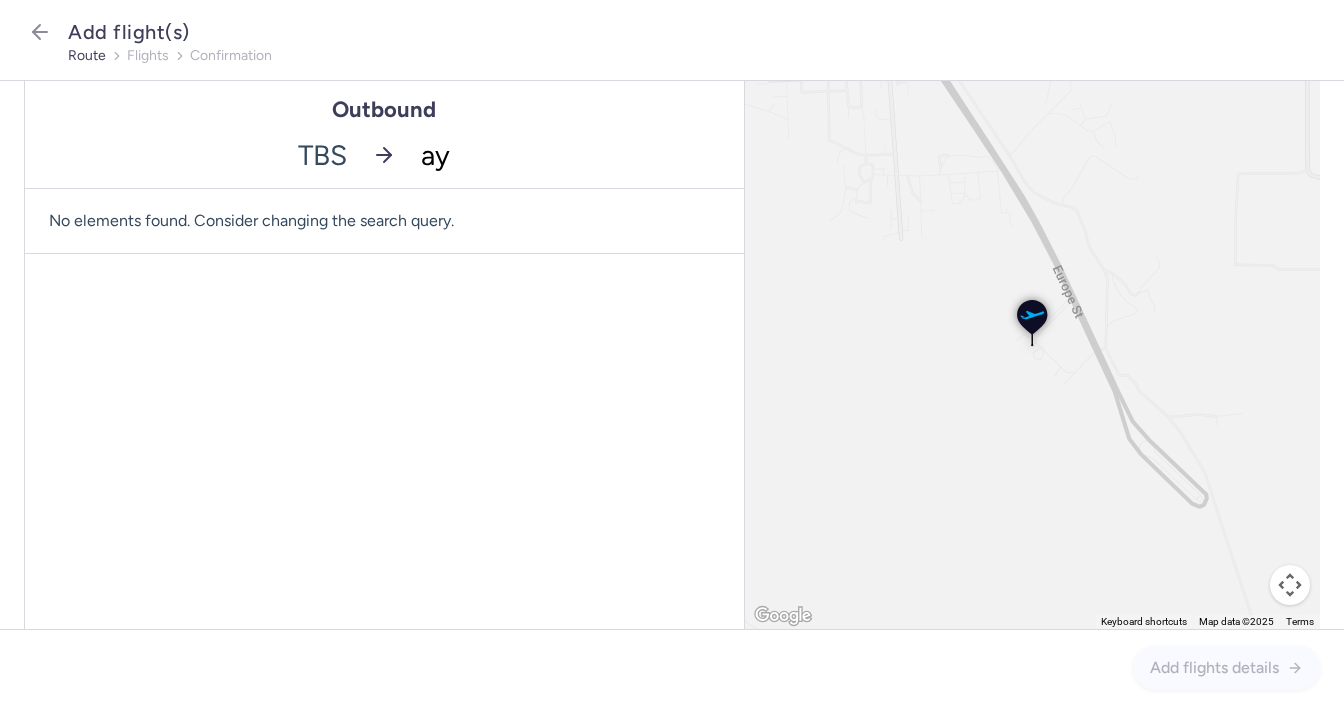 type on "ayt" 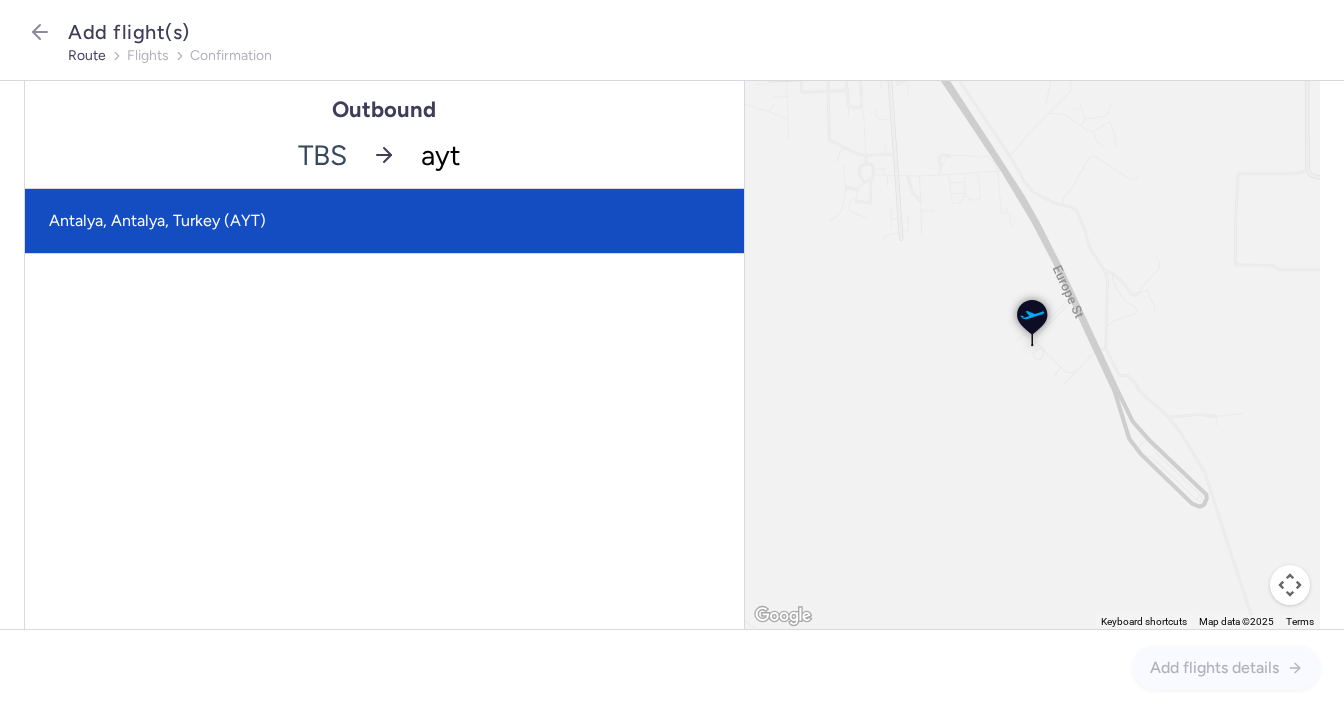 click on "Antalya, Antalya, Turkey (AYT)" 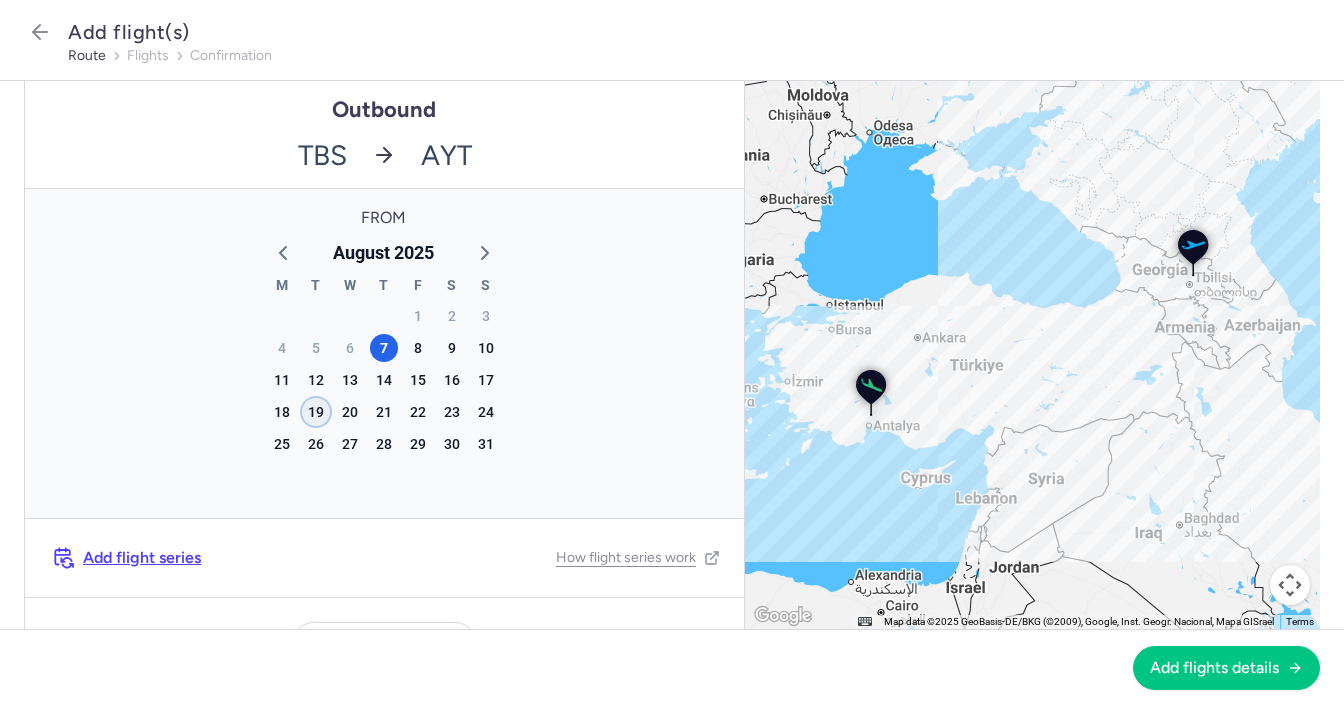 click on "19" 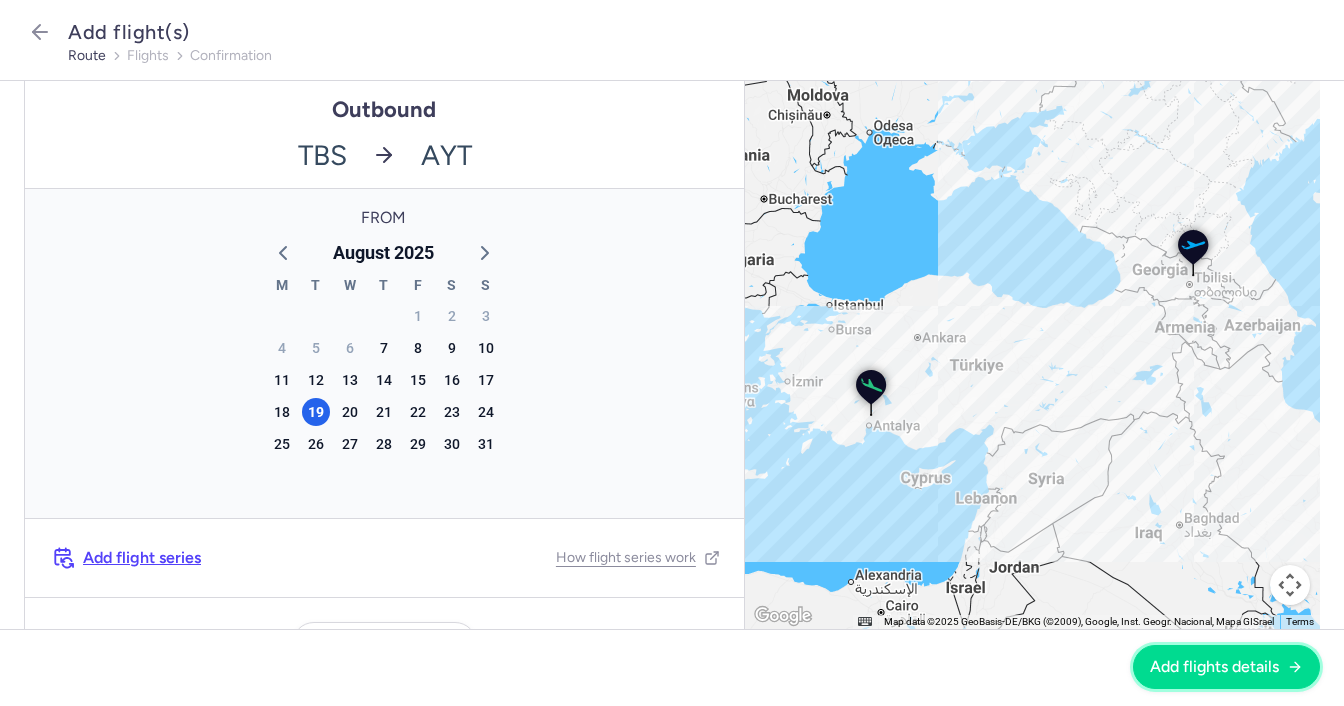 click on "Add flights details" at bounding box center [1214, 667] 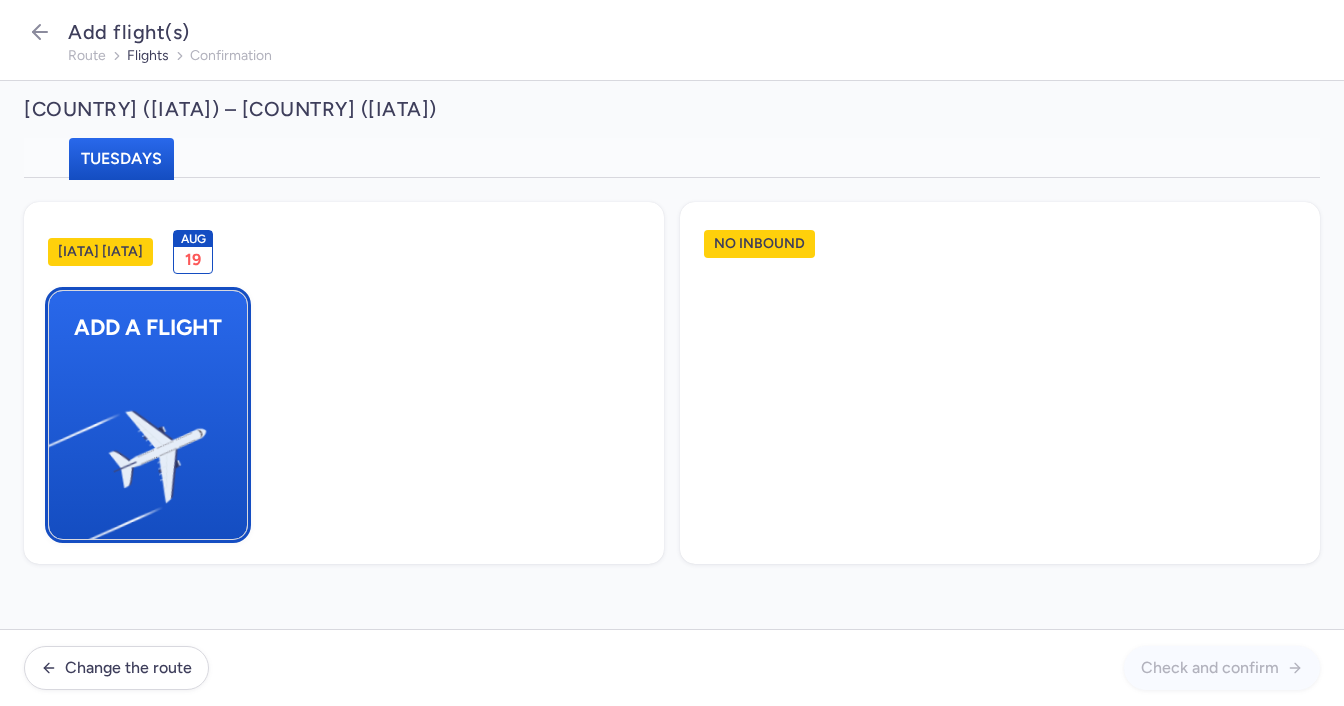 click at bounding box center (59, 448) 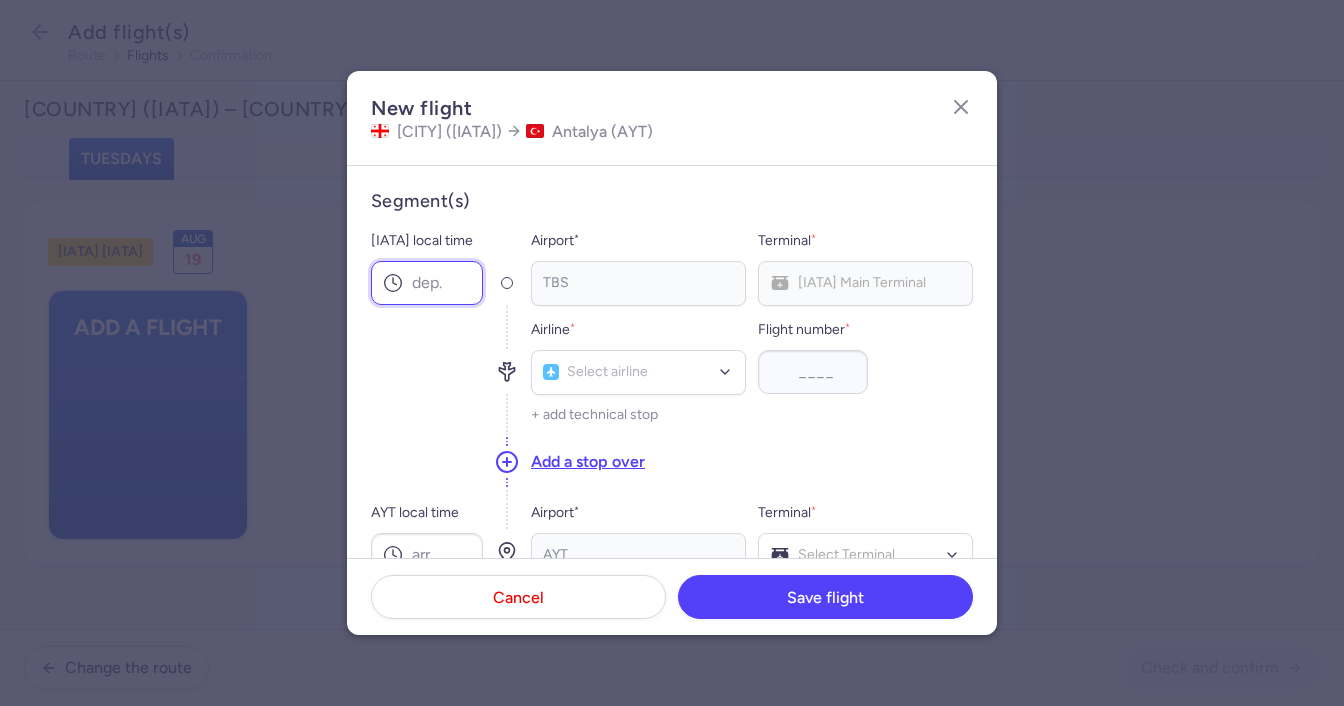 click on "[IATA] local time" at bounding box center (427, 283) 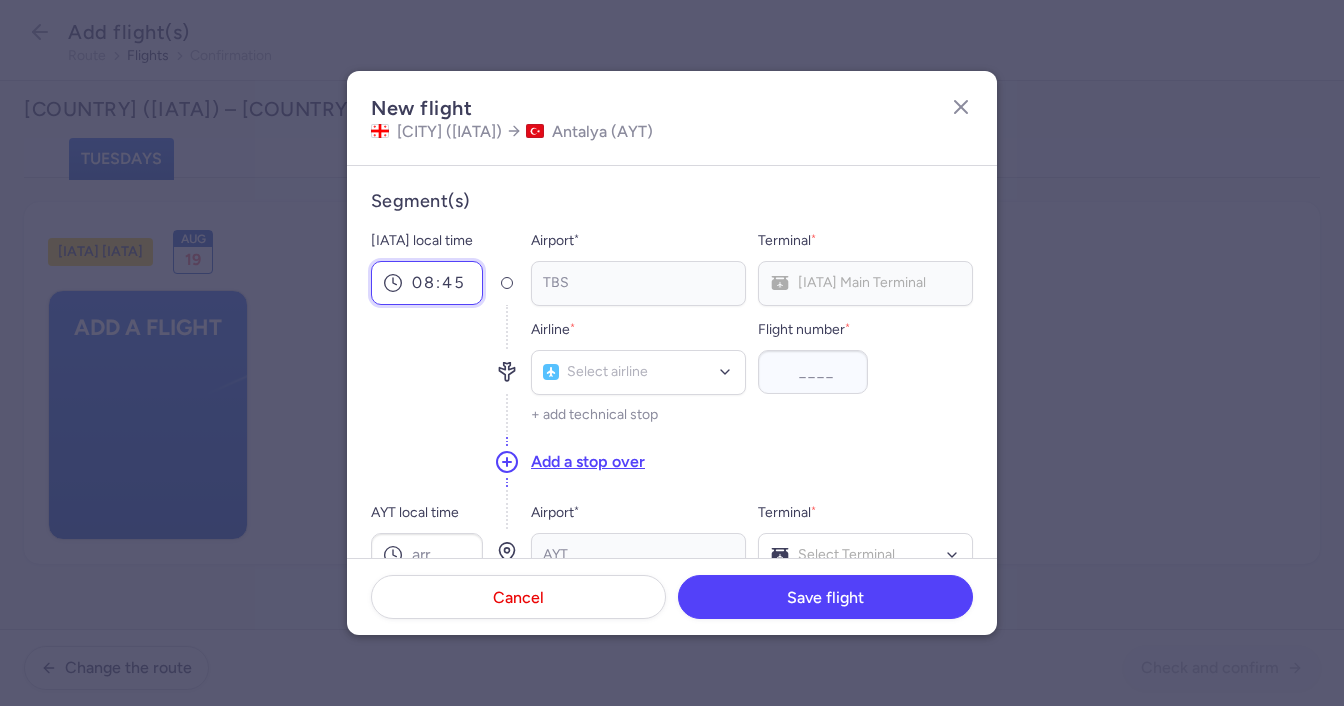 type on "08:45" 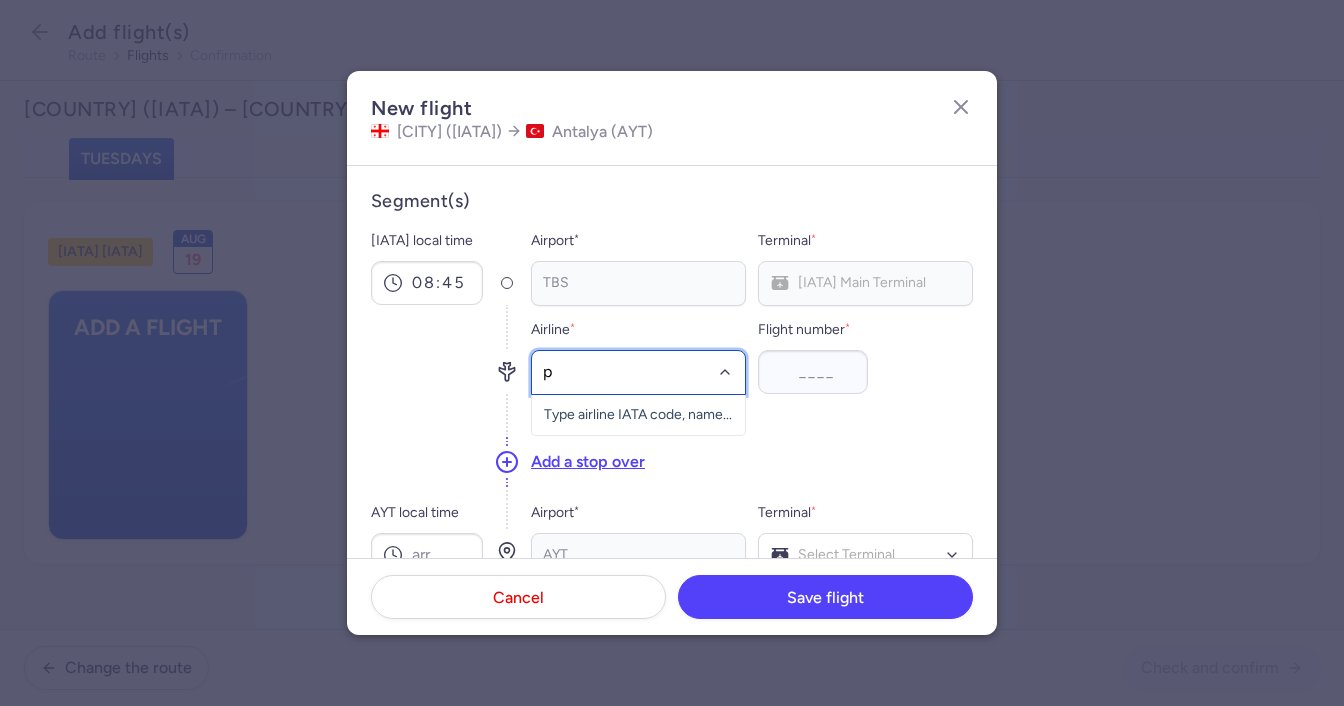 type on "pc" 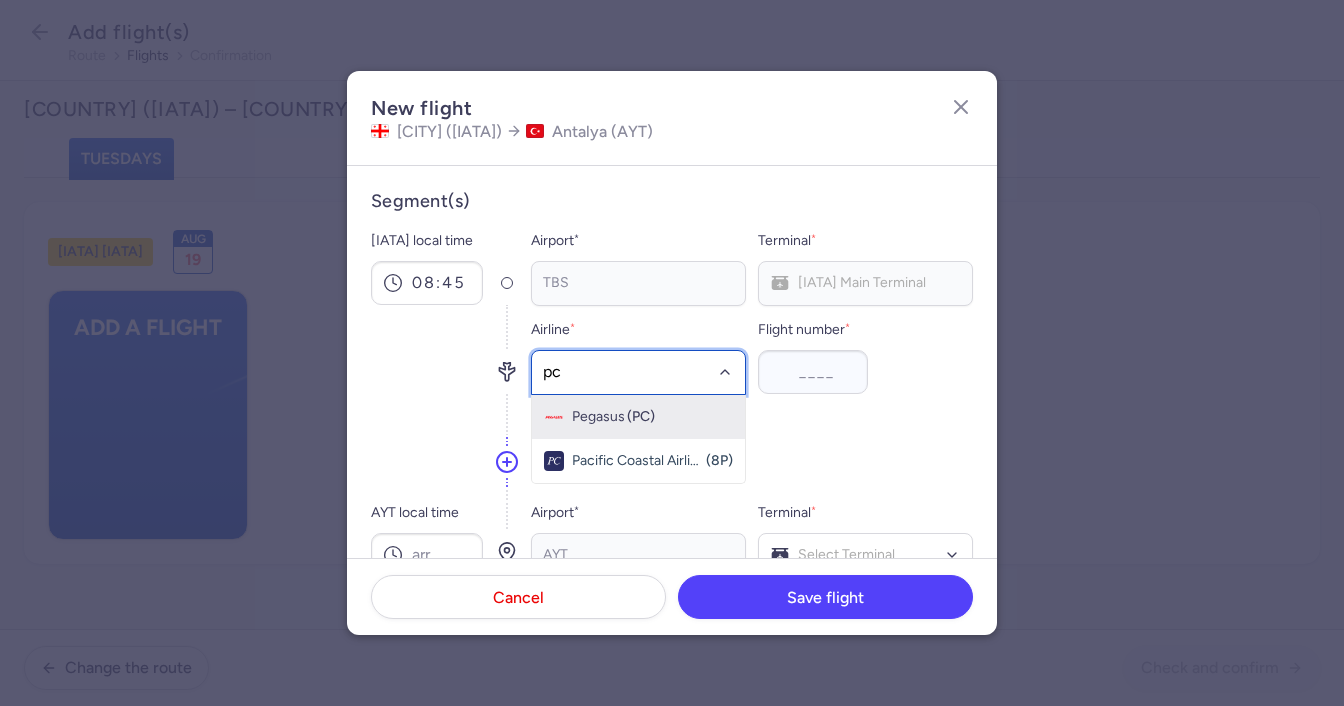 drag, startPoint x: 641, startPoint y: 425, endPoint x: 758, endPoint y: 393, distance: 121.29716 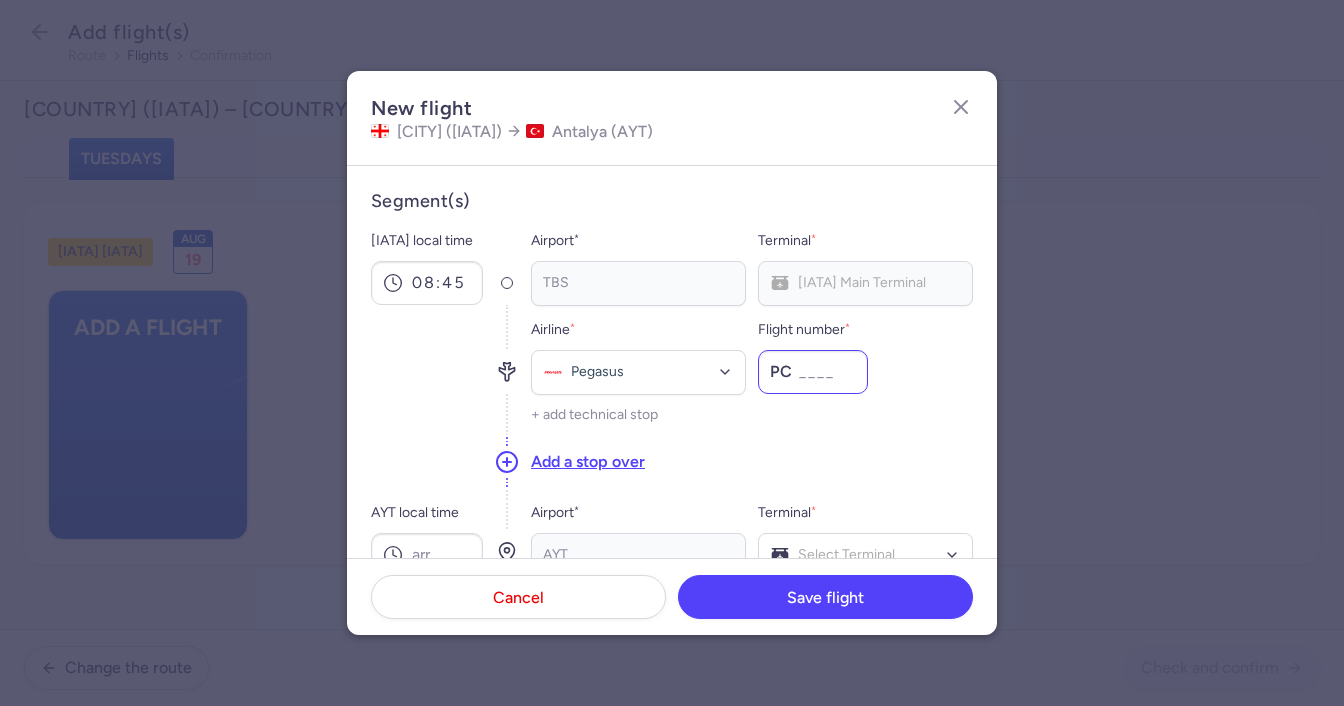 click on "Flight number  *" at bounding box center [813, 372] 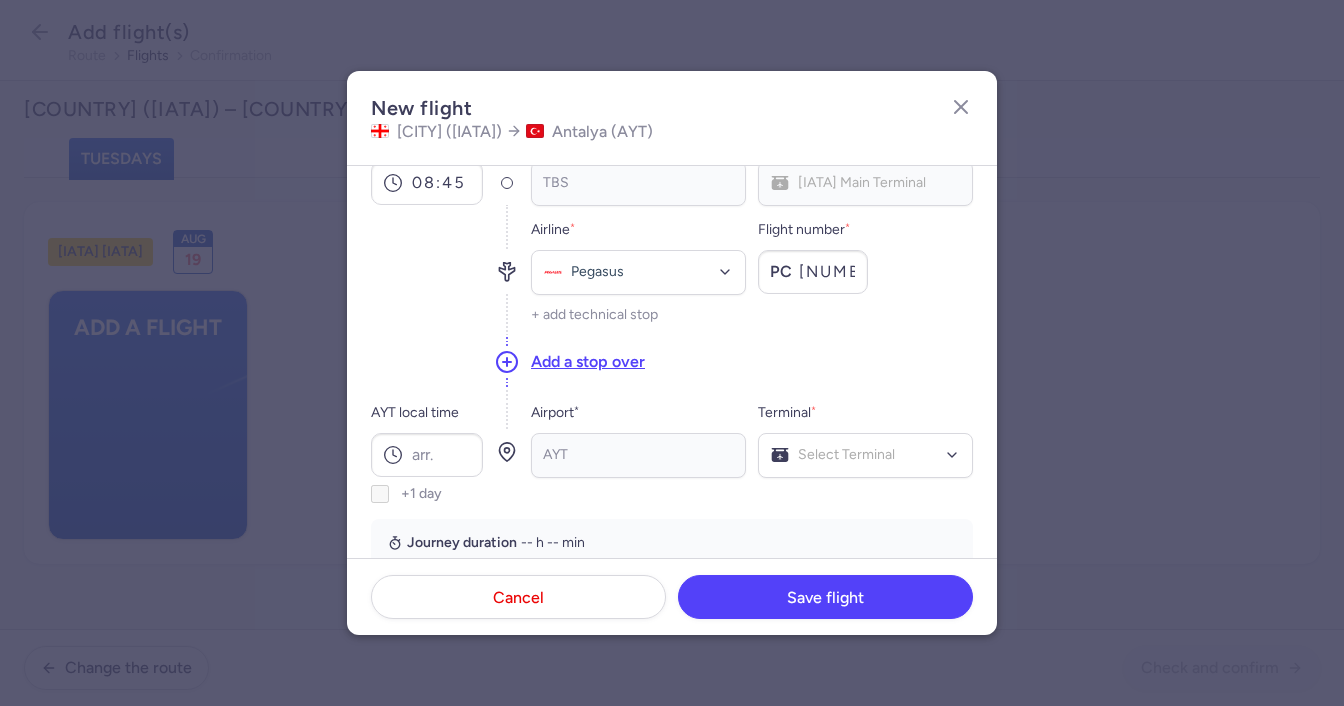 scroll, scrollTop: 200, scrollLeft: 0, axis: vertical 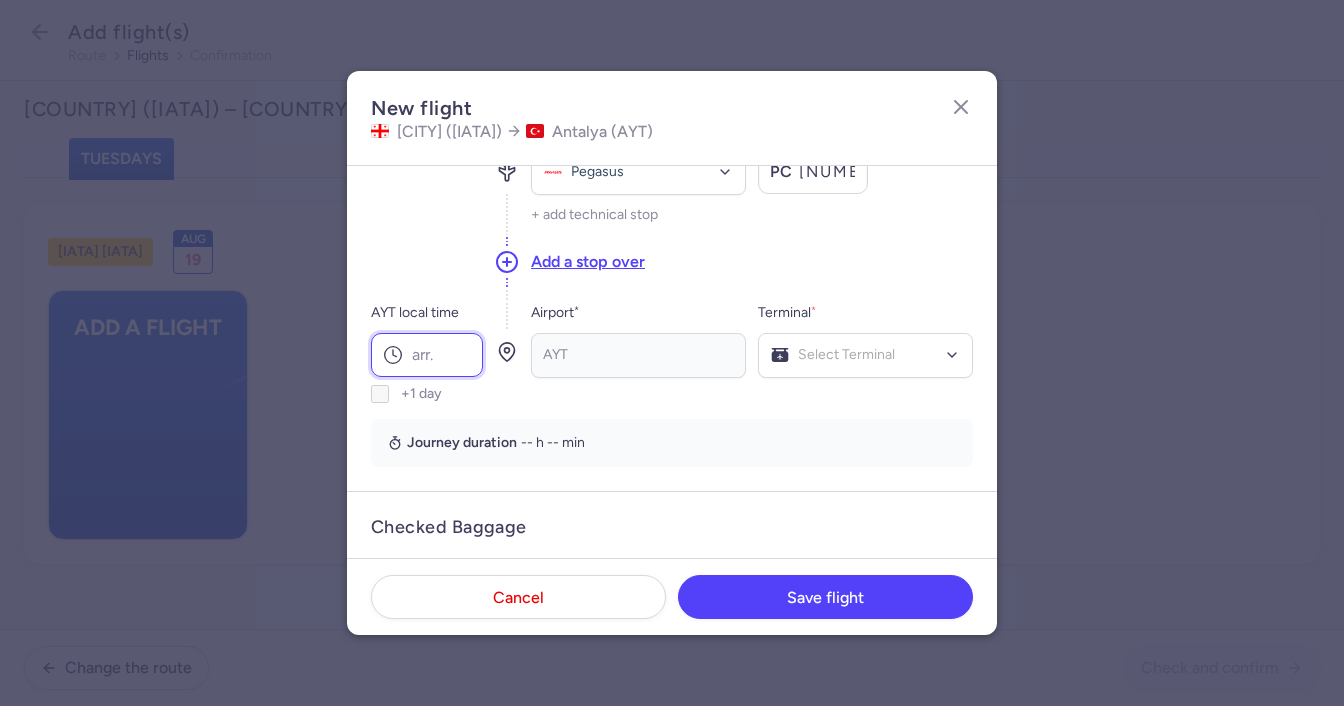 click on "AYT local time" at bounding box center (427, 355) 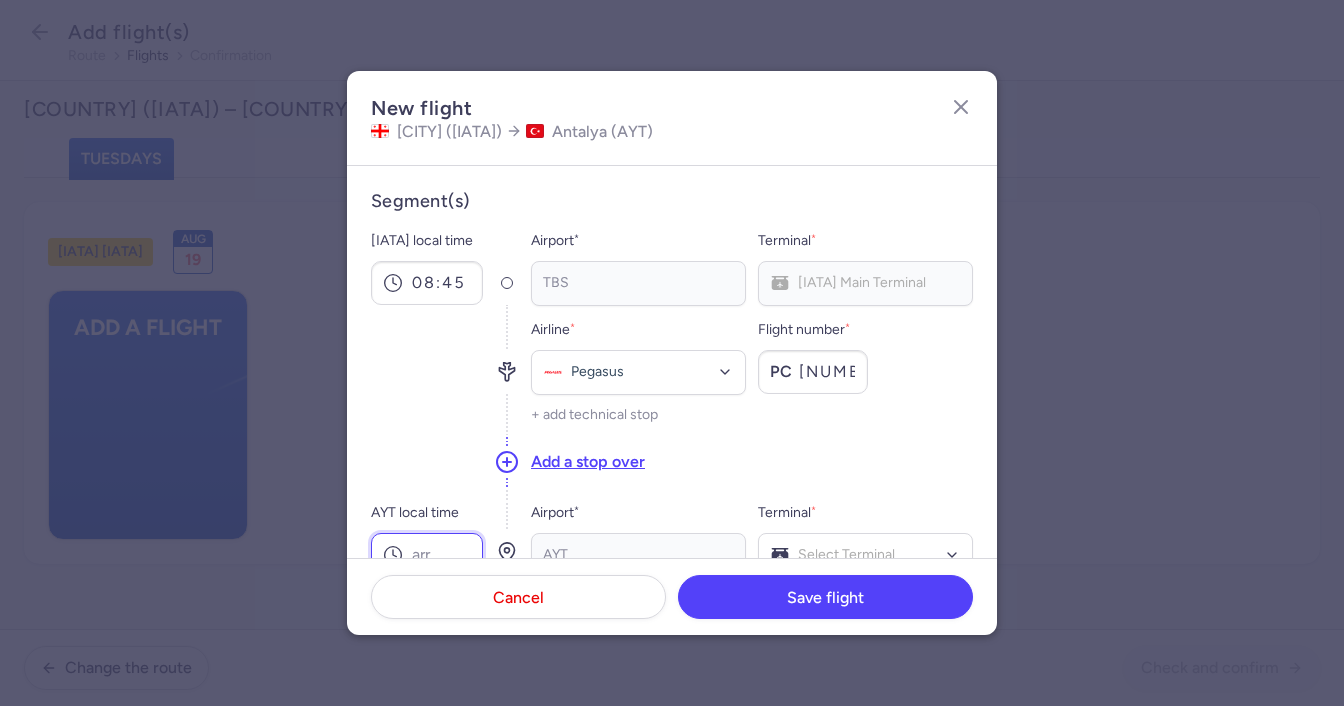 scroll, scrollTop: 200, scrollLeft: 0, axis: vertical 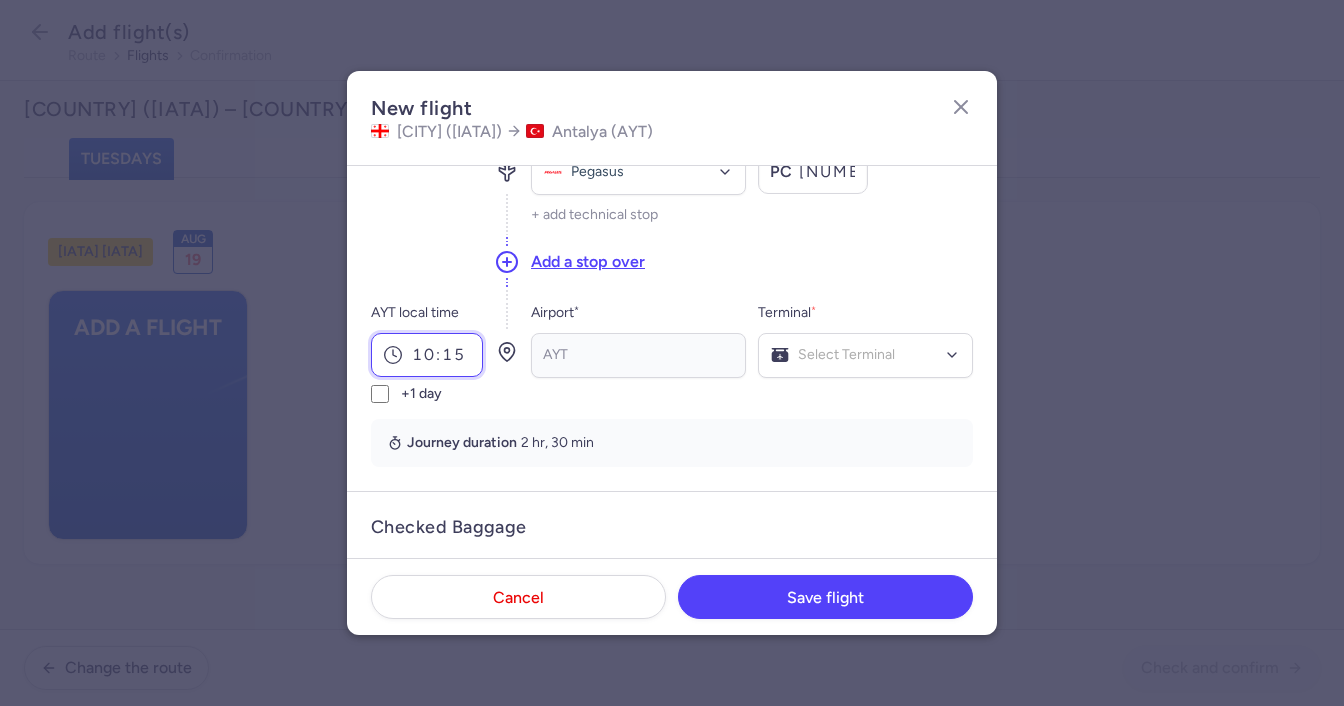 type on "10:15" 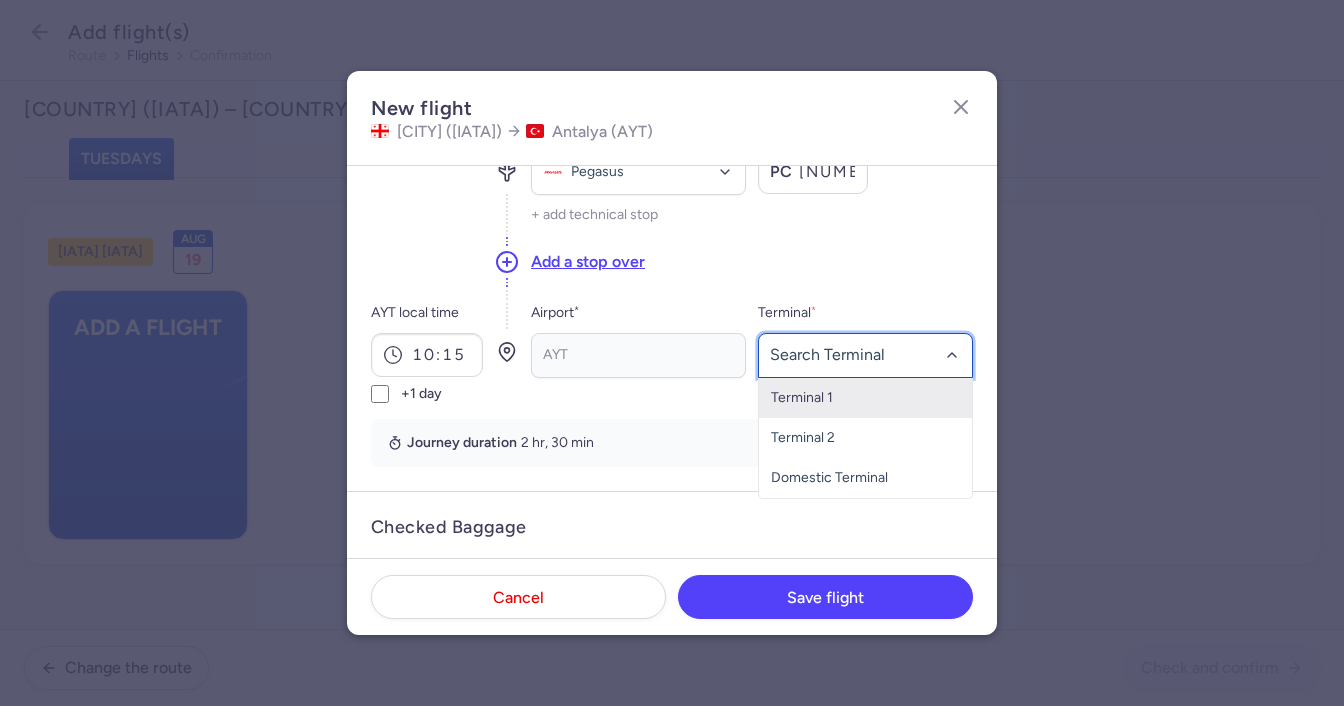 click 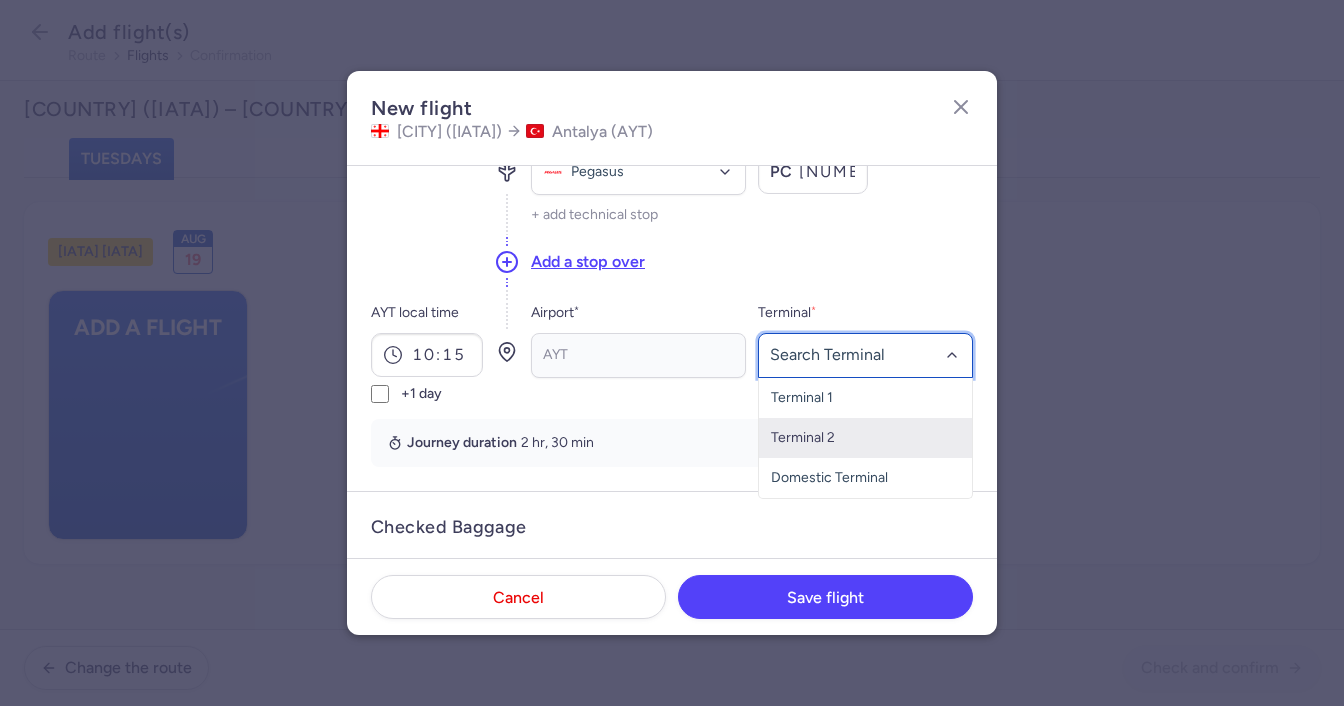 click on "Terminal 2" 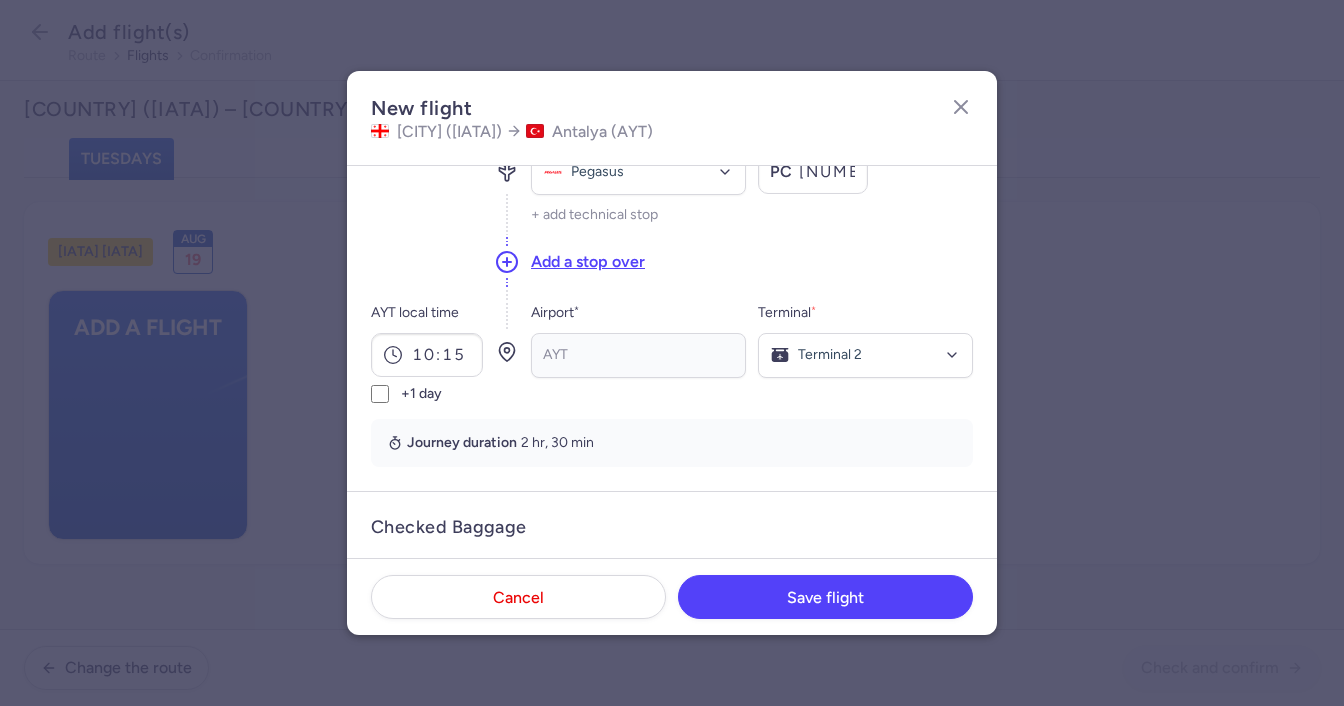 scroll, scrollTop: 400, scrollLeft: 0, axis: vertical 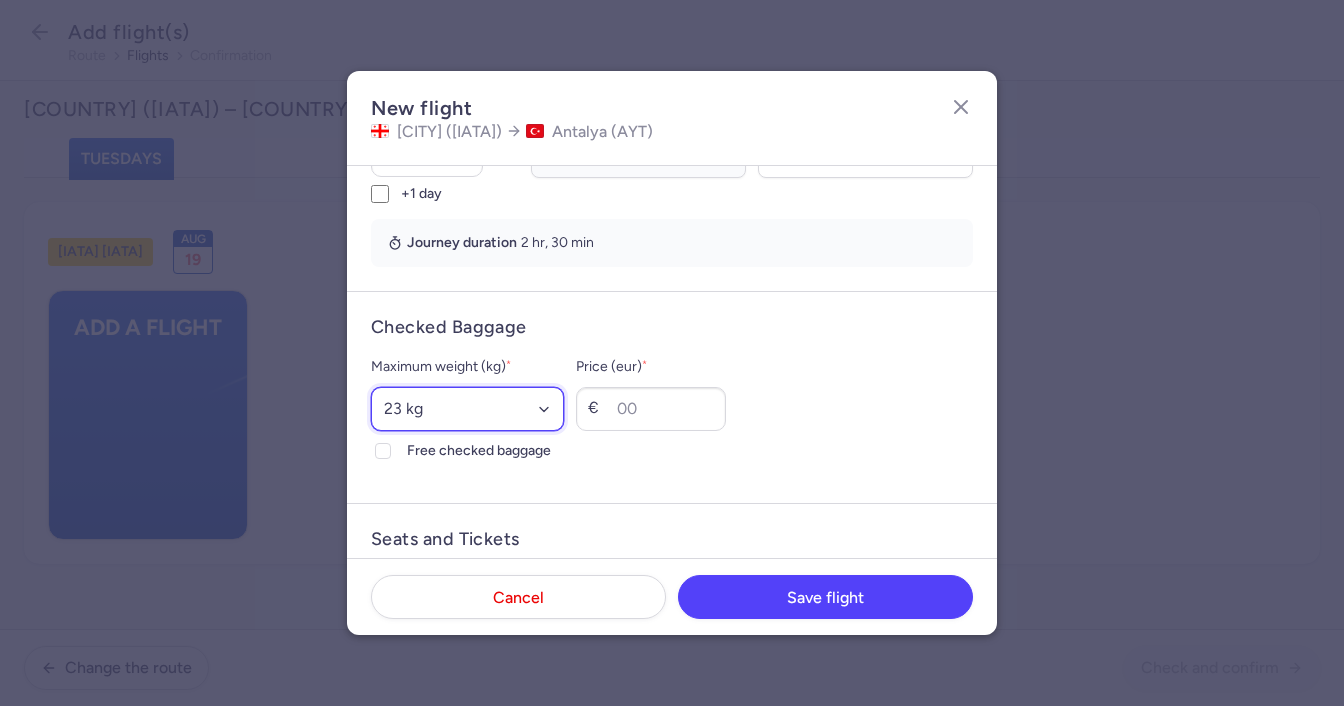 click on "Select an option 15 kg 16 kg 17 kg 18 kg 19 kg 20 kg 21 kg 22 kg 23 kg 24 kg 25 kg 26 kg 27 kg 28 kg 29 kg 30 kg 31 kg 32 kg 33 kg 34 kg 35 kg" at bounding box center (467, 409) 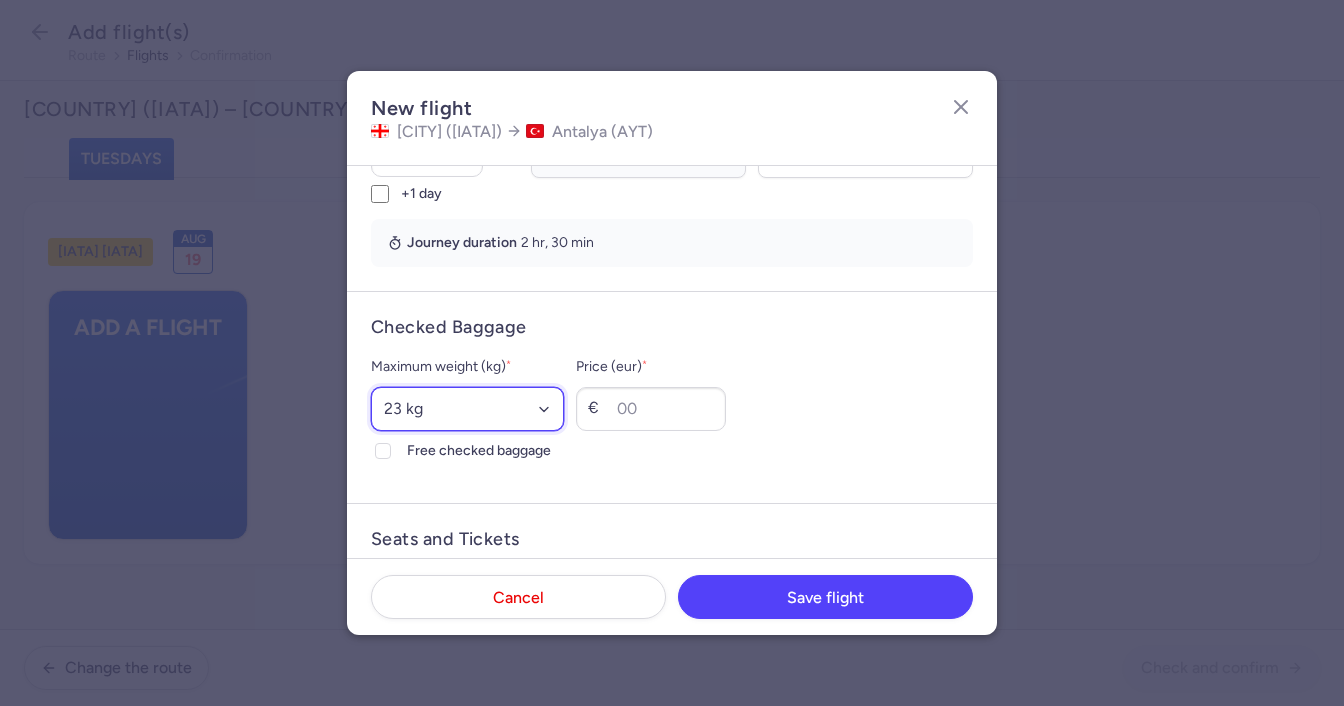 select on "20" 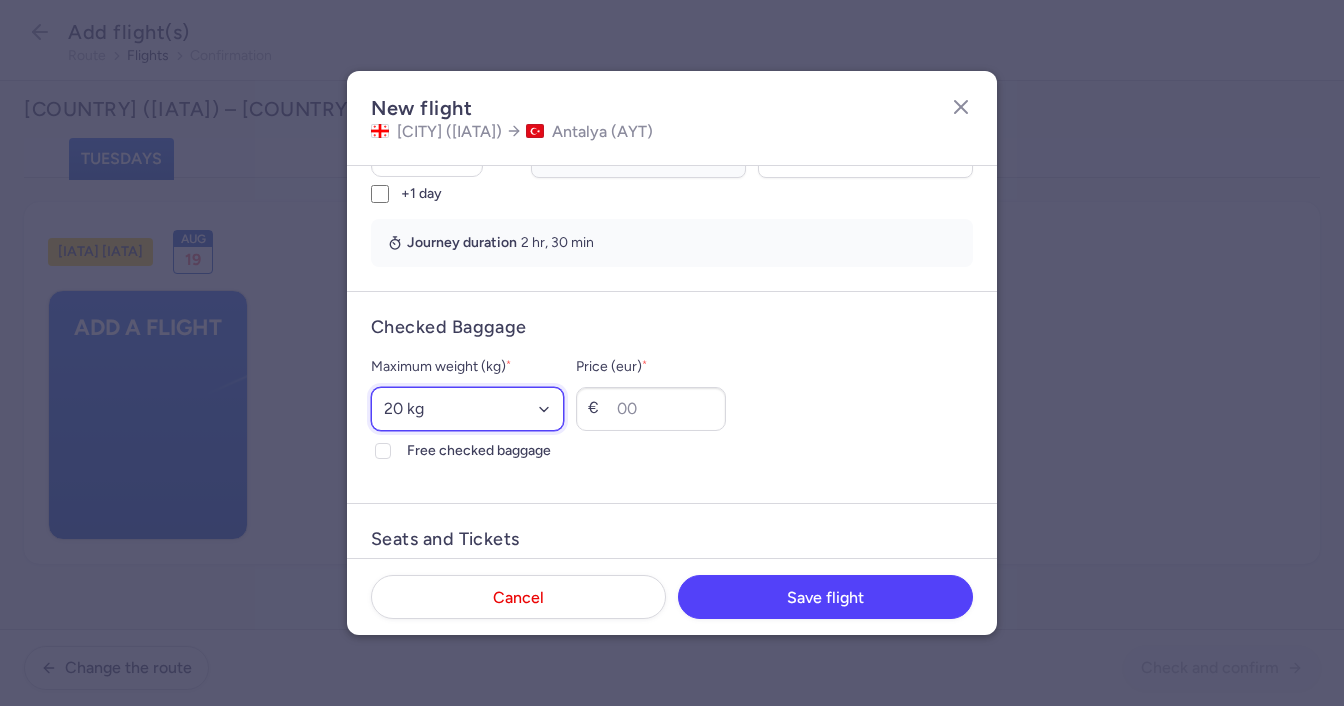 scroll, scrollTop: 500, scrollLeft: 0, axis: vertical 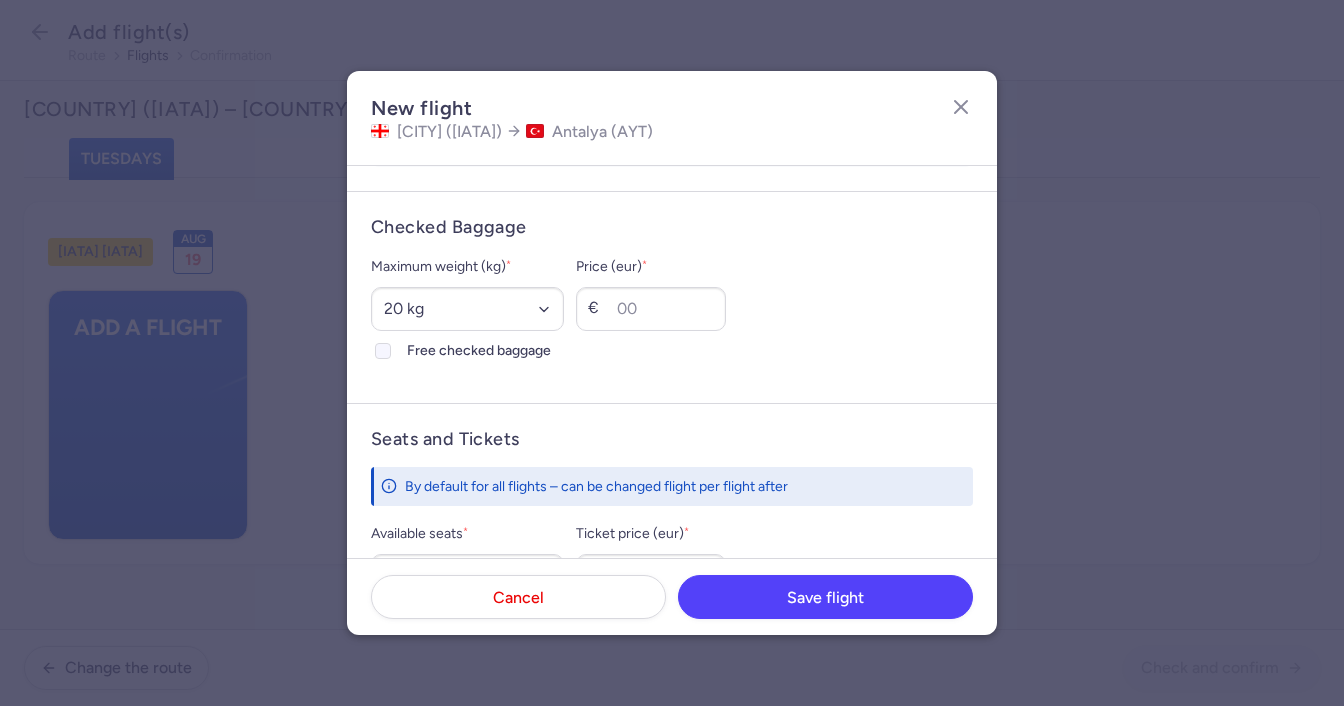 click on "Free checked baggage" 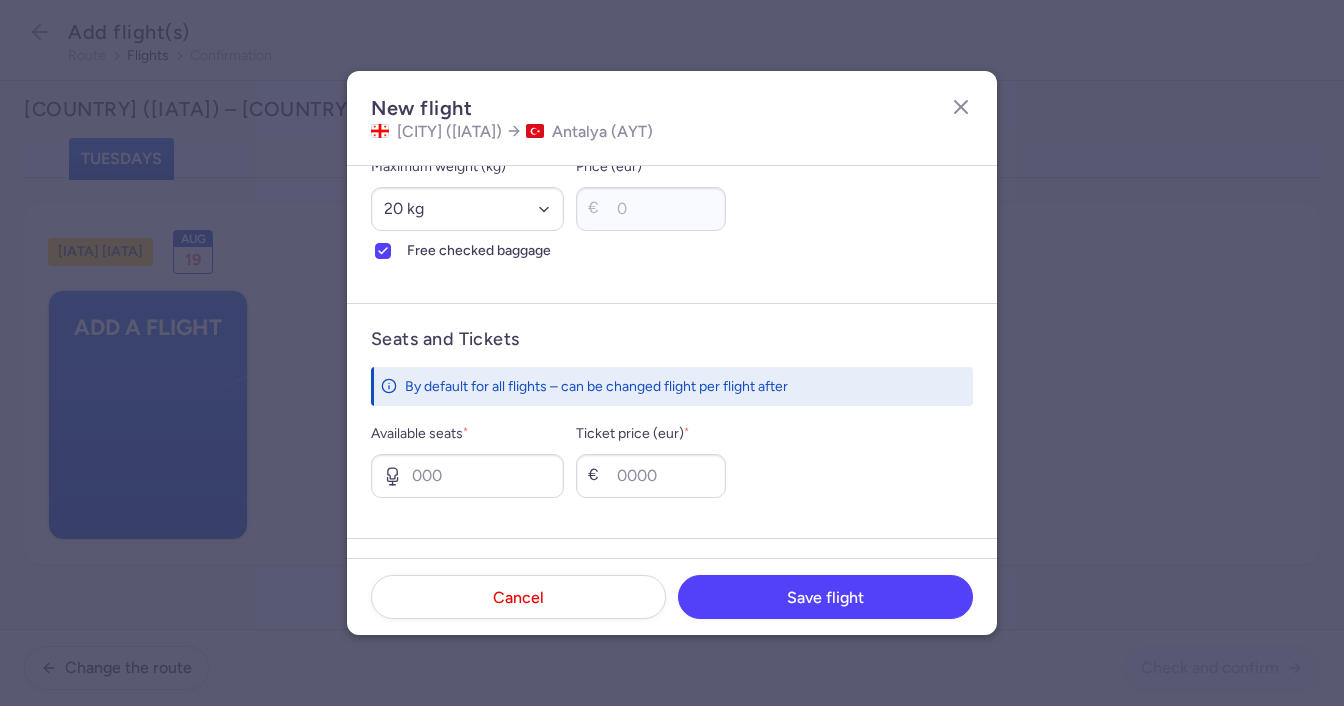 scroll, scrollTop: 700, scrollLeft: 0, axis: vertical 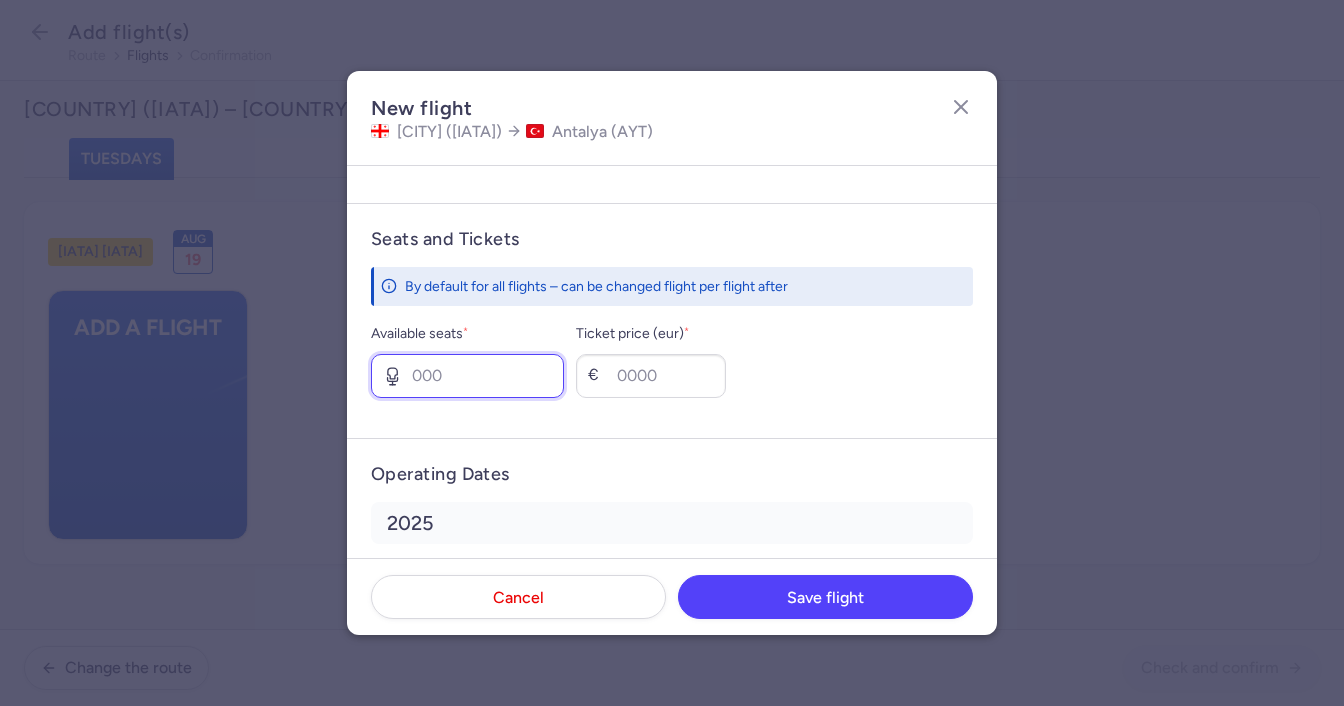 click on "Available seats  *" at bounding box center (467, 376) 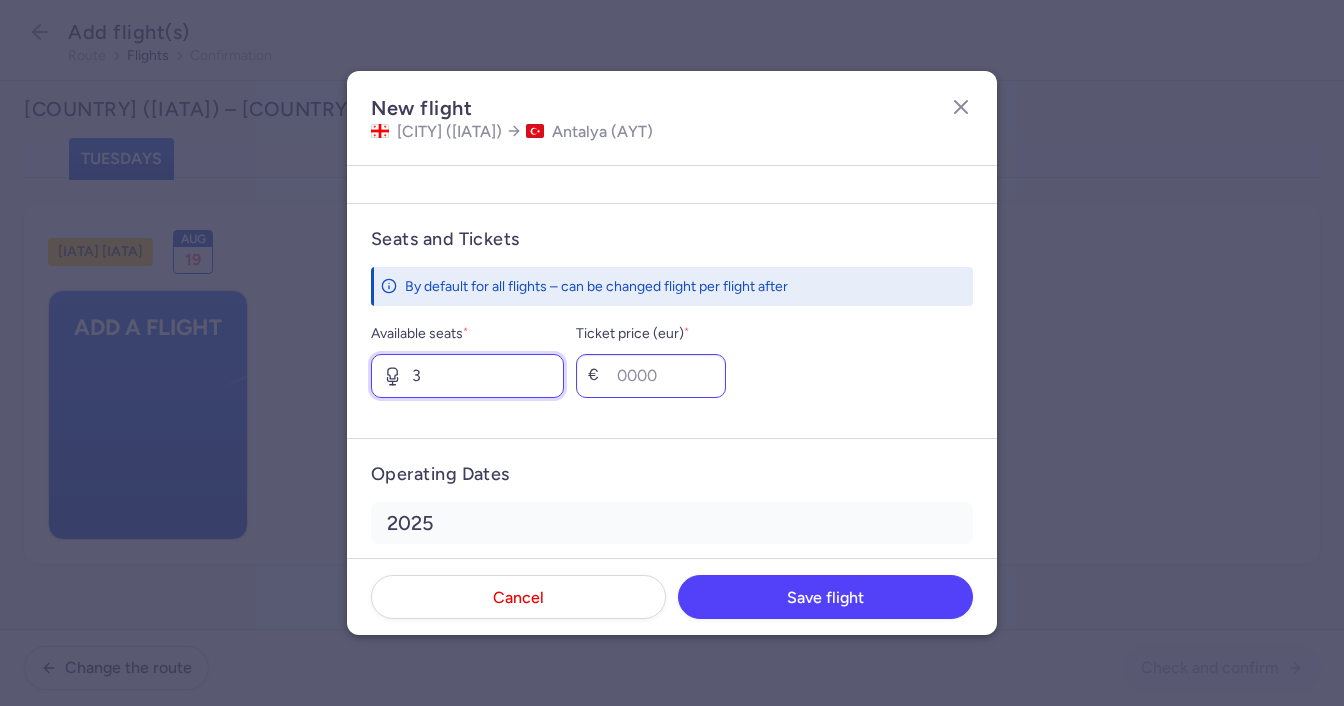 type on "3" 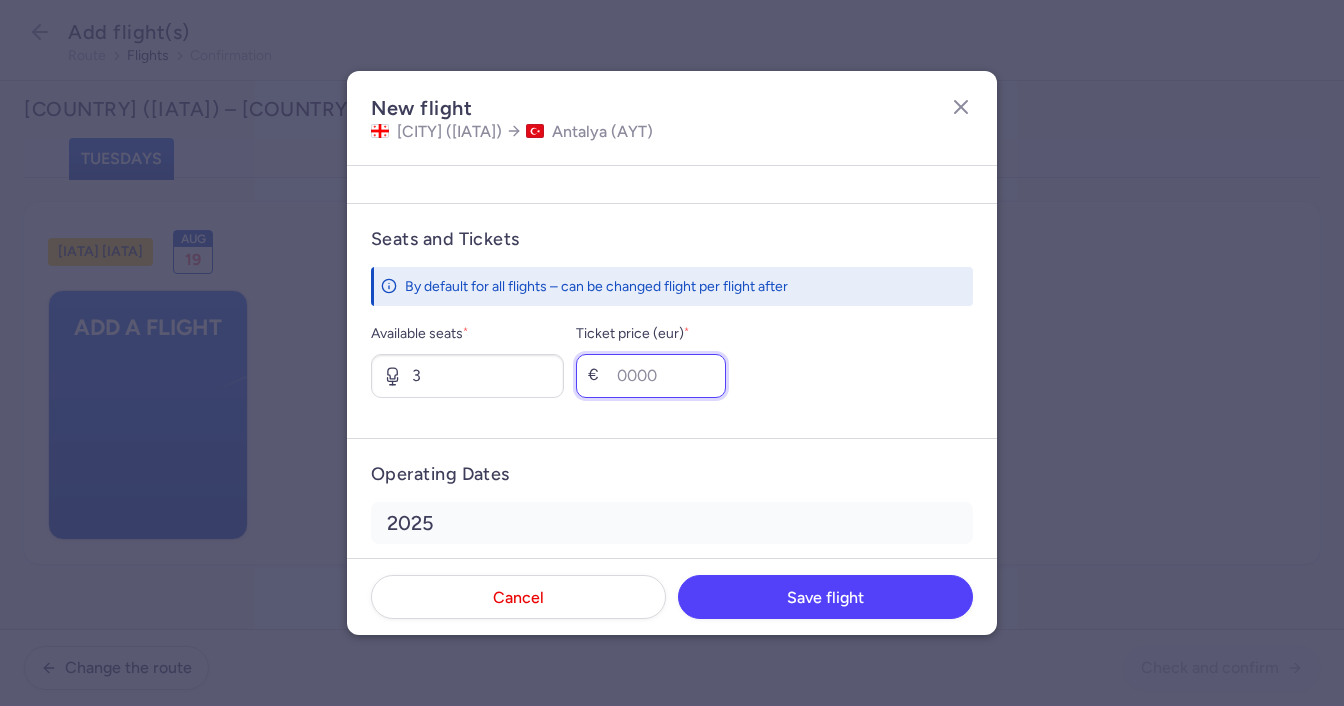 click on "Ticket price (eur)  *" at bounding box center (651, 376) 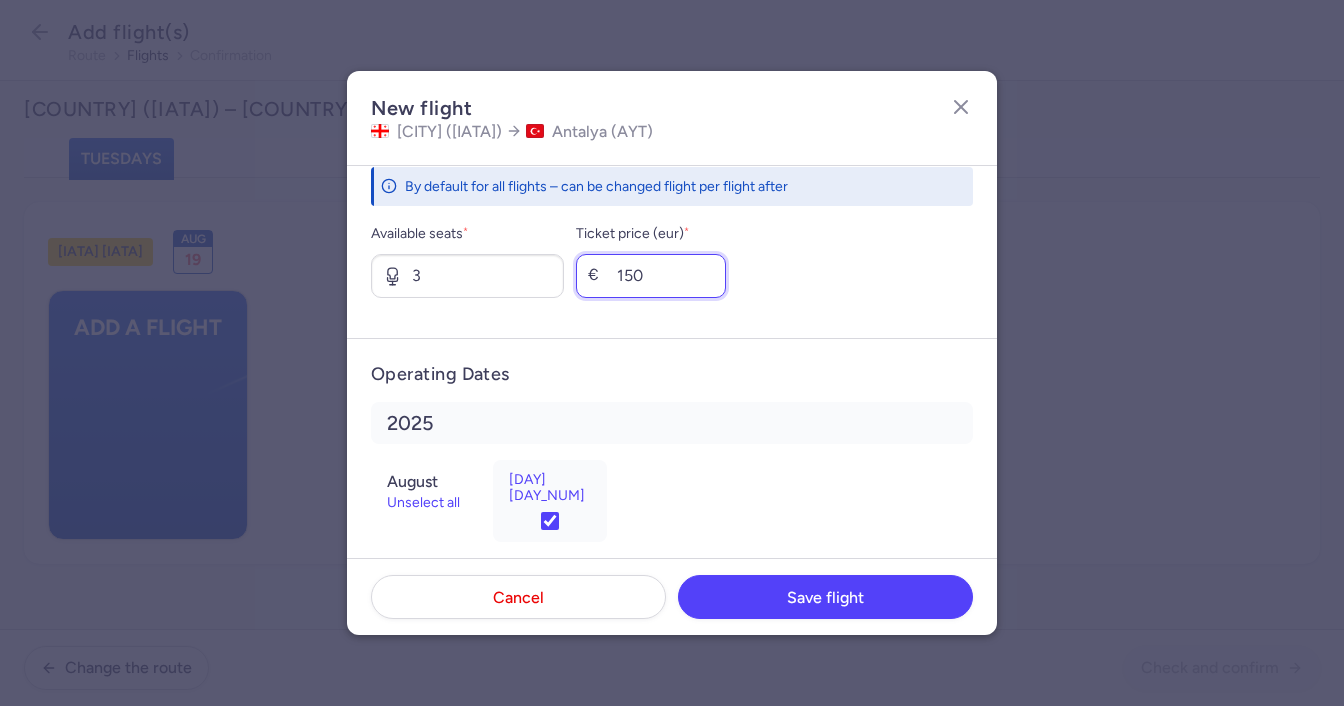 scroll, scrollTop: 805, scrollLeft: 0, axis: vertical 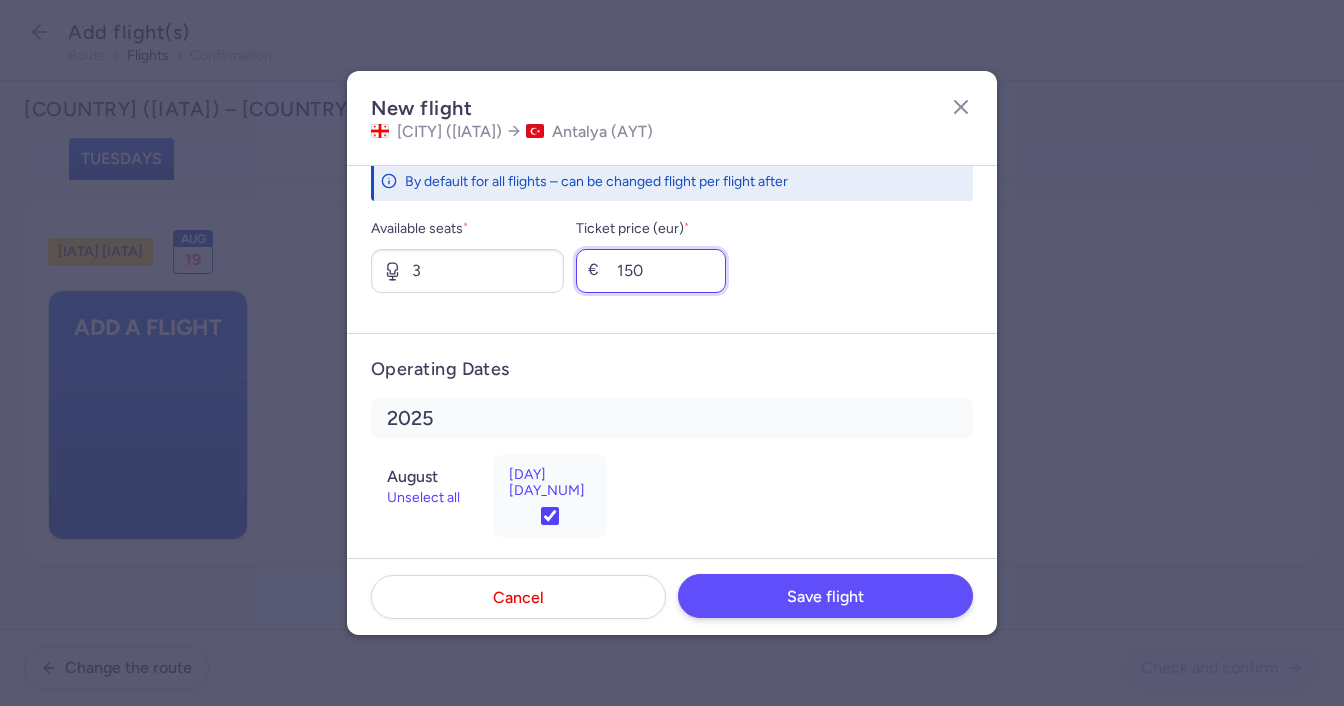 type on "150" 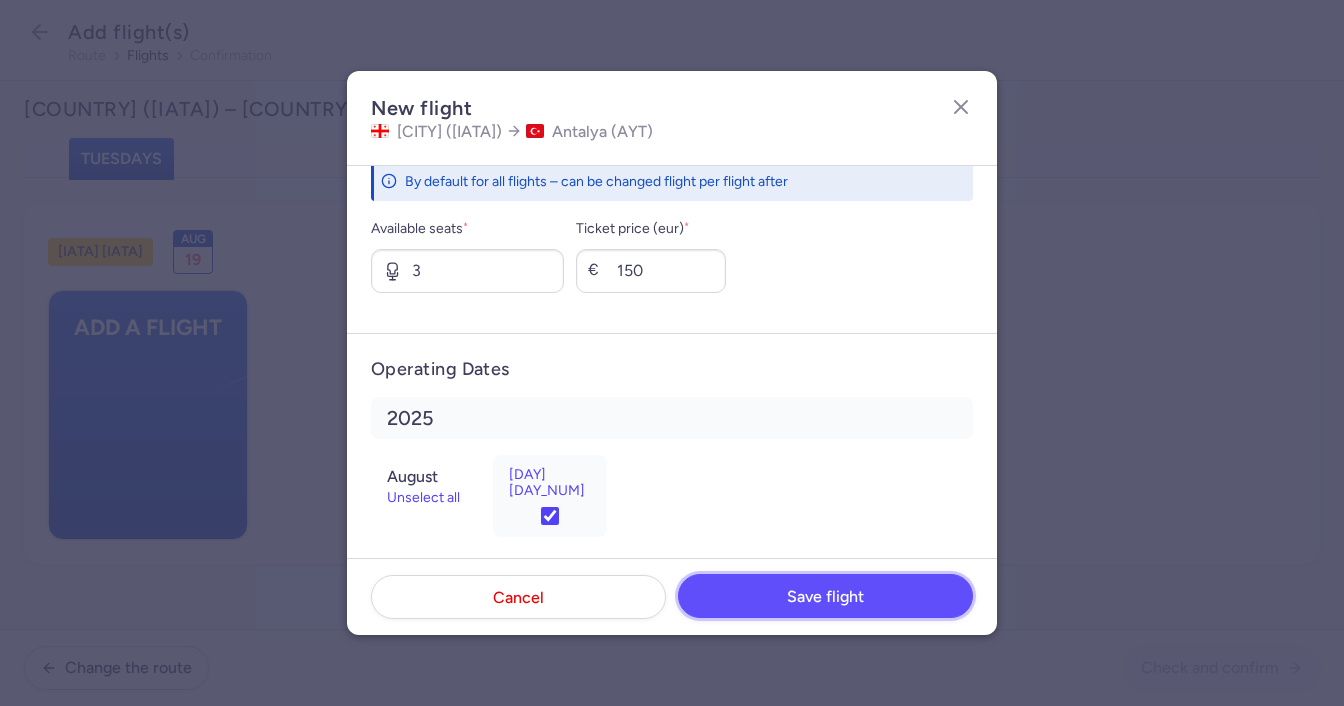 click on "Save flight" at bounding box center [825, 596] 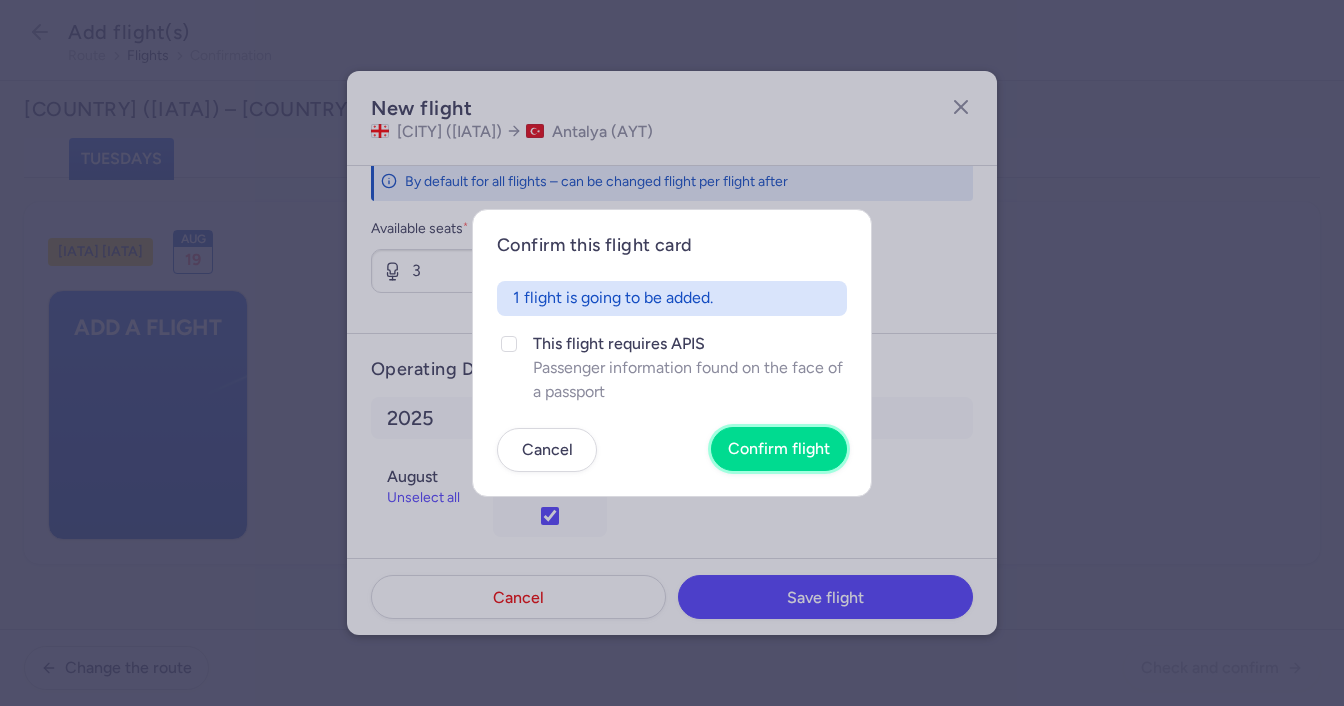 click on "Confirm flight" at bounding box center [779, 449] 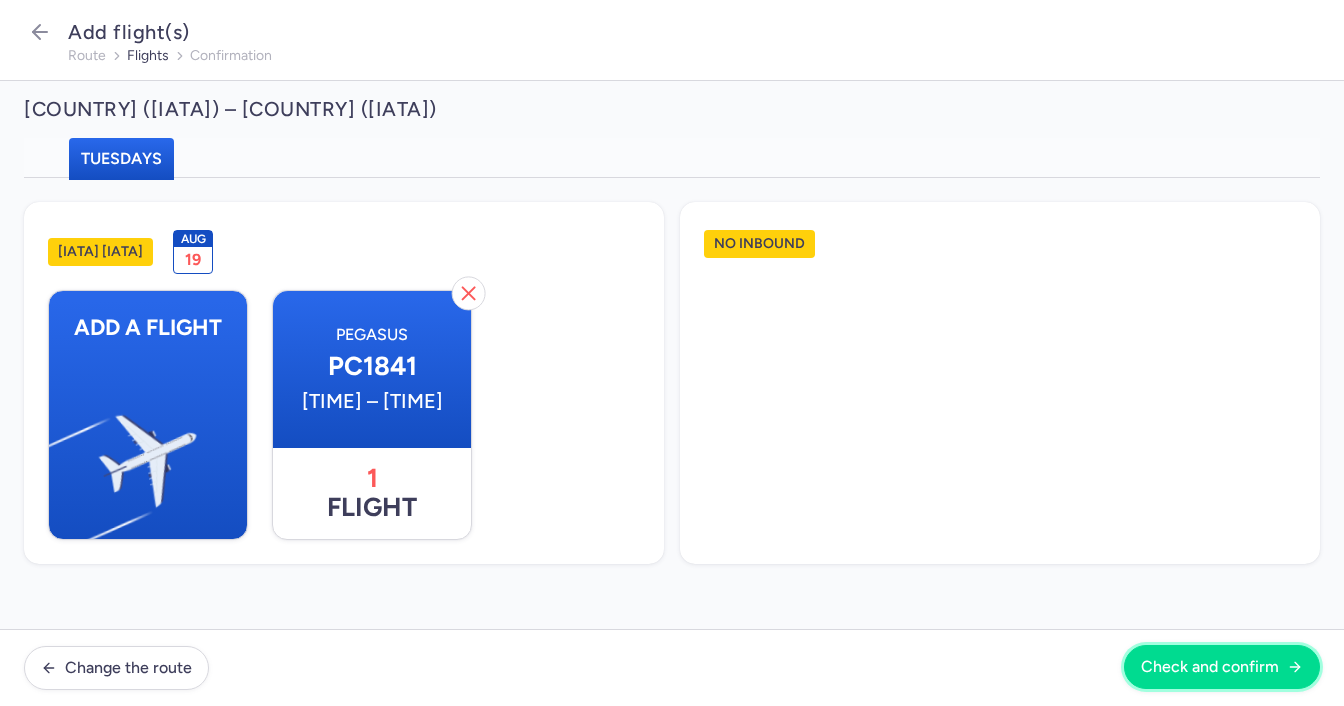 click on "Check and confirm" at bounding box center (1210, 667) 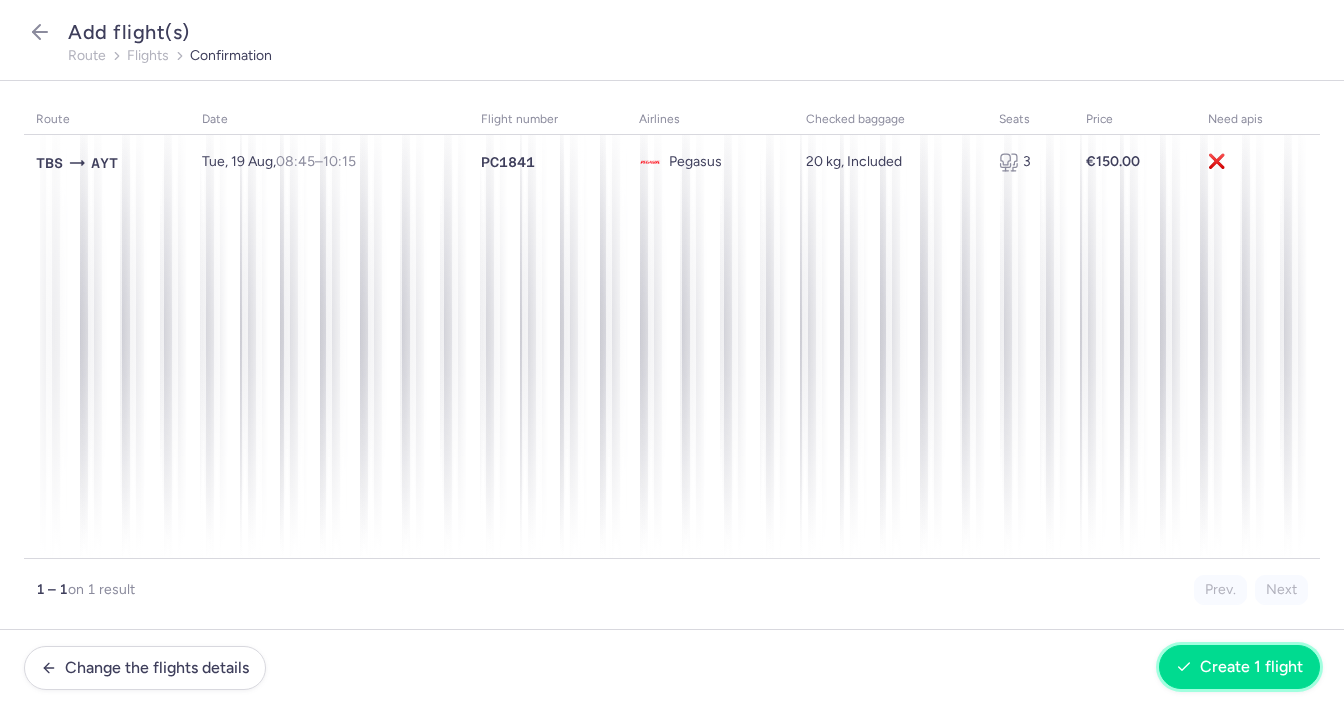 click on "Create 1 flight" at bounding box center [1251, 667] 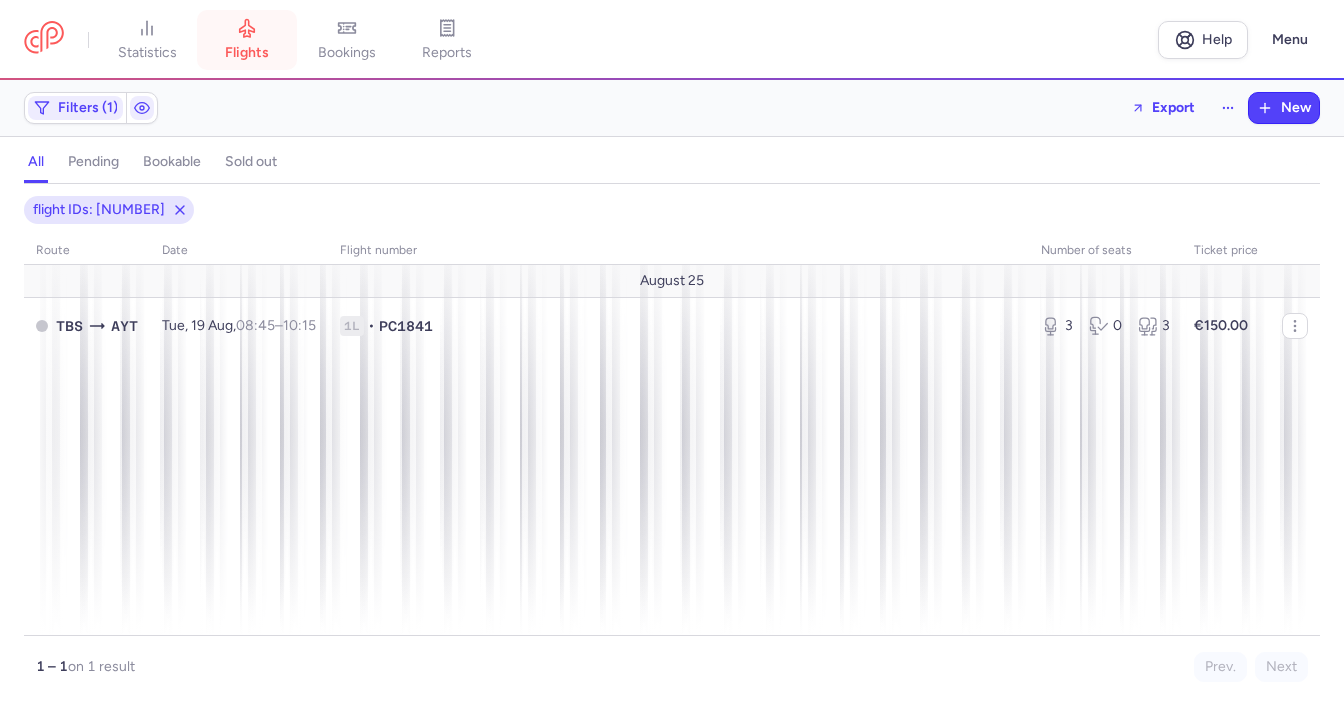 click on "flights" at bounding box center (247, 53) 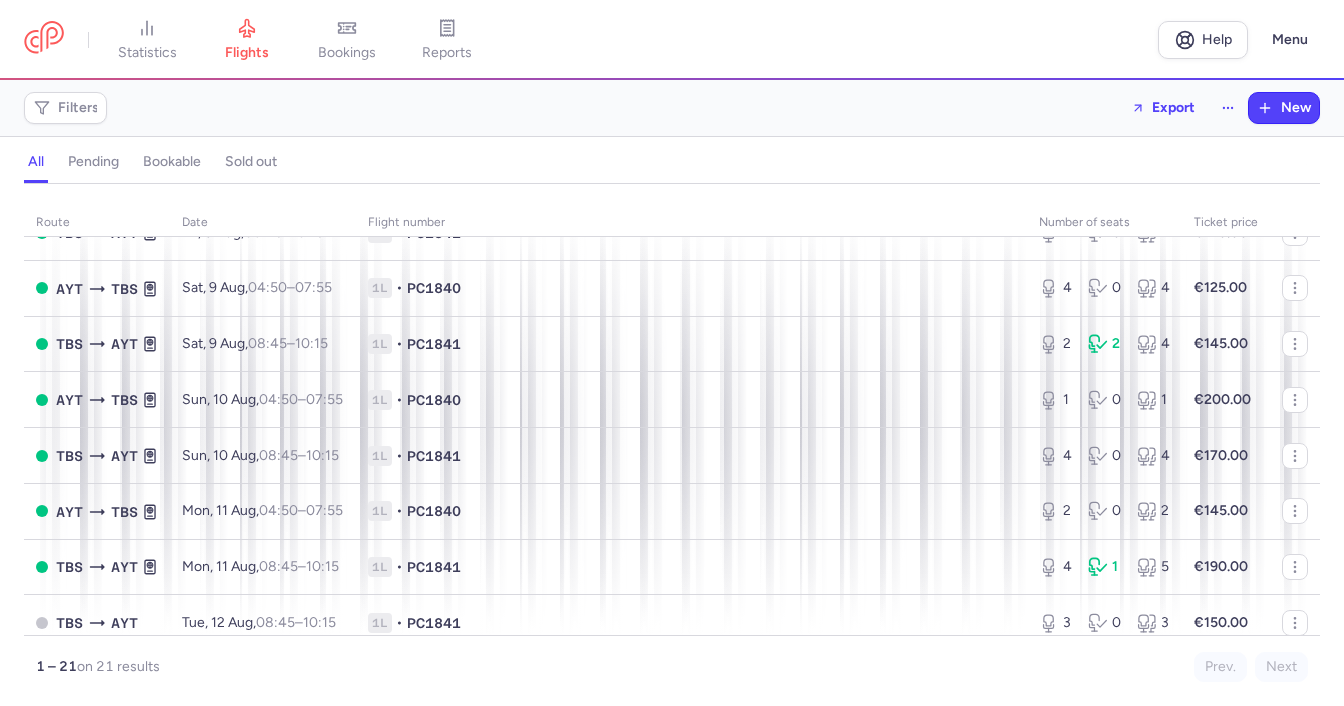 scroll, scrollTop: 324, scrollLeft: 0, axis: vertical 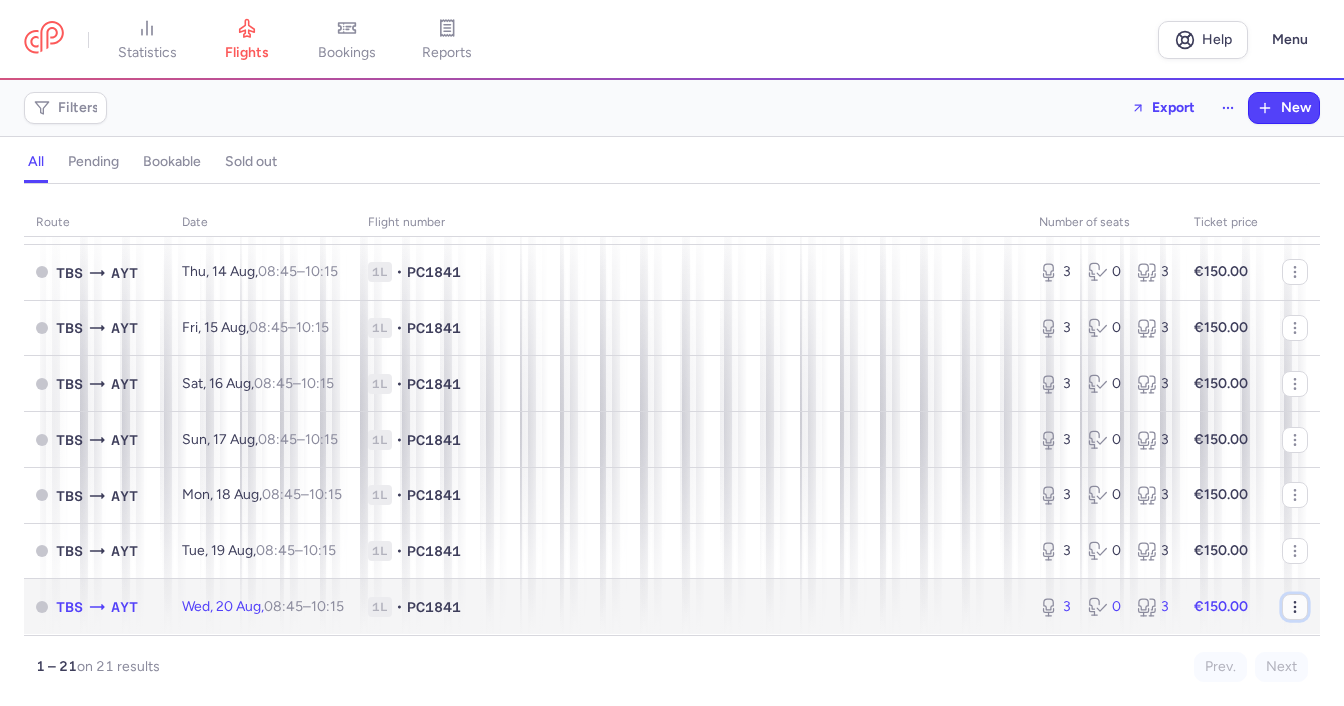 click 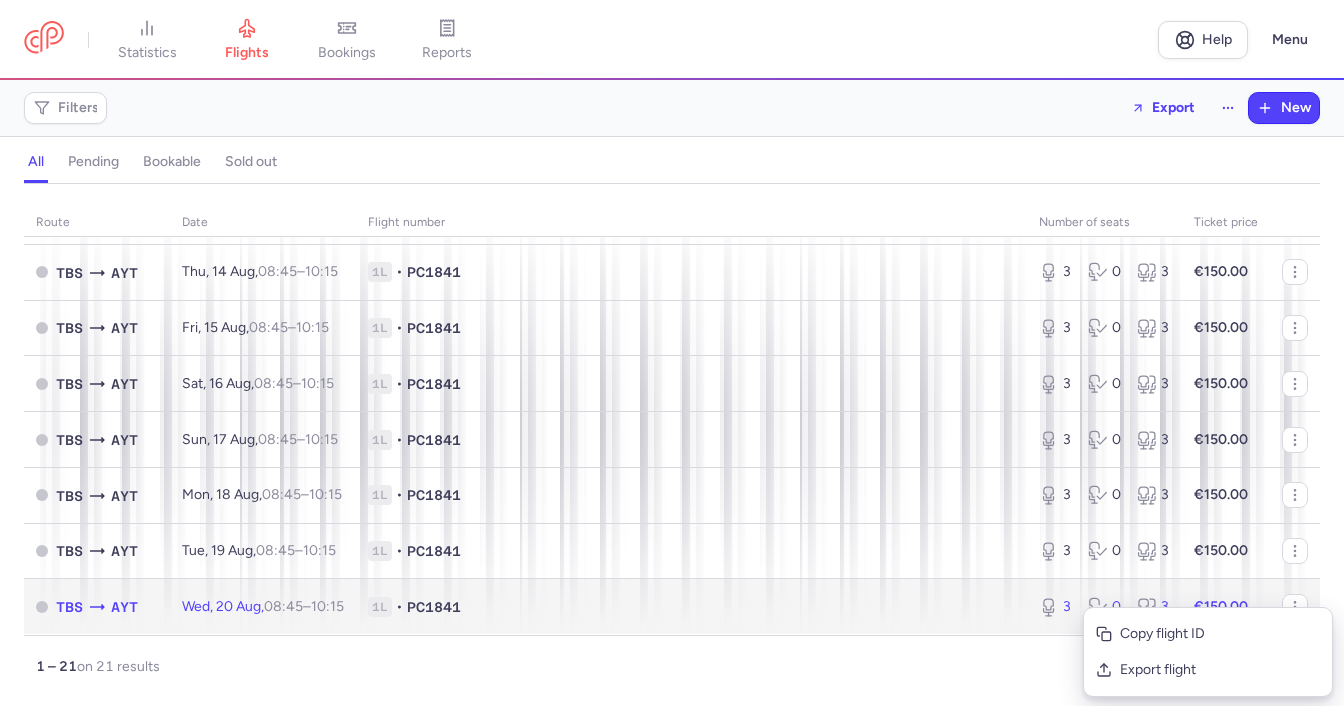 click on "1L • PC1841" 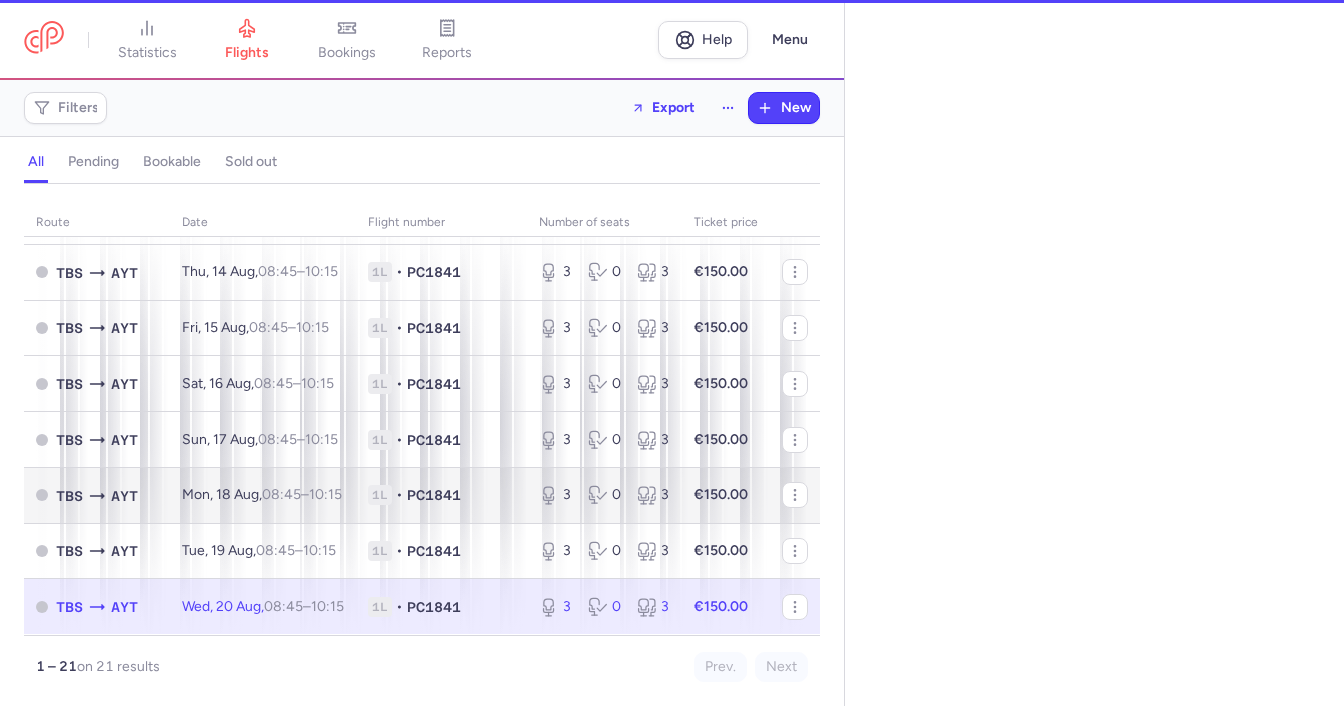 select on "days" 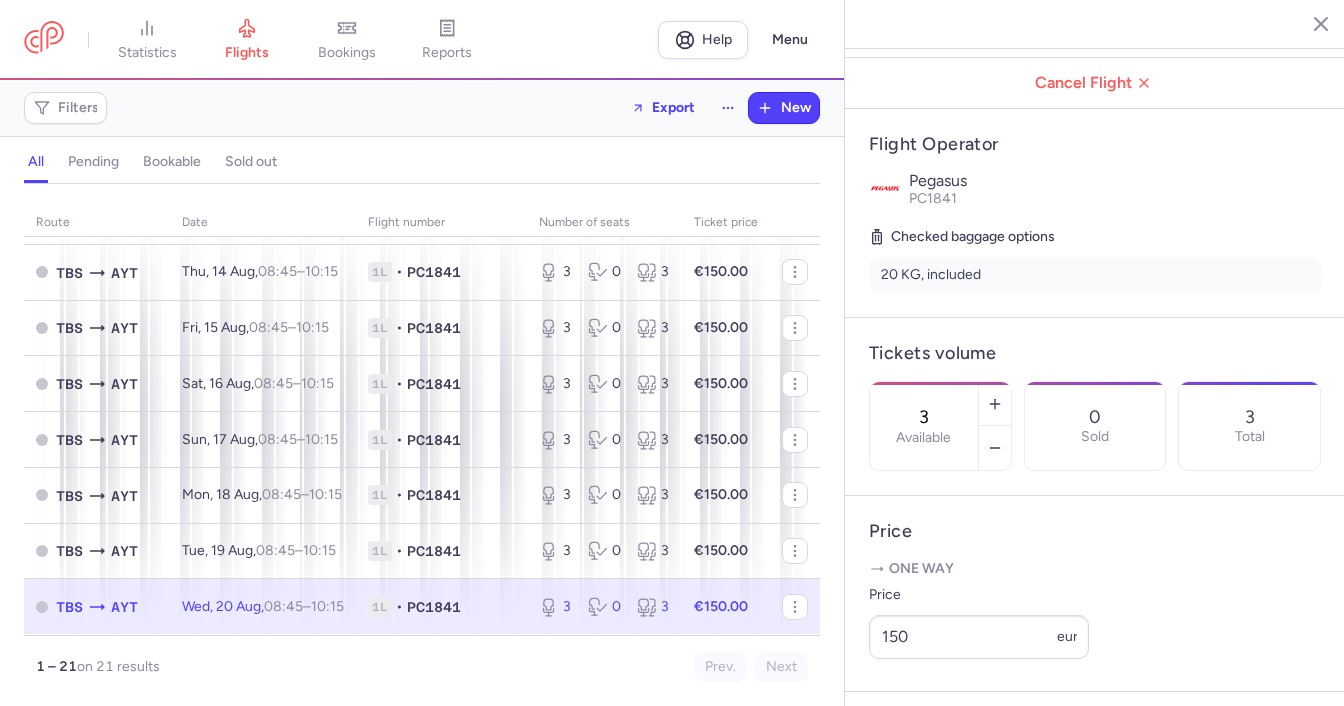 scroll, scrollTop: 400, scrollLeft: 0, axis: vertical 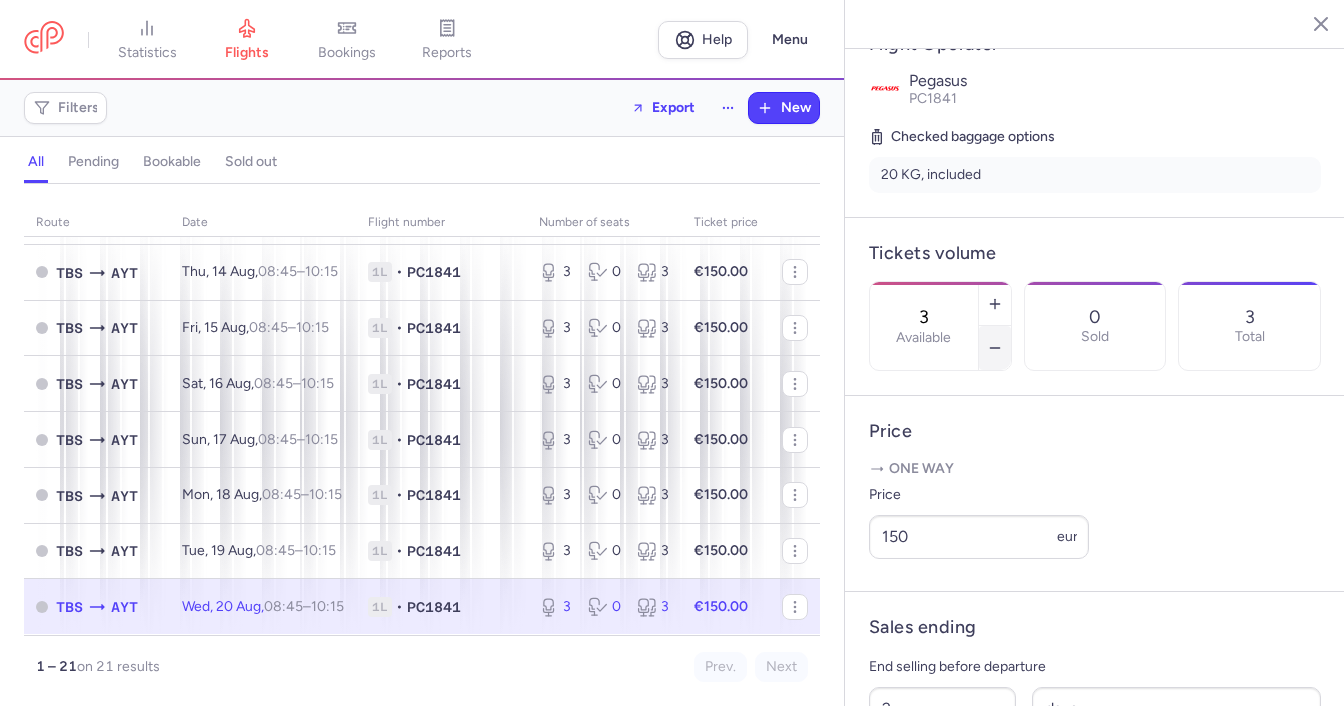click 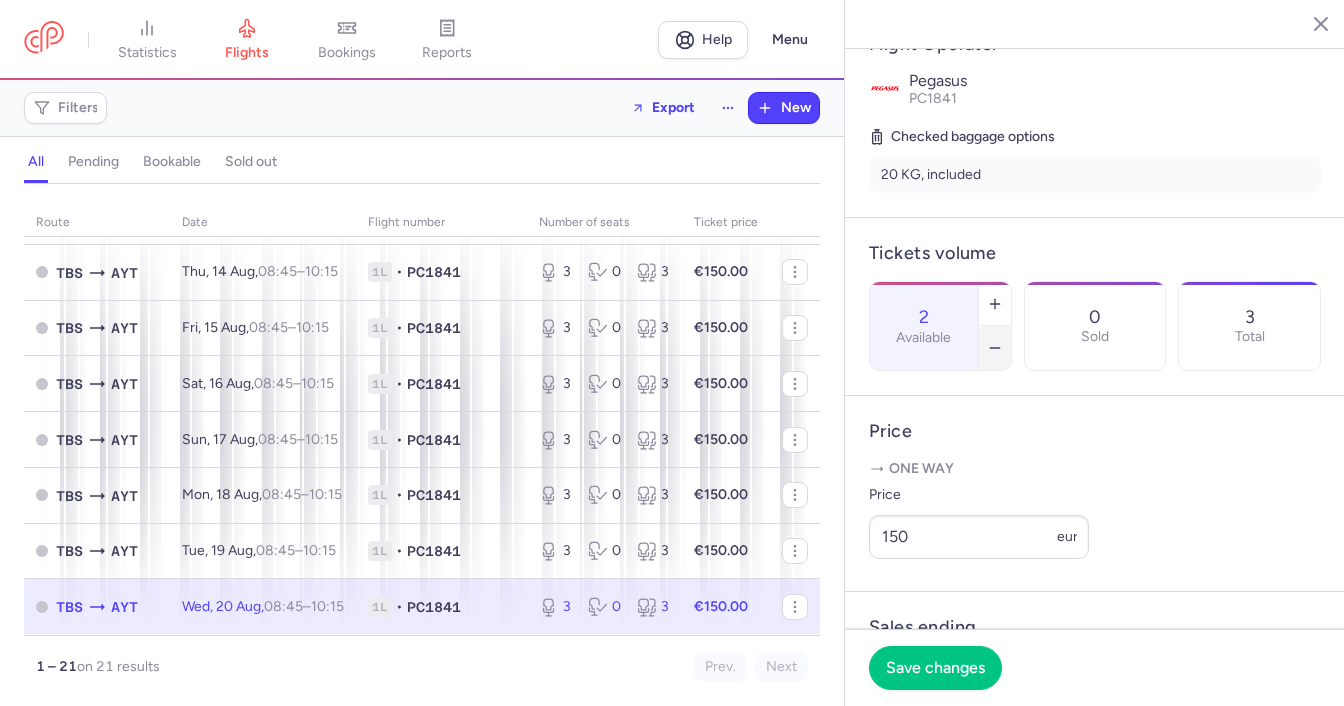 click 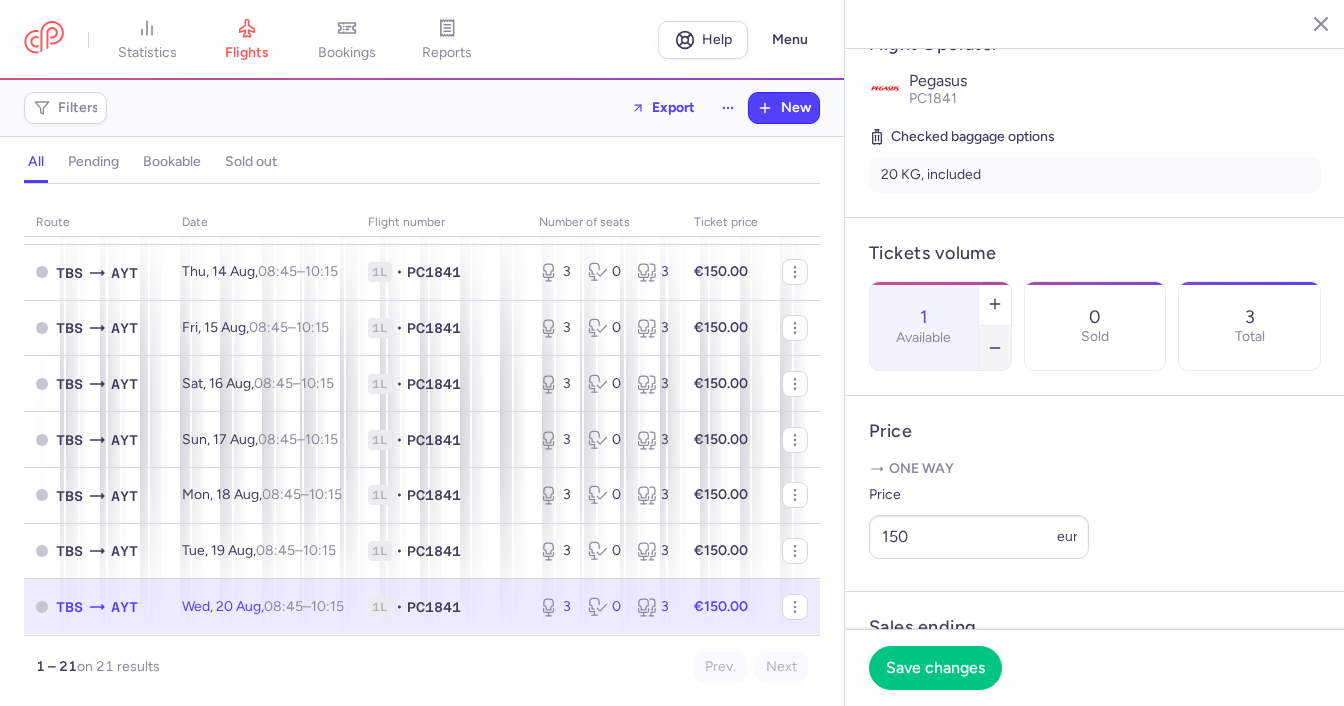 click 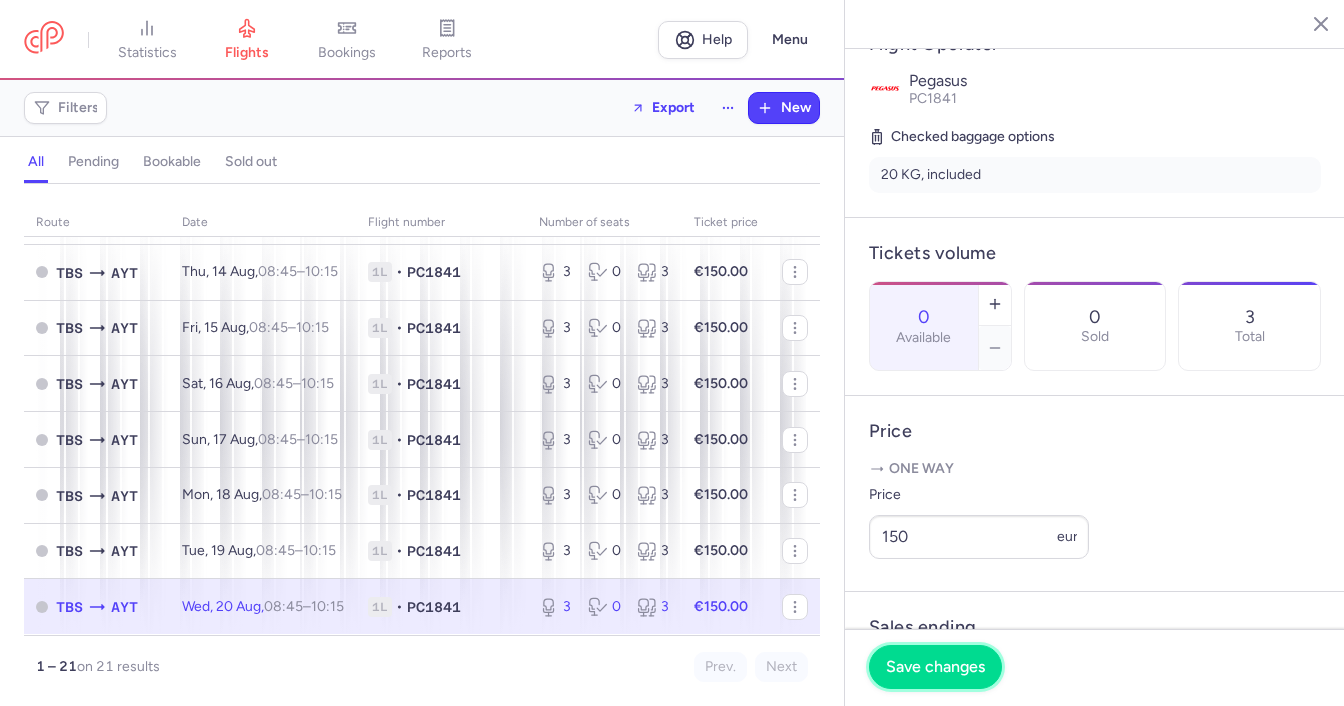 click on "Save changes" at bounding box center [935, 667] 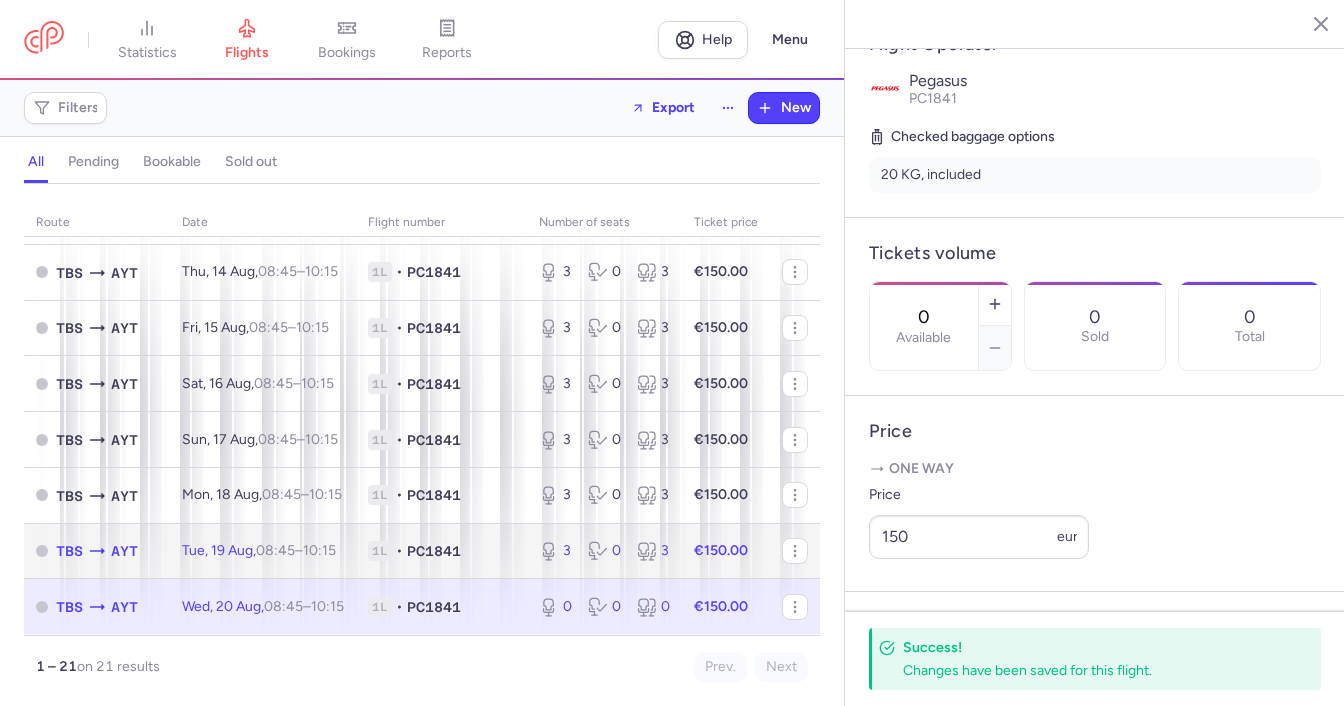 click on "3 0 3" 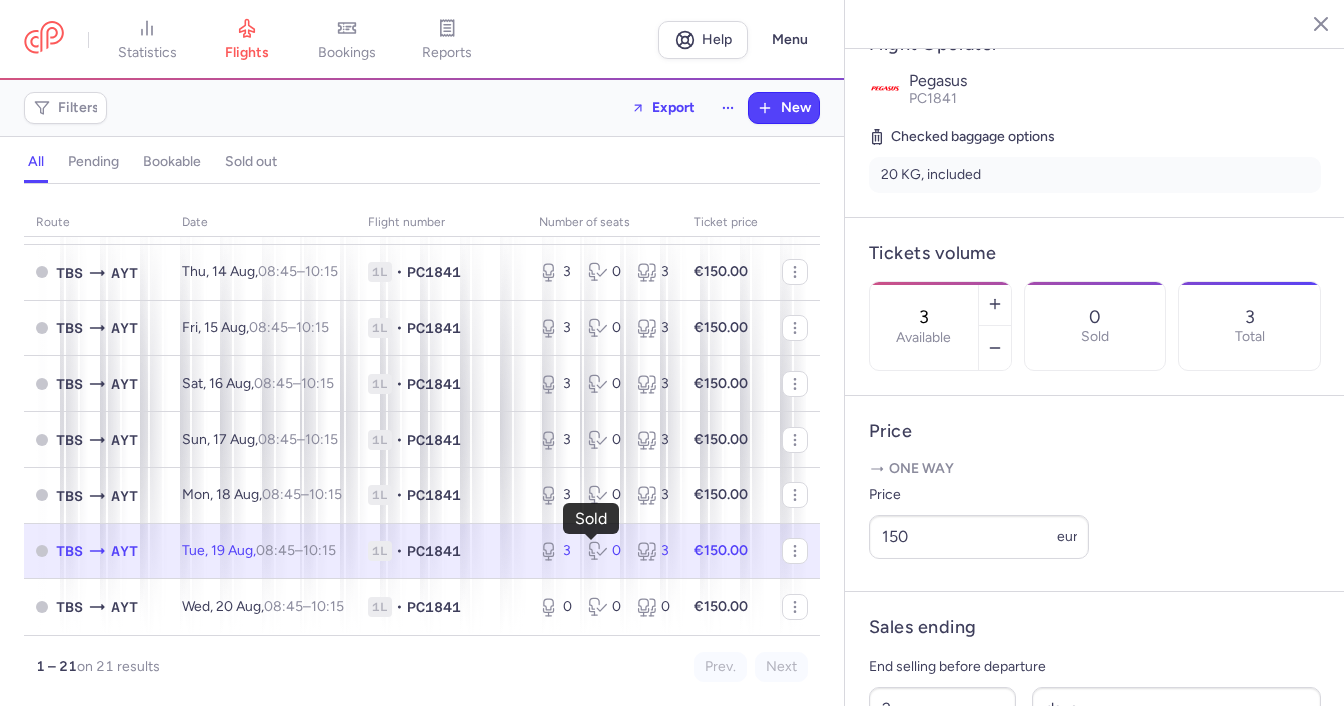 click on "0" at bounding box center [604, 551] 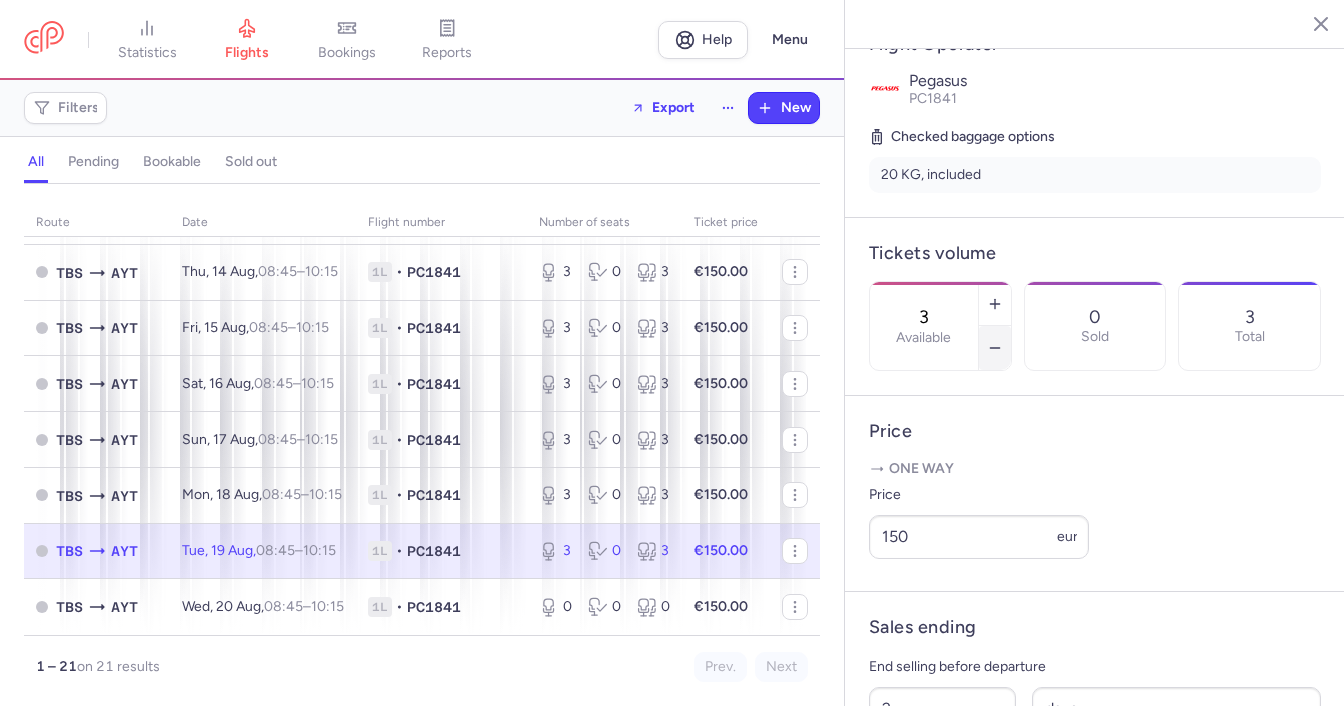 click at bounding box center (995, 348) 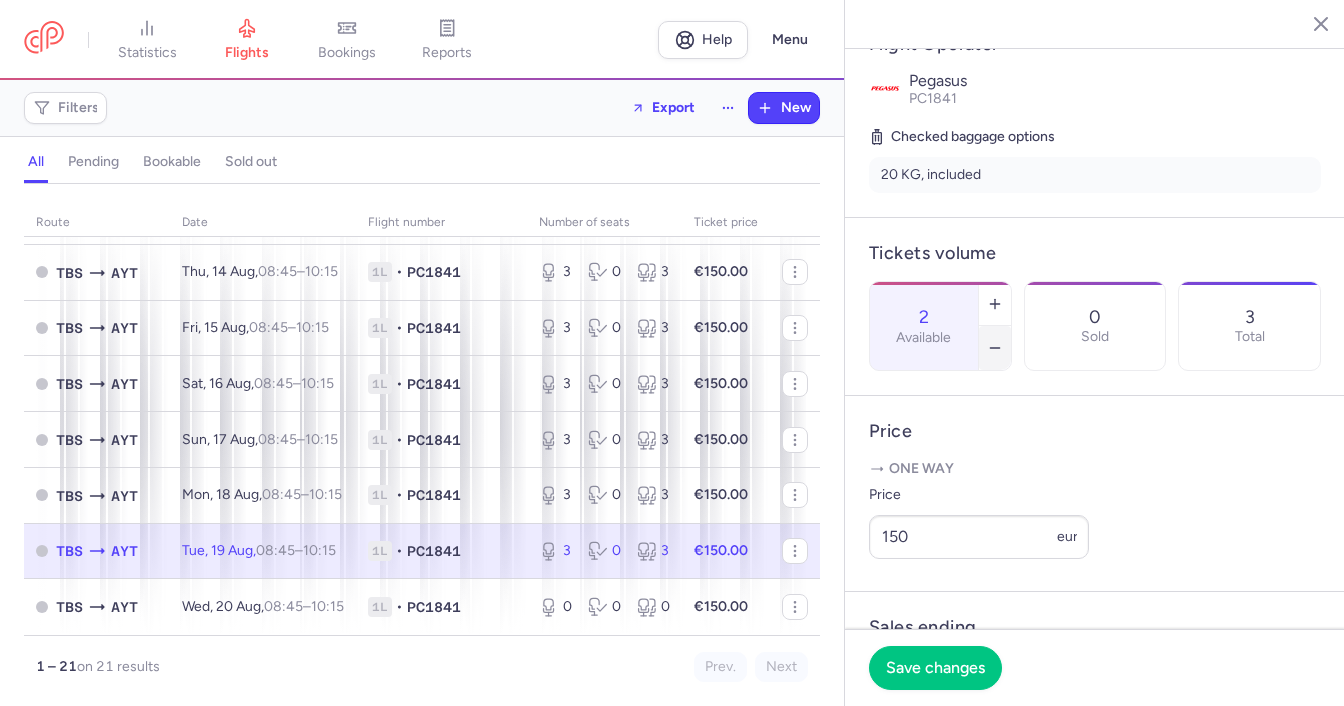 click at bounding box center (995, 348) 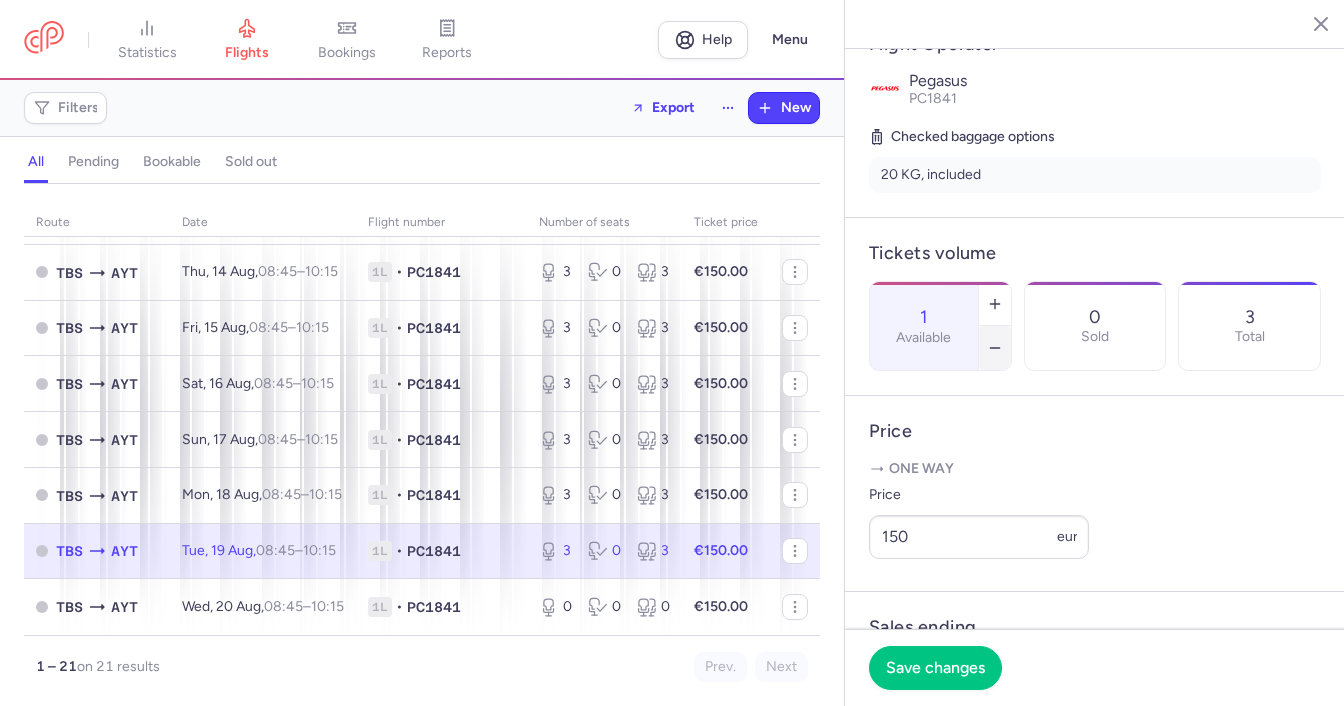 click at bounding box center [995, 348] 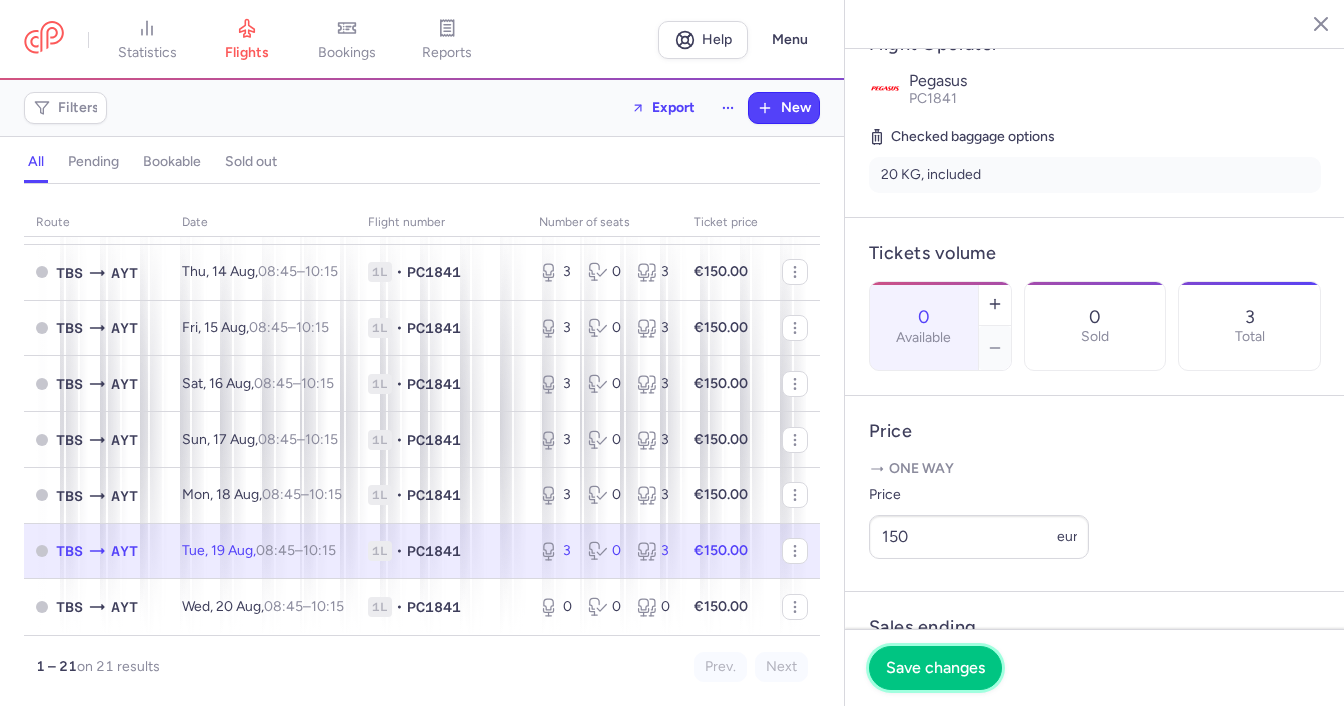 drag, startPoint x: 946, startPoint y: 677, endPoint x: 855, endPoint y: 593, distance: 123.84264 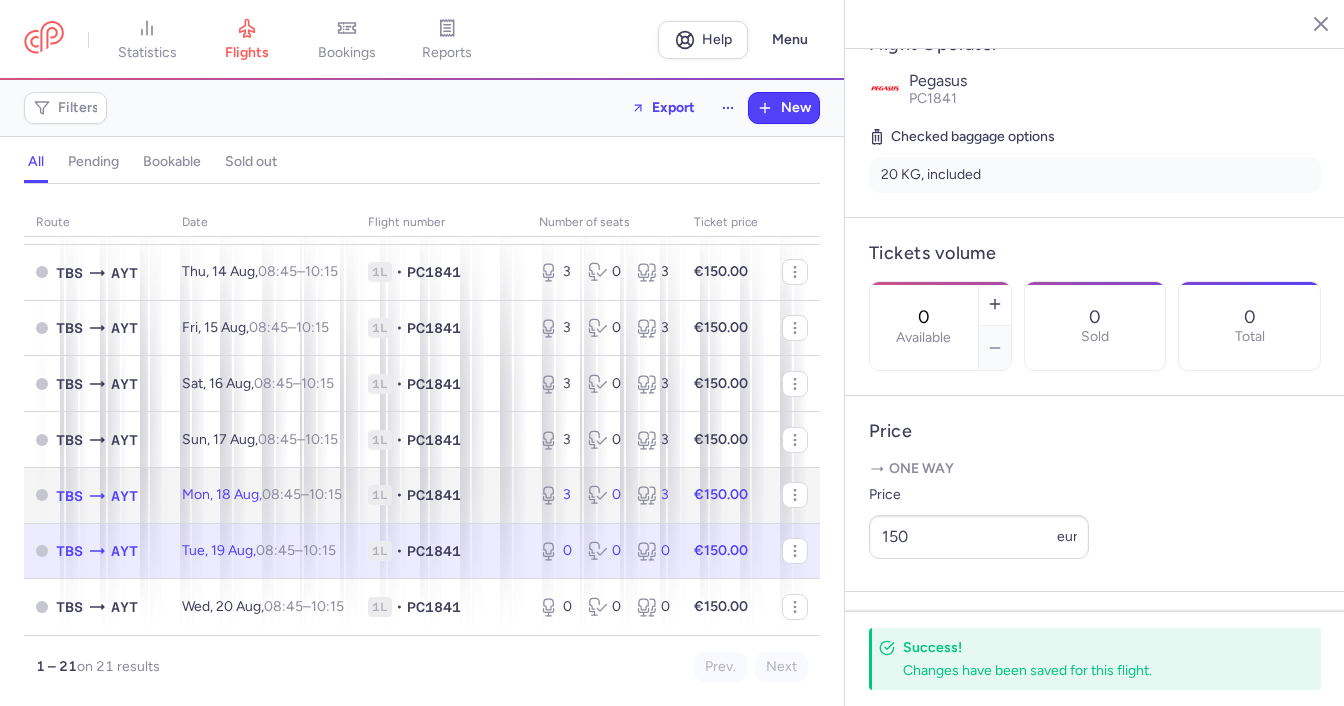 click on "PC1841" 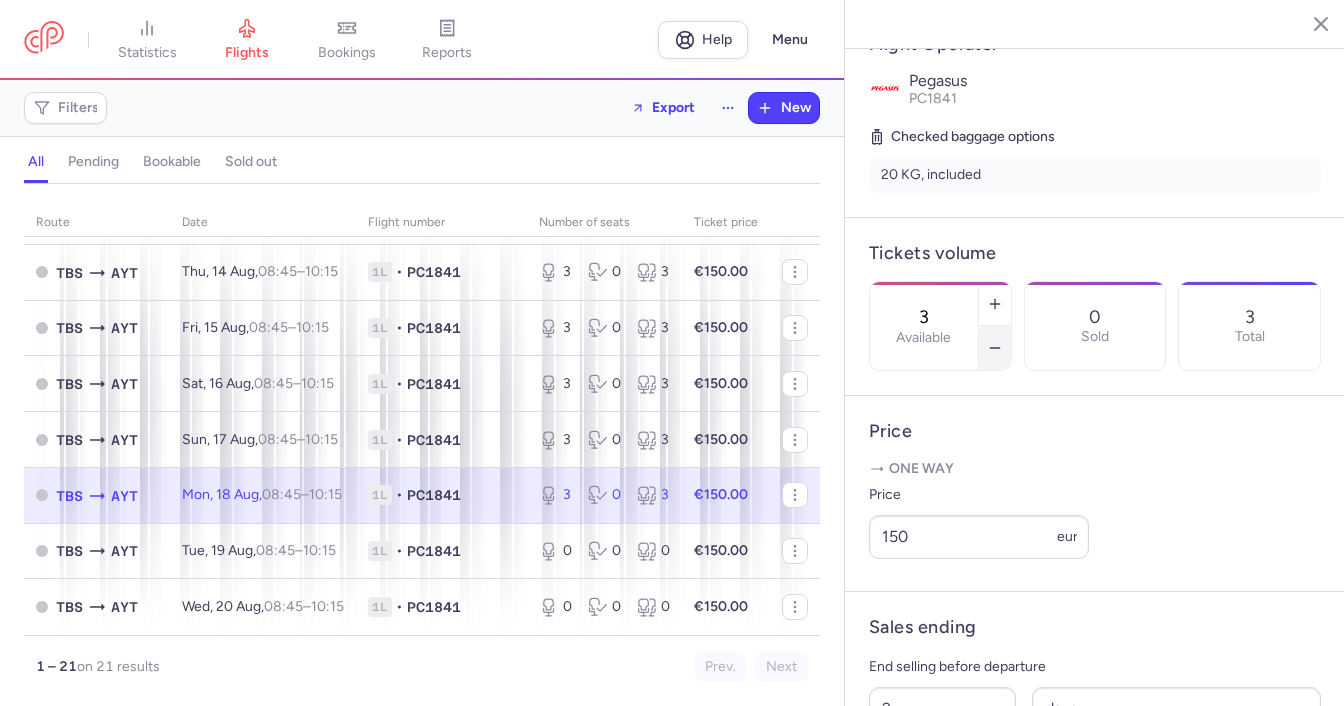 click 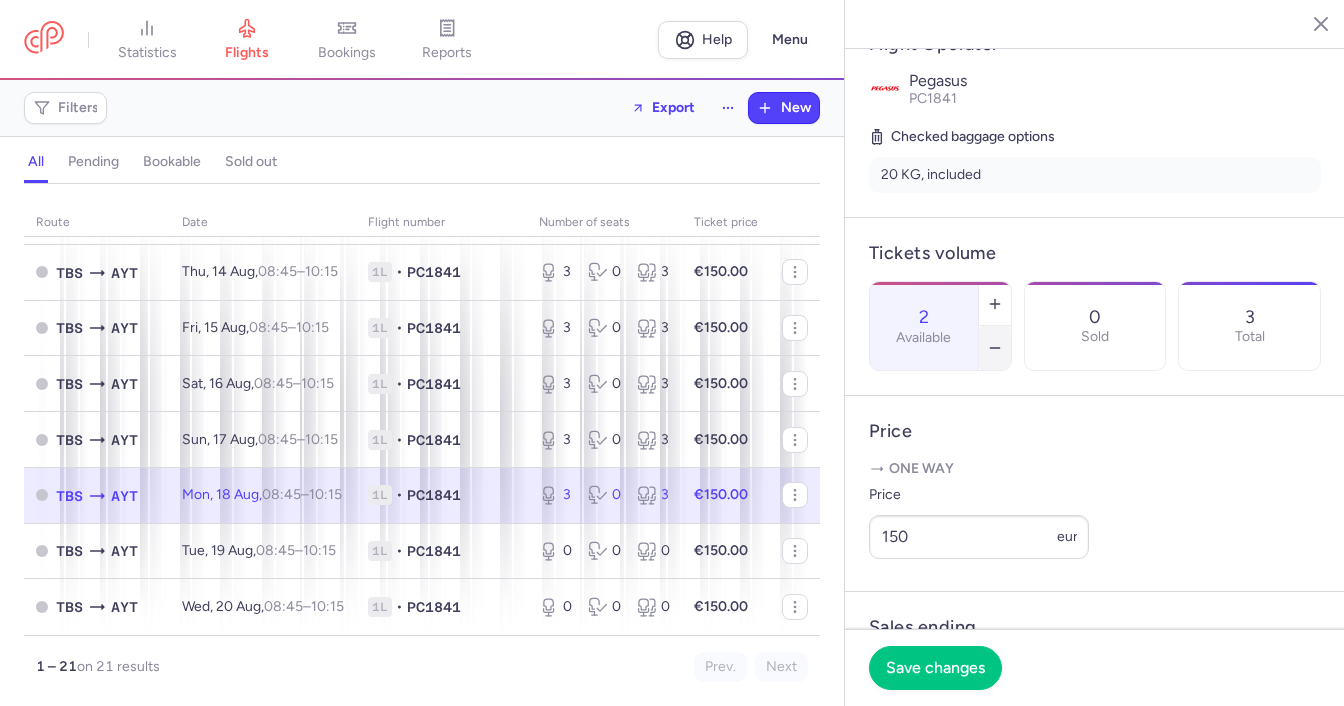 click 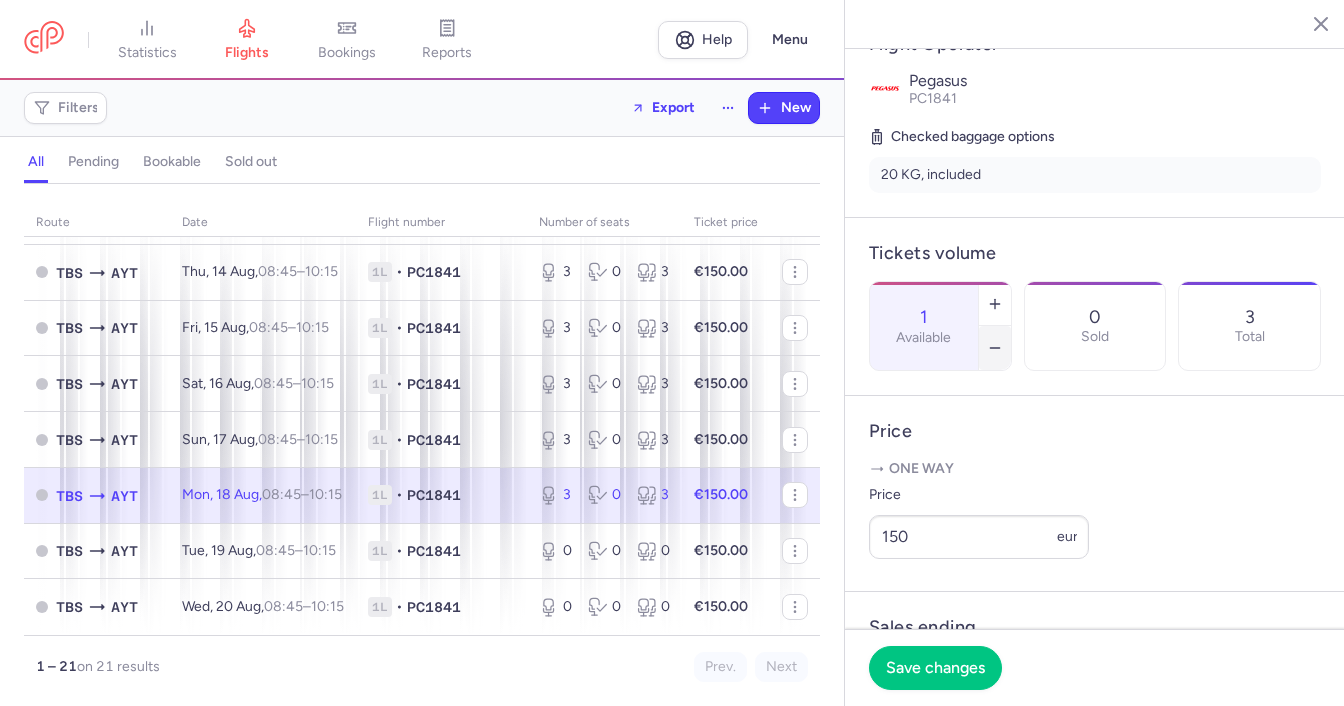 click 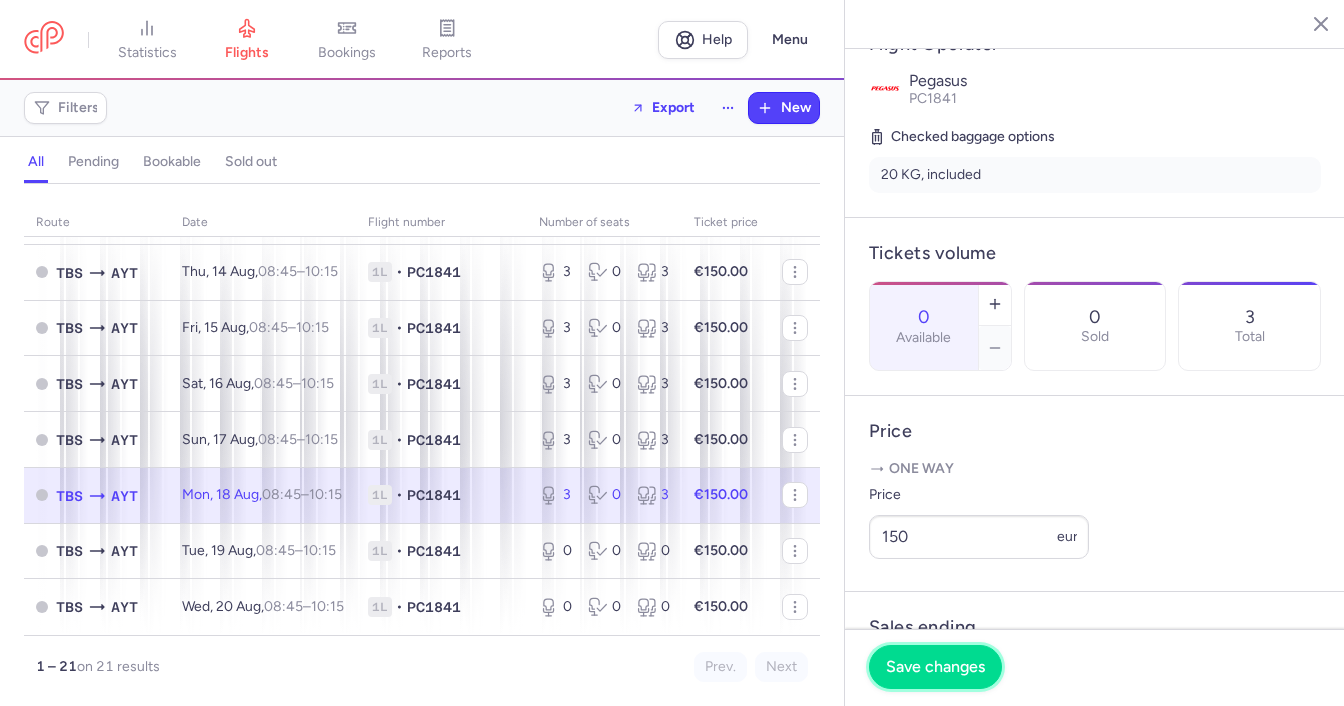 click on "Save changes" at bounding box center (935, 667) 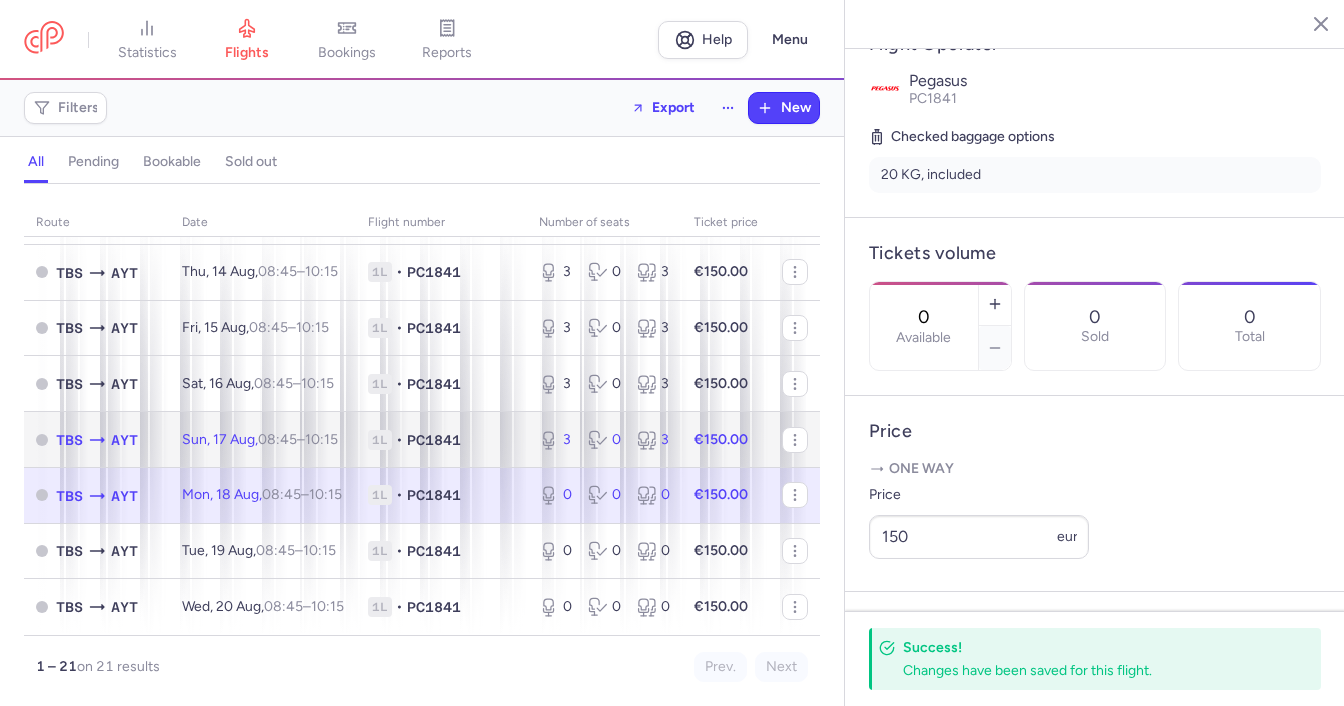 click on "[TIME] +0" at bounding box center (321, 439) 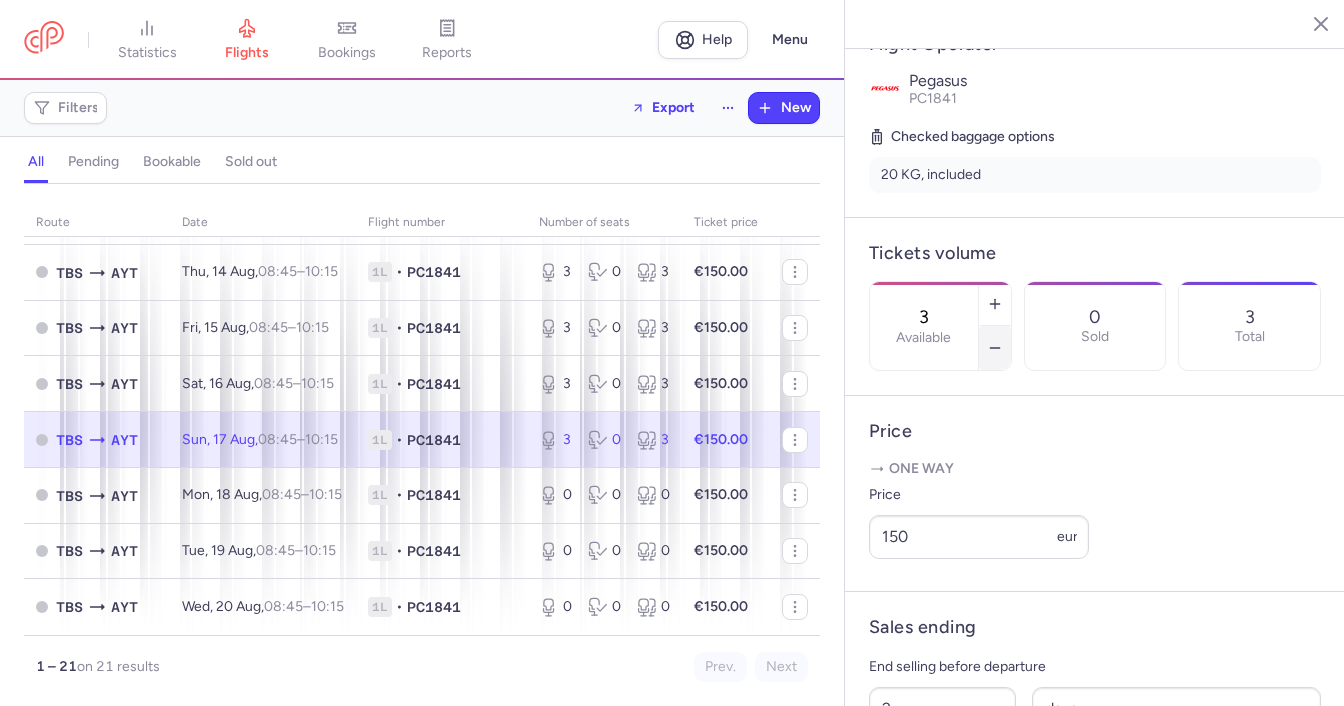click at bounding box center (995, 348) 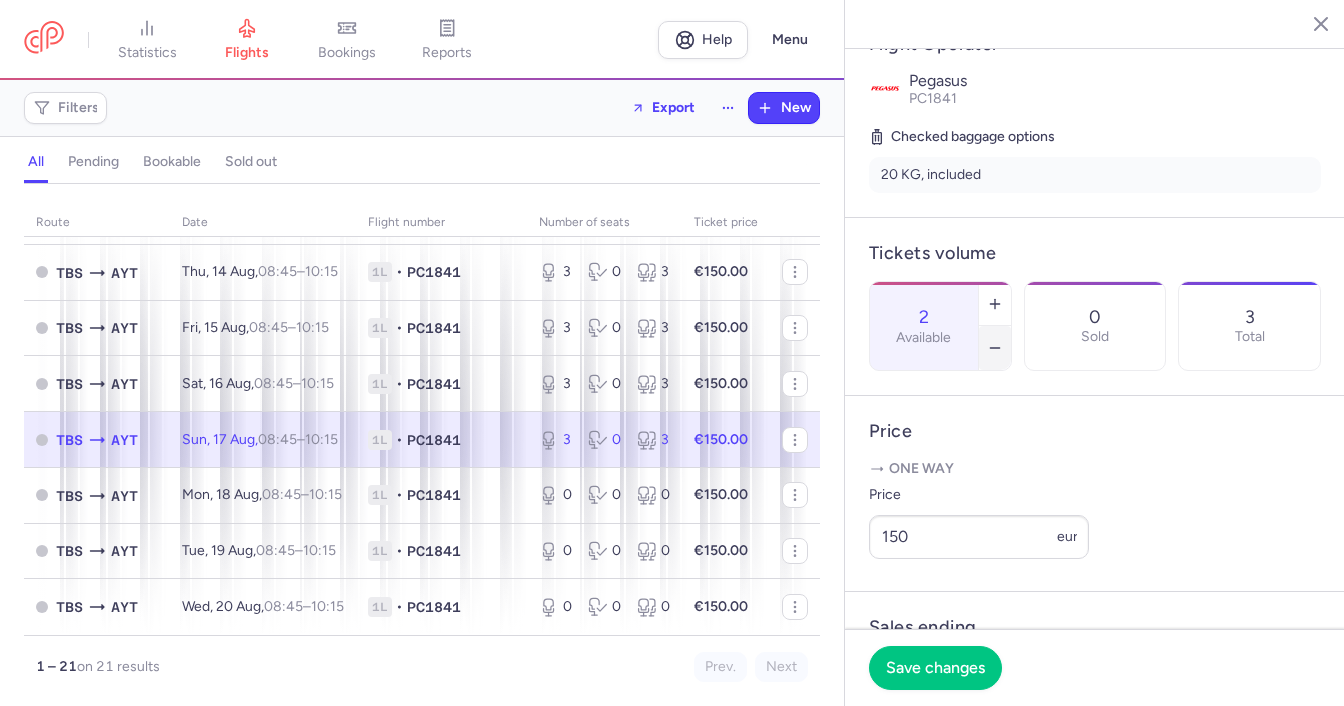 click at bounding box center [995, 348] 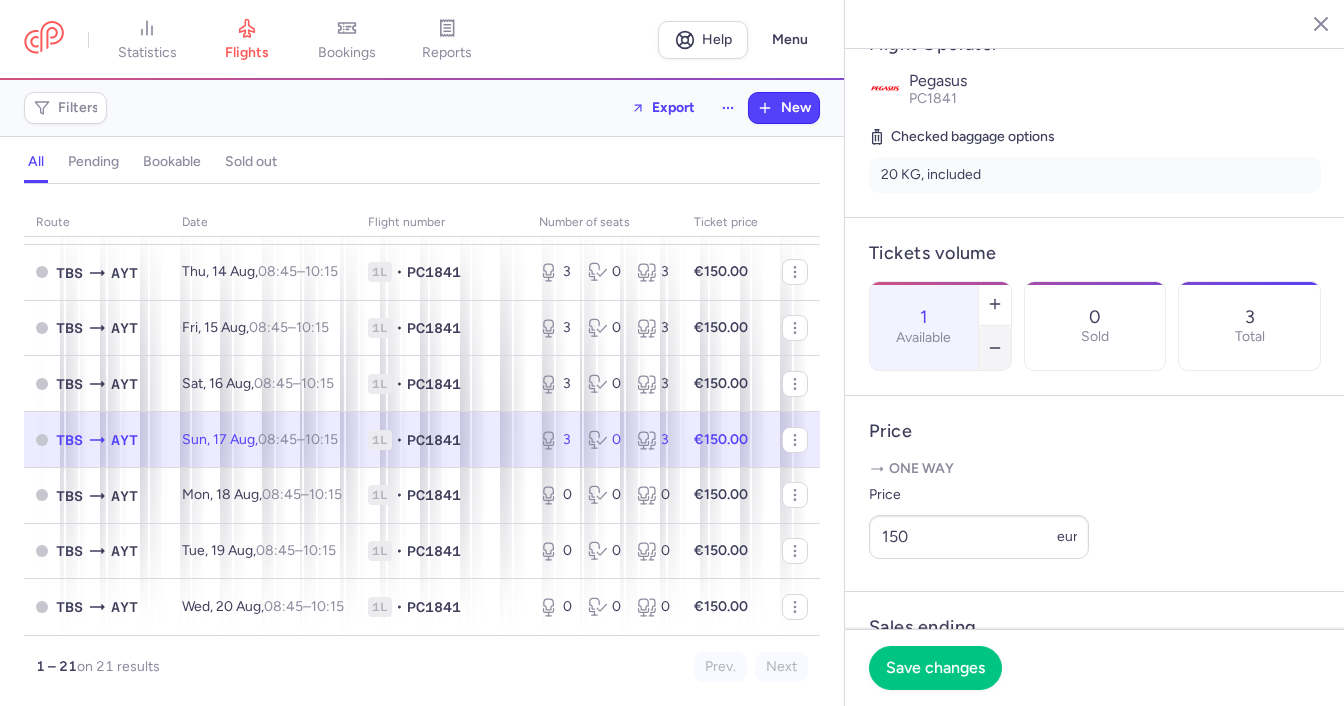 click at bounding box center [995, 348] 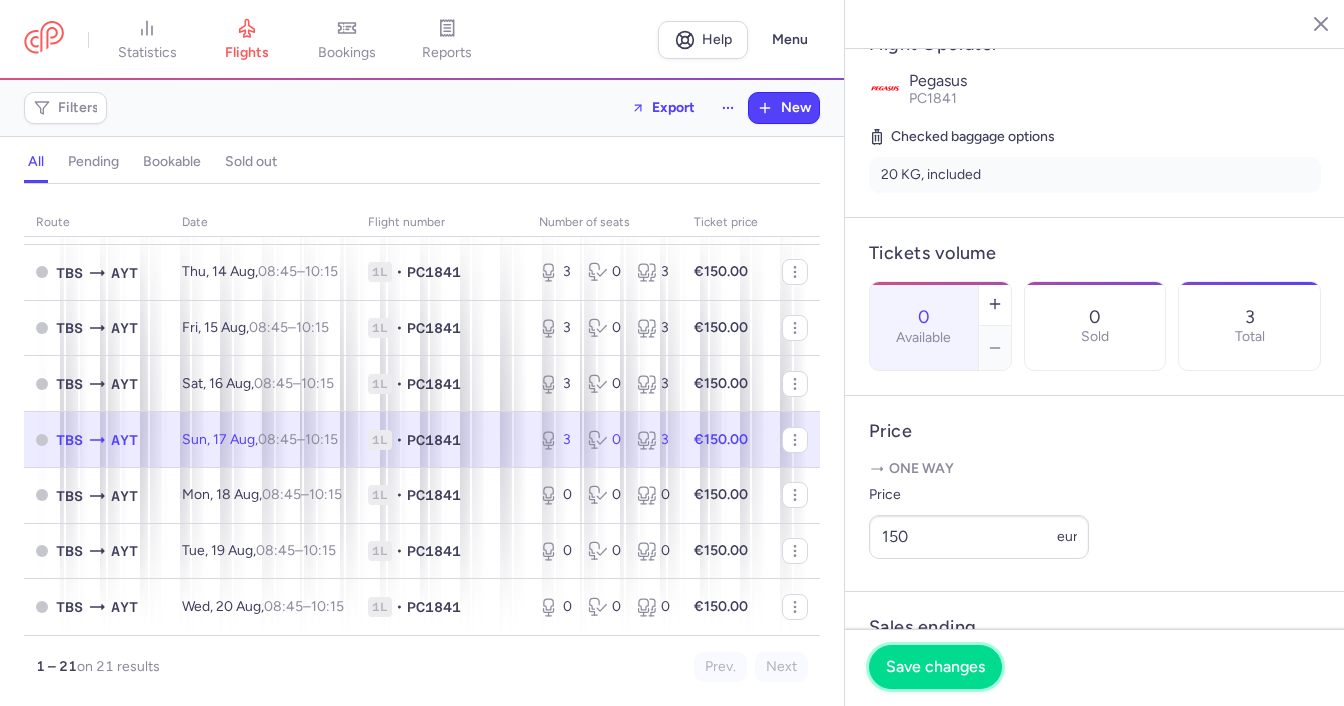 click on "Save changes" at bounding box center [935, 667] 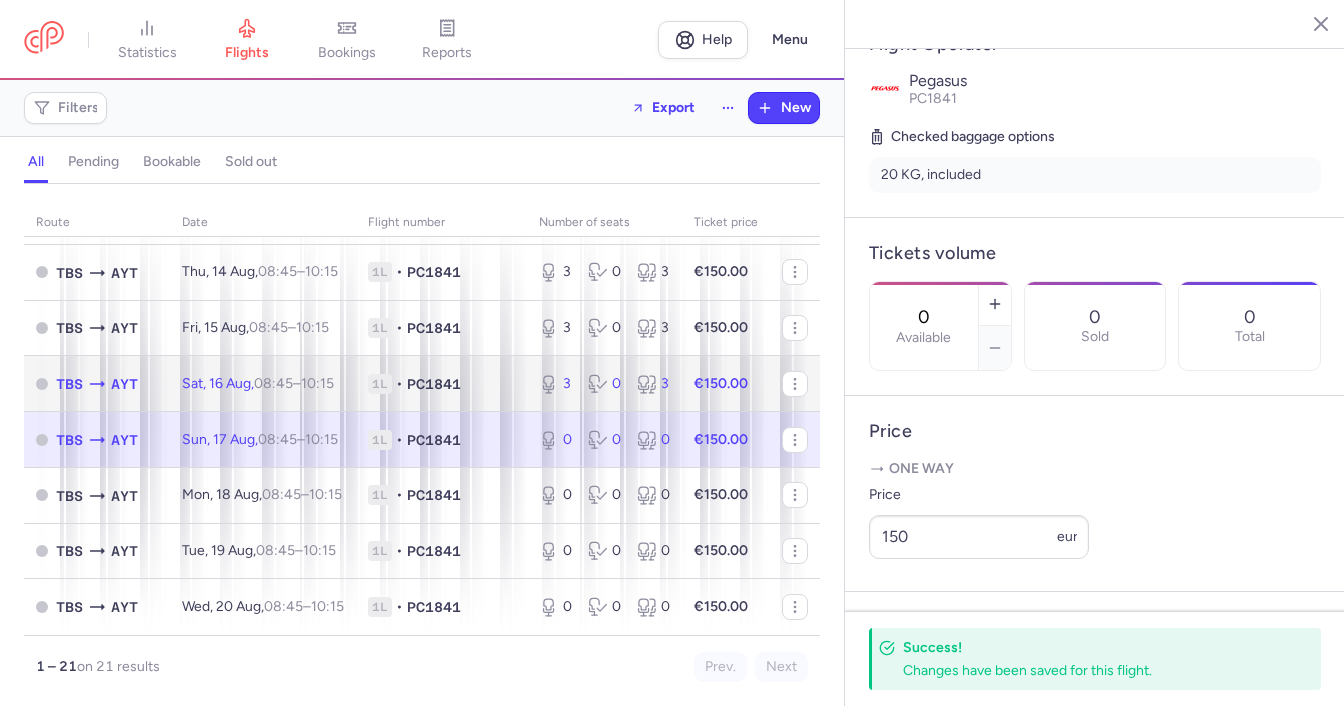 click on "1L • PC1841" 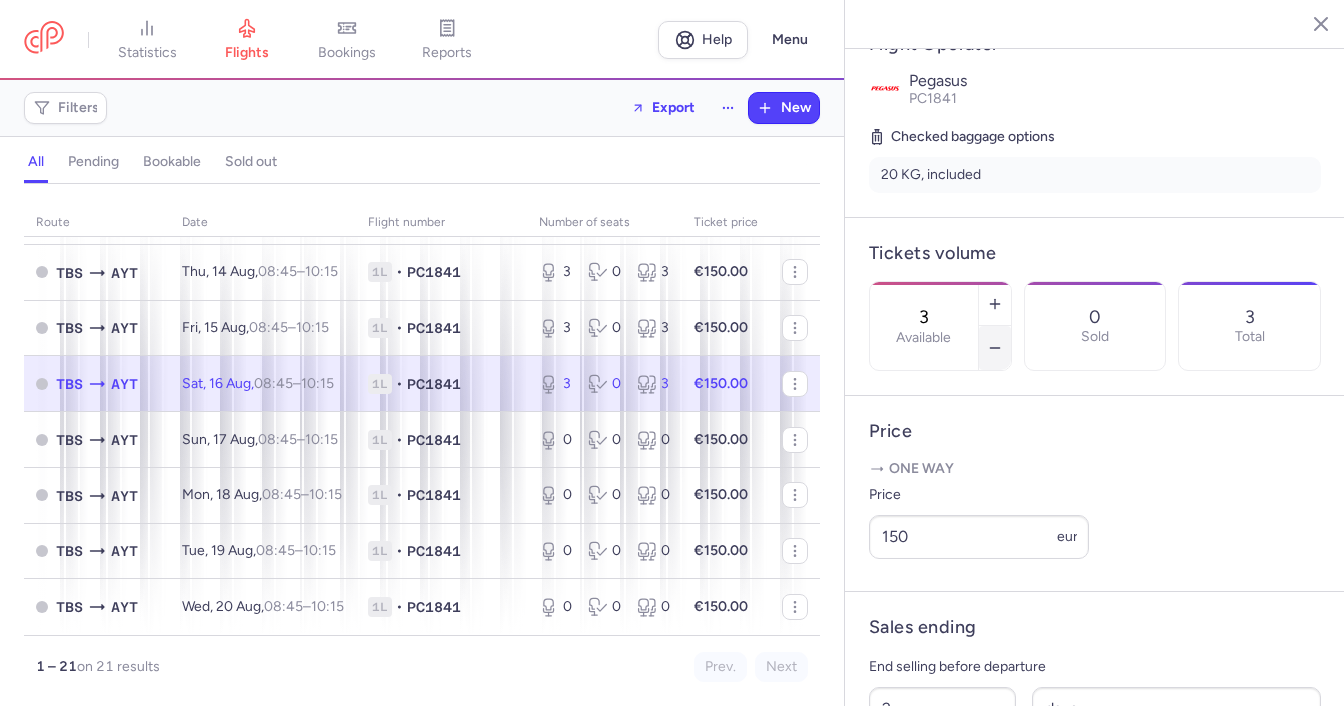 click 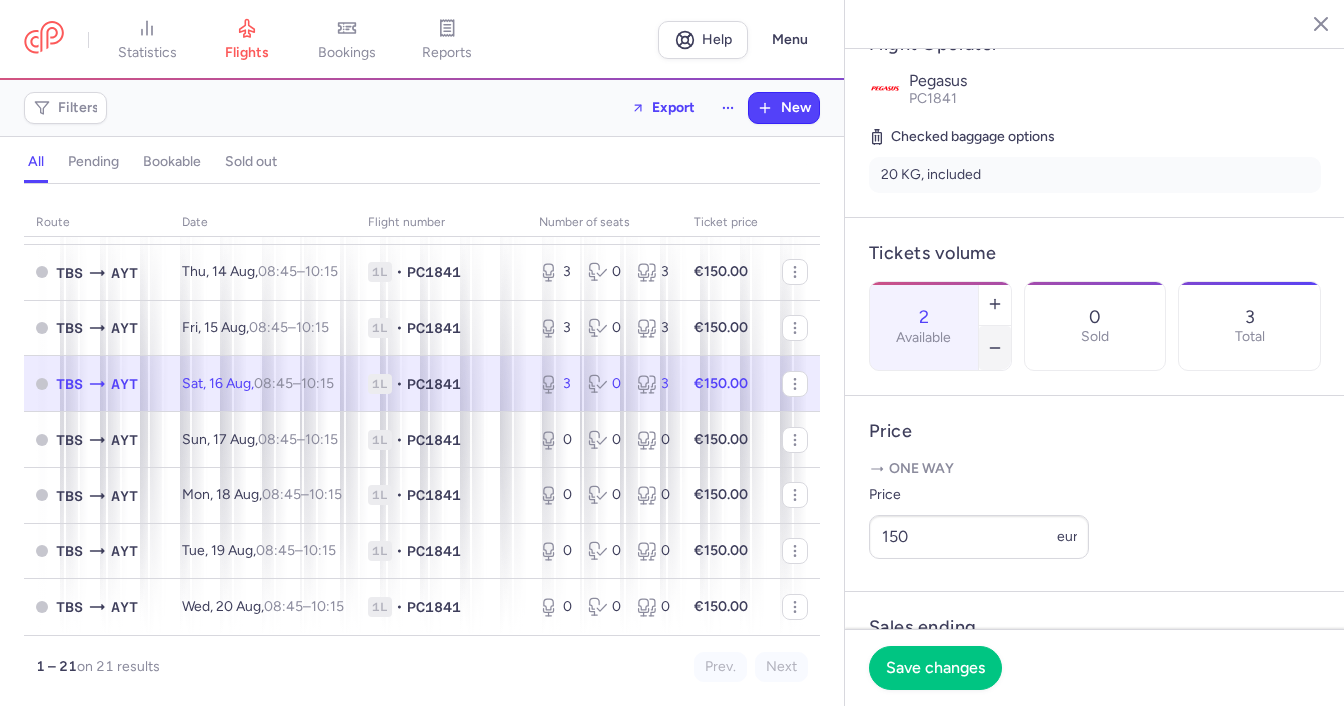 click 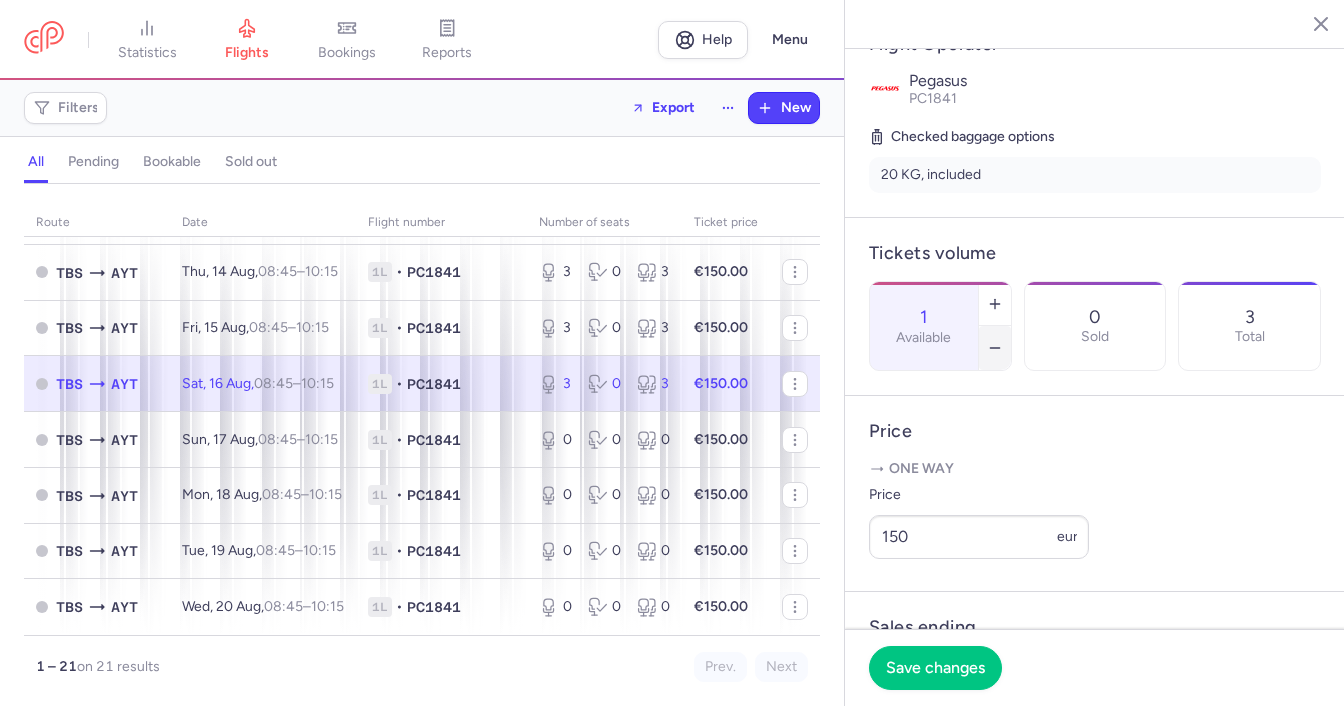 click 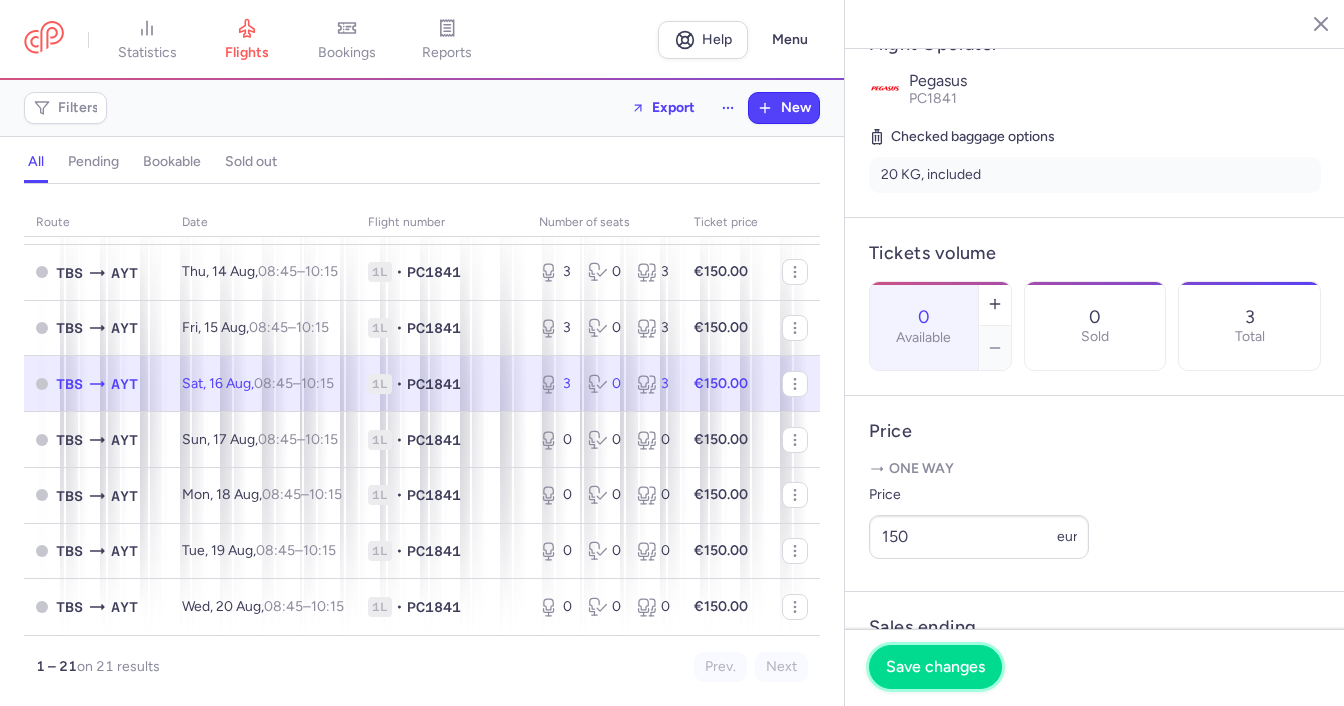click on "Save changes" at bounding box center [935, 667] 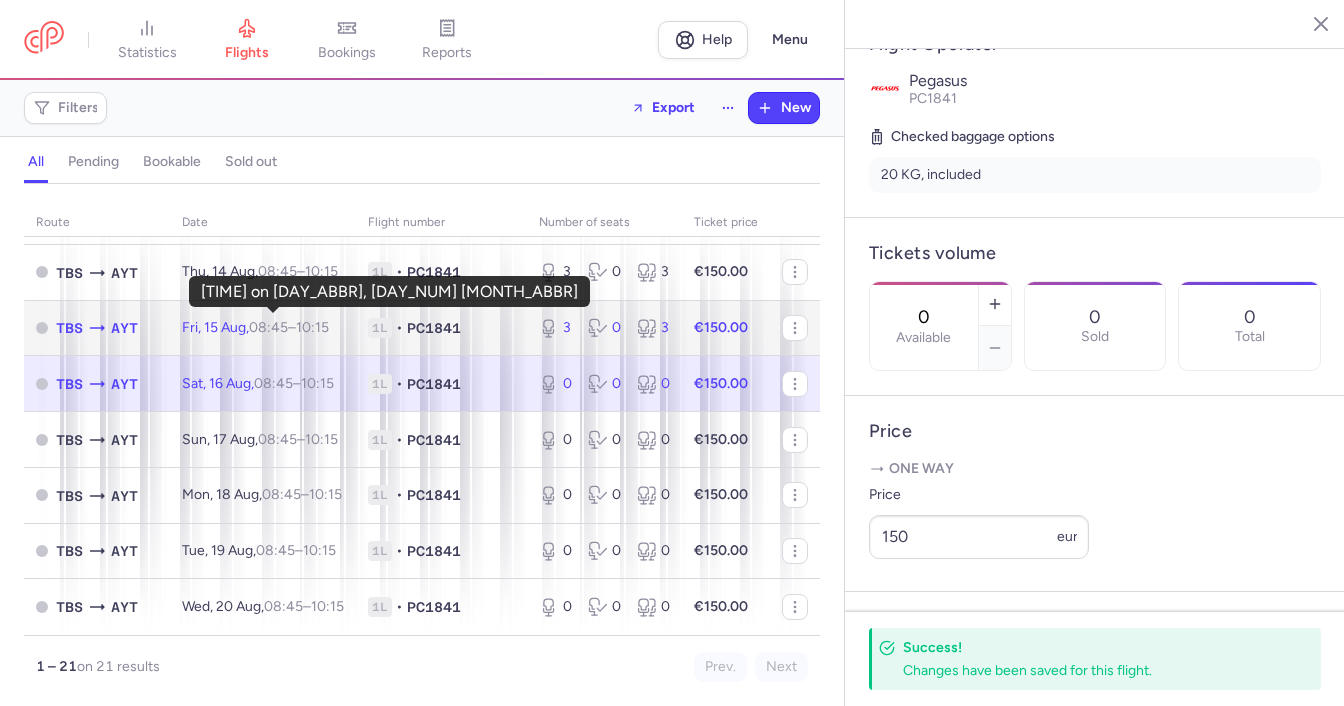 click on "08:45" at bounding box center [268, 327] 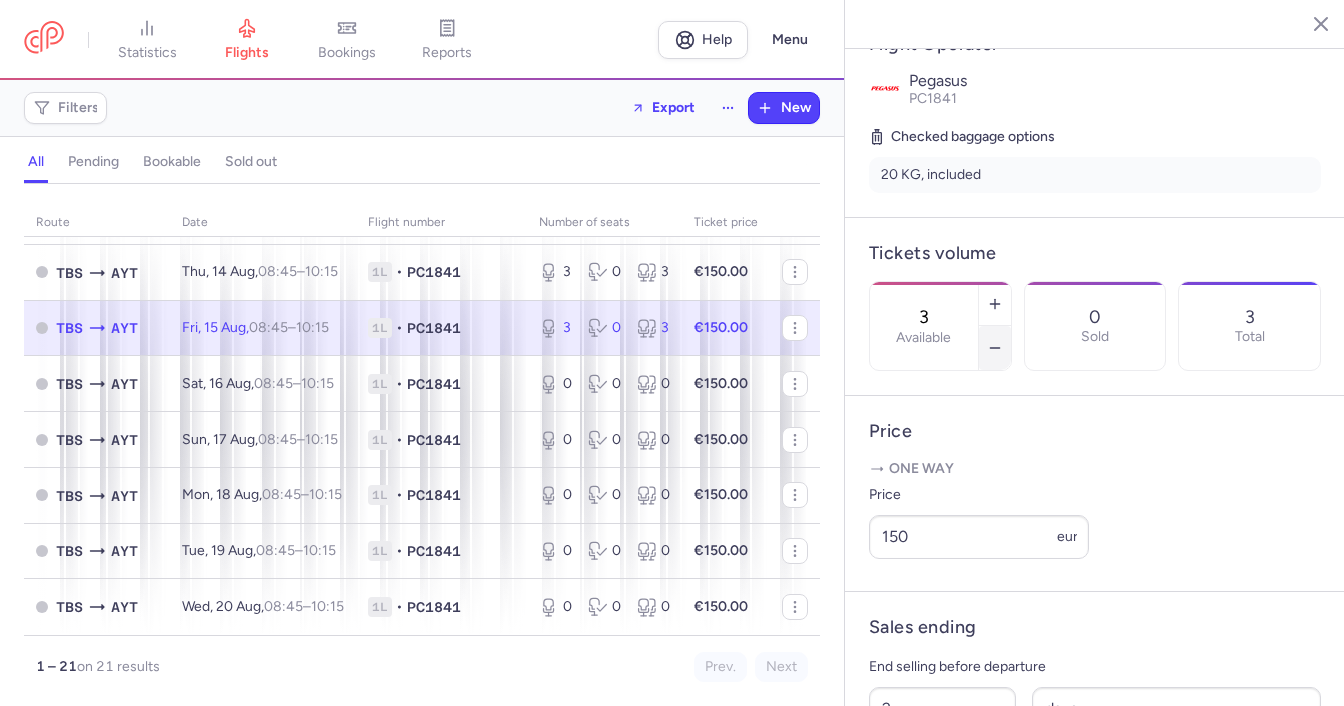 click 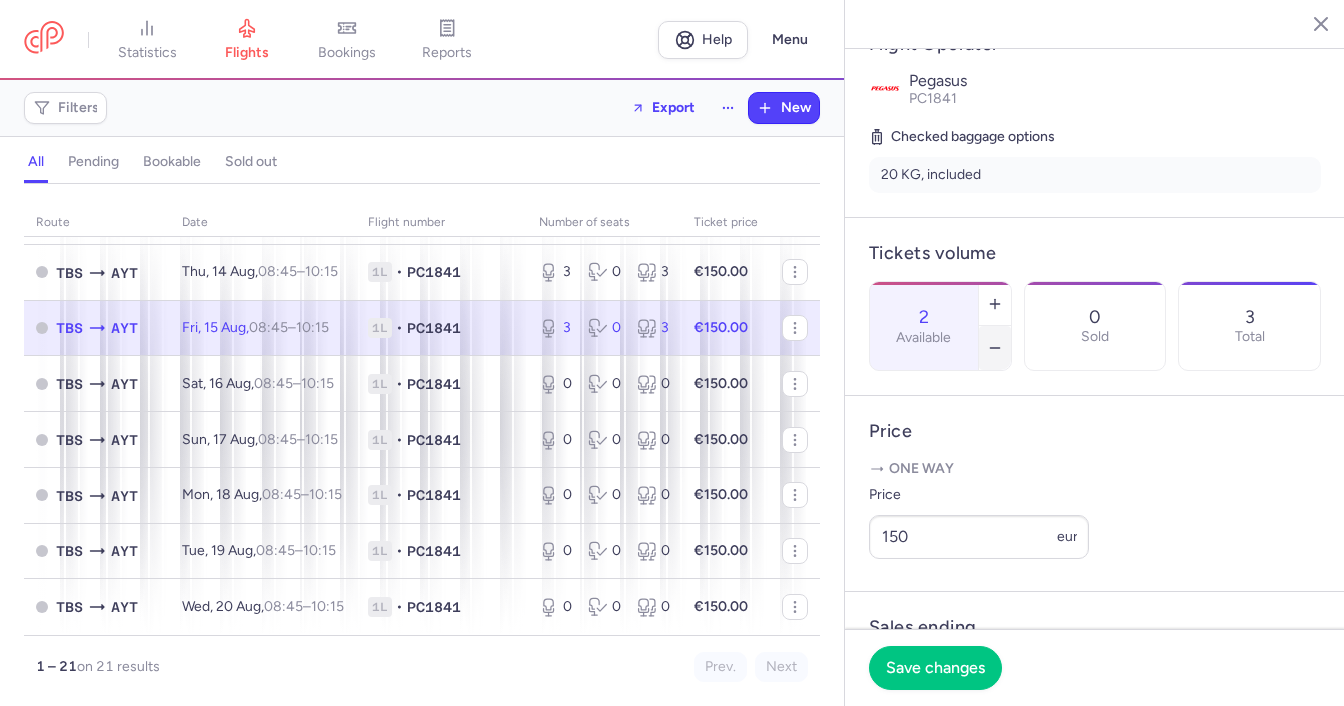 click 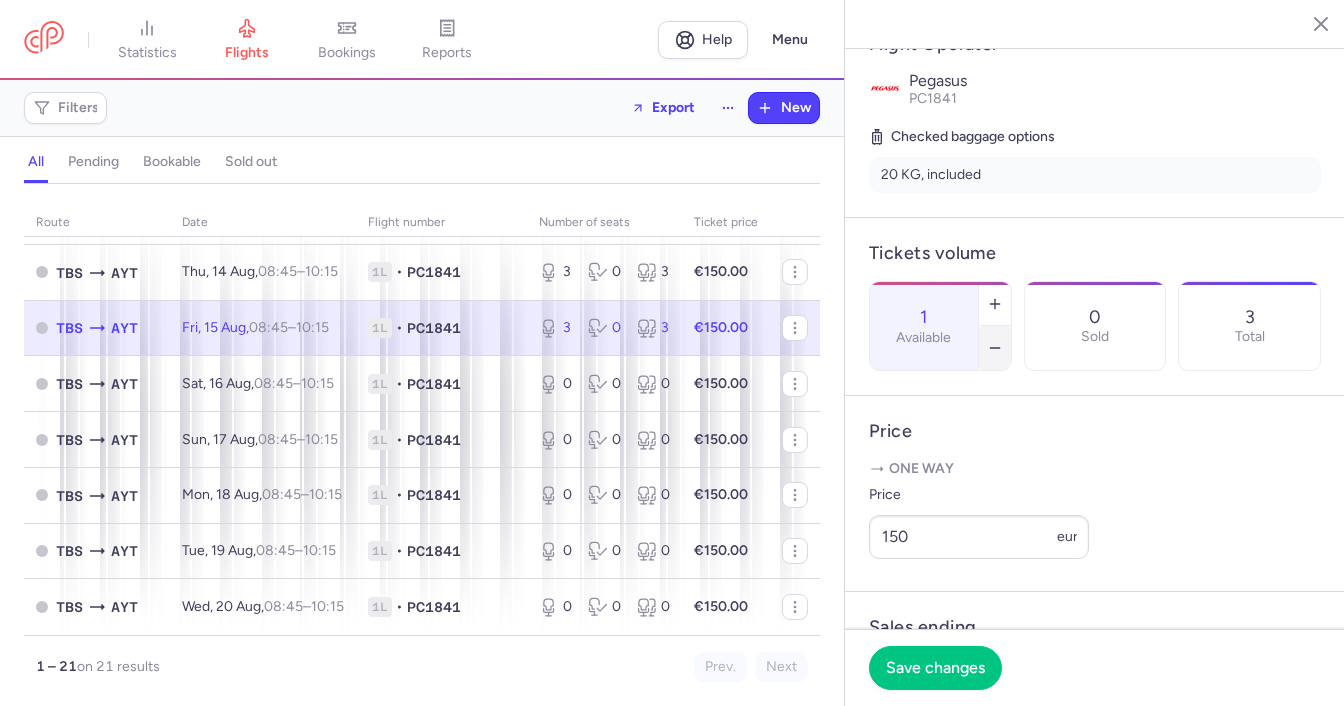 click 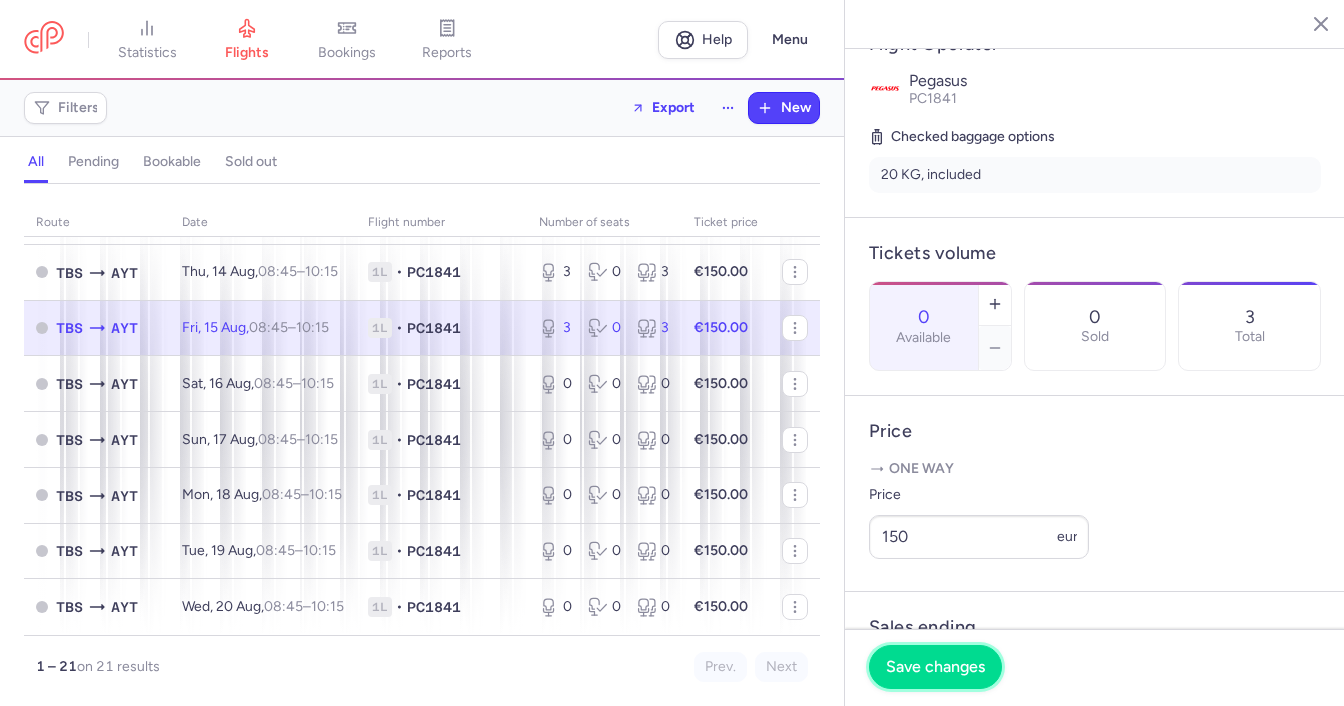 click on "Save changes" at bounding box center [935, 667] 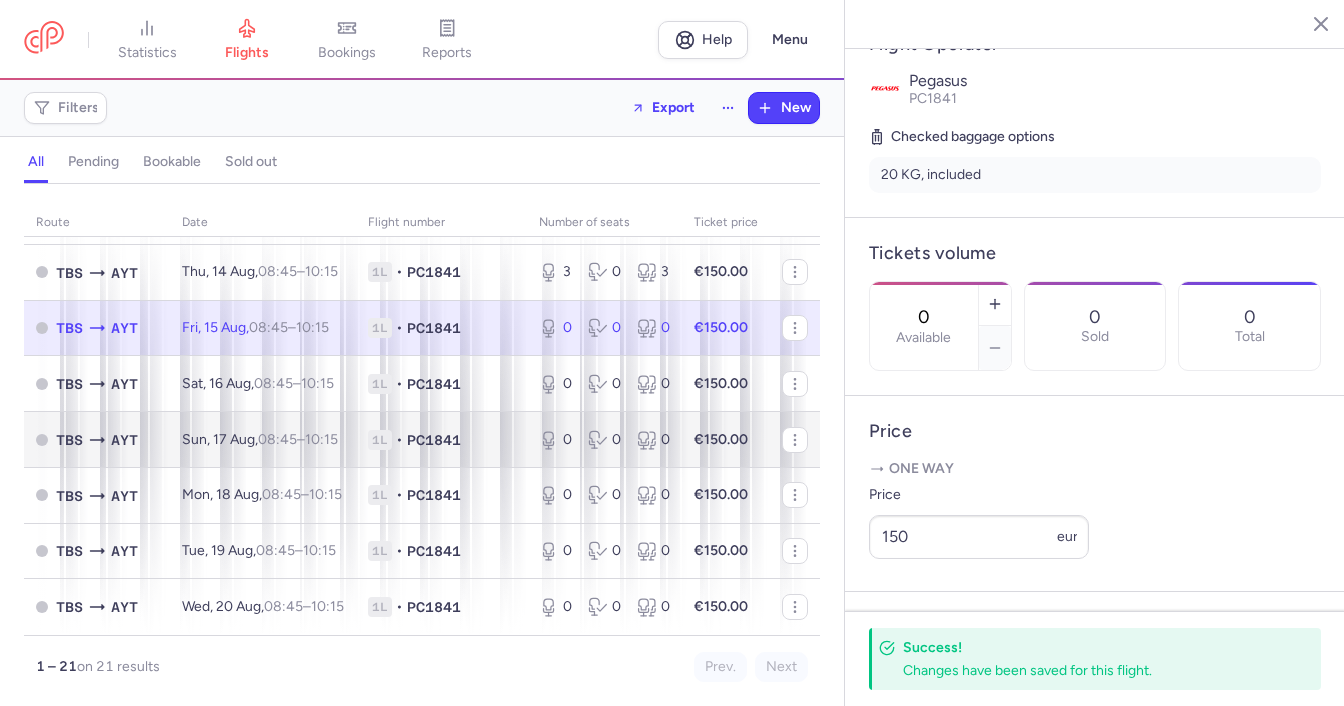 scroll, scrollTop: 732, scrollLeft: 0, axis: vertical 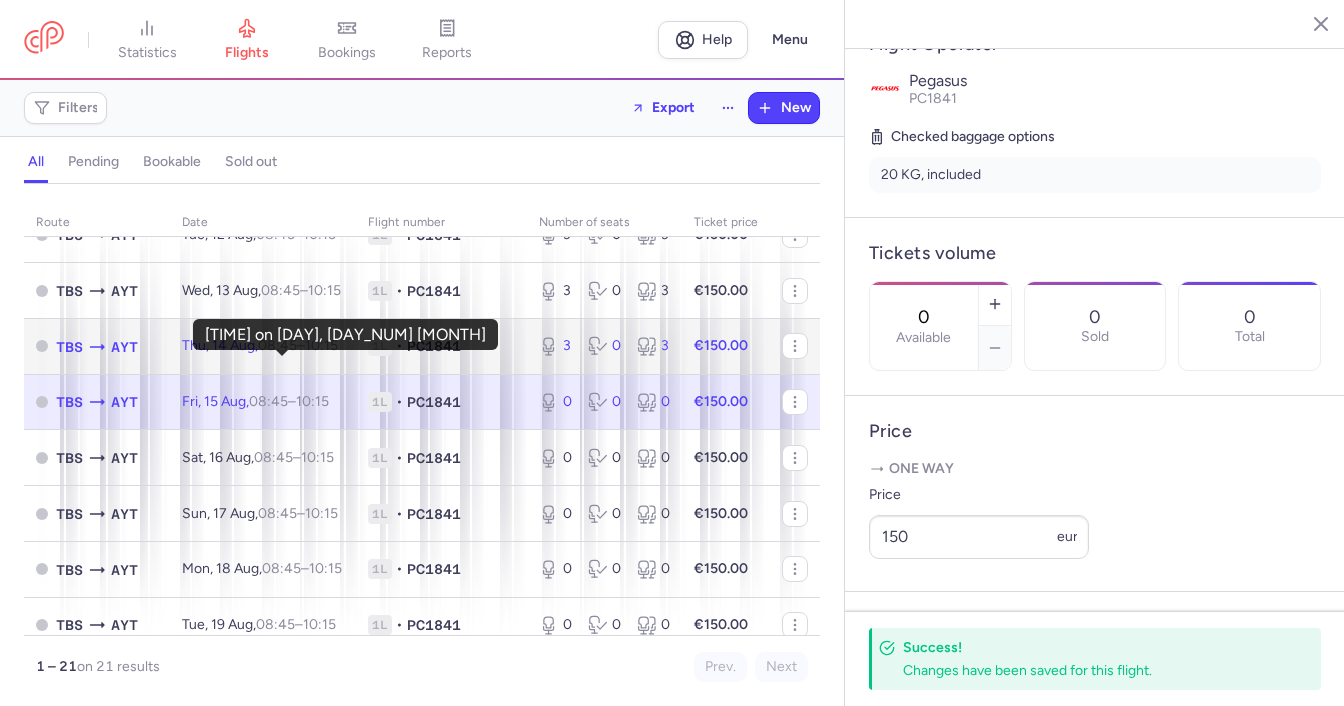 click on "08:45" at bounding box center [277, 345] 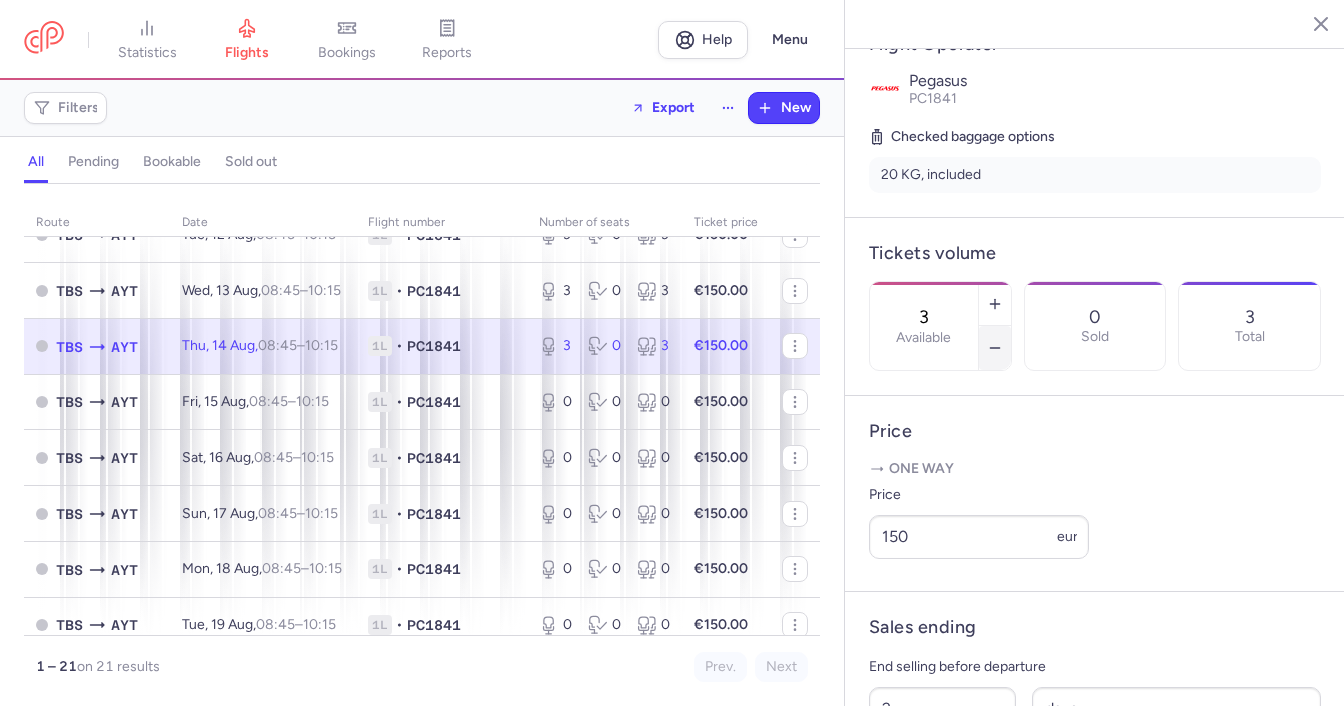 click 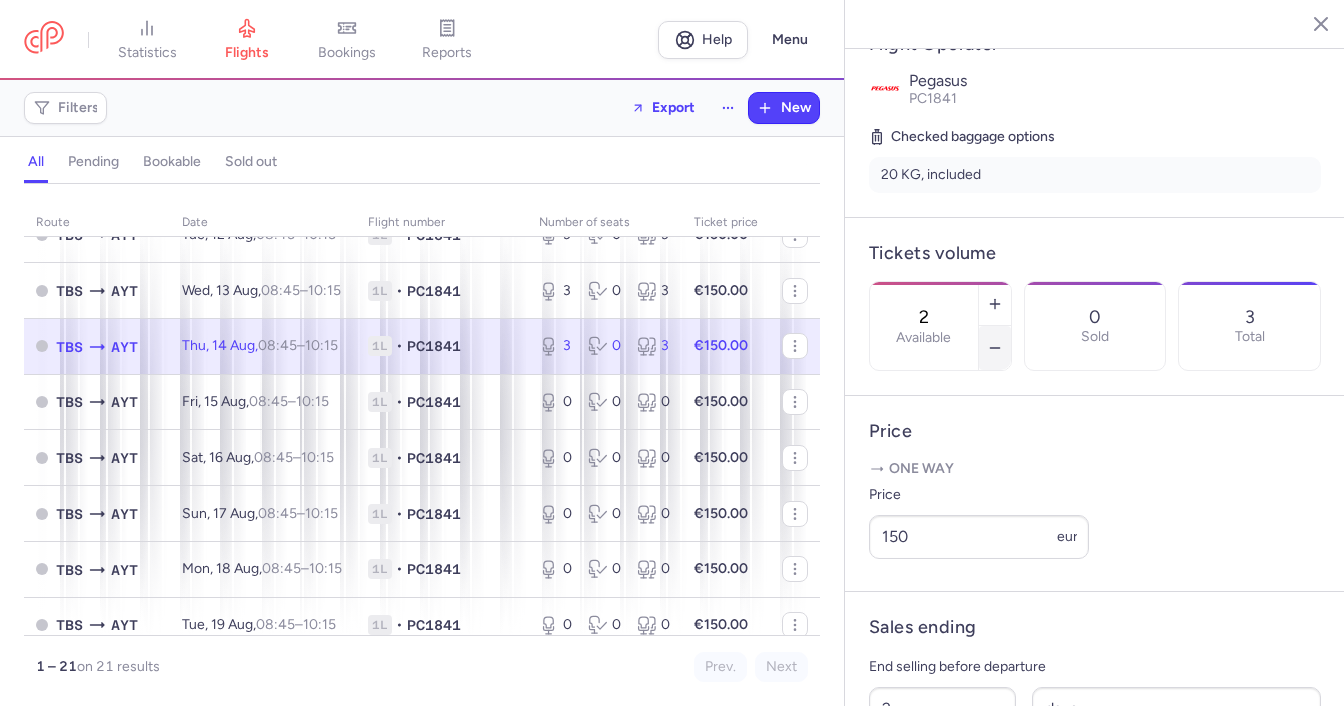 click 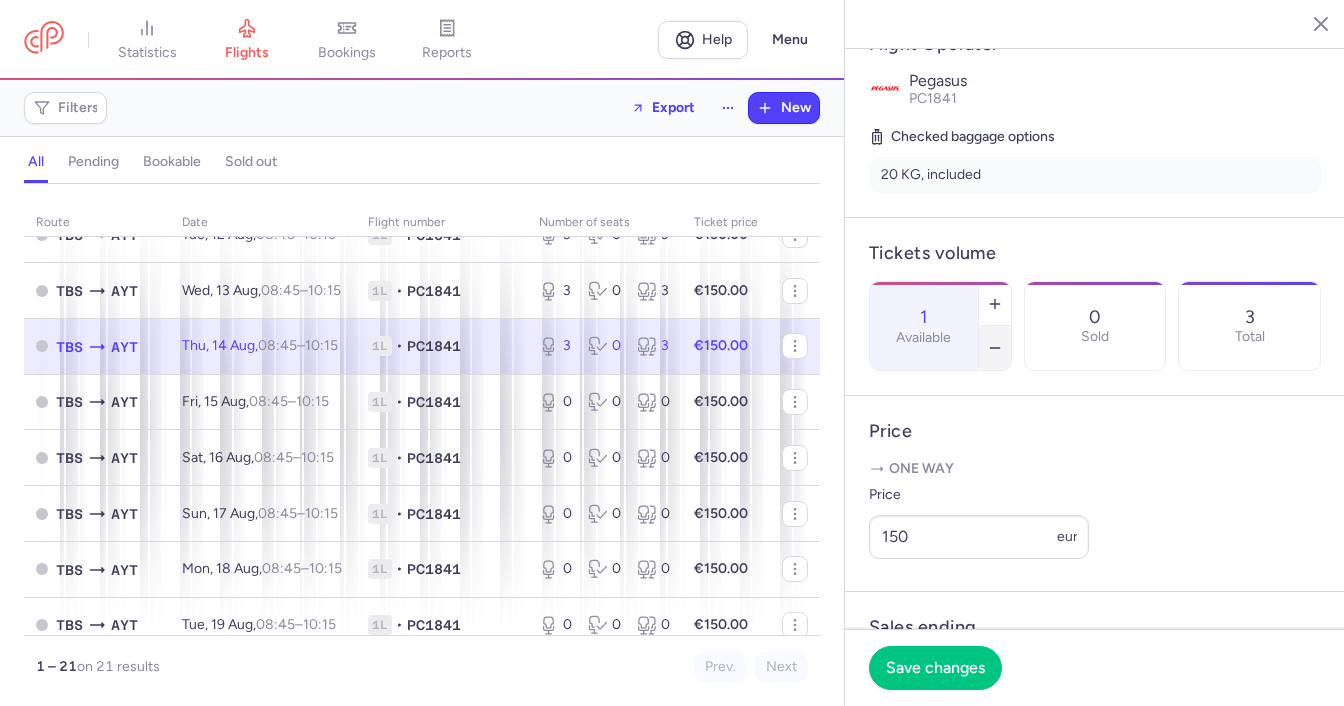 click 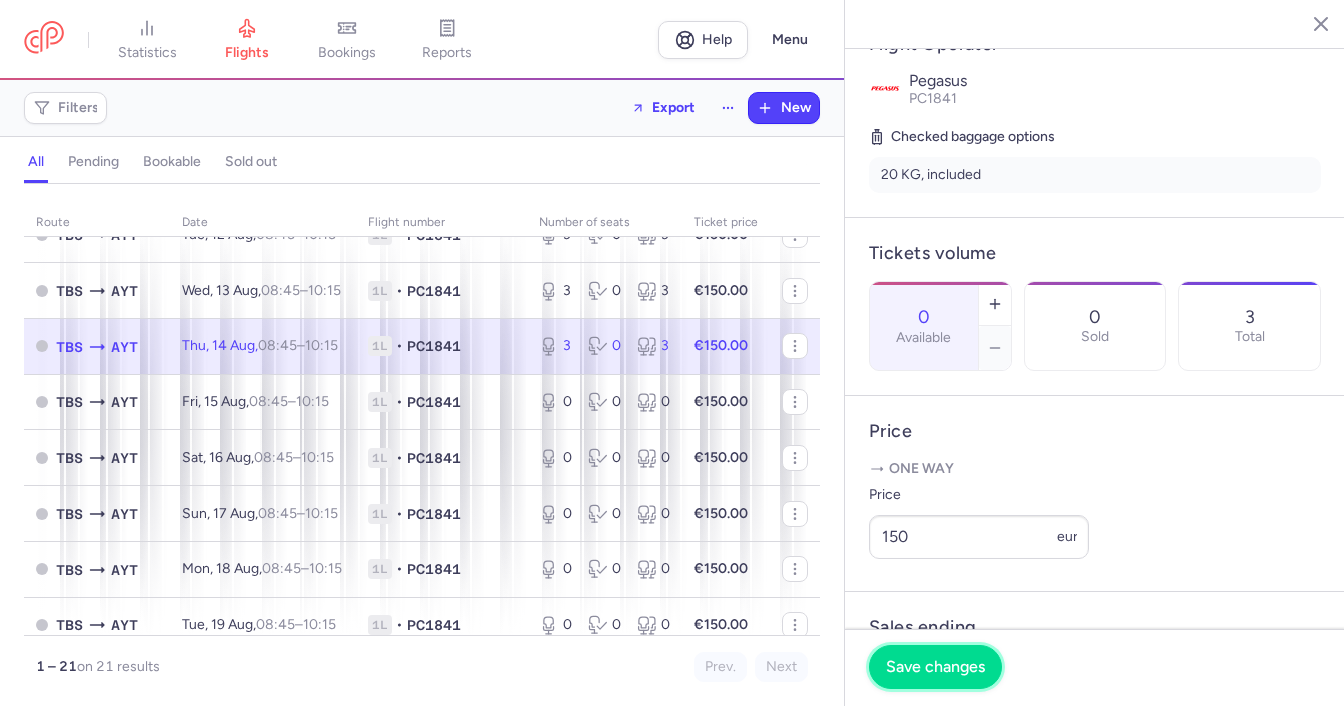 click on "Save changes" at bounding box center (935, 667) 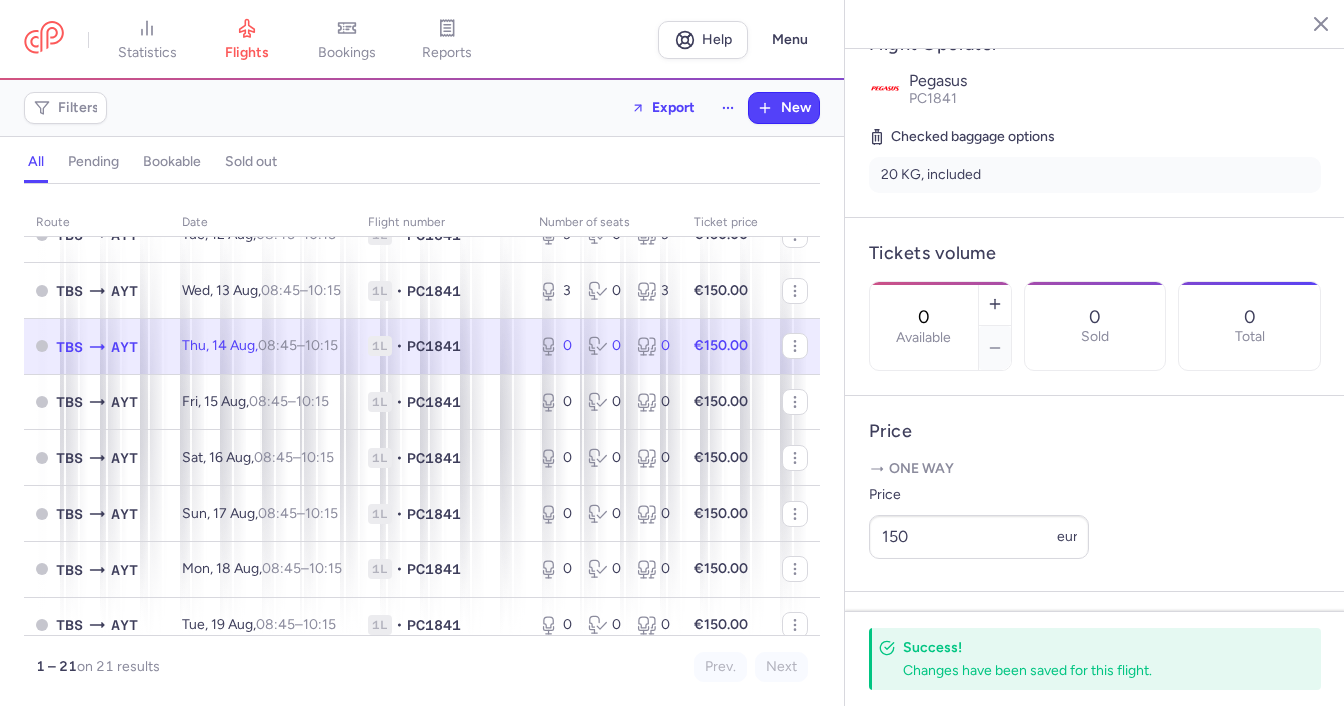 scroll, scrollTop: 632, scrollLeft: 0, axis: vertical 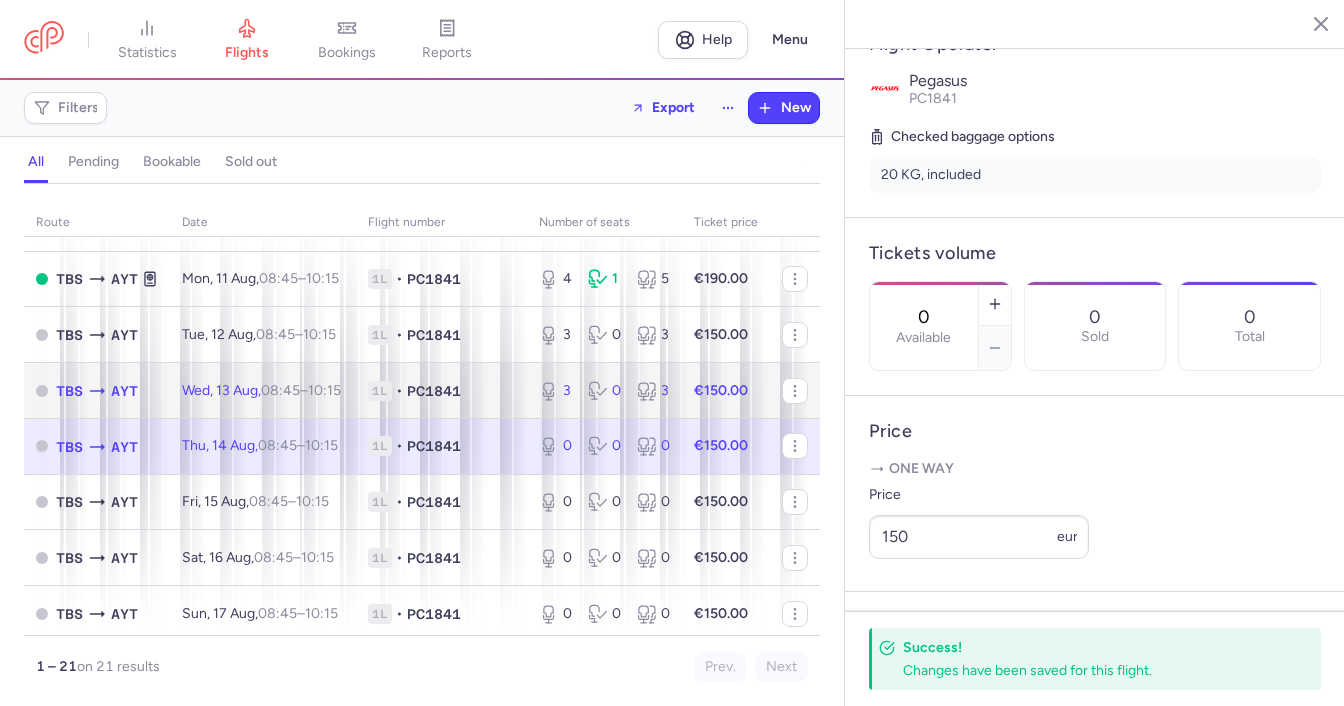click on "[DAY], [MONTH],  [TIME]  –  [TIME]  +0" 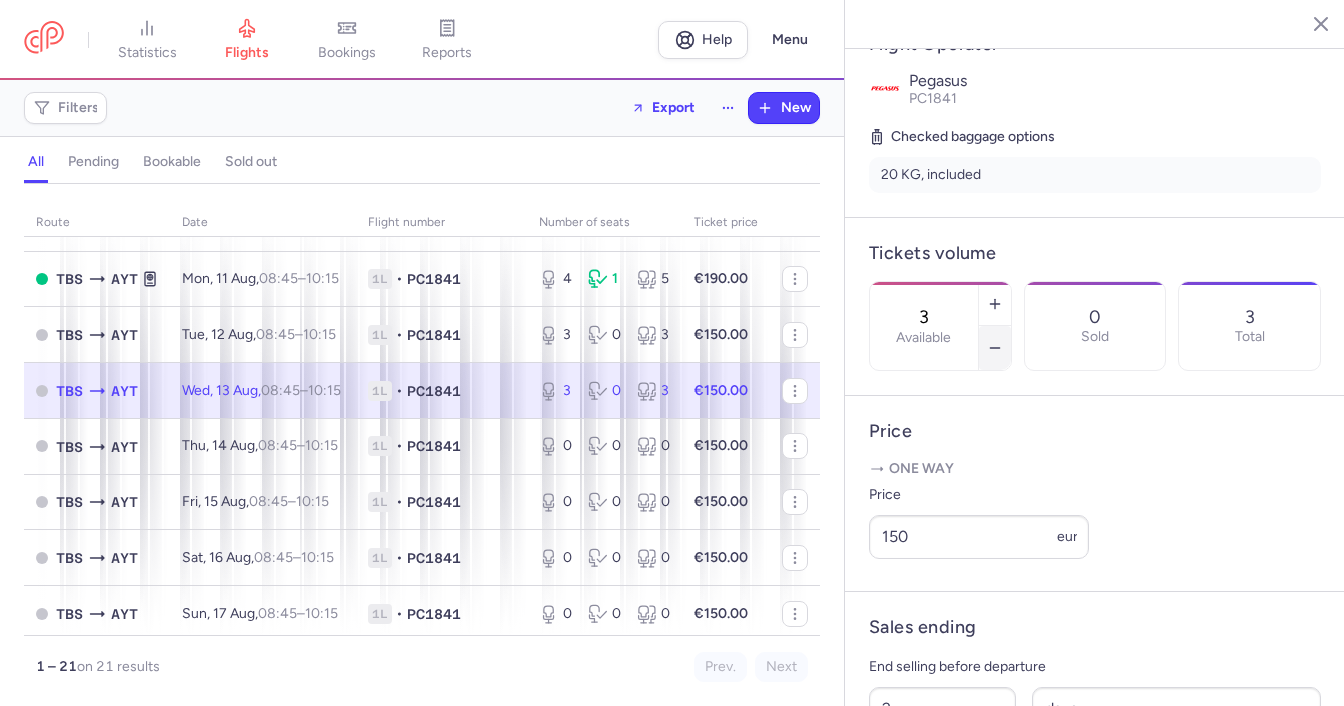 click 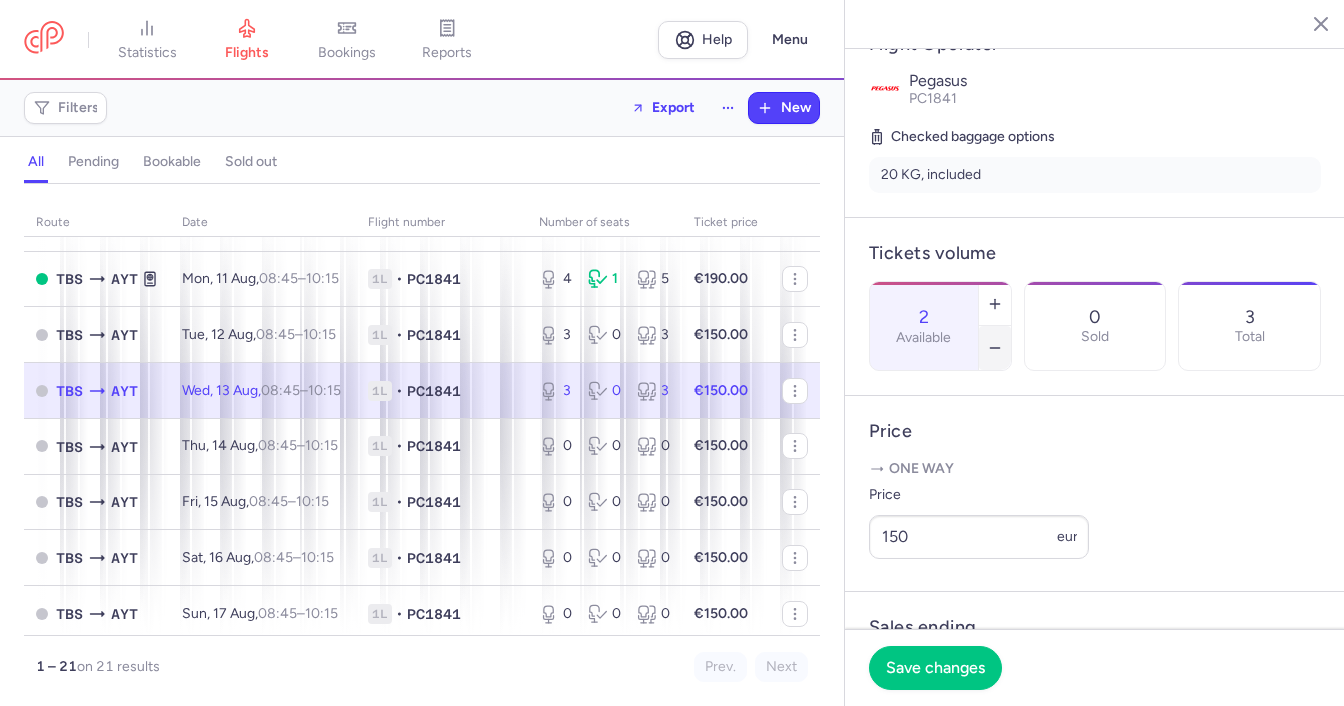 click 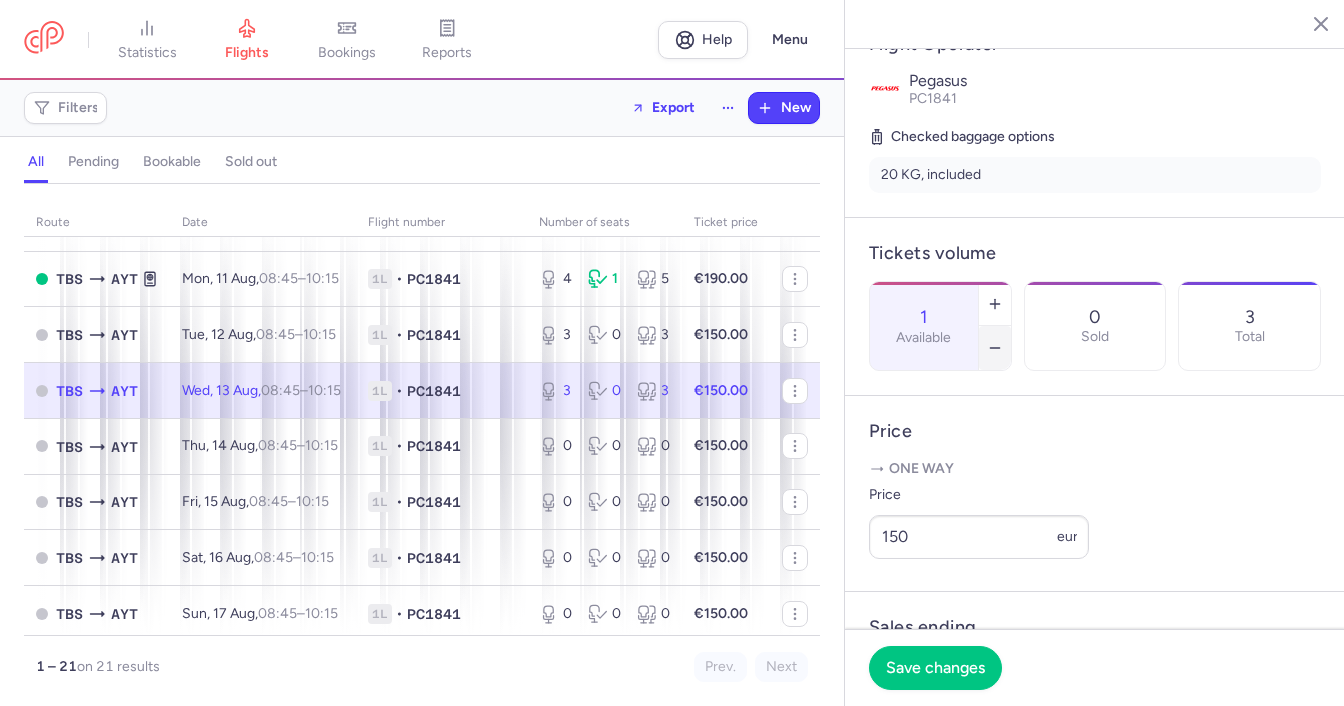 click 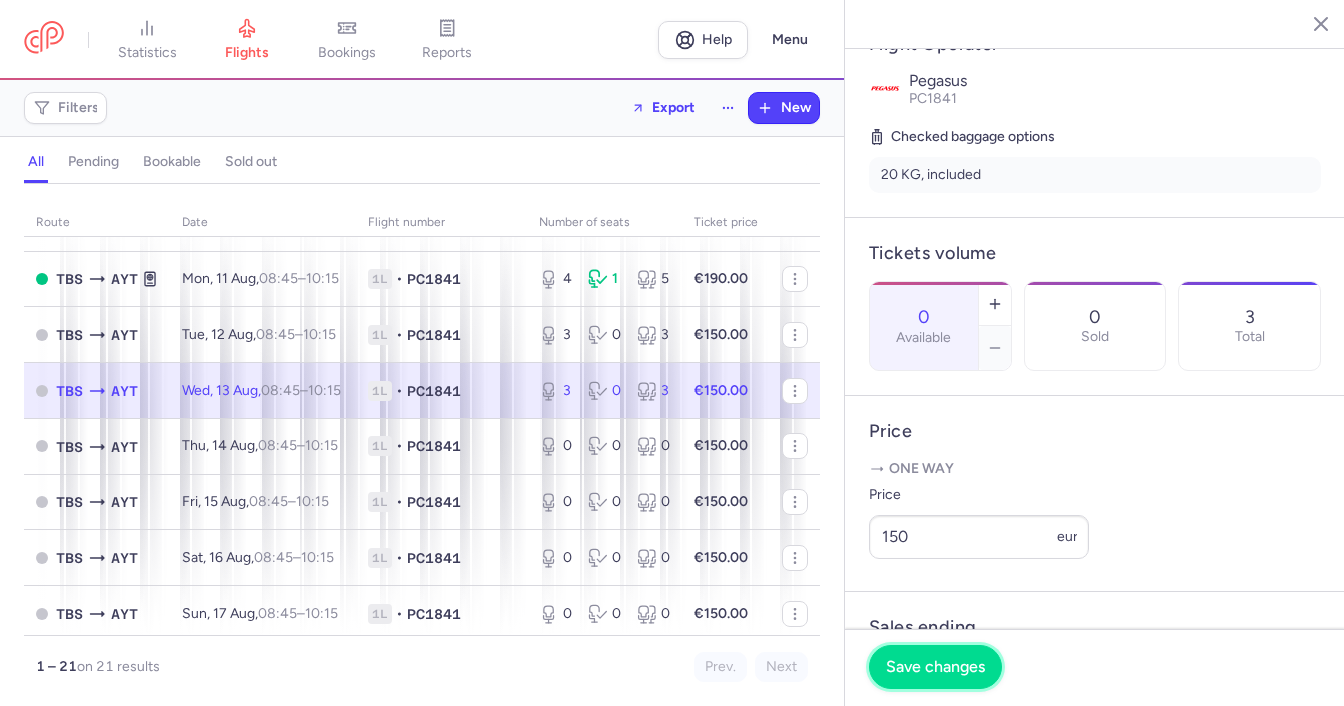 click on "Save changes" at bounding box center [935, 667] 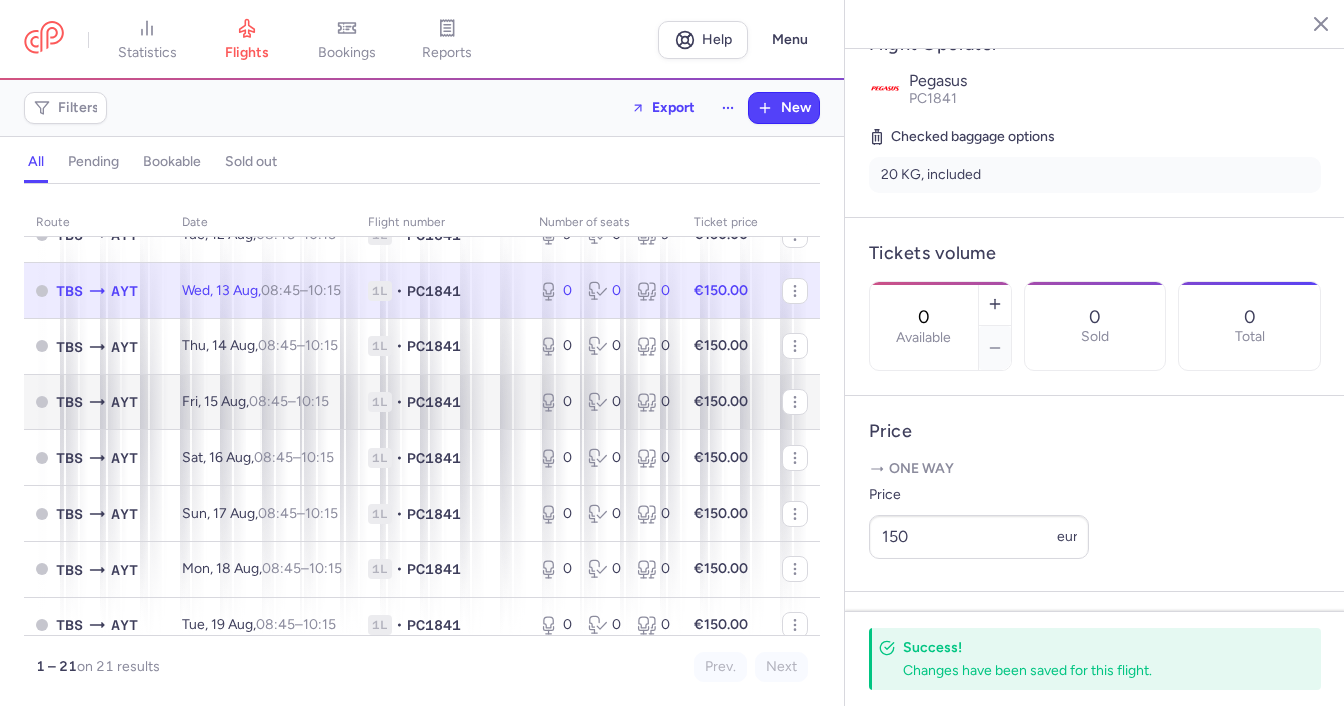 scroll, scrollTop: 632, scrollLeft: 0, axis: vertical 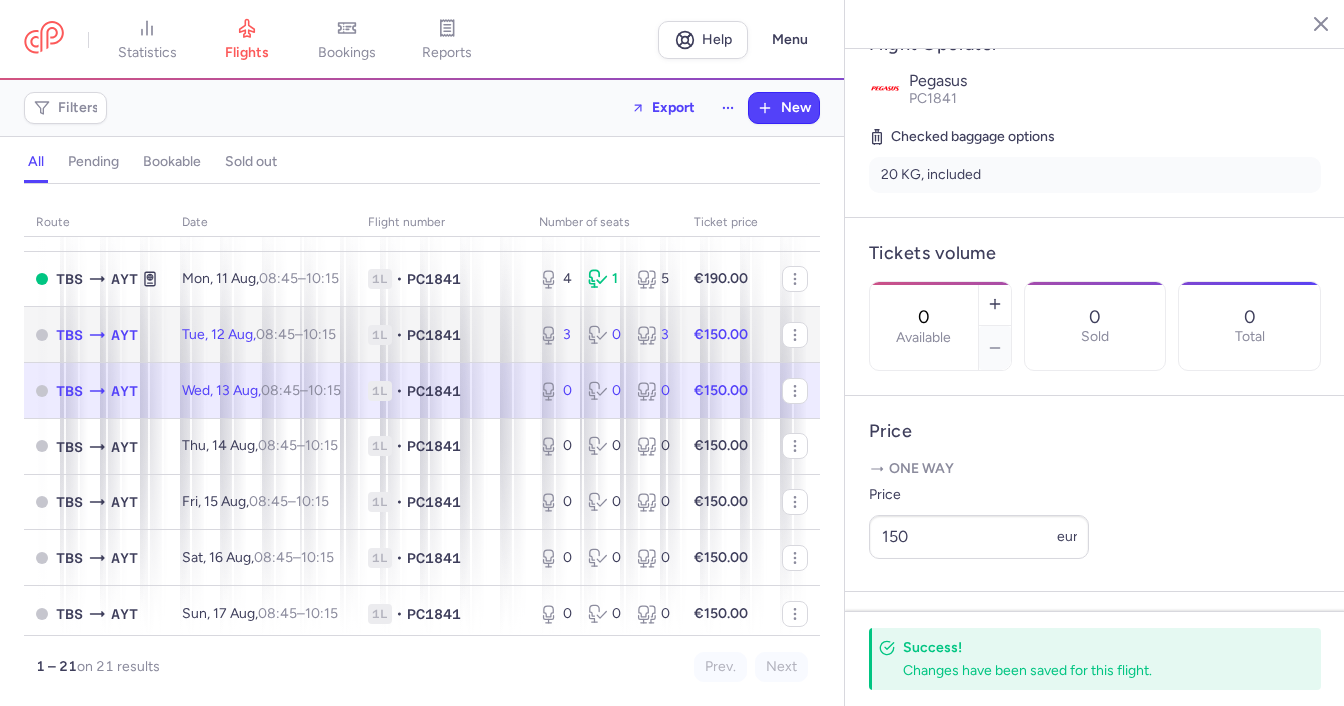 click on "[DAY_ABBR], [DAY_NUM] [MONTH_ABBR], [TIME] – [TIME] [UTC_OFFSET]" 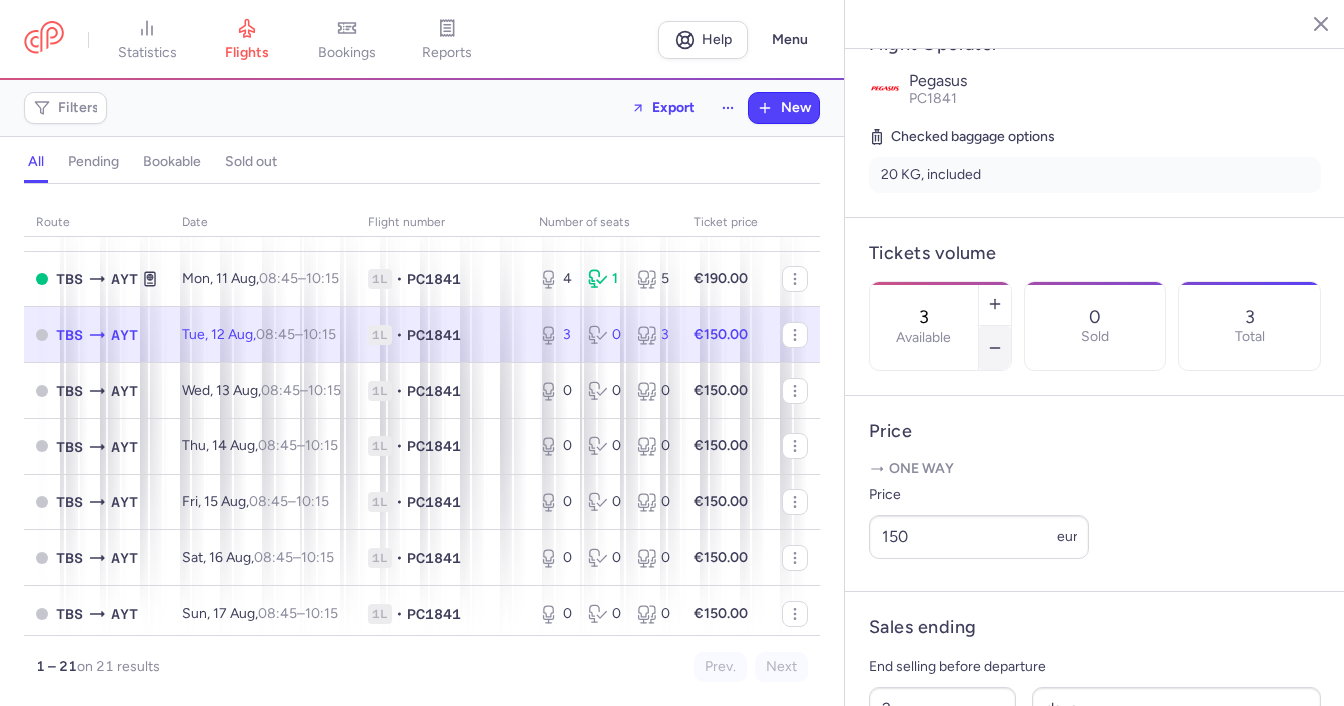 click 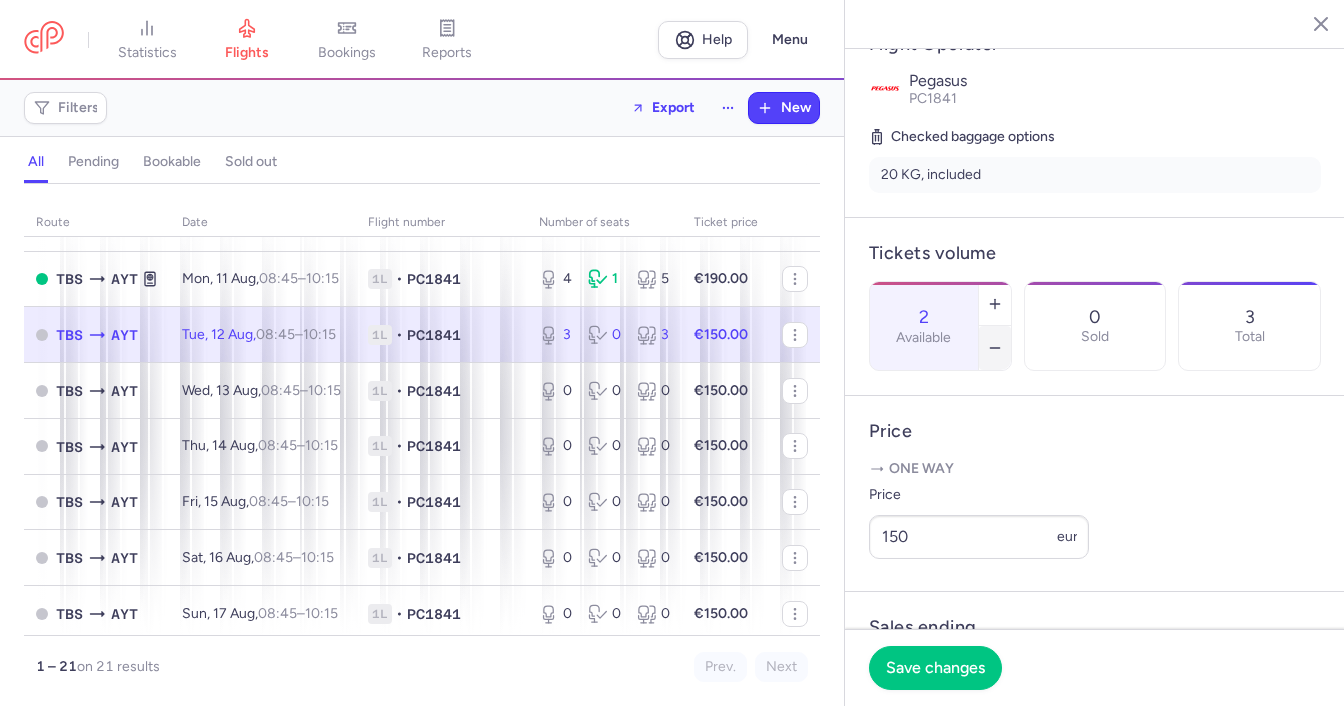 click 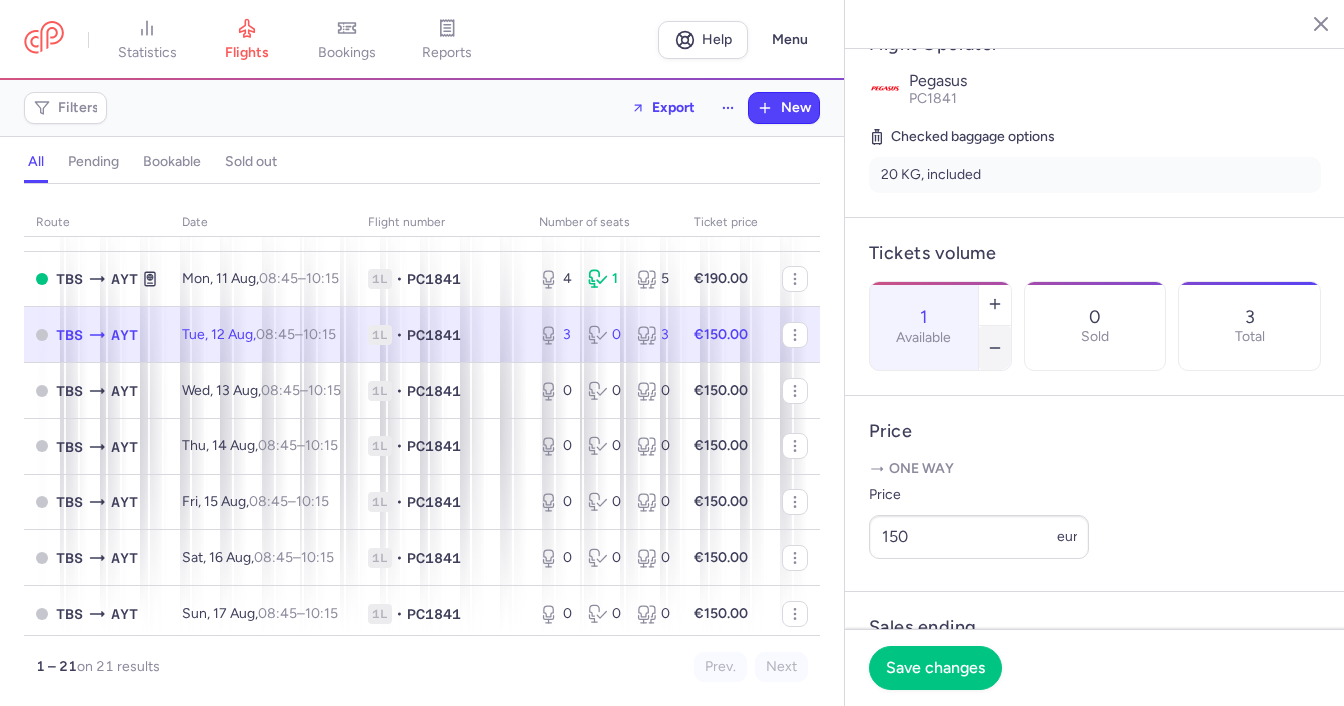 click 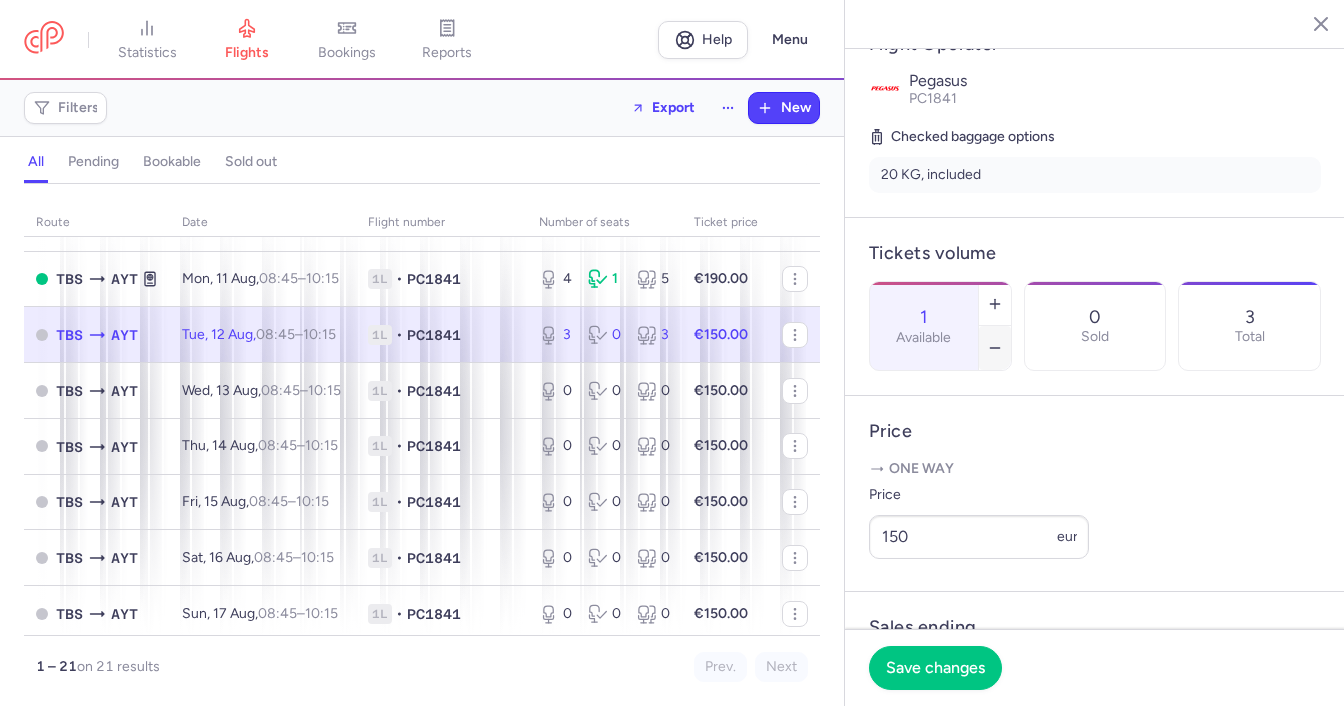 type on "0" 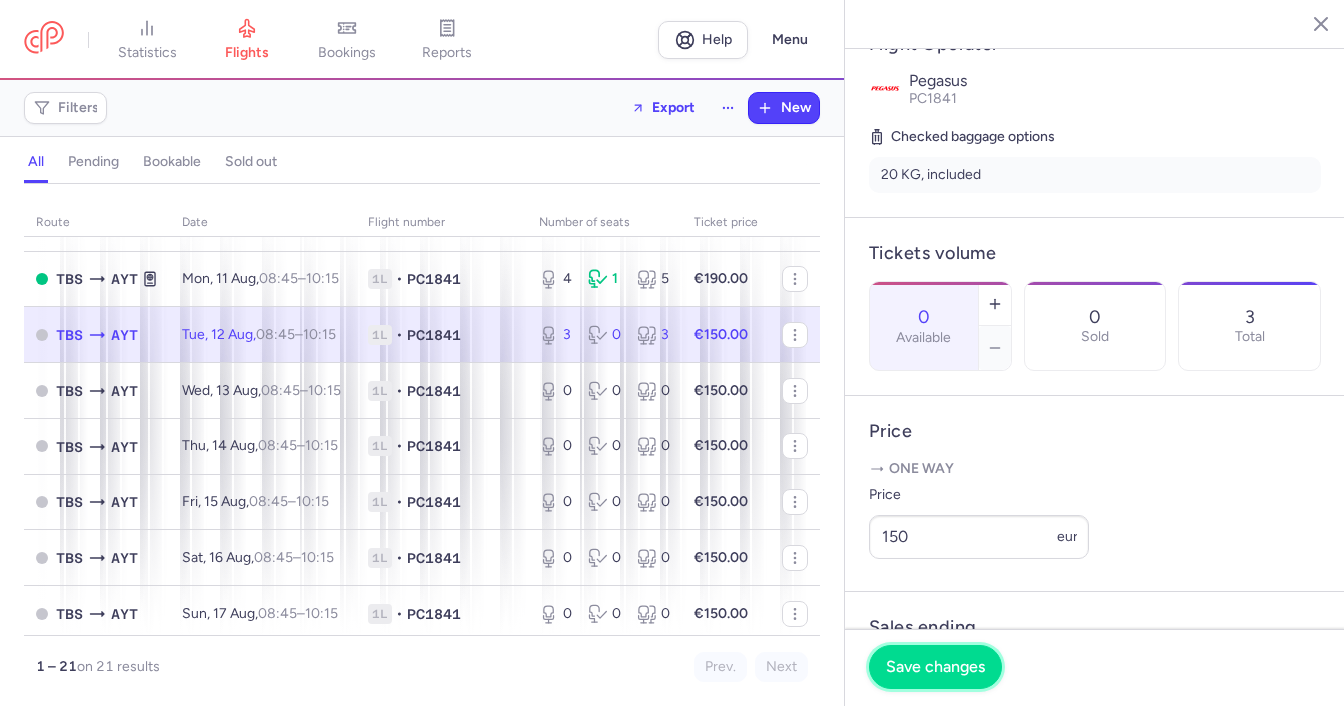 click on "Save changes" at bounding box center [935, 667] 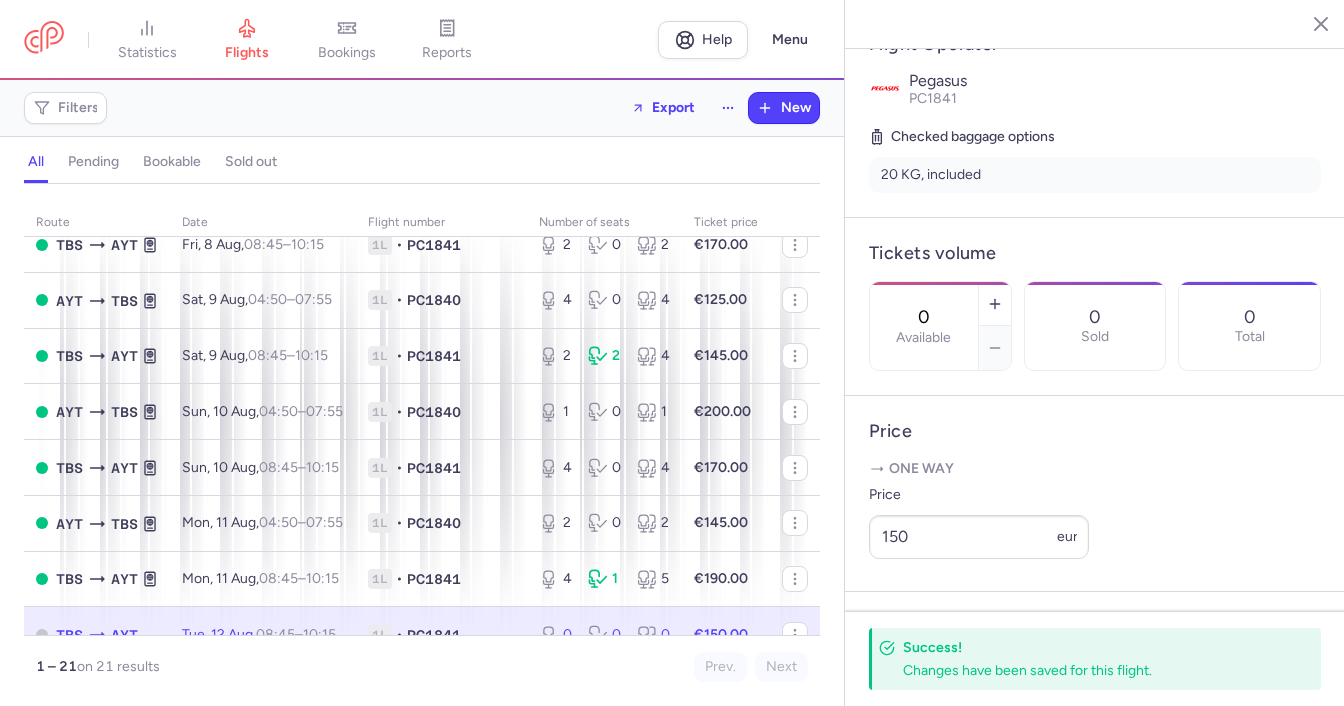 scroll, scrollTop: 232, scrollLeft: 0, axis: vertical 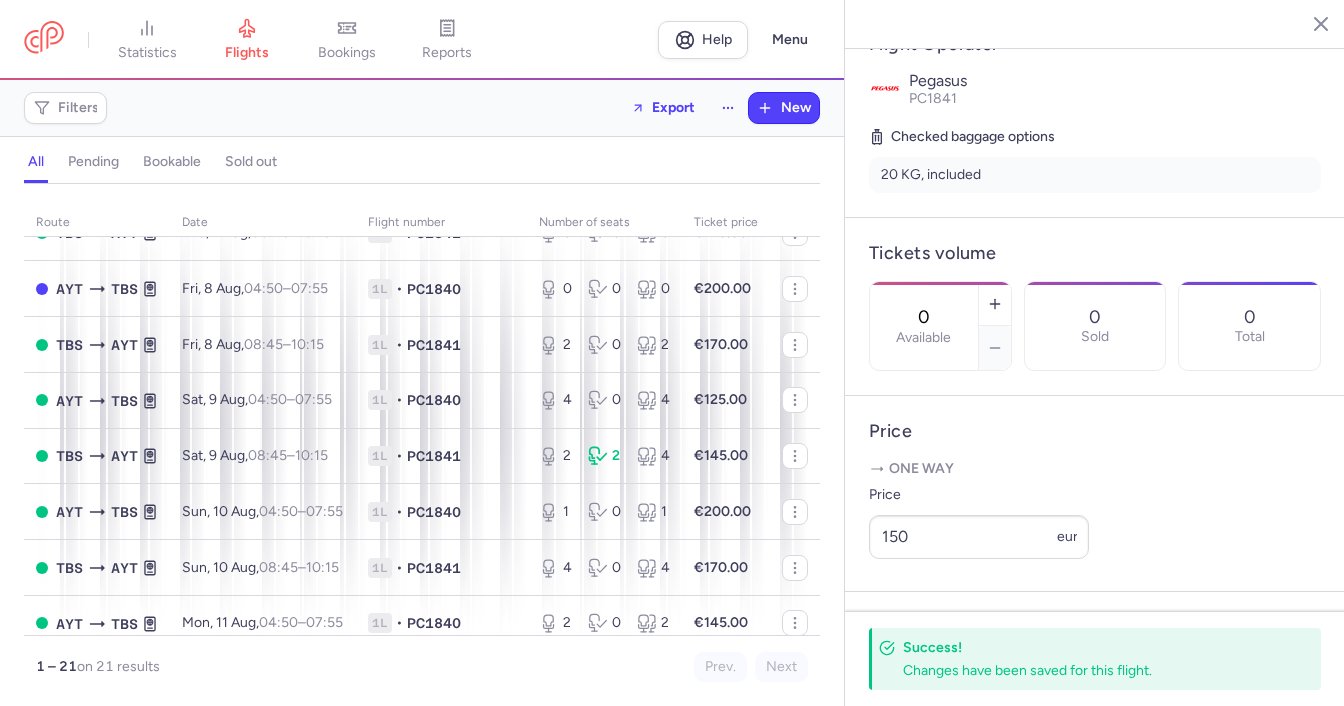 click at bounding box center (1306, 23) 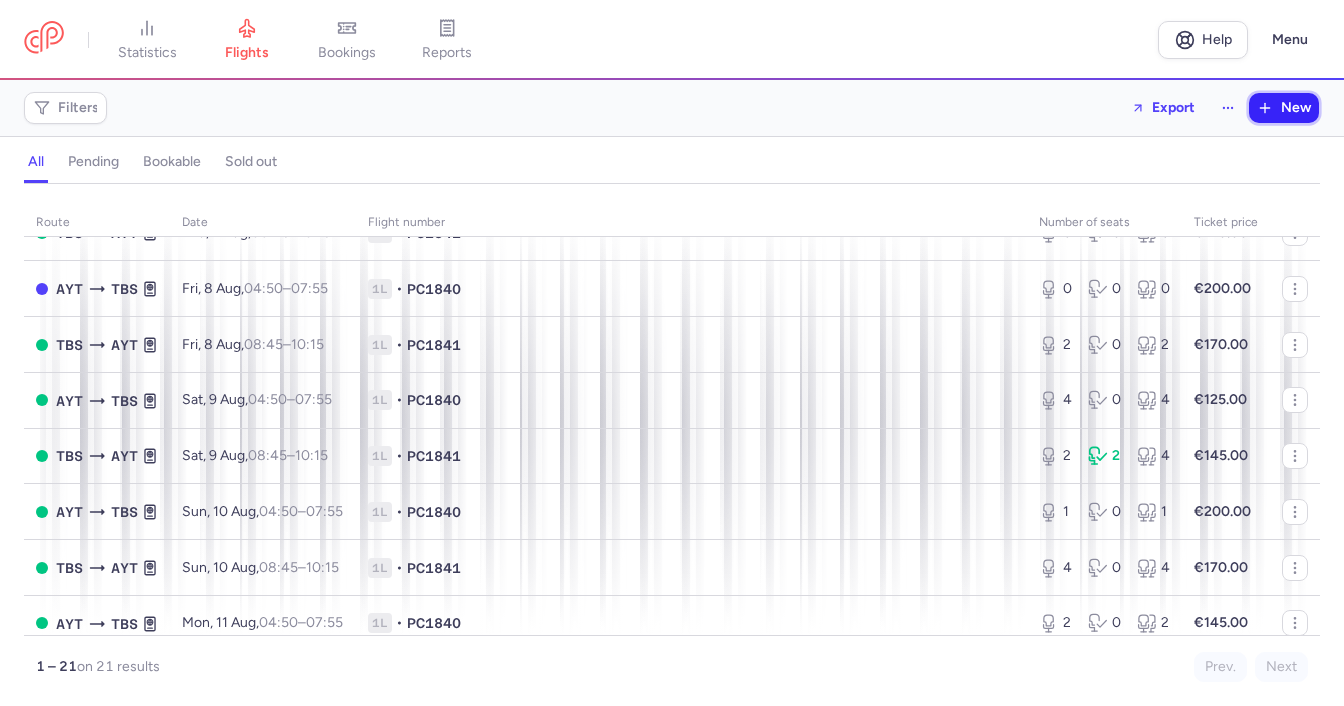 click on "New" at bounding box center [1296, 108] 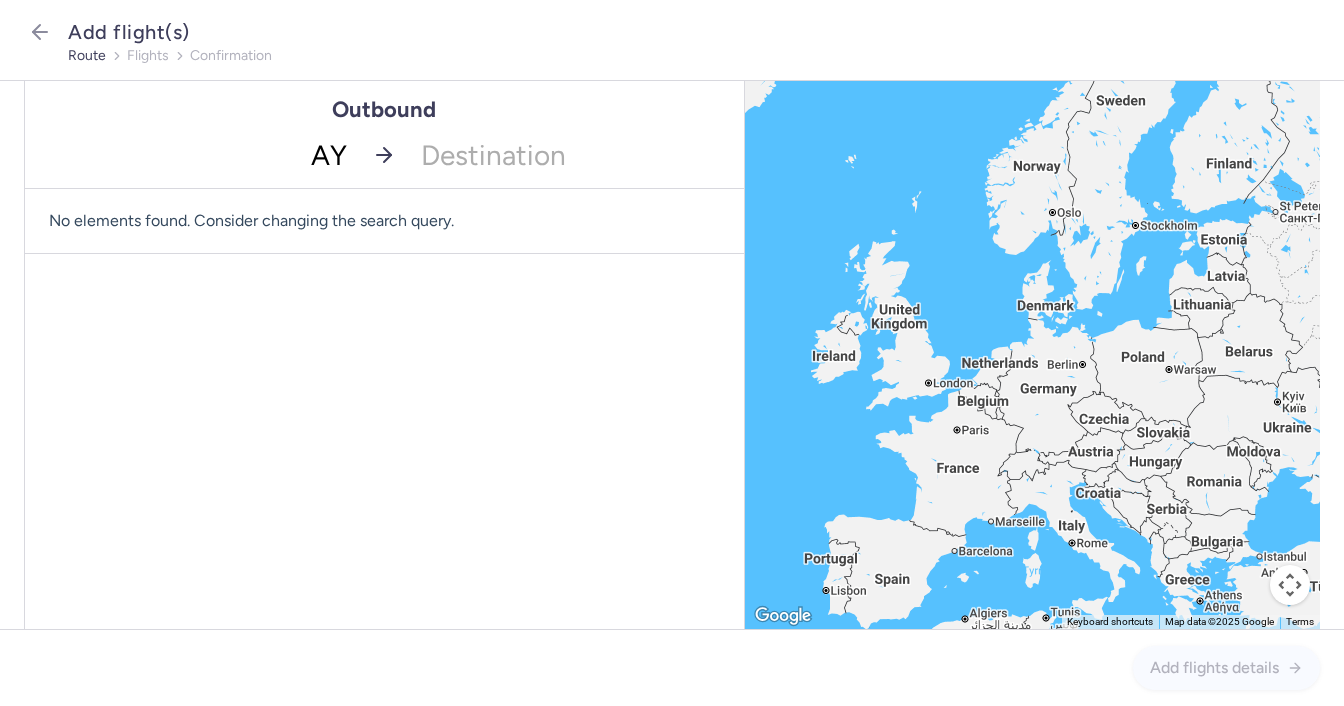 type on "AYT" 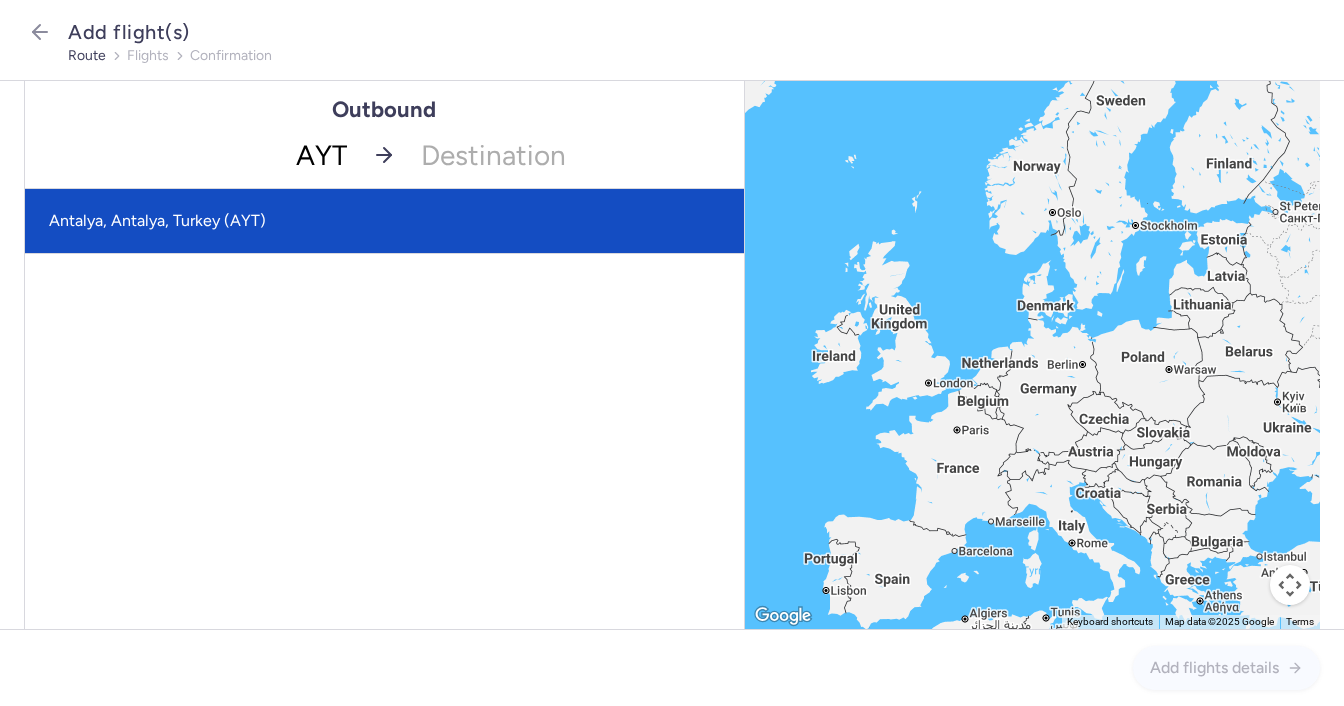 drag, startPoint x: 198, startPoint y: 213, endPoint x: 453, endPoint y: 193, distance: 255.78311 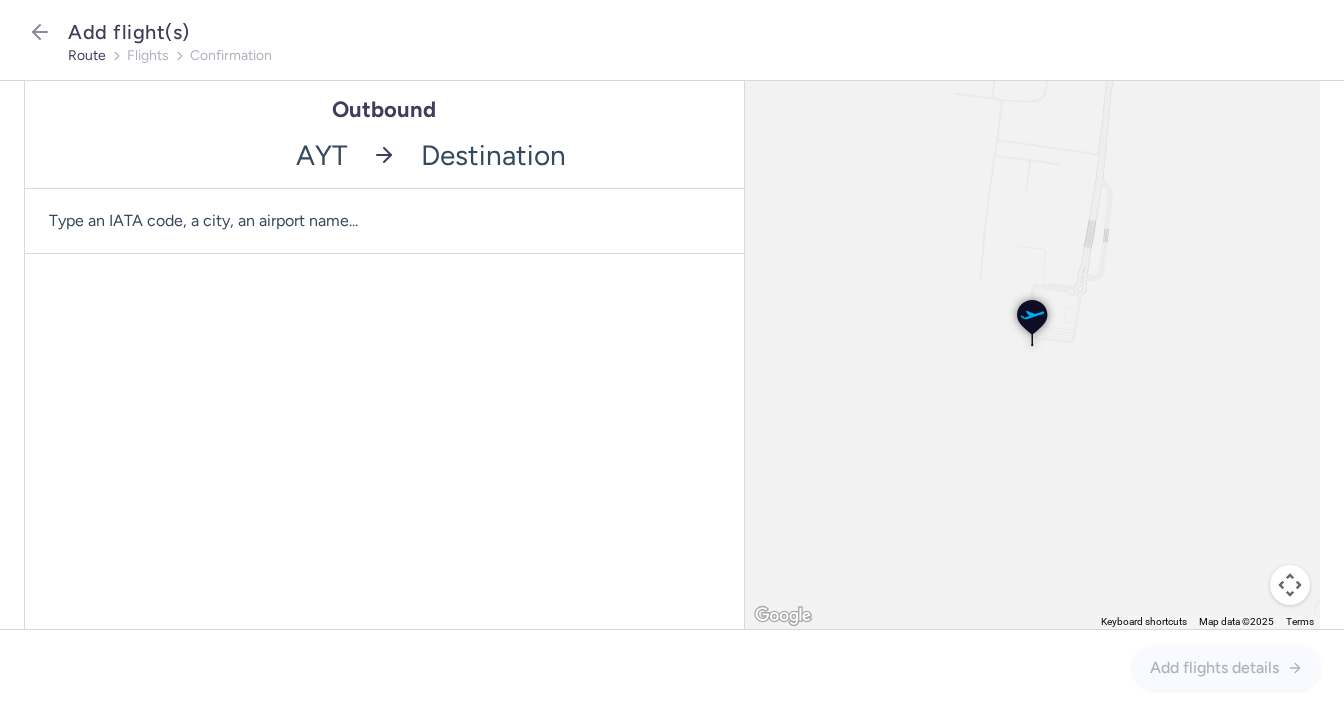 click 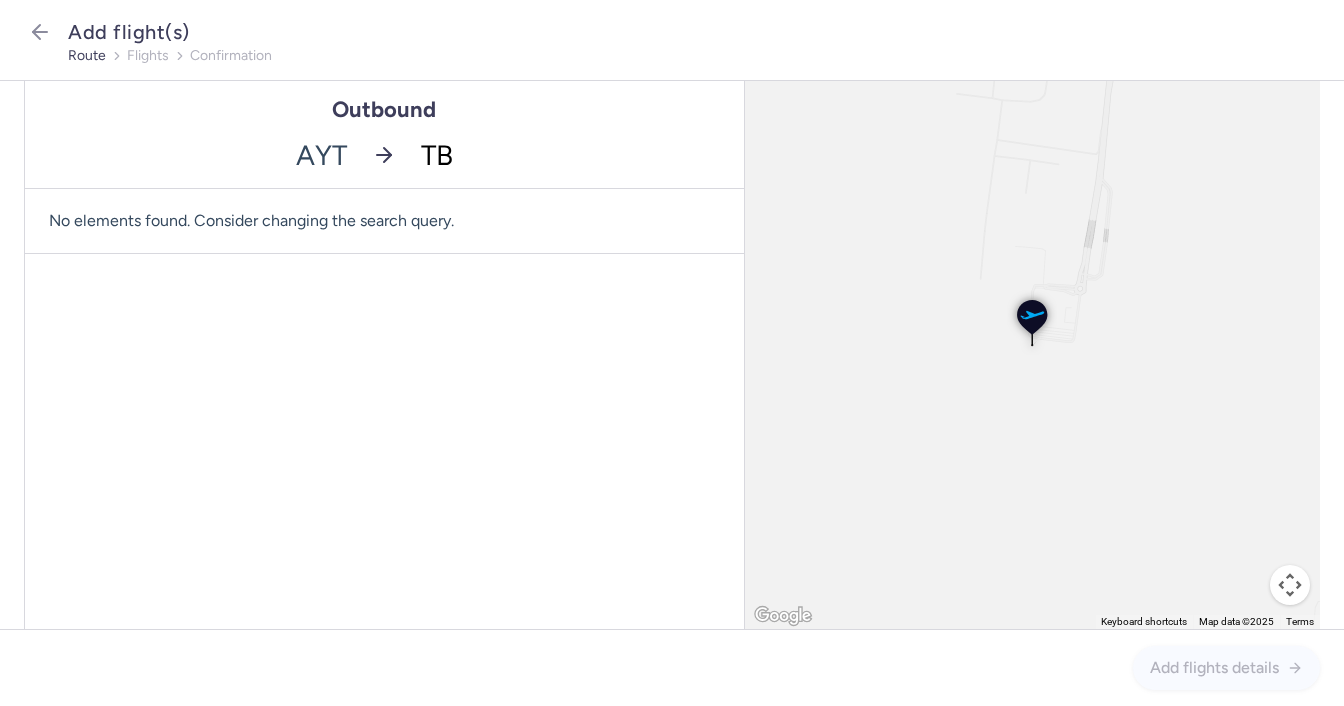 type on "TBS" 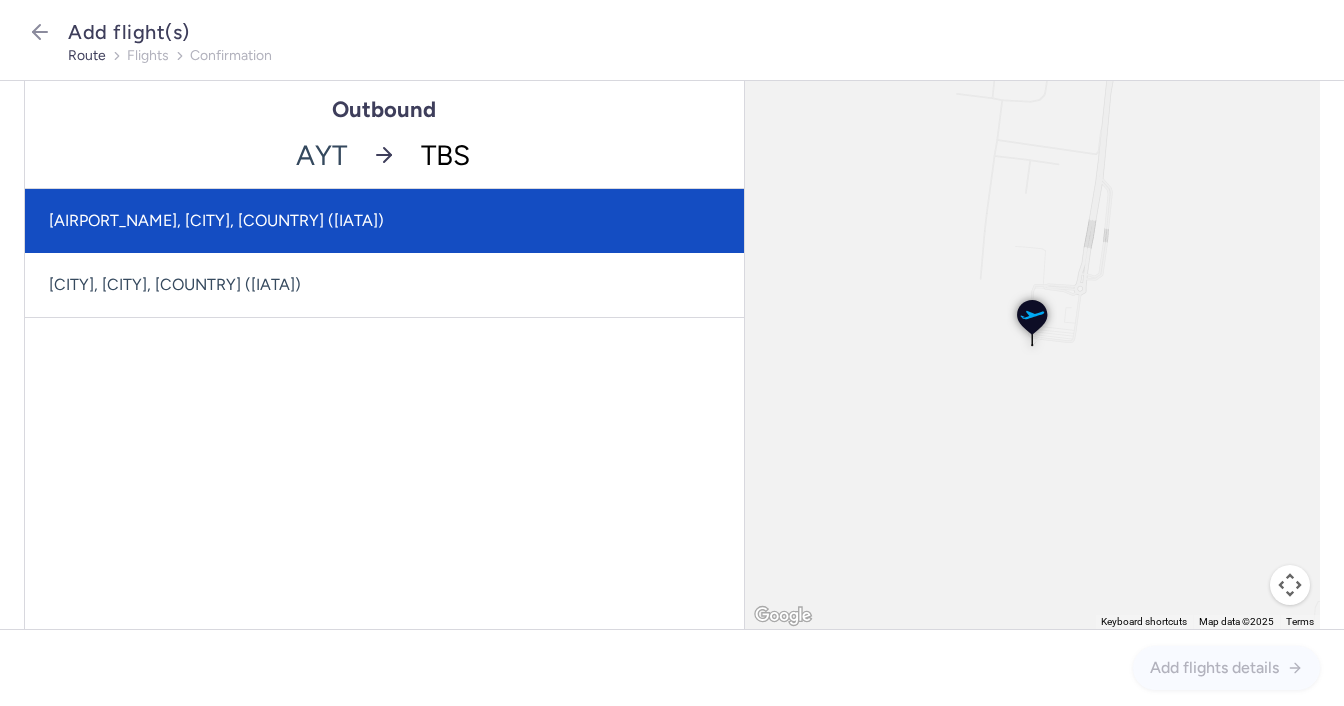 click on "[AIRPORT_NAME], [CITY], [COUNTRY] ([IATA])" 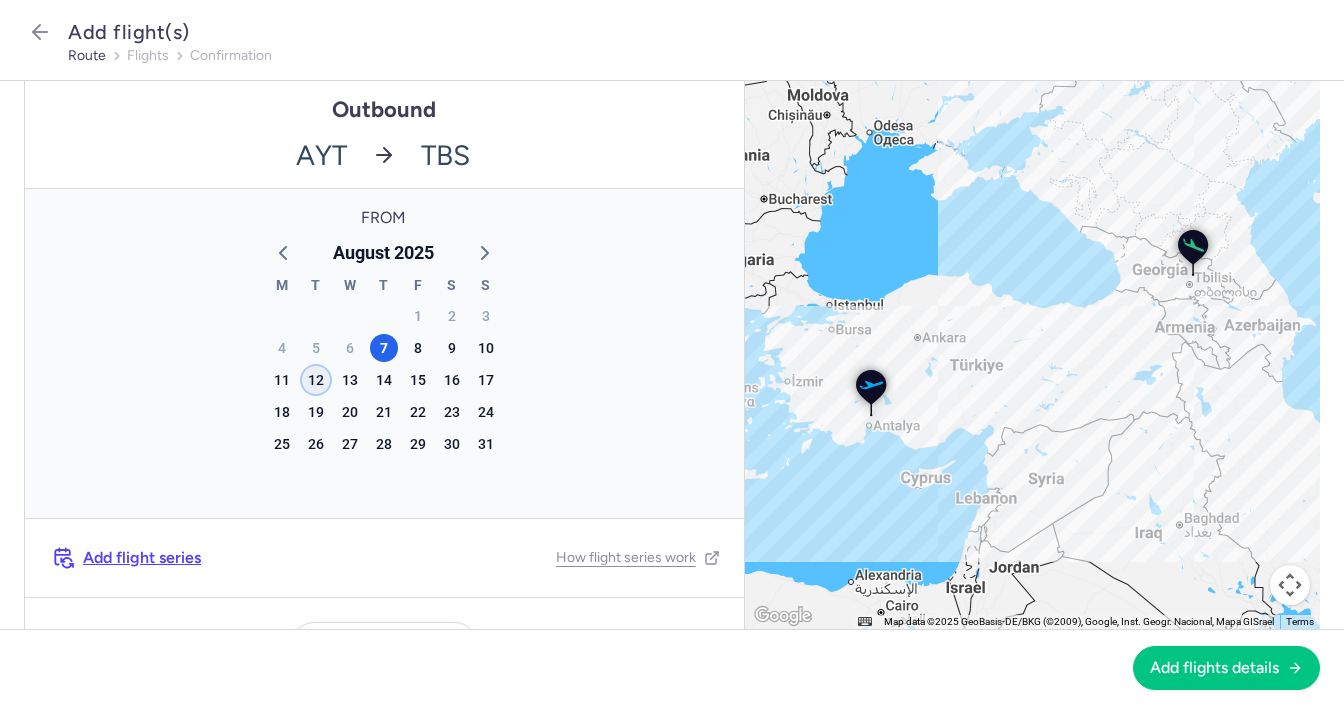click on "12" 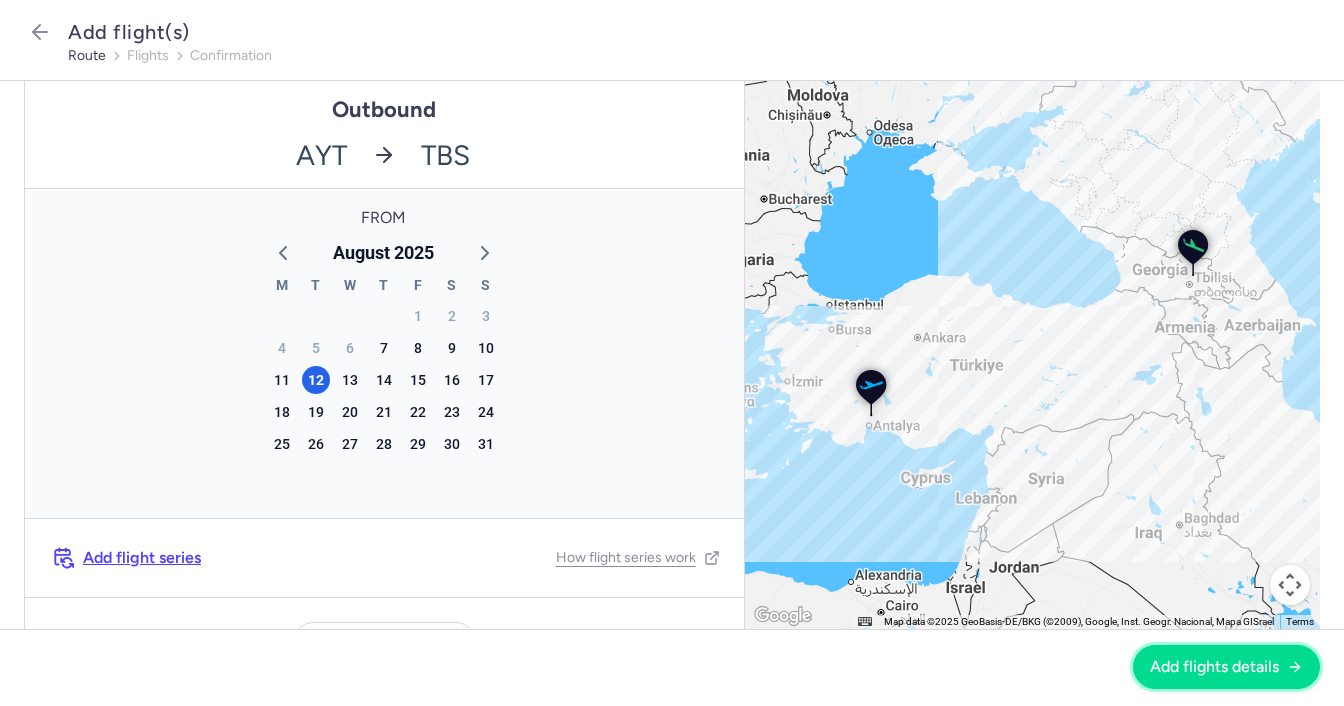click on "Add flights details" at bounding box center [1226, 667] 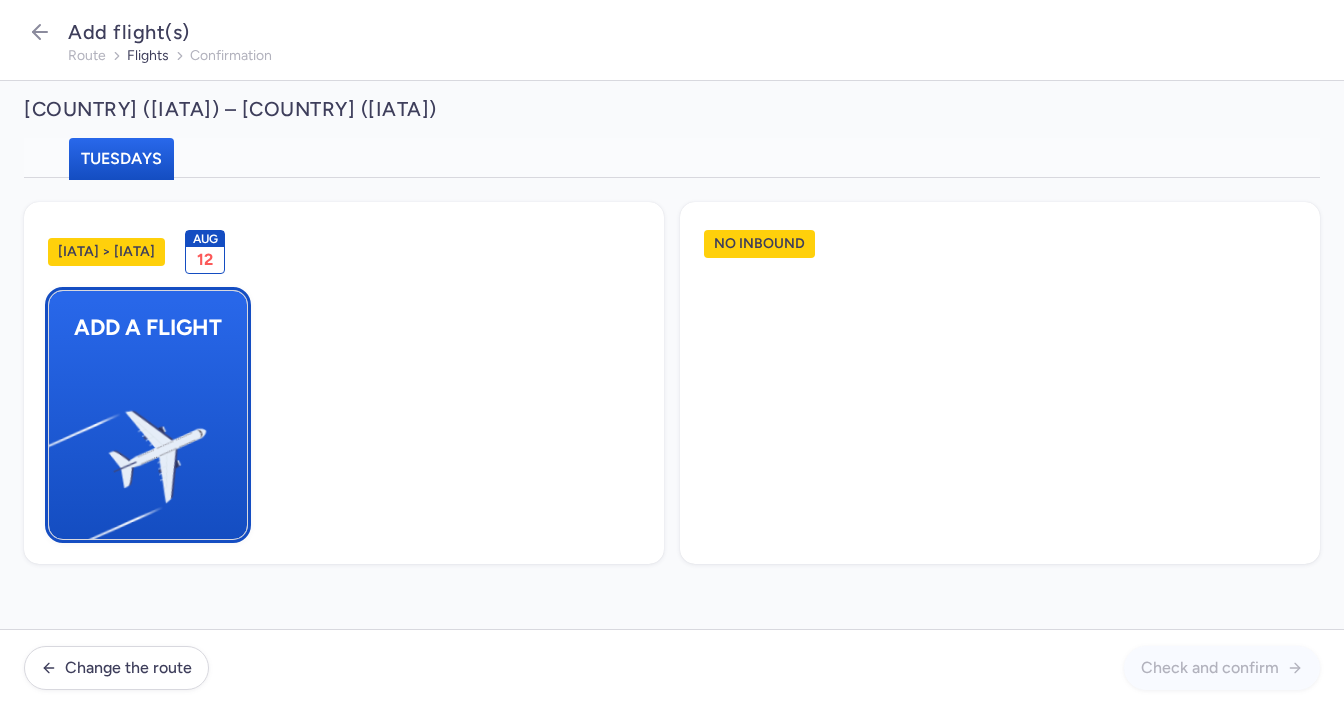 click at bounding box center [59, 448] 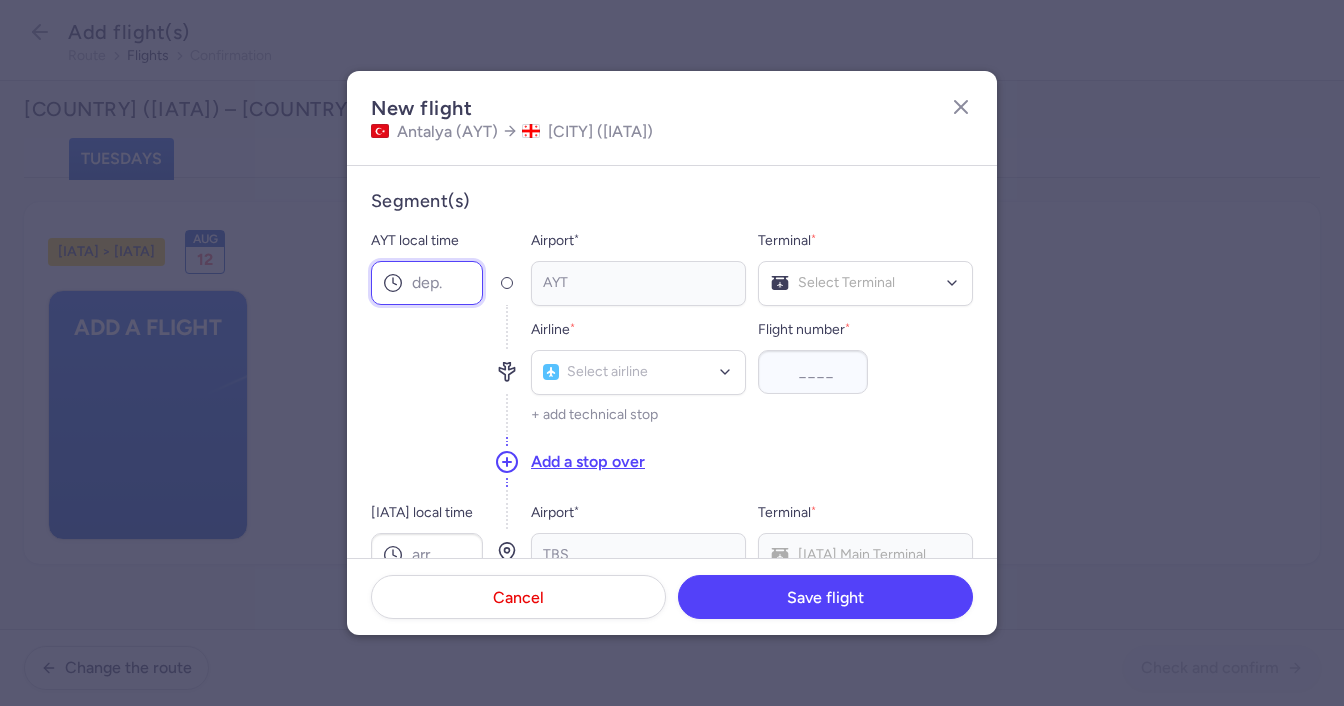 click on "AYT local time" at bounding box center (427, 283) 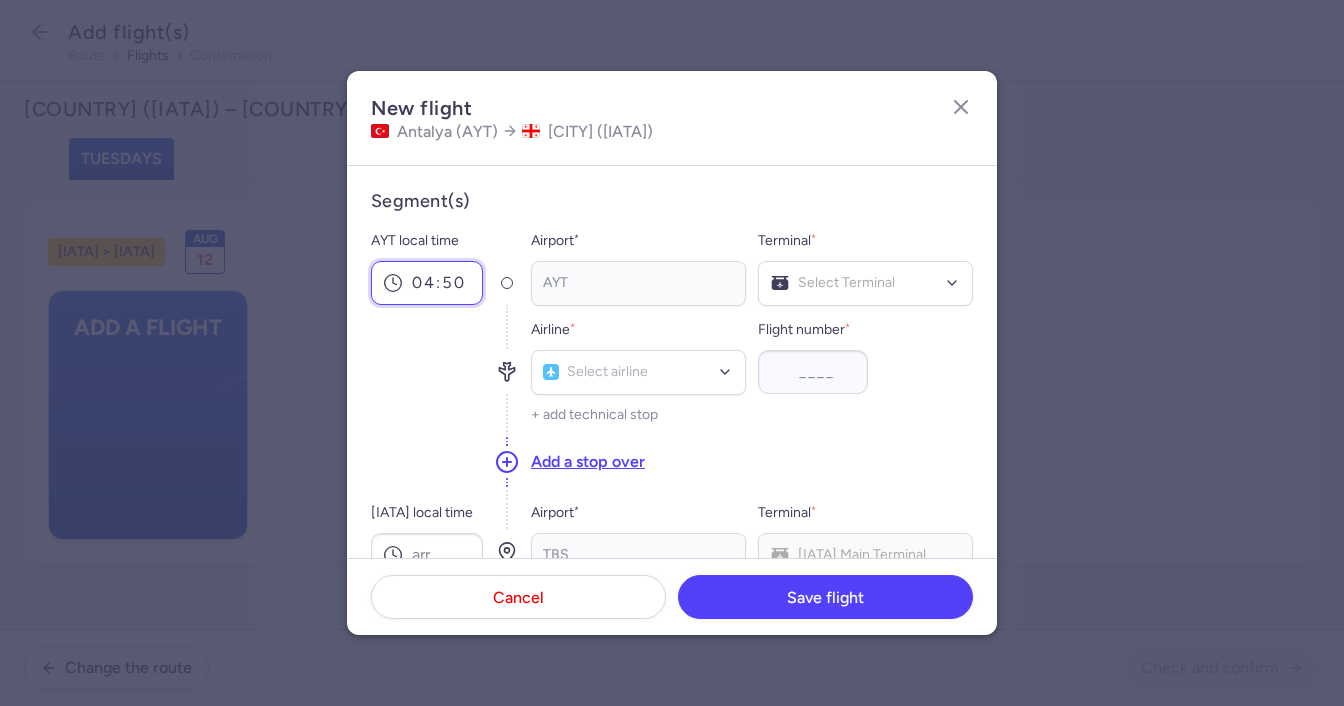 type on "04:50" 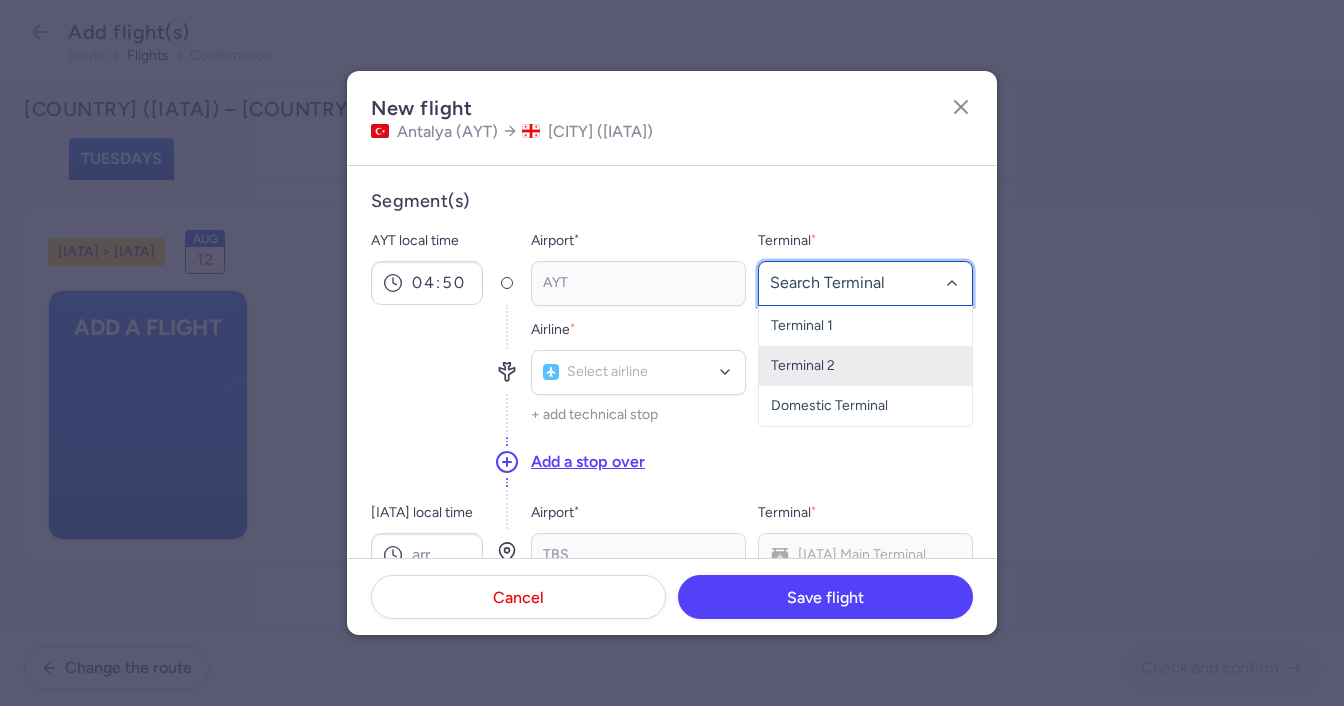 click on "Terminal 2" 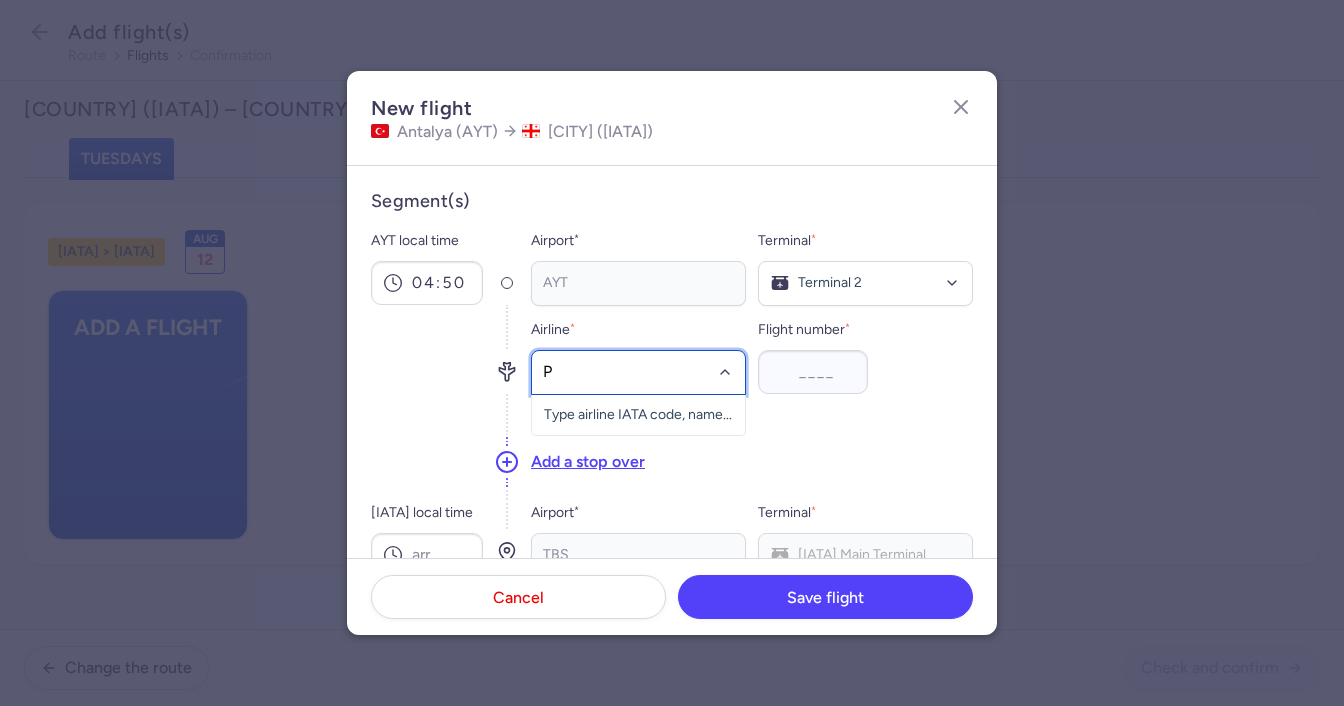 type on "PC" 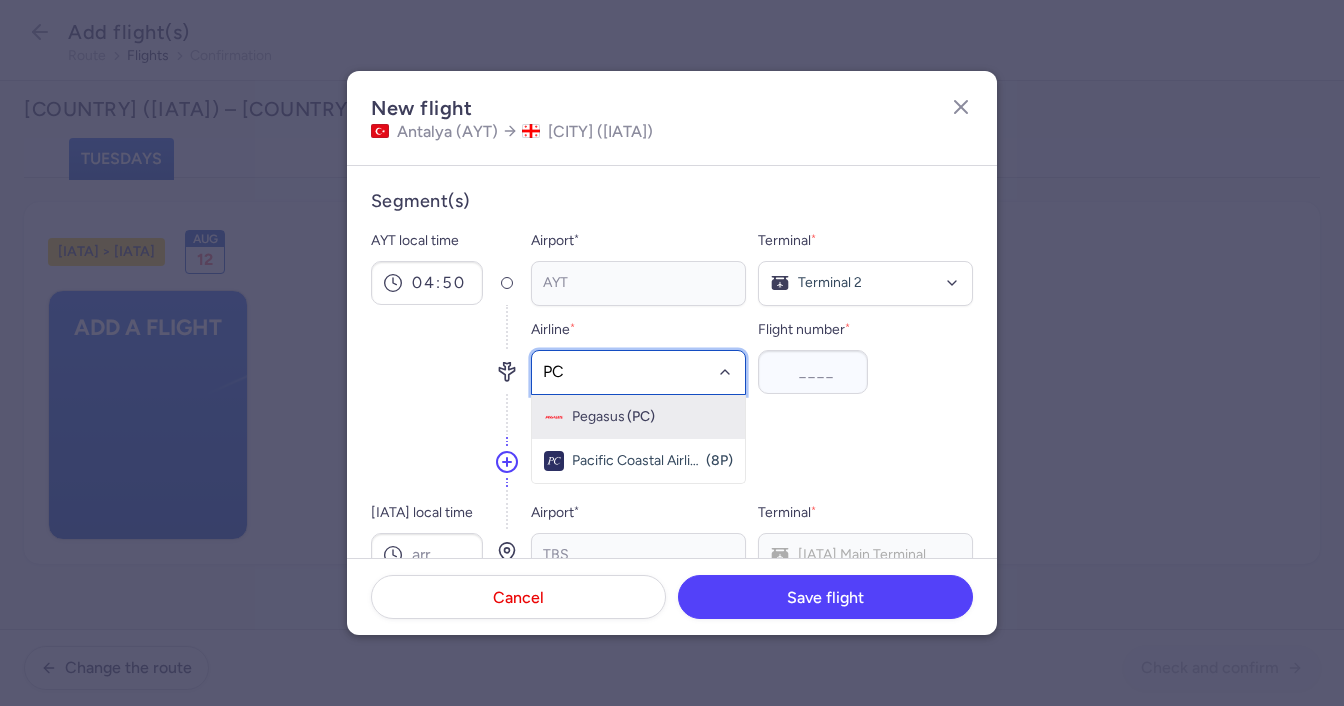 click on "Pegasus" at bounding box center [598, 417] 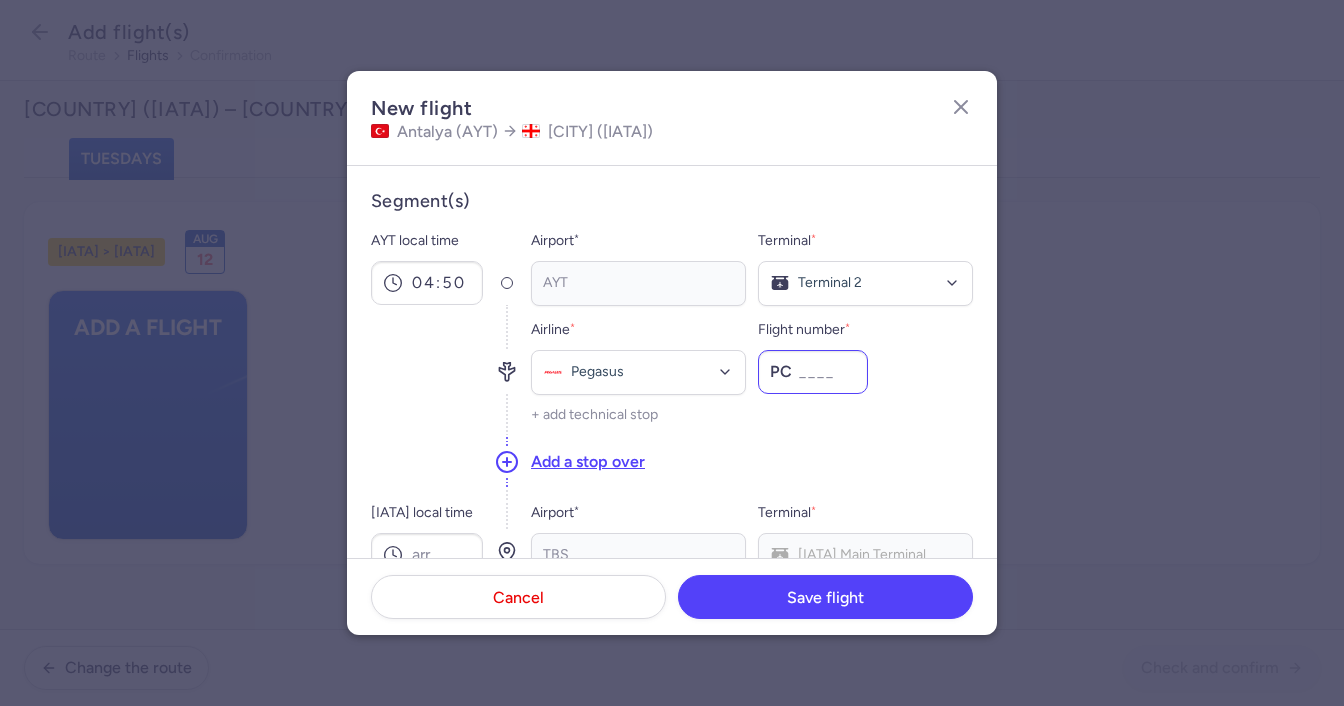 click on "PC" 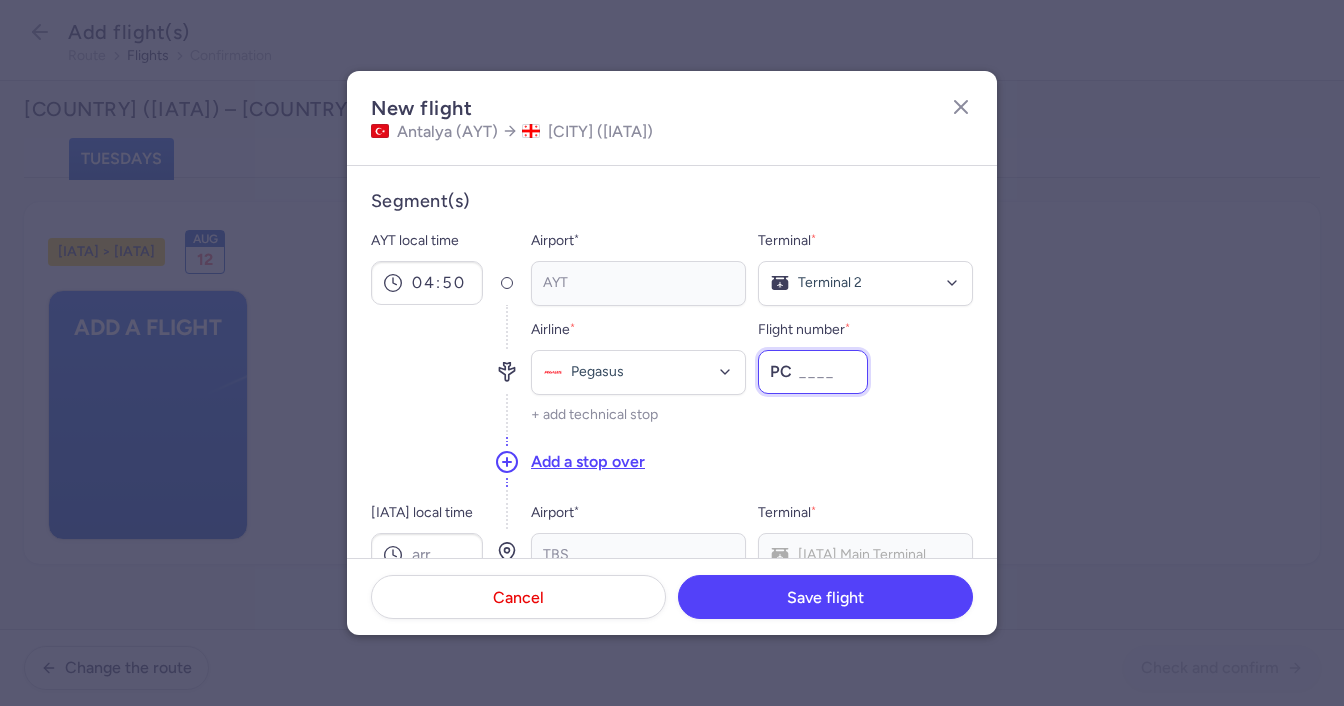 click on "Flight number  *" at bounding box center [813, 372] 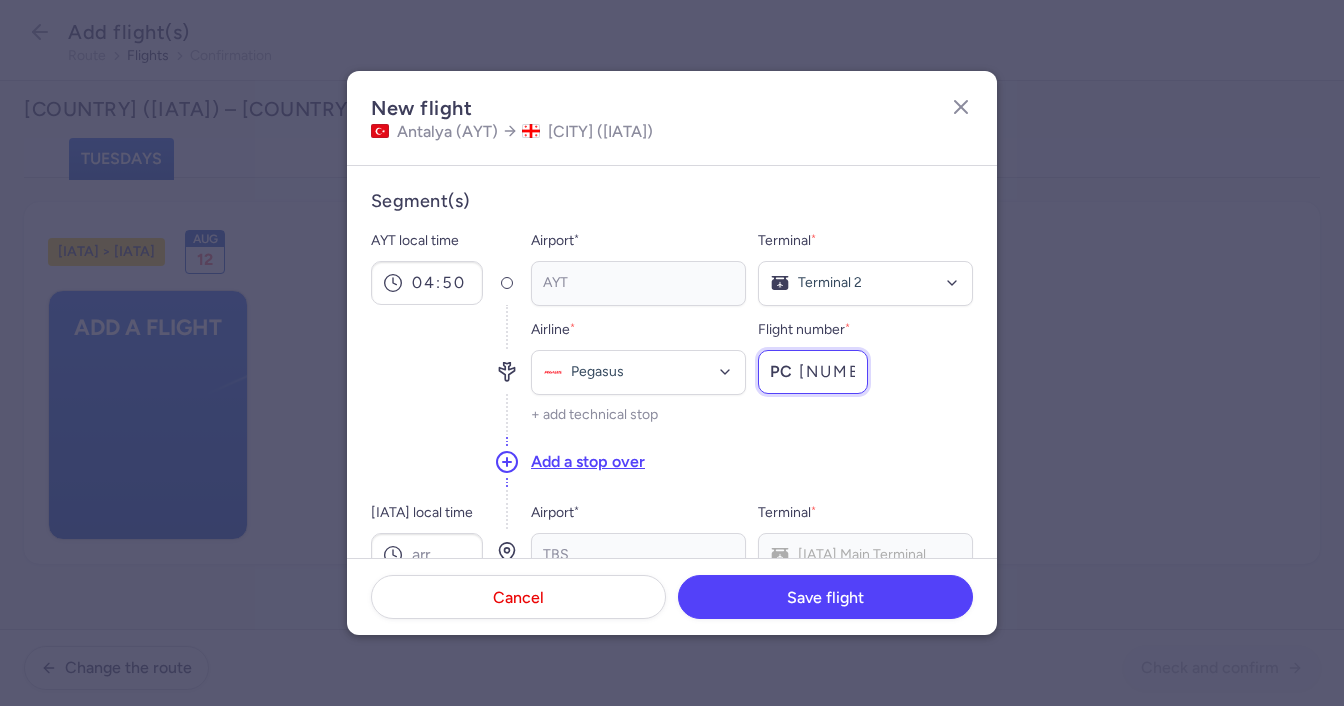 click on "[NUMBER]" at bounding box center [813, 372] 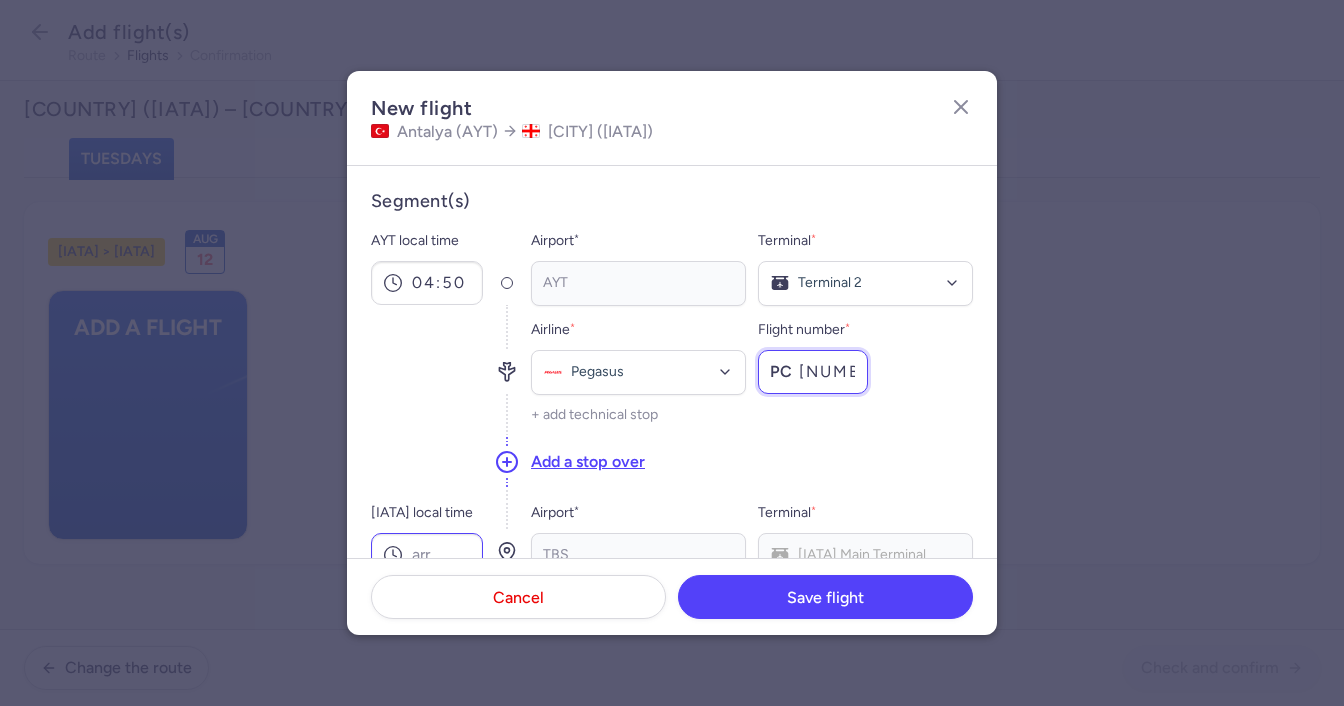 scroll, scrollTop: 100, scrollLeft: 0, axis: vertical 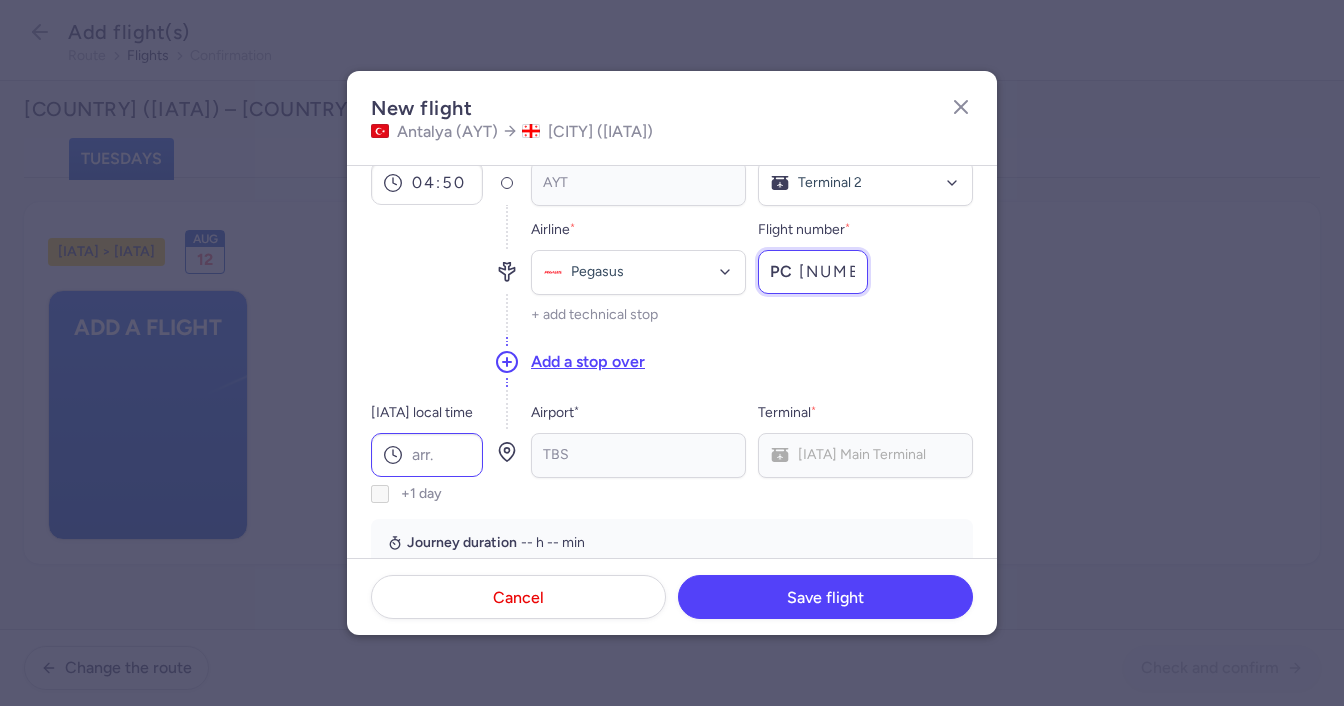 type on "[NUMBER]" 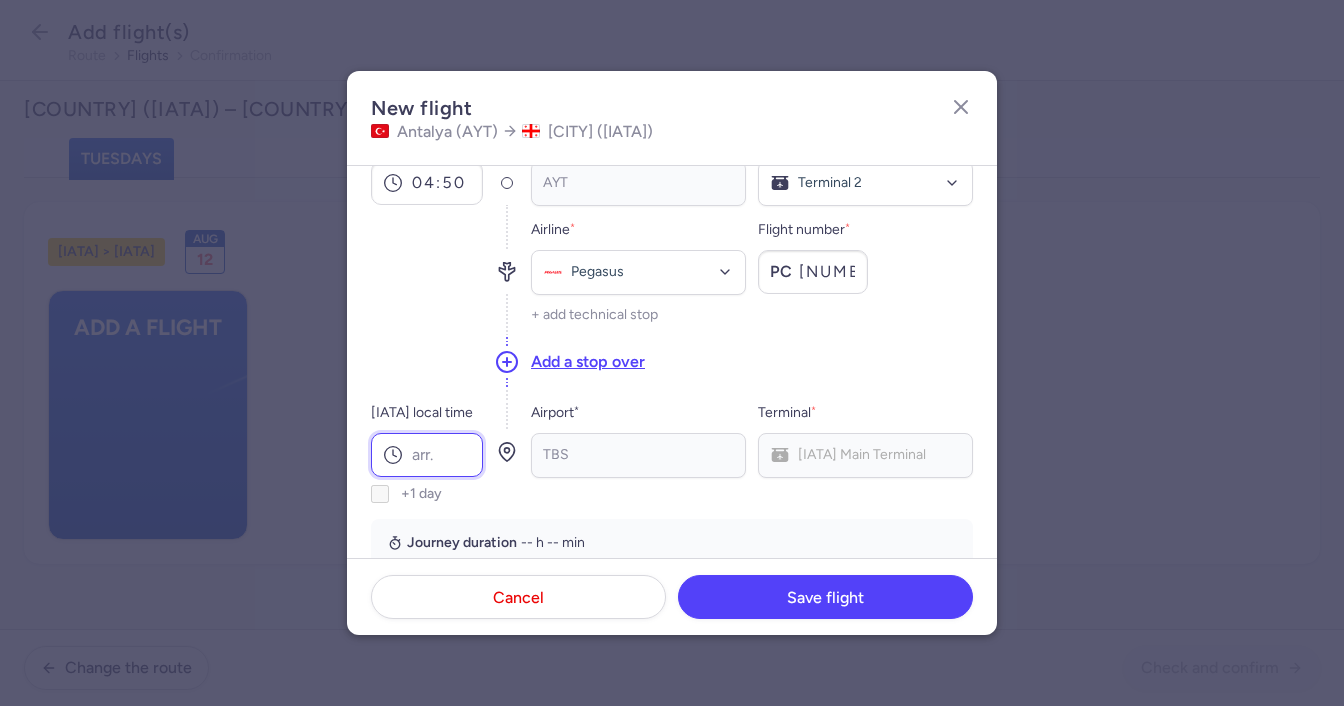 drag, startPoint x: 435, startPoint y: 458, endPoint x: 386, endPoint y: 99, distance: 362.32858 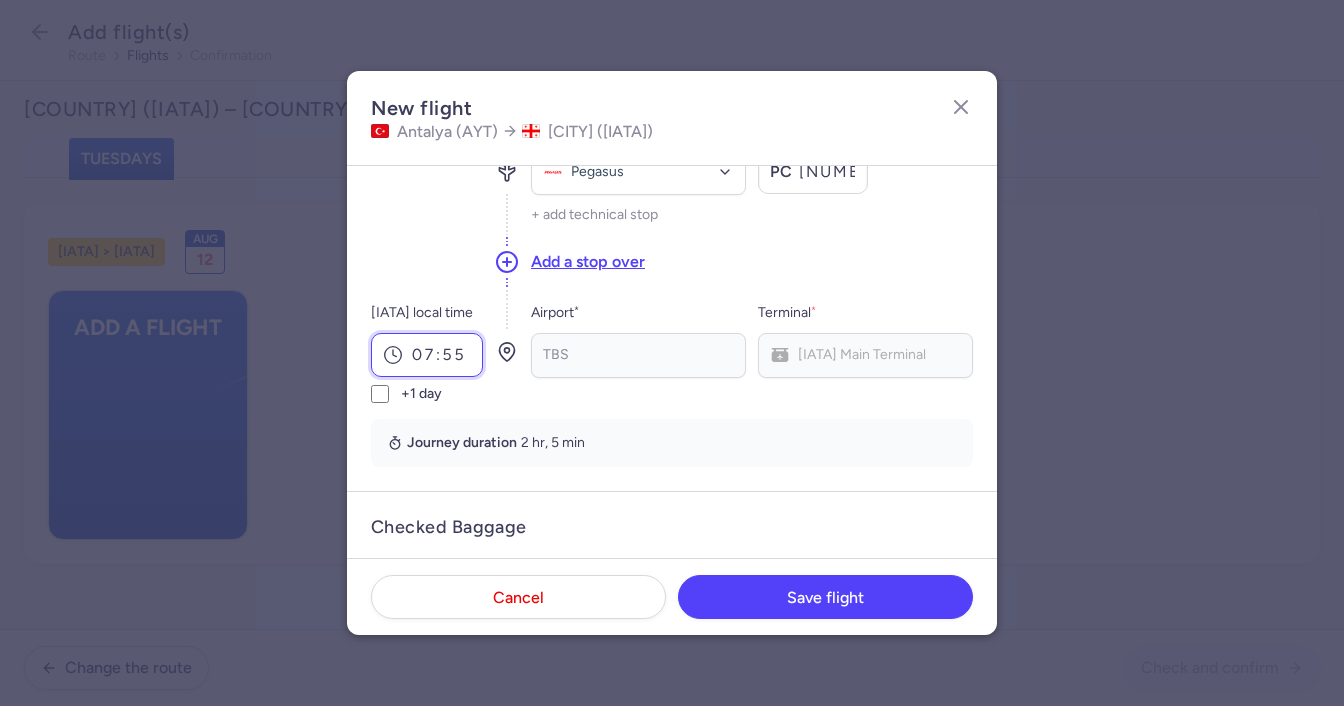 scroll, scrollTop: 300, scrollLeft: 0, axis: vertical 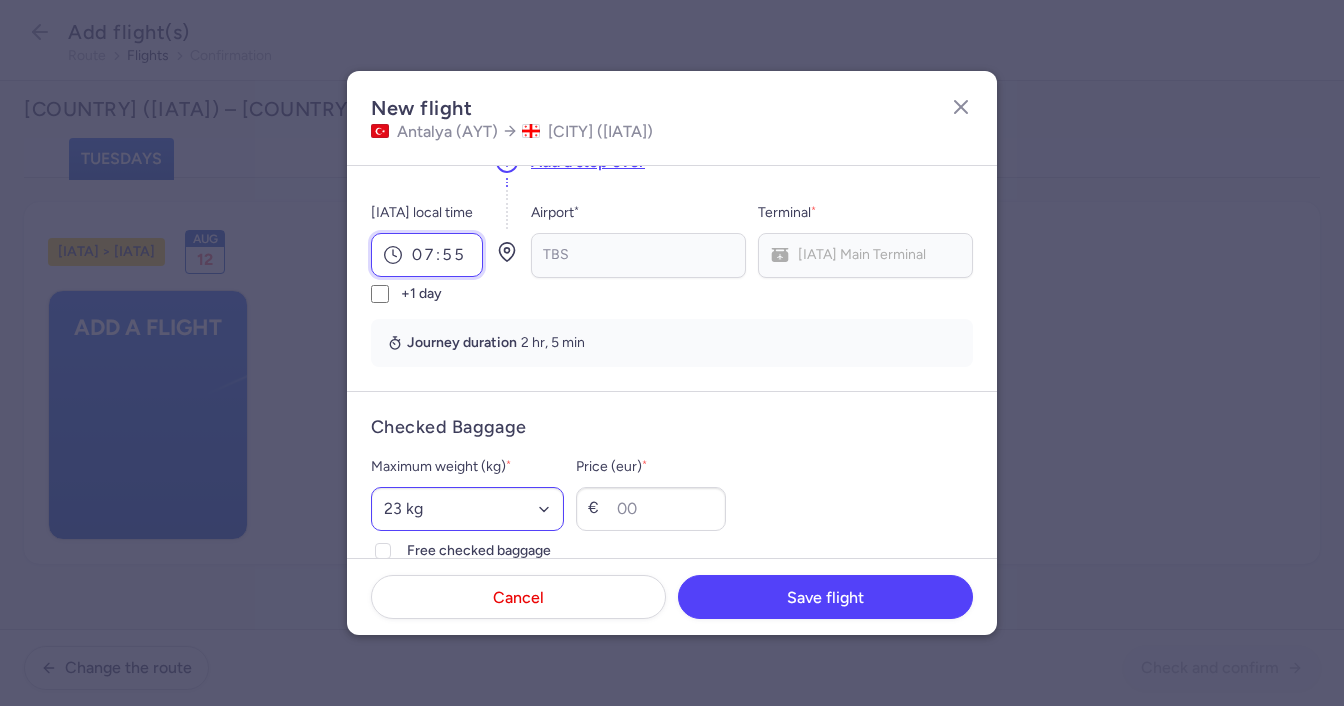 type on "07:55" 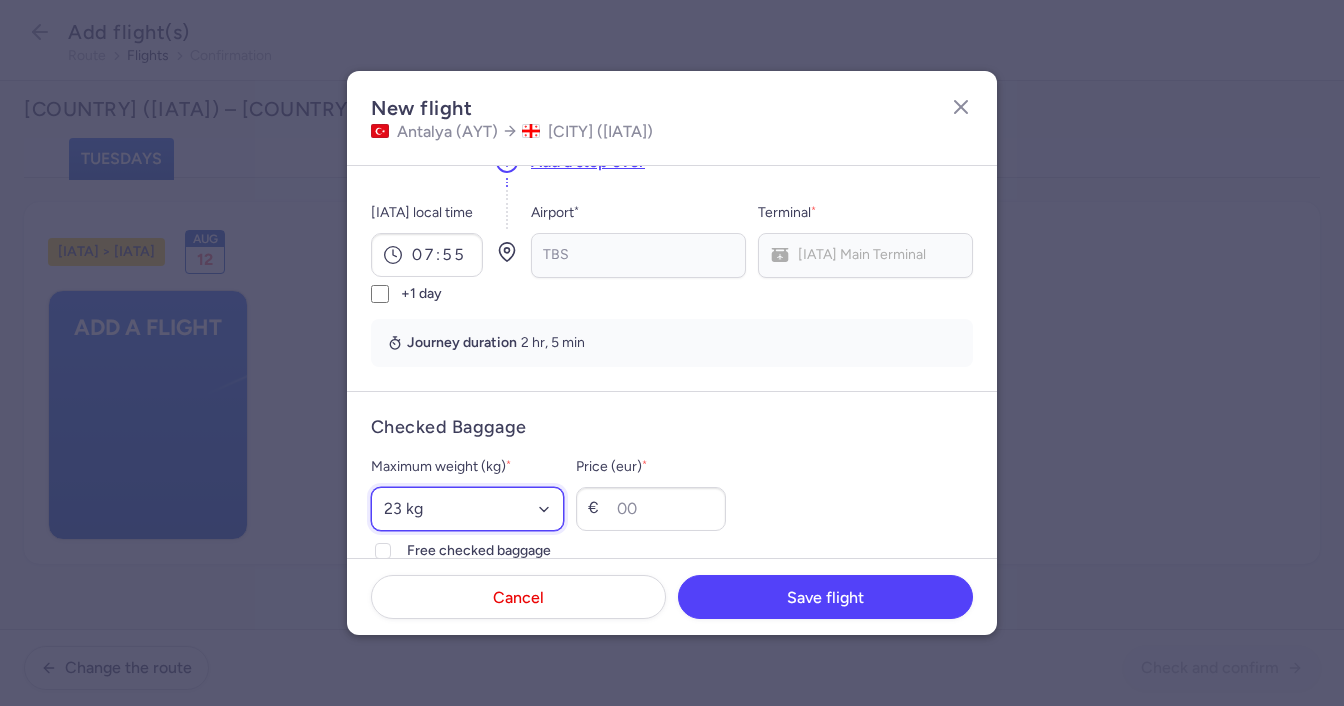 click on "Select an option 15 kg 16 kg 17 kg 18 kg 19 kg 20 kg 21 kg 22 kg 23 kg 24 kg 25 kg 26 kg 27 kg 28 kg 29 kg 30 kg 31 kg 32 kg 33 kg 34 kg 35 kg" at bounding box center [467, 509] 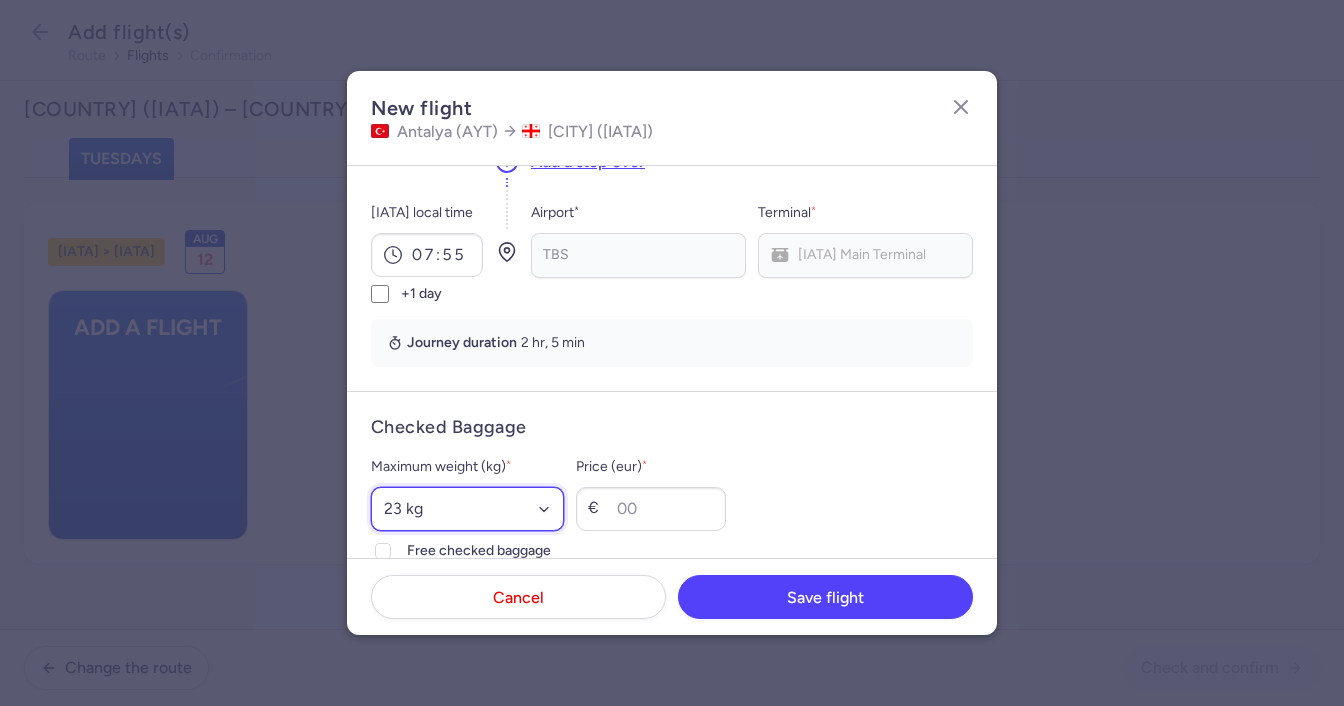 select on "20" 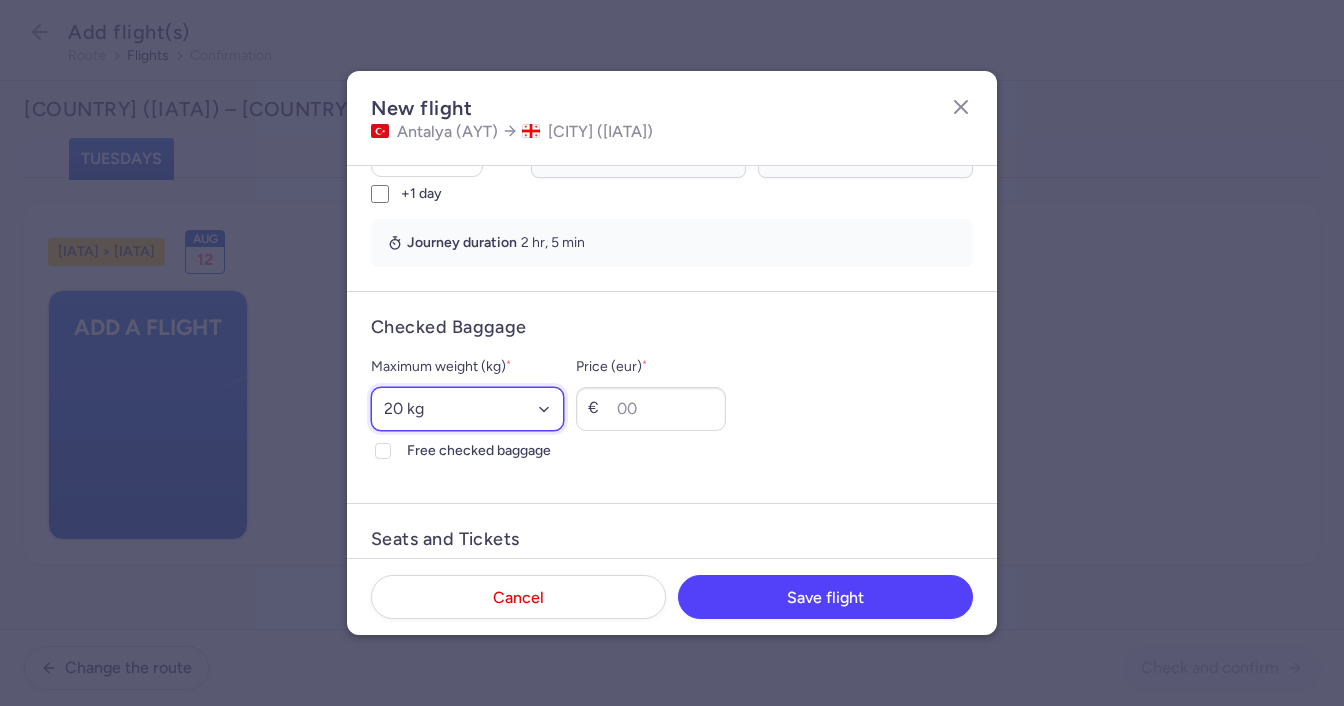 scroll, scrollTop: 500, scrollLeft: 0, axis: vertical 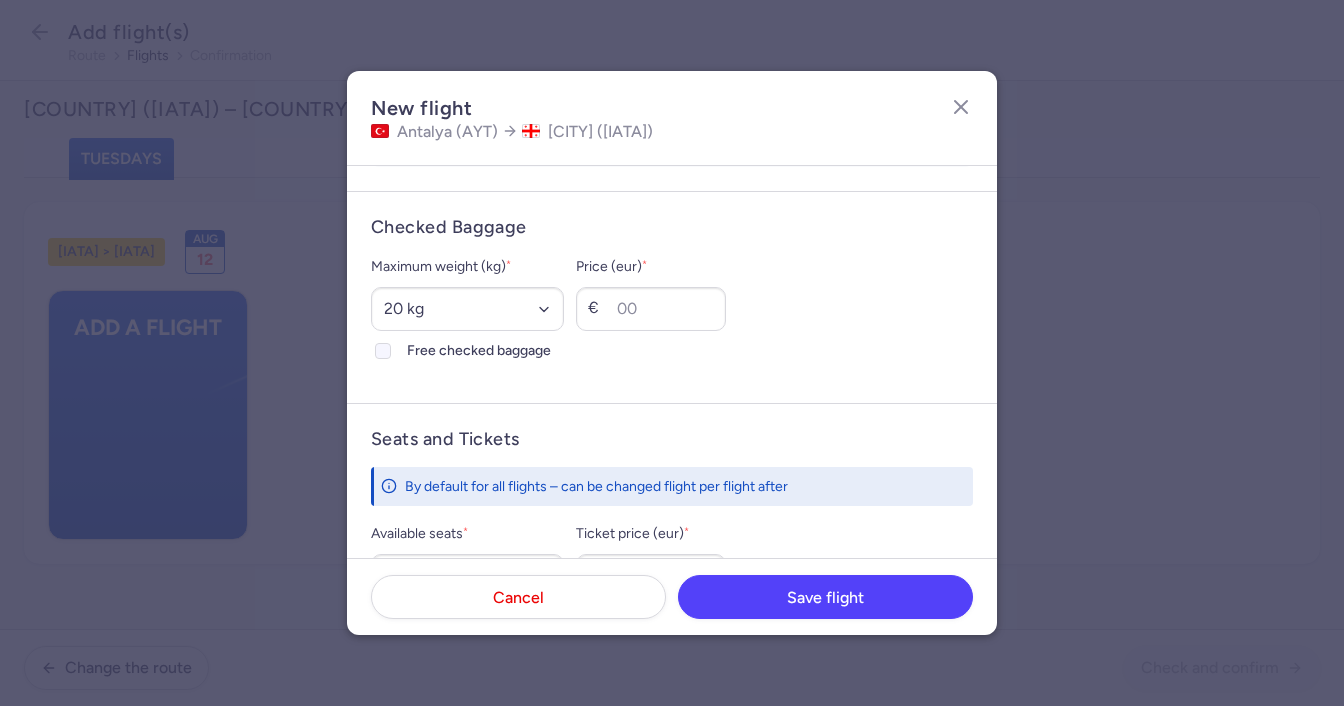 click on "Free checked baggage" 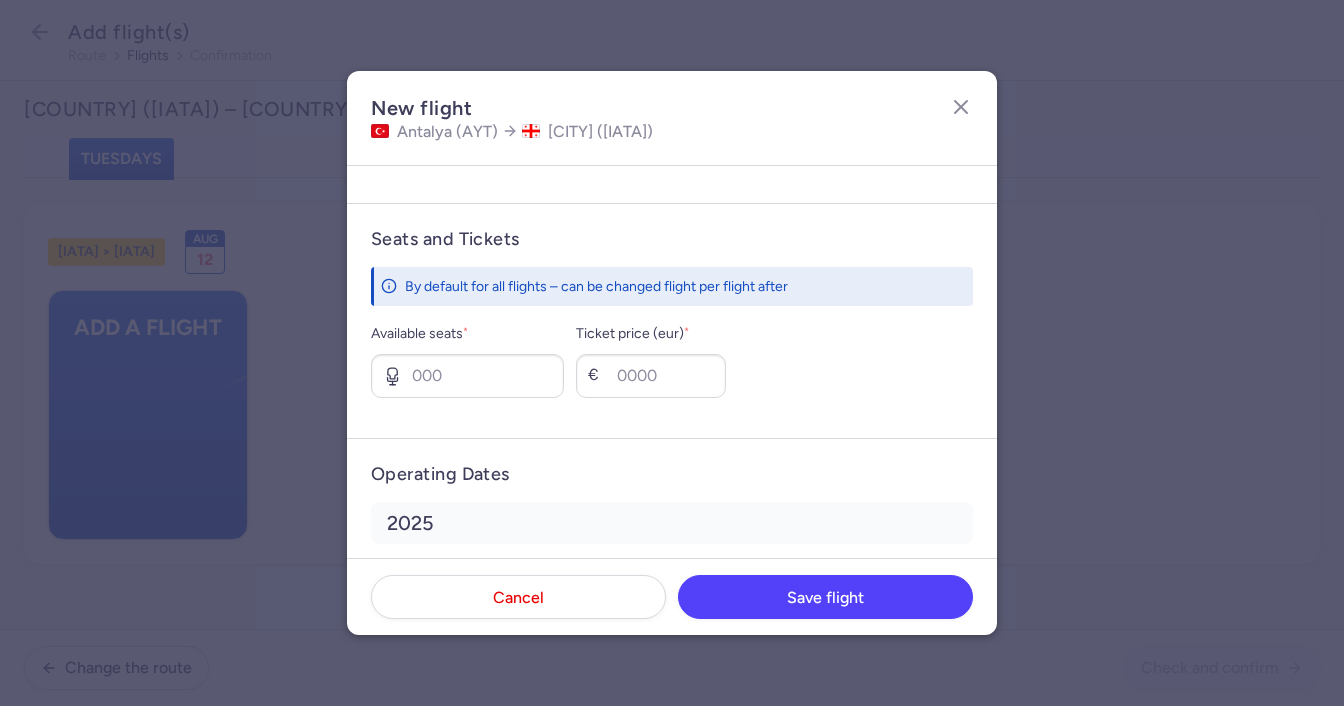 scroll, scrollTop: 800, scrollLeft: 0, axis: vertical 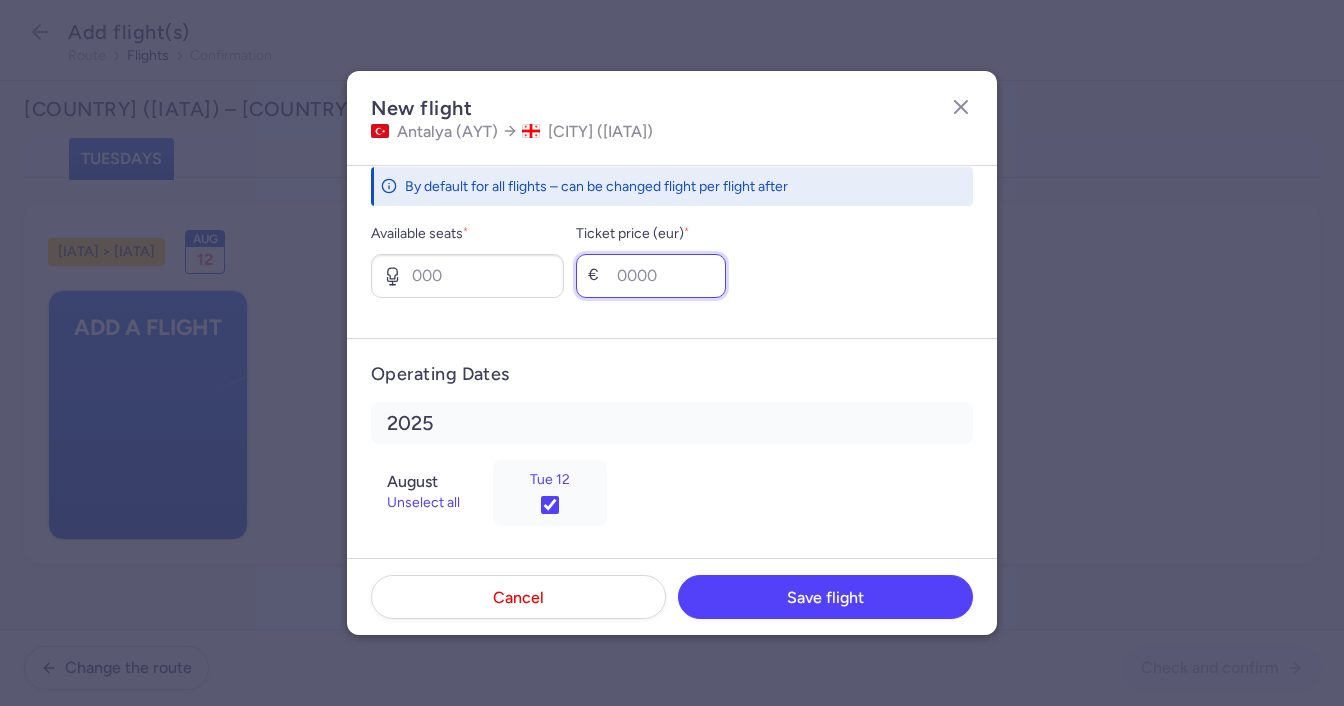 click on "Ticket price (eur)  *" at bounding box center [651, 276] 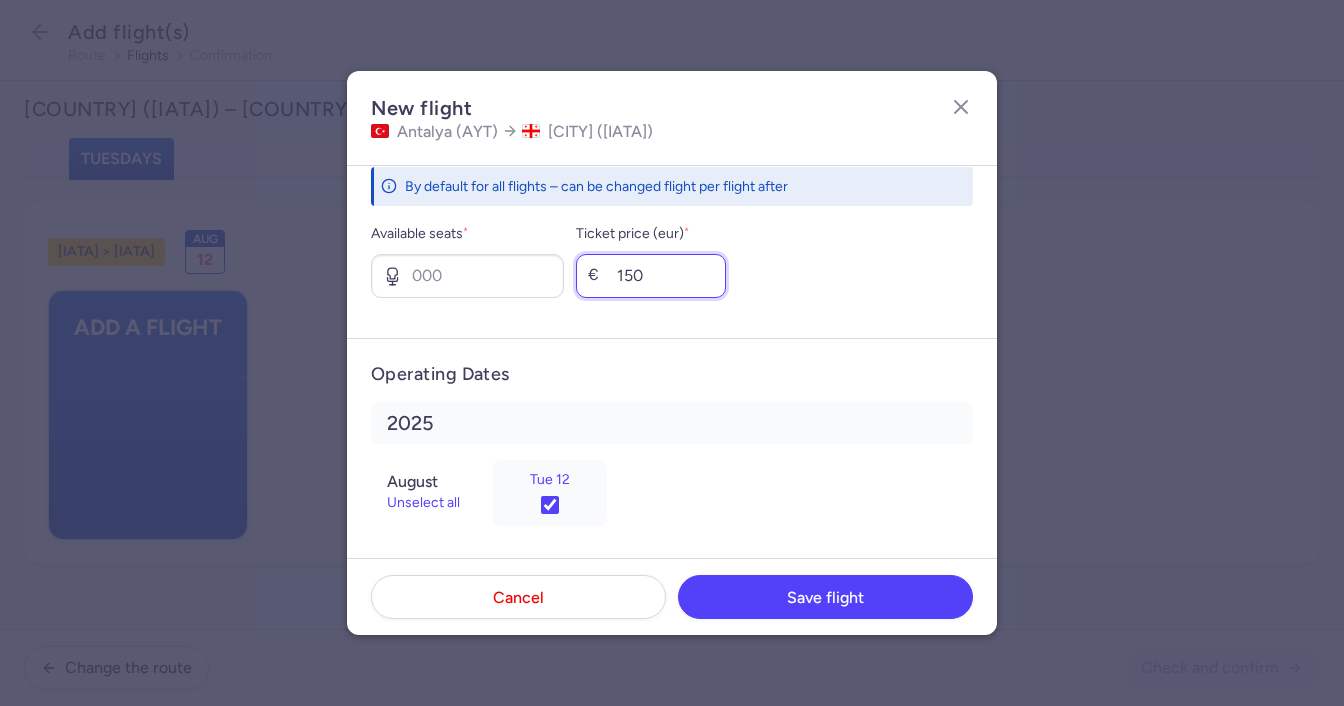 scroll, scrollTop: 805, scrollLeft: 0, axis: vertical 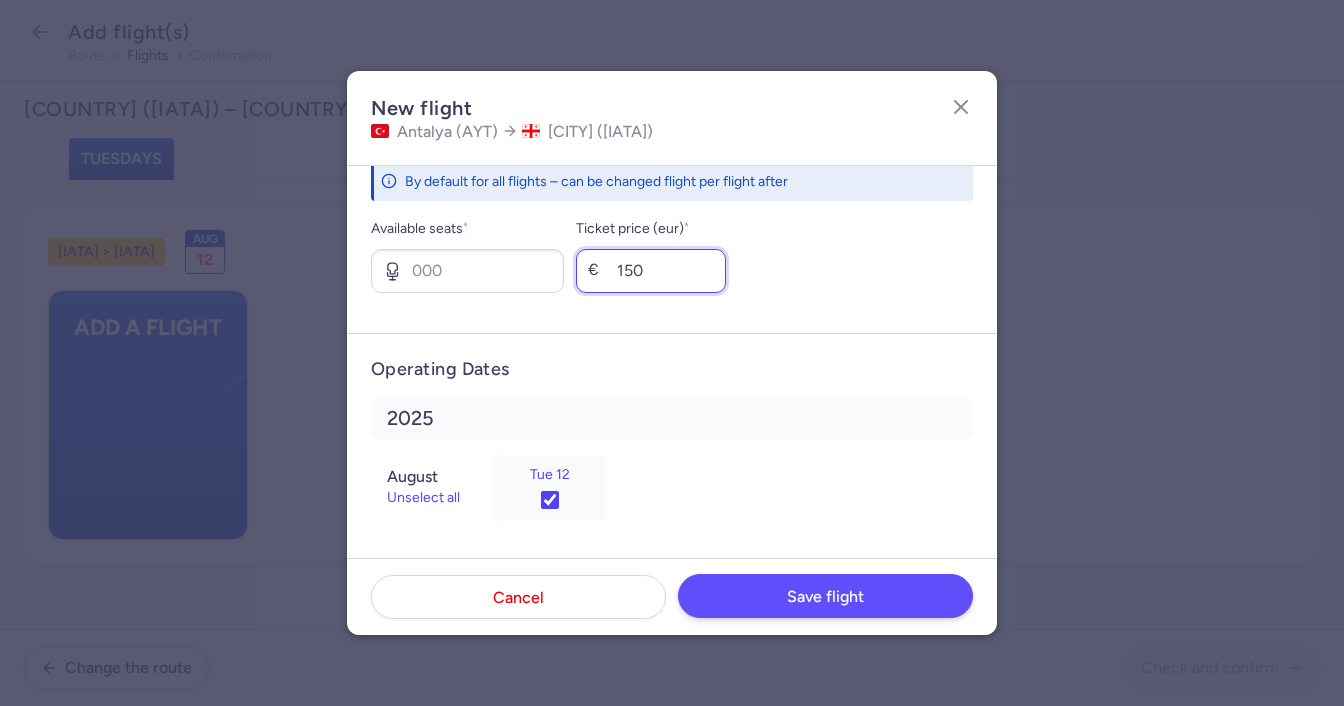 type on "150" 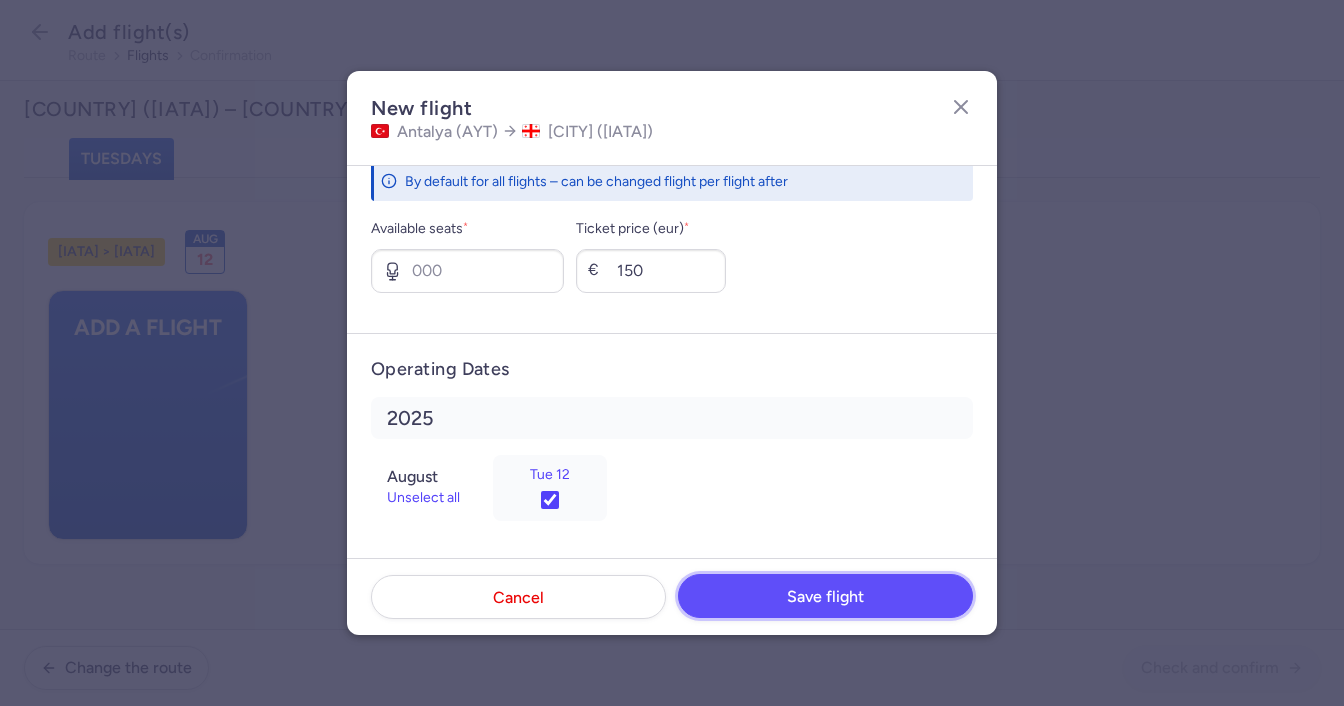 click on "Save flight" at bounding box center [825, 596] 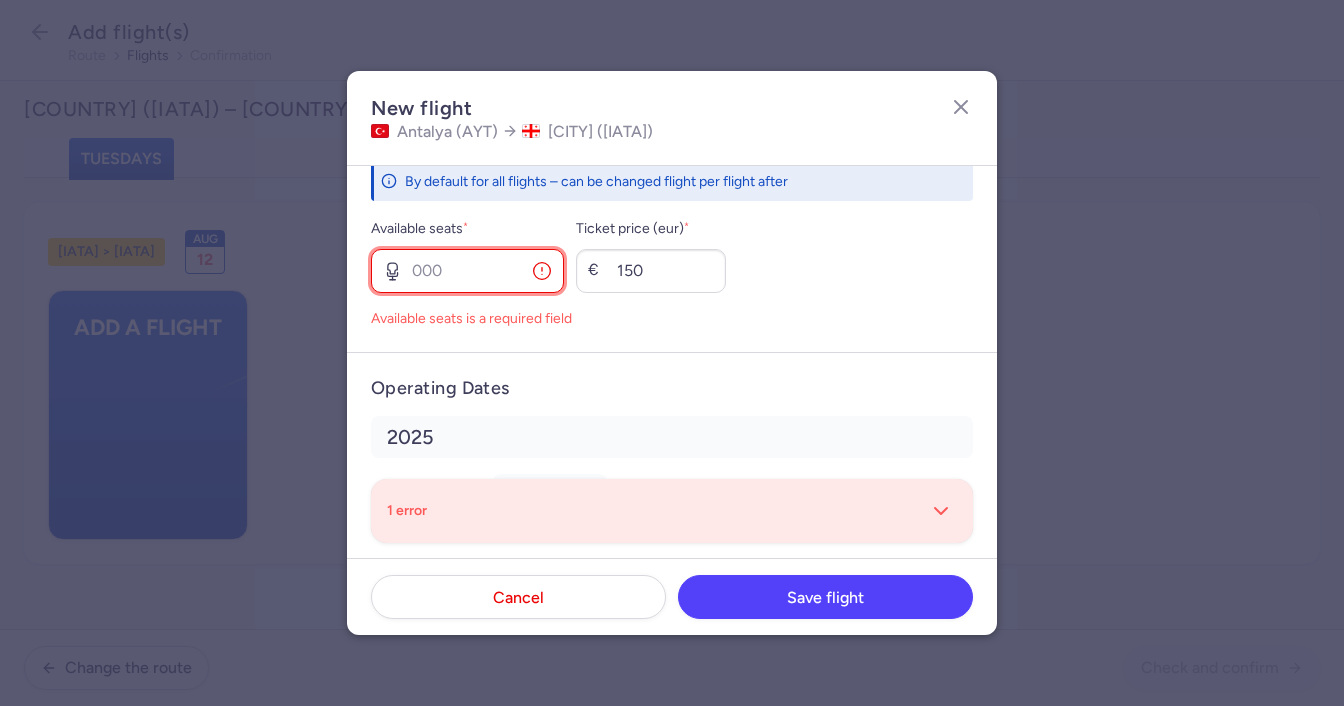 click on "Available seats  *" at bounding box center [467, 271] 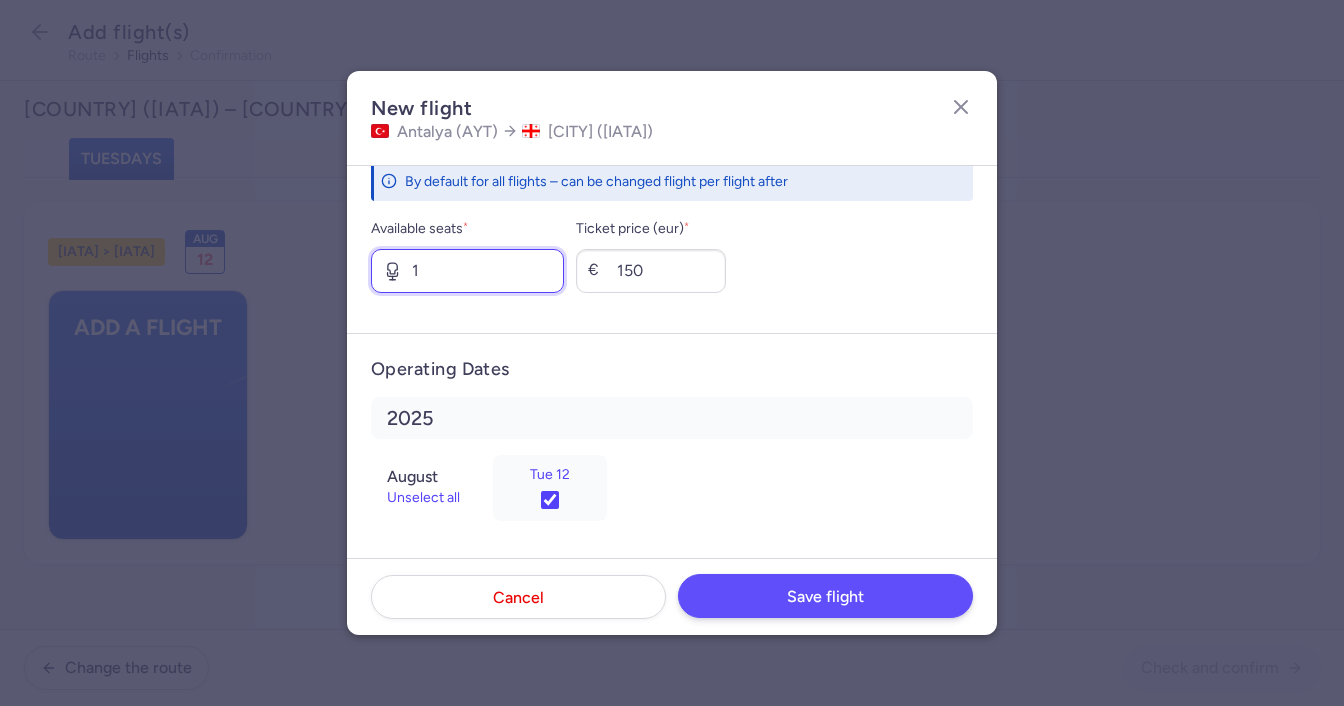 type on "1" 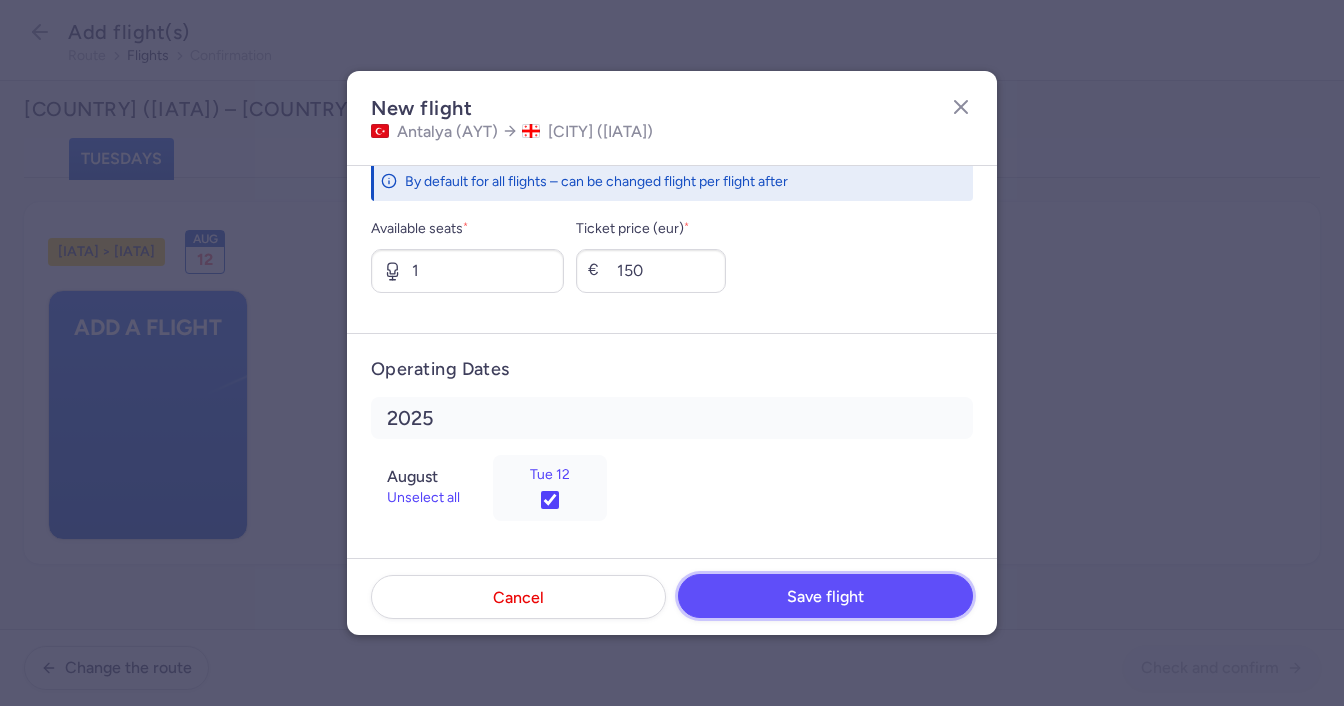 click on "Save flight" at bounding box center [825, 597] 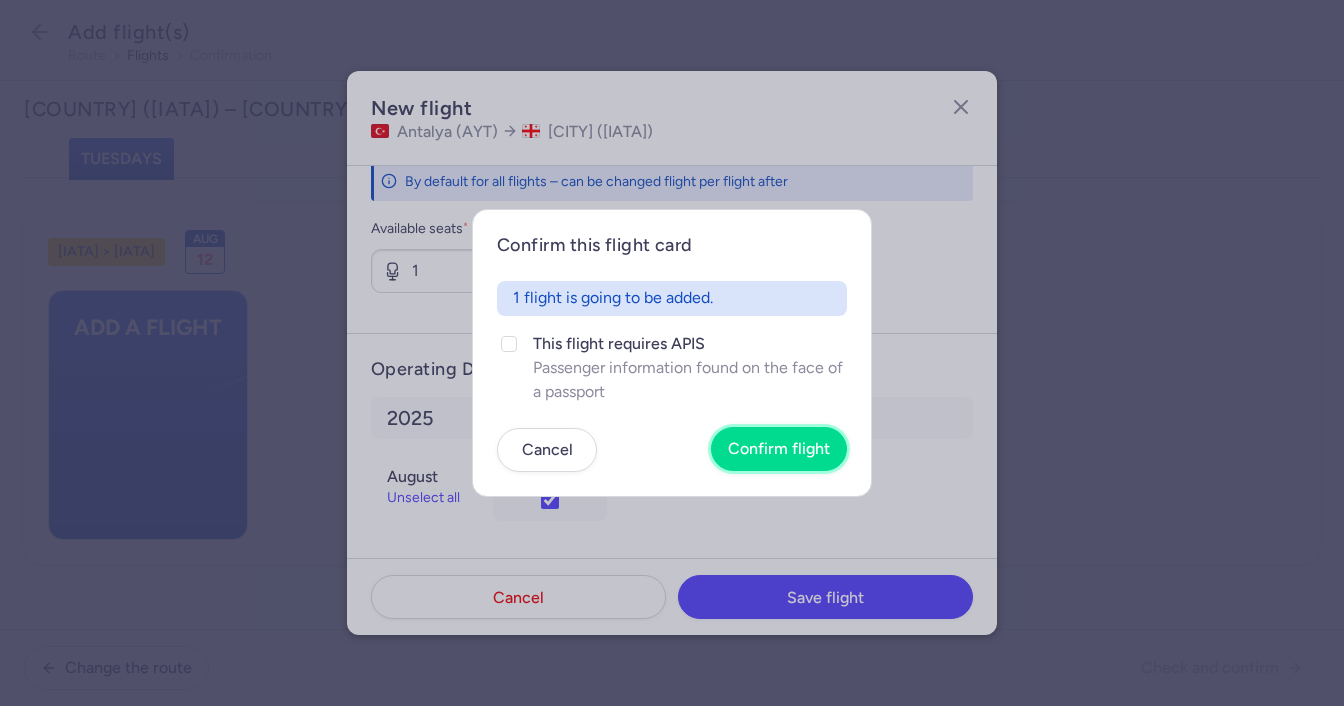 click on "Confirm flight" at bounding box center (779, 449) 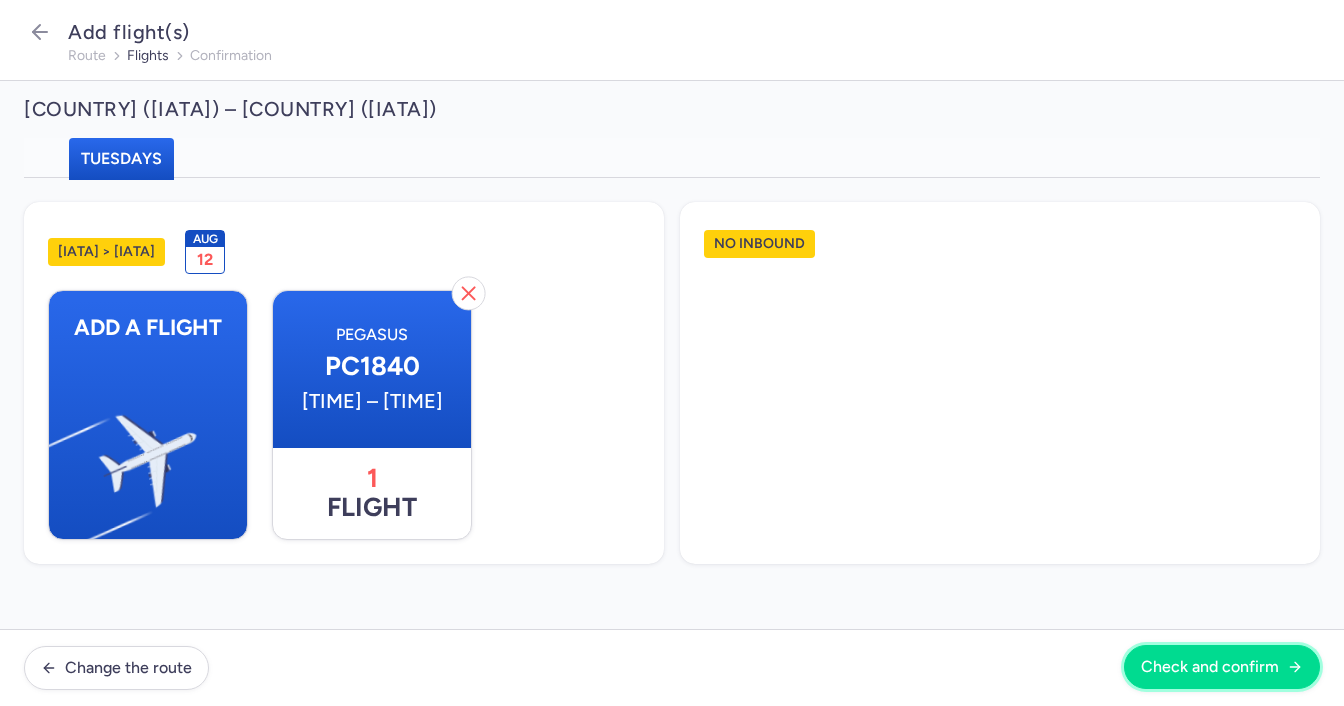 click on "Check and confirm" at bounding box center (1210, 667) 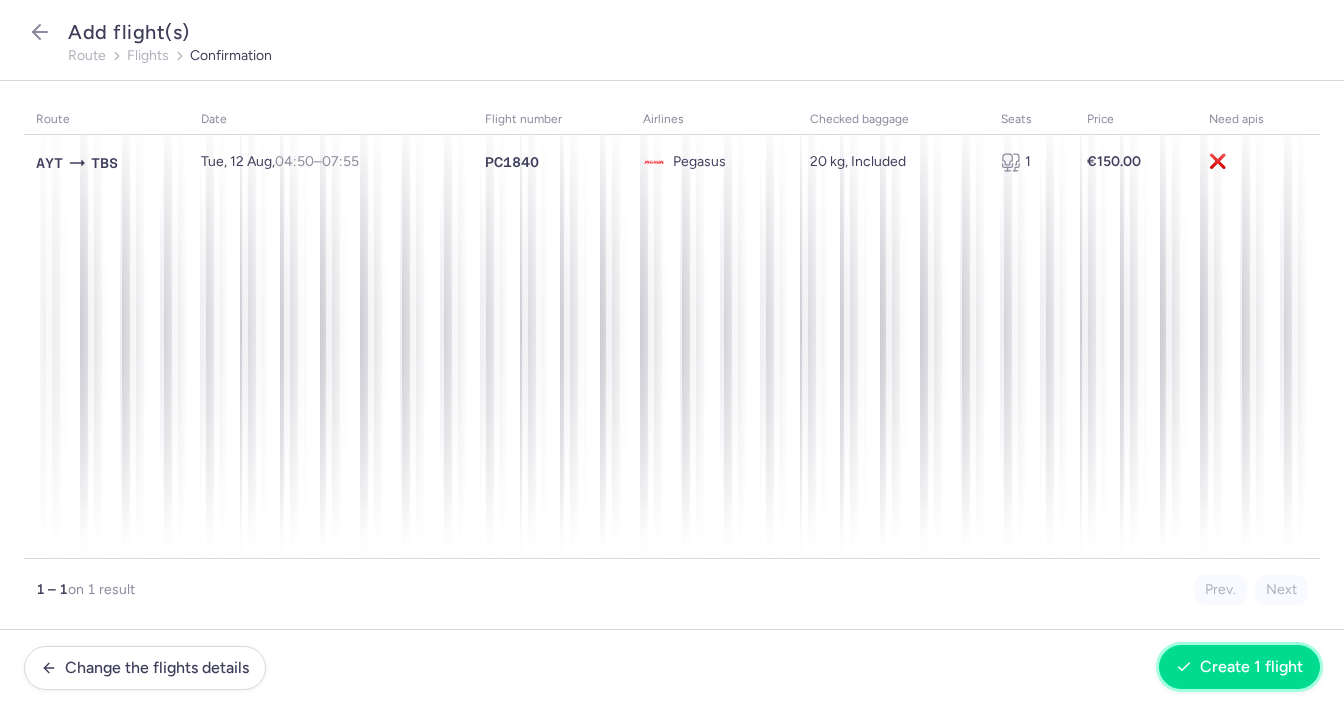 click on "Create 1 flight" at bounding box center (1251, 667) 